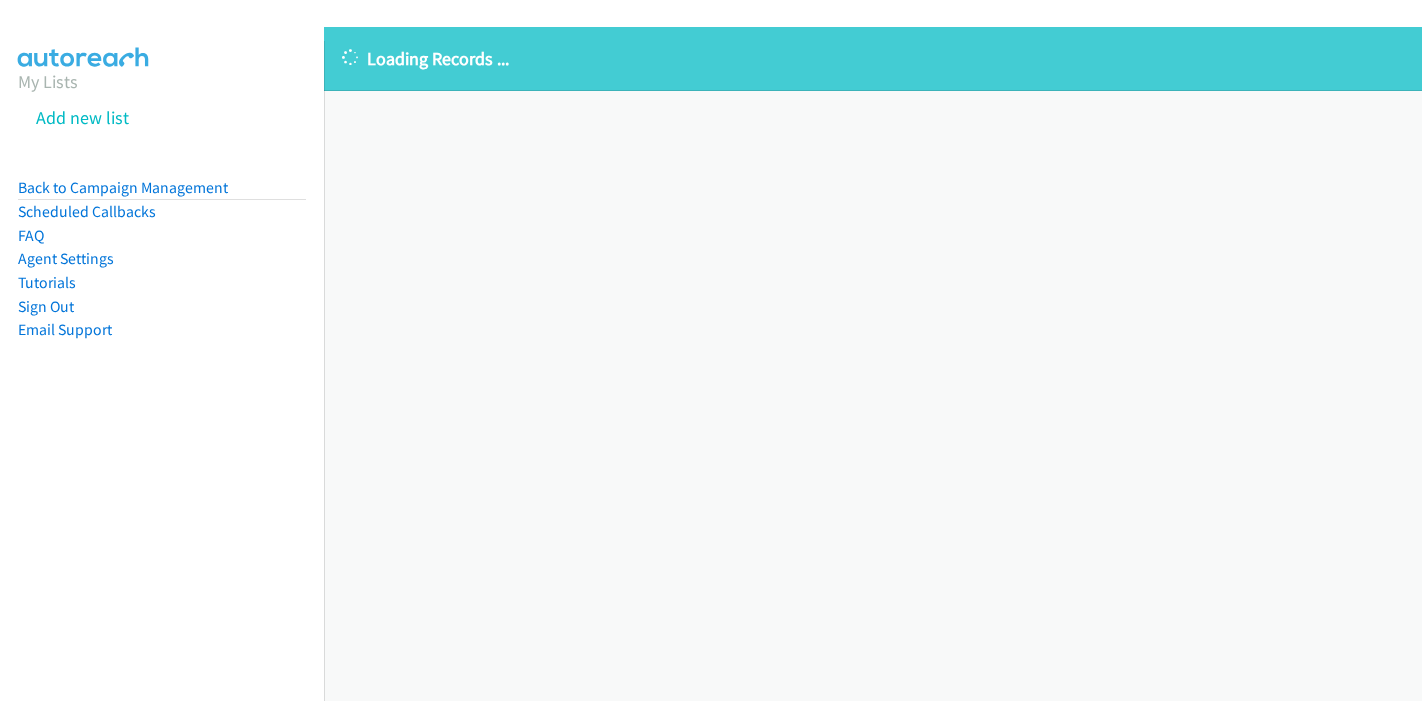 scroll, scrollTop: 0, scrollLeft: 0, axis: both 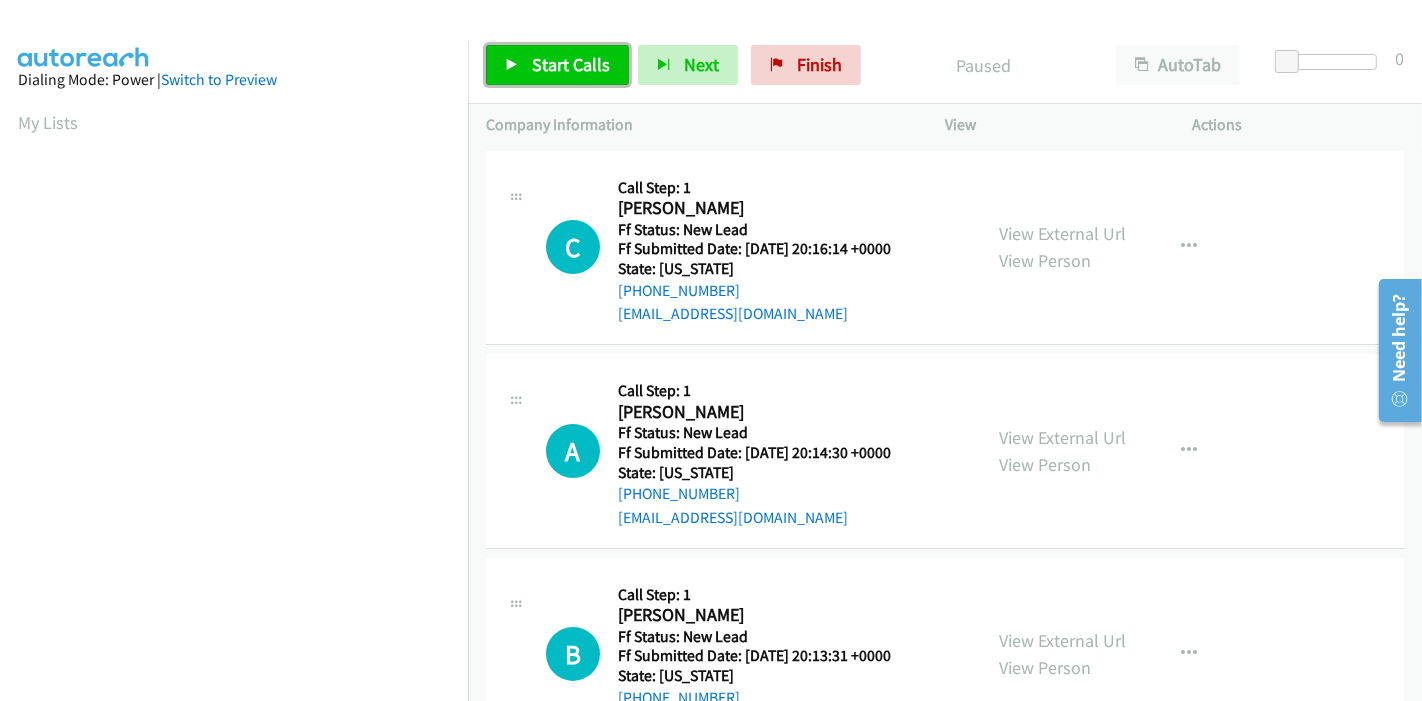 click on "Start Calls" at bounding box center [571, 64] 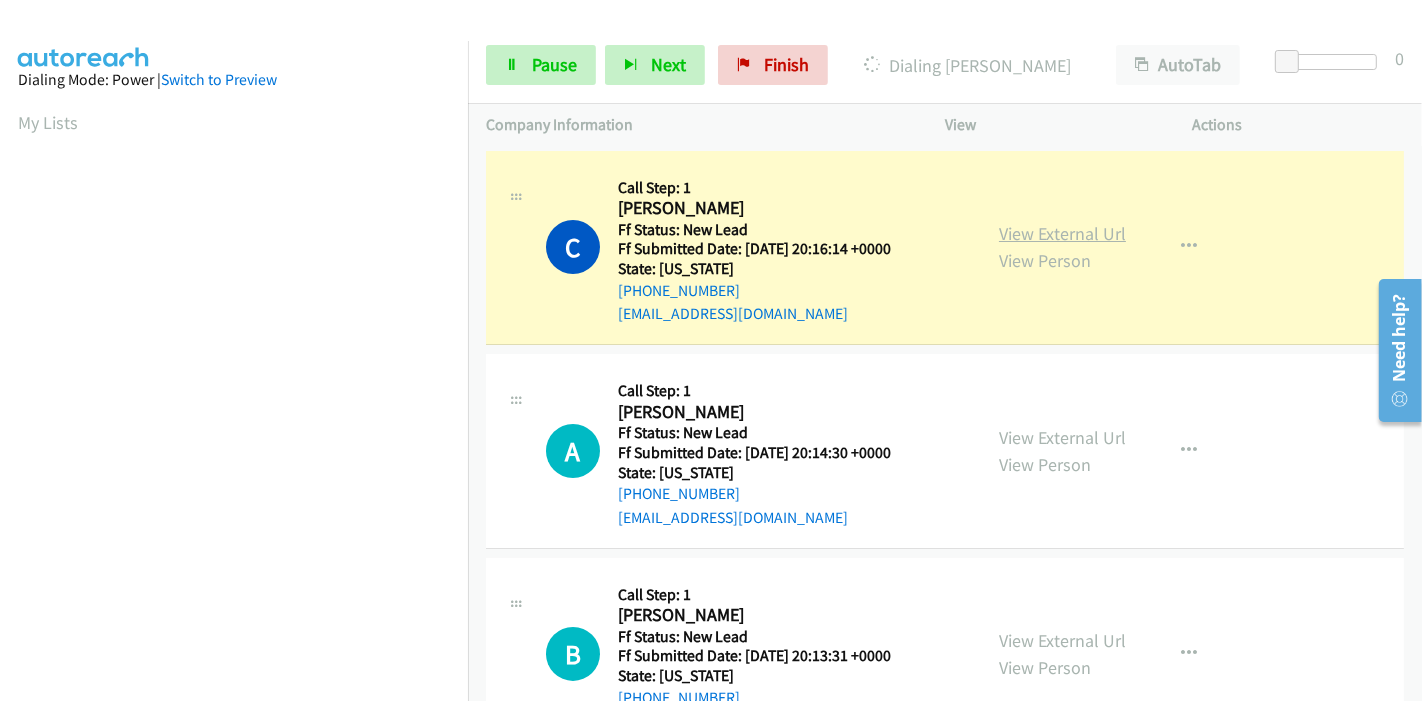click on "View External Url" at bounding box center [1062, 233] 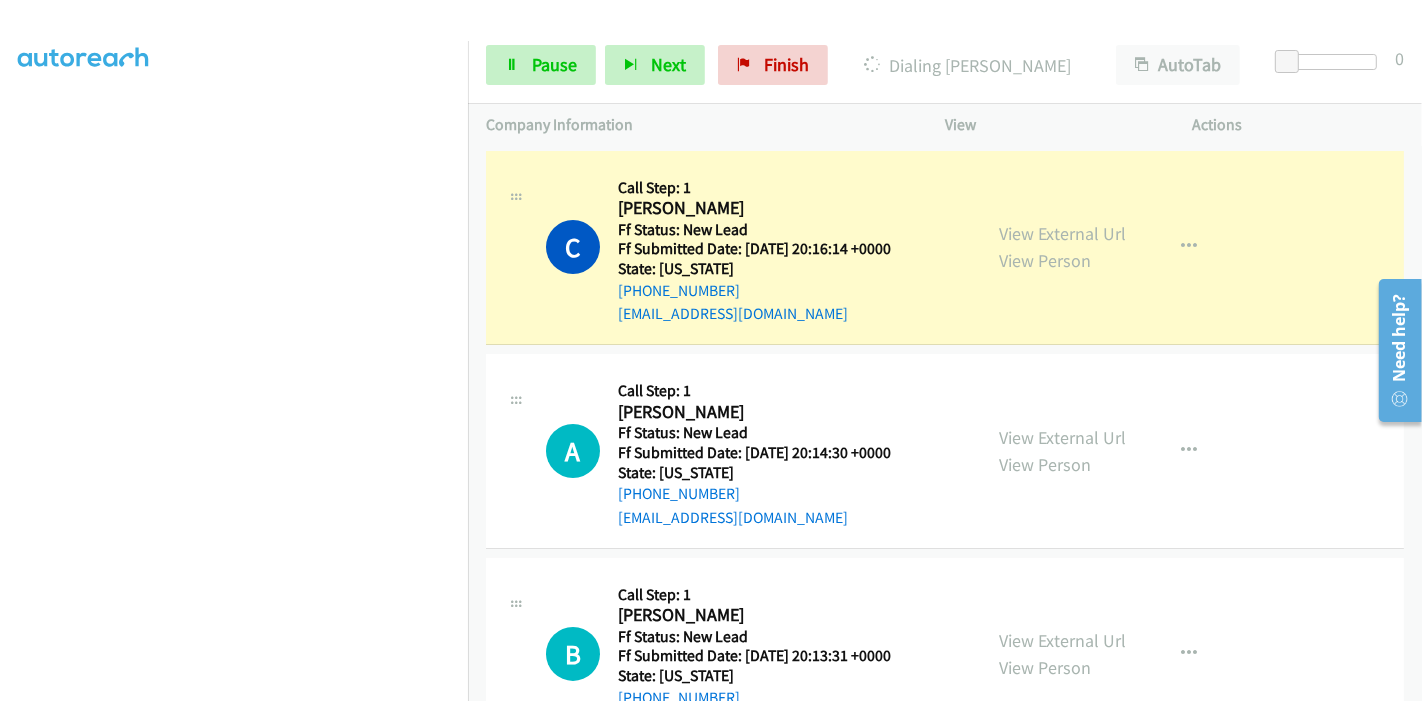 scroll, scrollTop: 0, scrollLeft: 0, axis: both 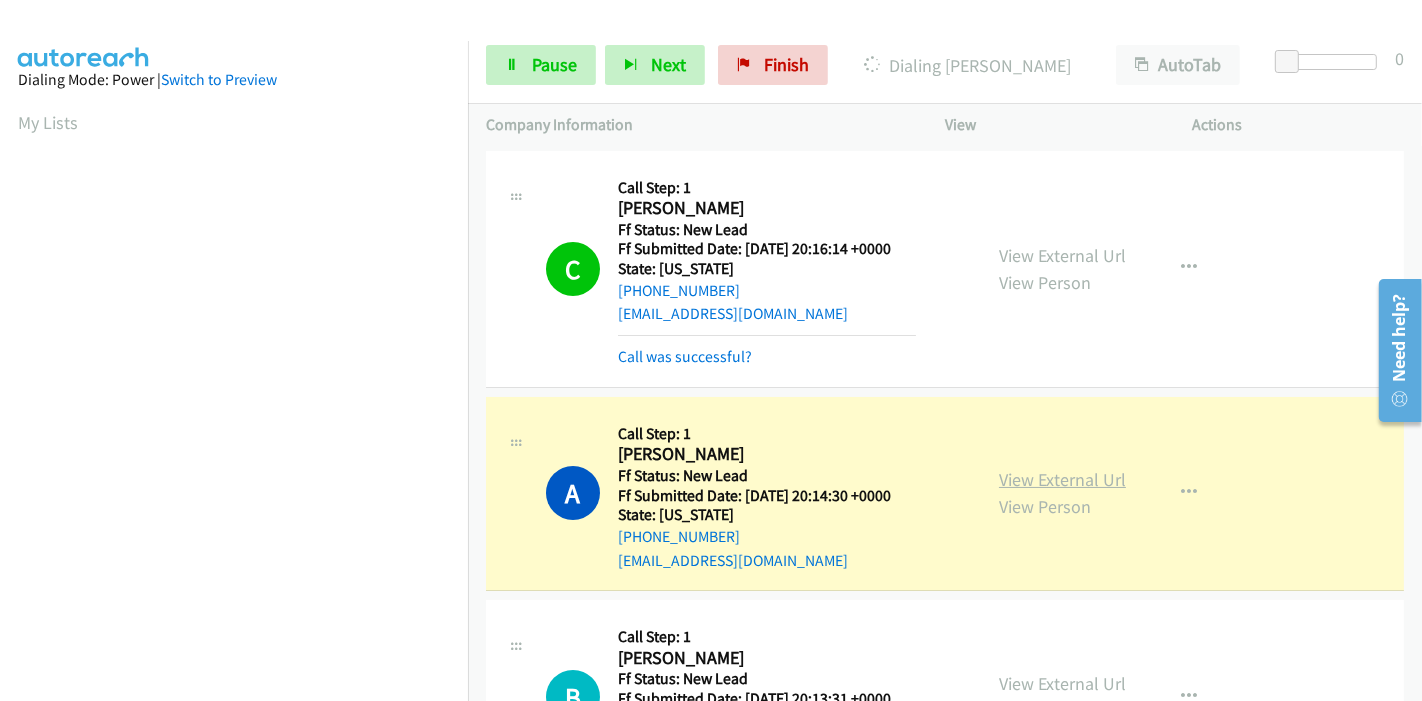 click on "View External Url" at bounding box center (1062, 479) 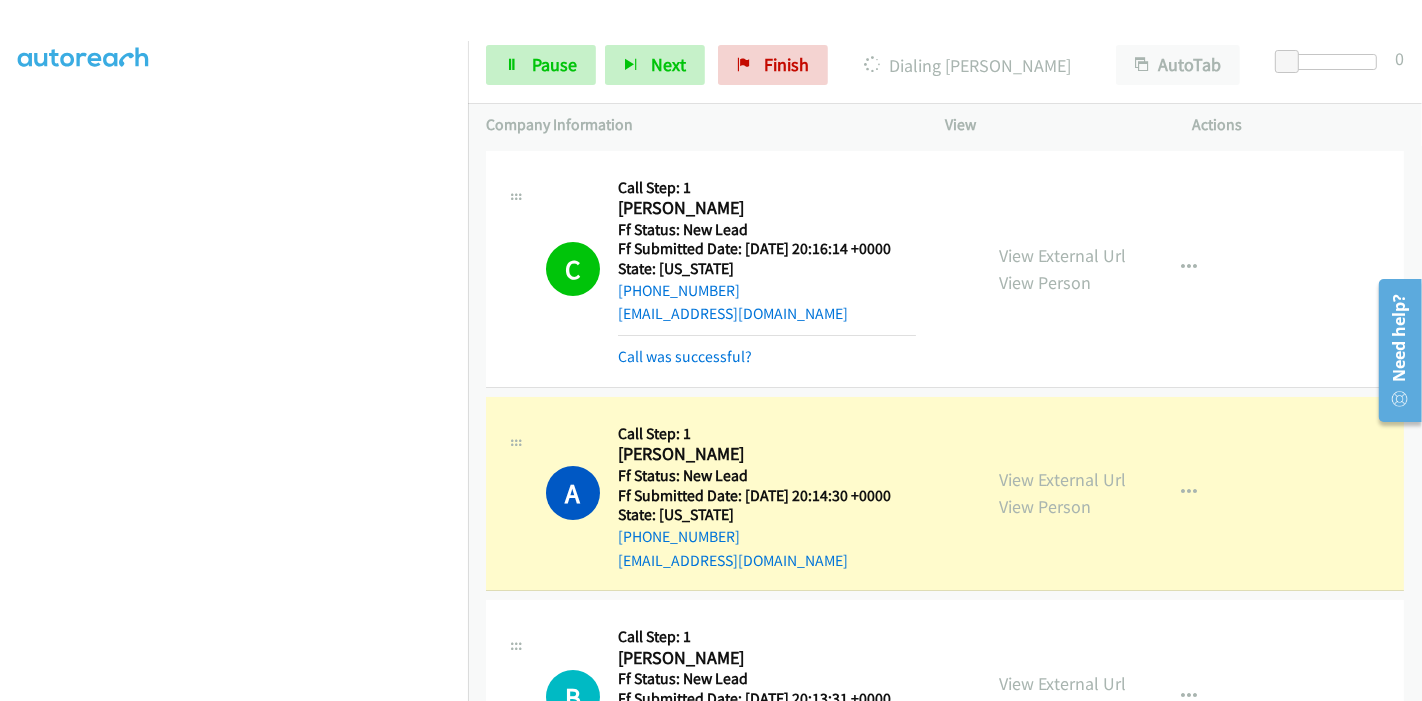 scroll, scrollTop: 0, scrollLeft: 0, axis: both 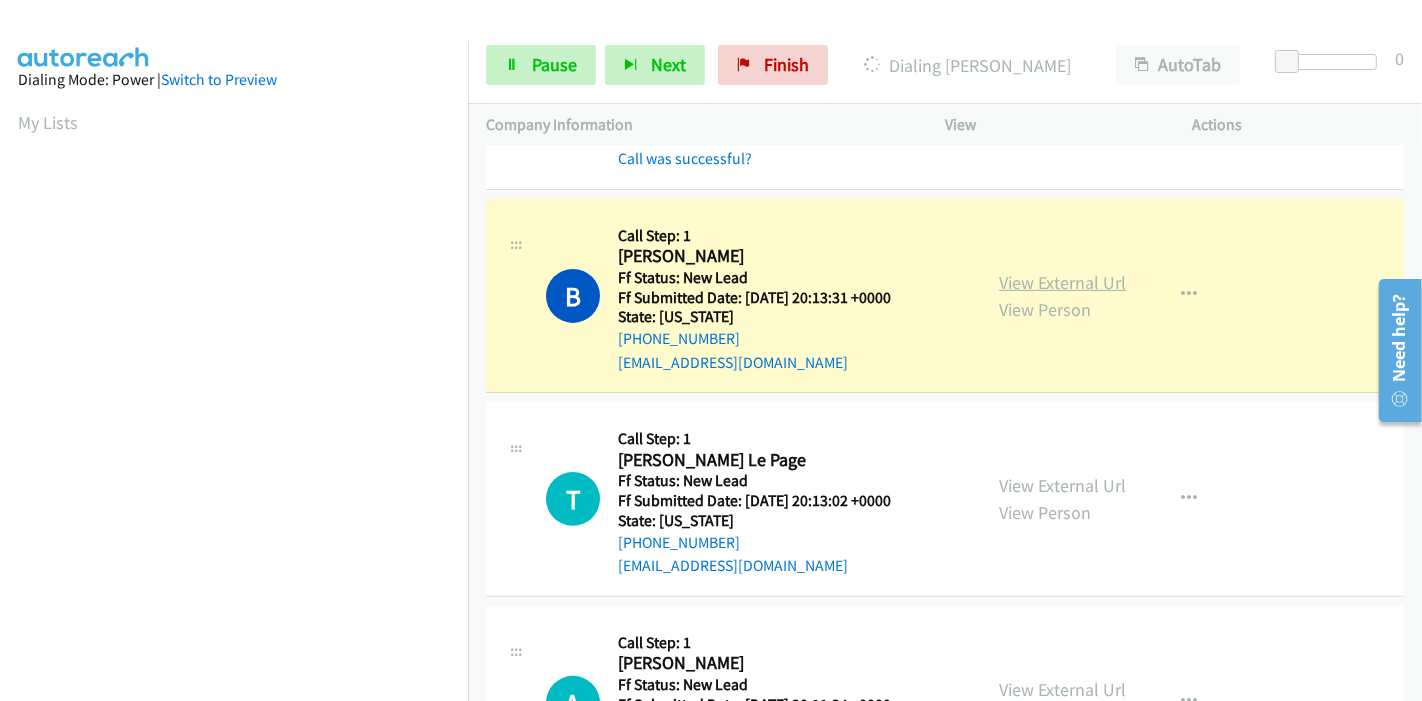 click on "View External Url" at bounding box center [1062, 282] 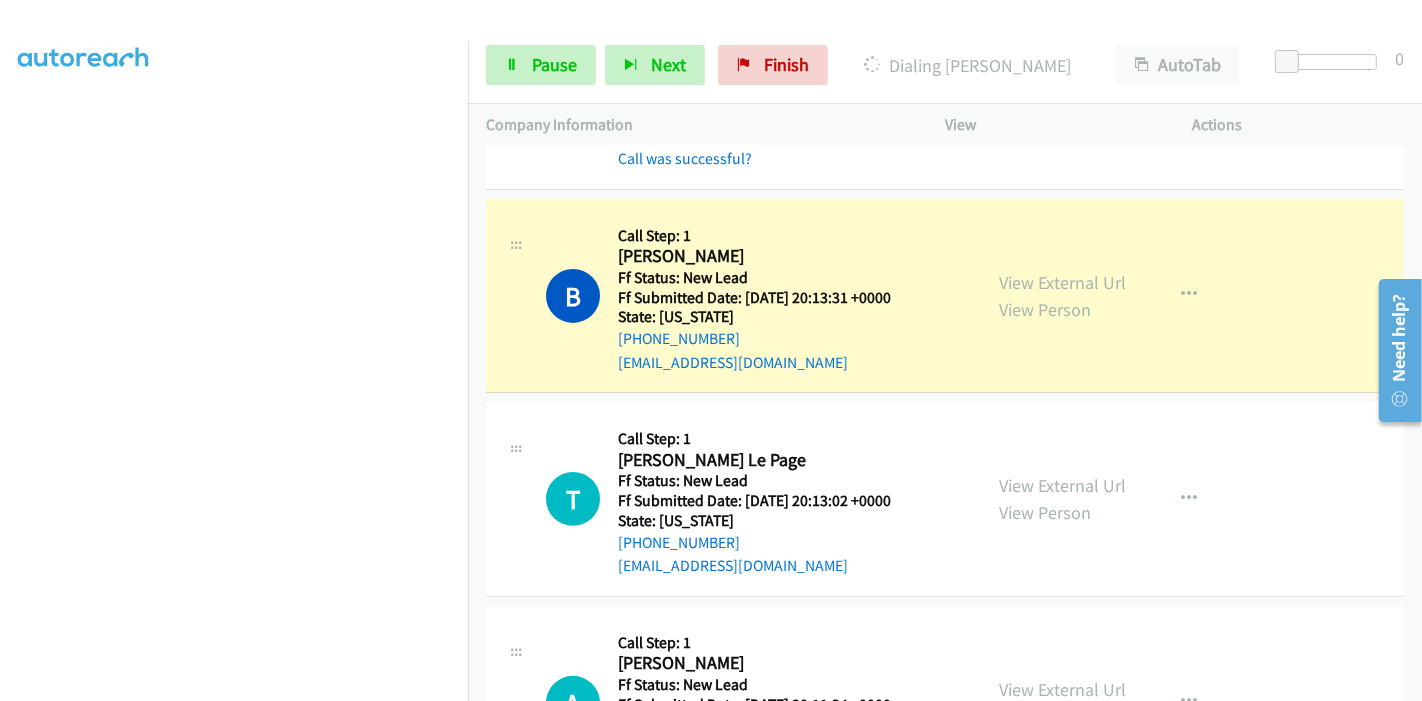 scroll, scrollTop: 0, scrollLeft: 0, axis: both 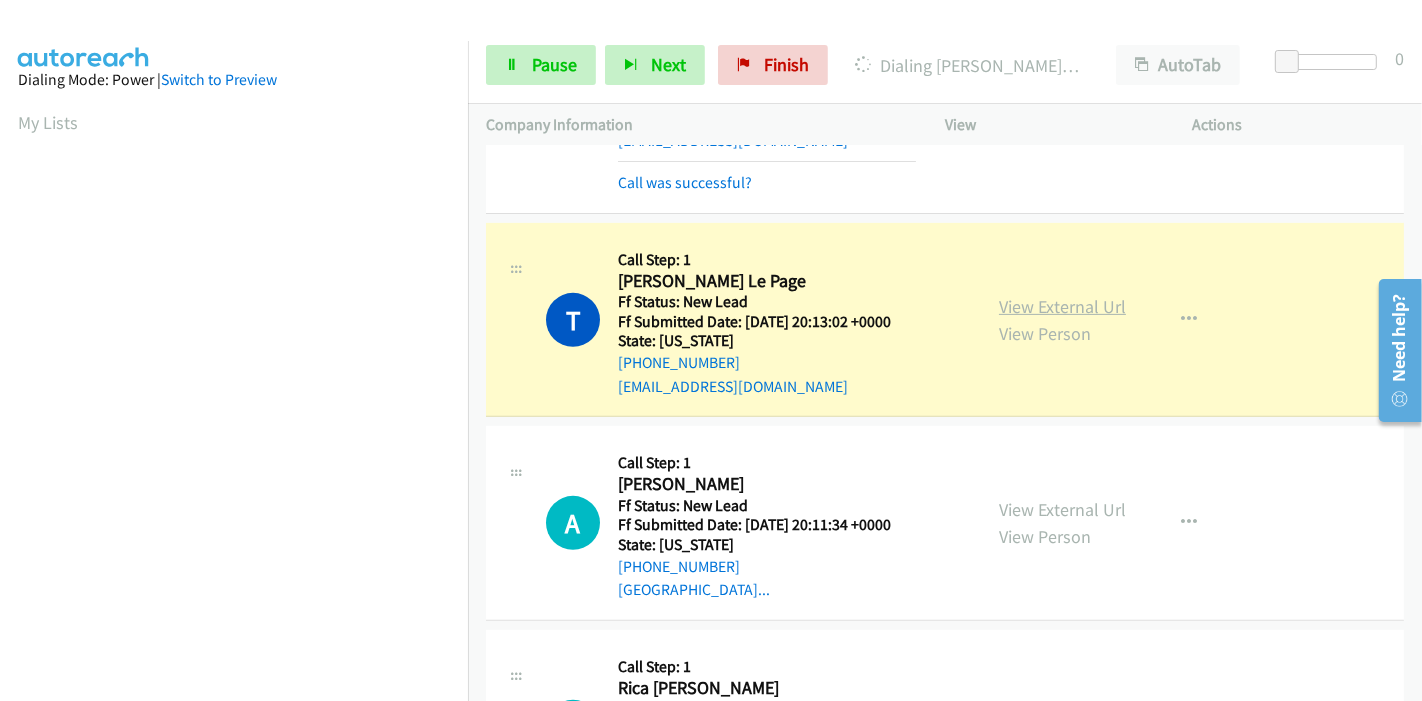click on "View External Url" at bounding box center [1062, 306] 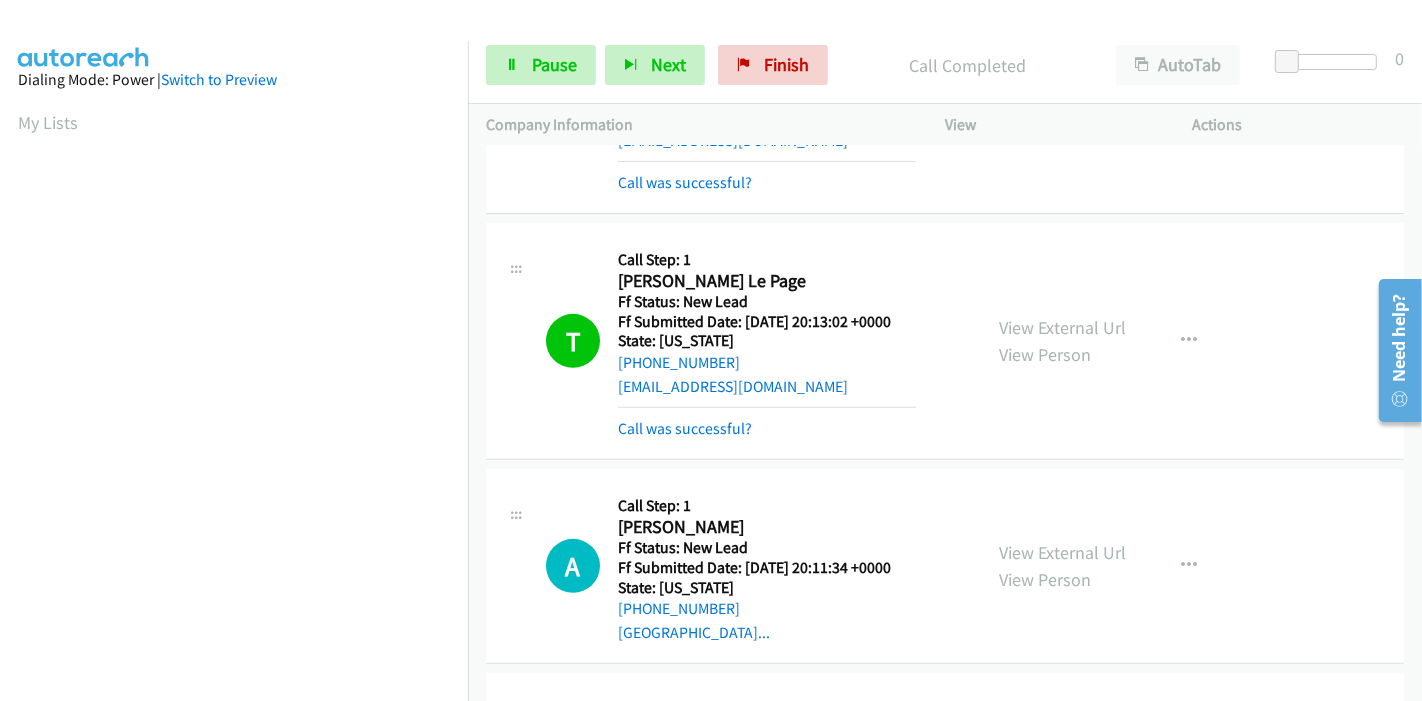 scroll, scrollTop: 422, scrollLeft: 0, axis: vertical 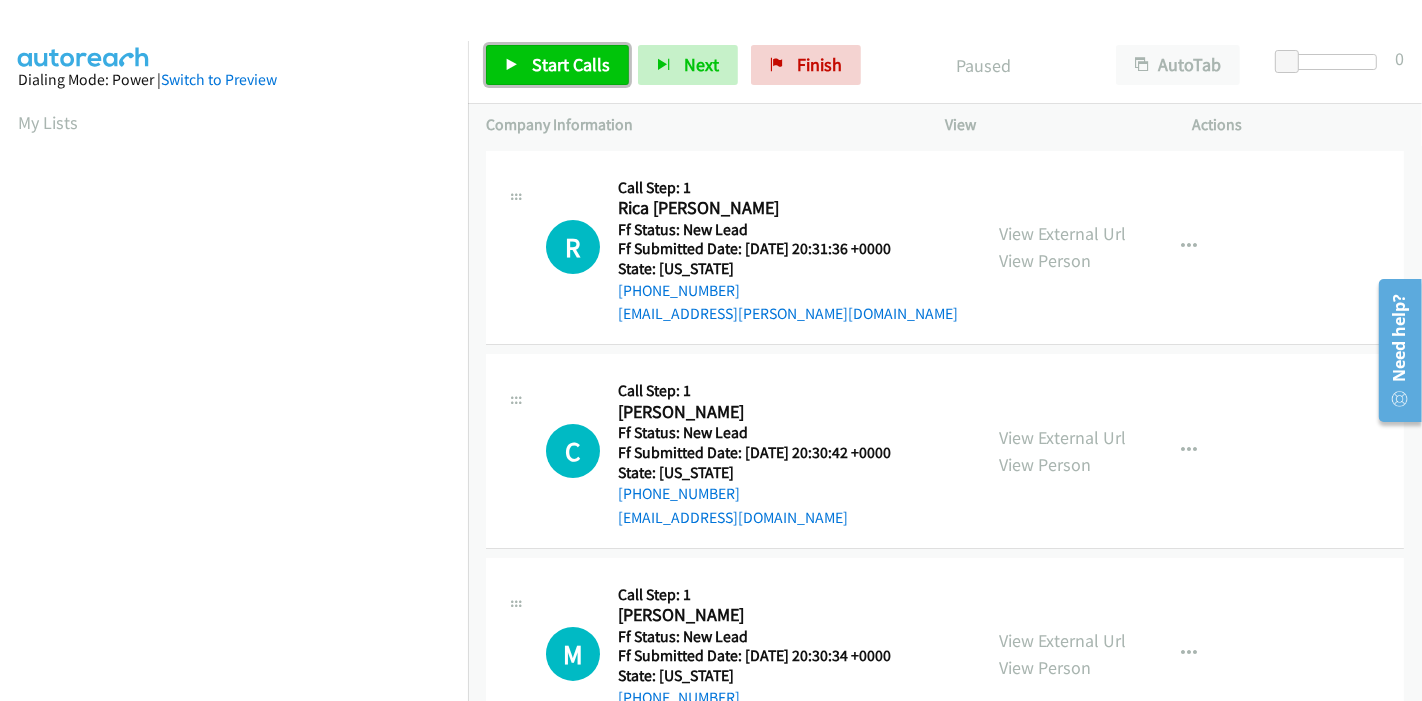 click on "Start Calls" at bounding box center (571, 64) 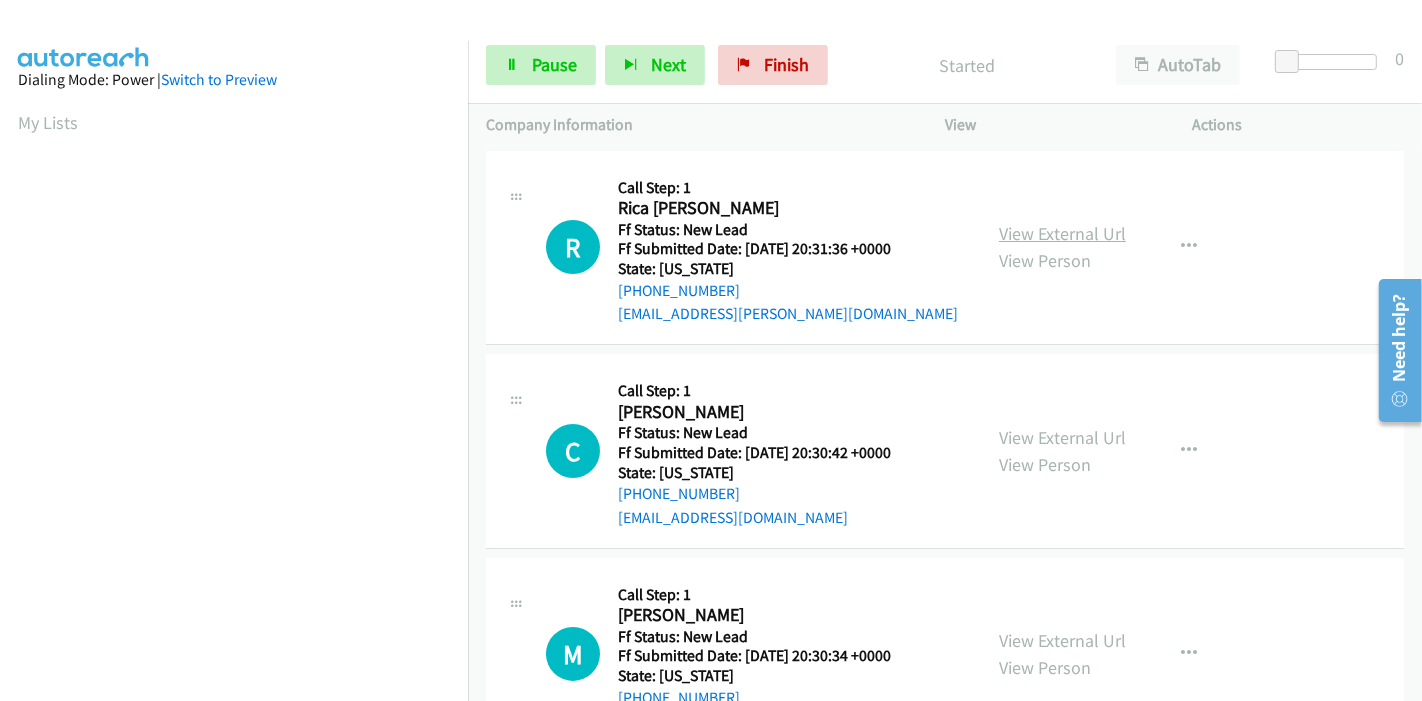 click on "View External Url" at bounding box center (1062, 233) 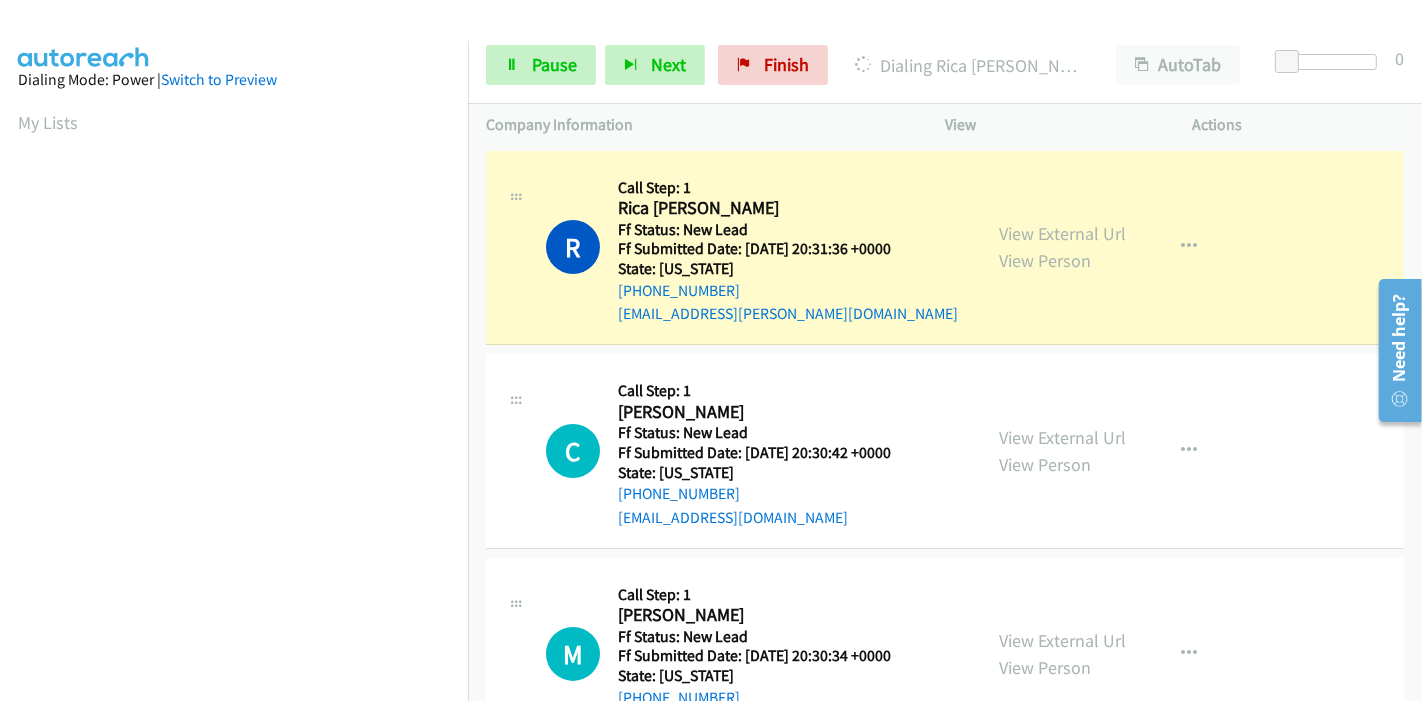 scroll, scrollTop: 422, scrollLeft: 0, axis: vertical 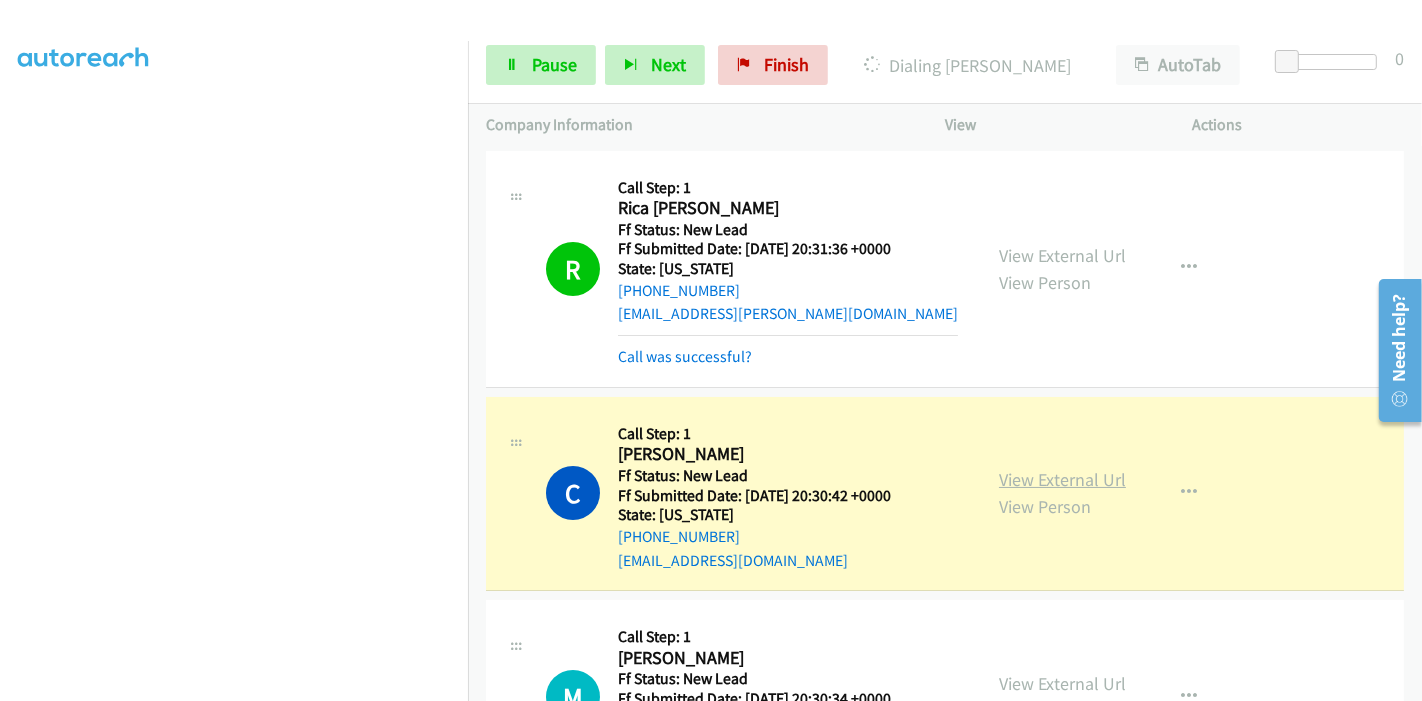 click on "View External Url" at bounding box center (1062, 479) 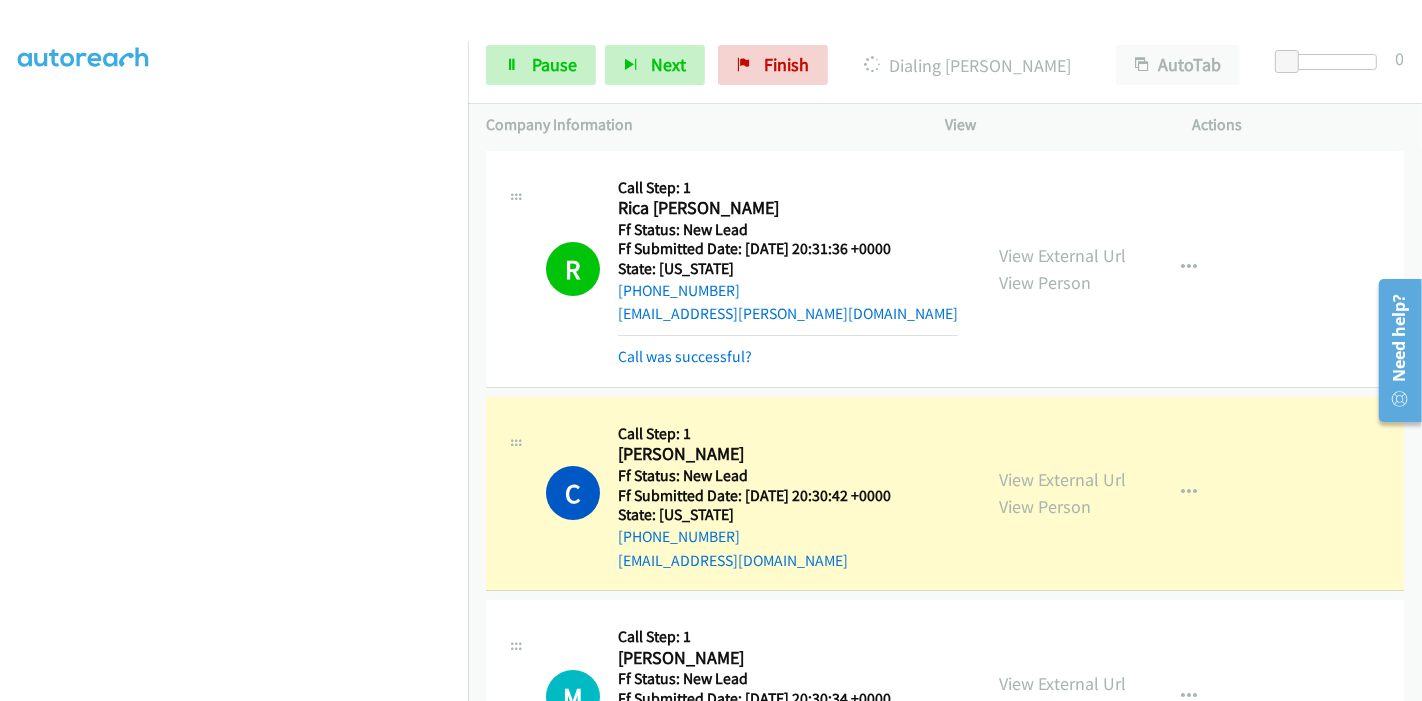 scroll, scrollTop: 0, scrollLeft: 0, axis: both 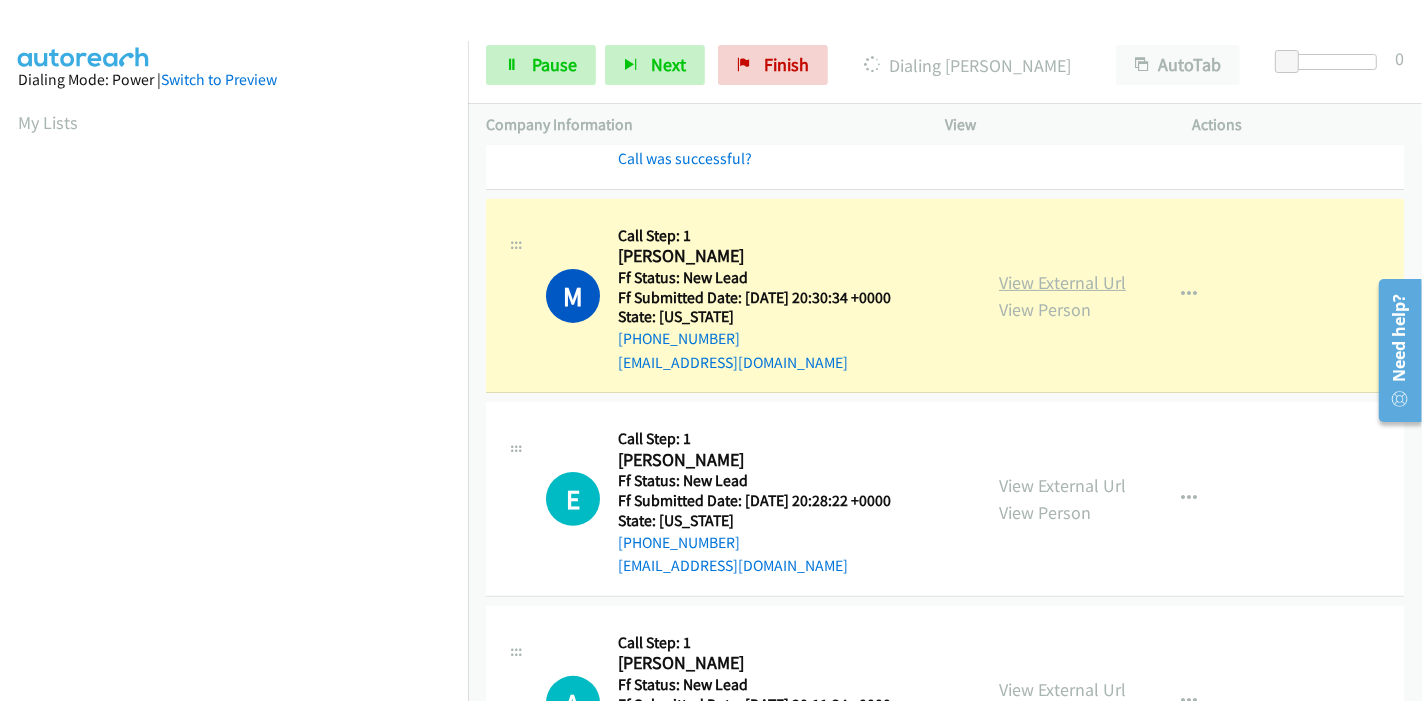 drag, startPoint x: 1094, startPoint y: 287, endPoint x: 1085, endPoint y: 281, distance: 10.816654 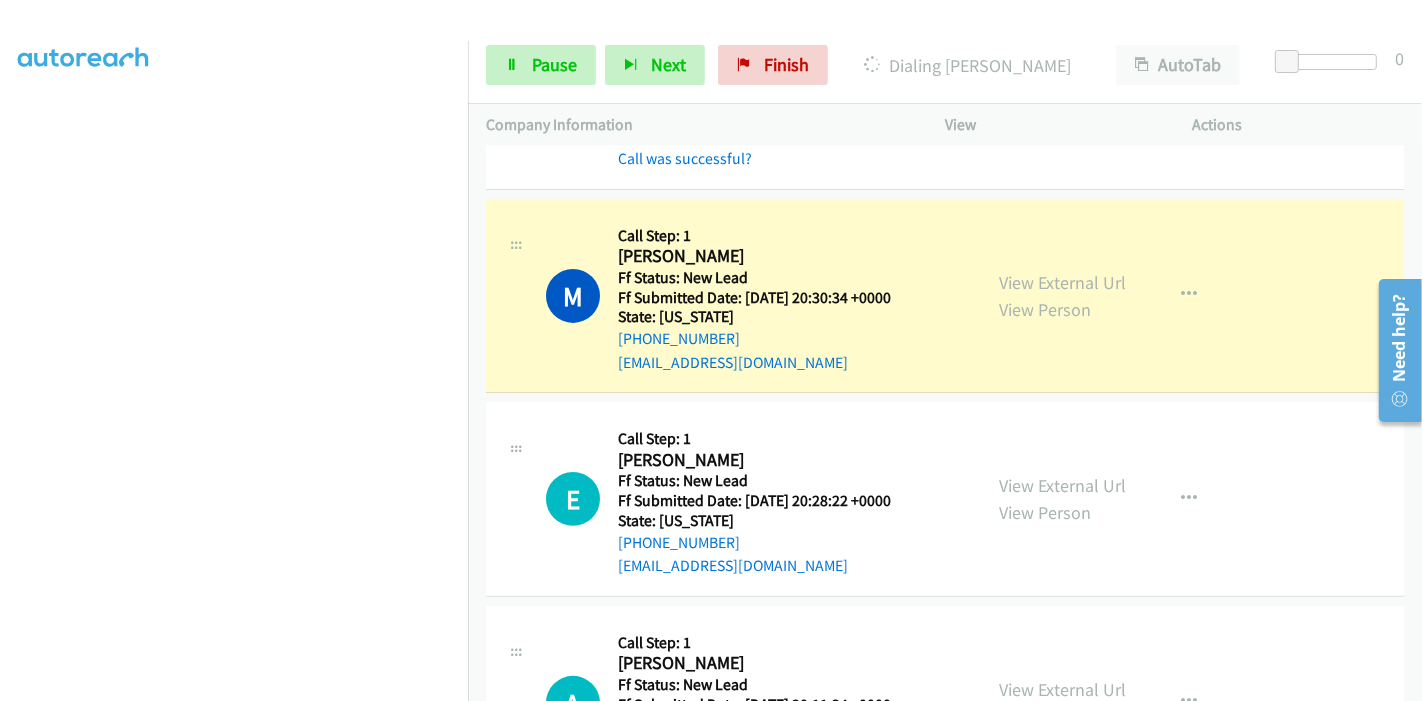 scroll, scrollTop: 0, scrollLeft: 0, axis: both 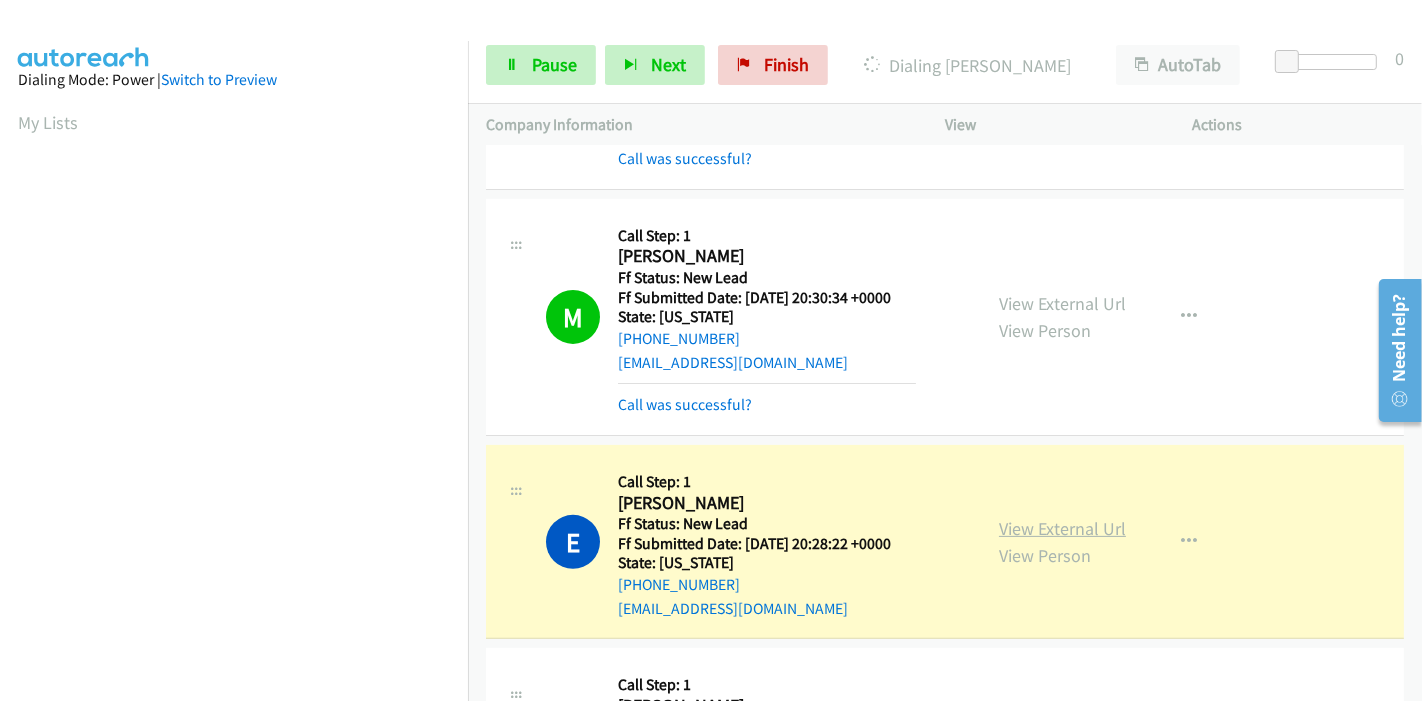 click on "View External Url" at bounding box center (1062, 528) 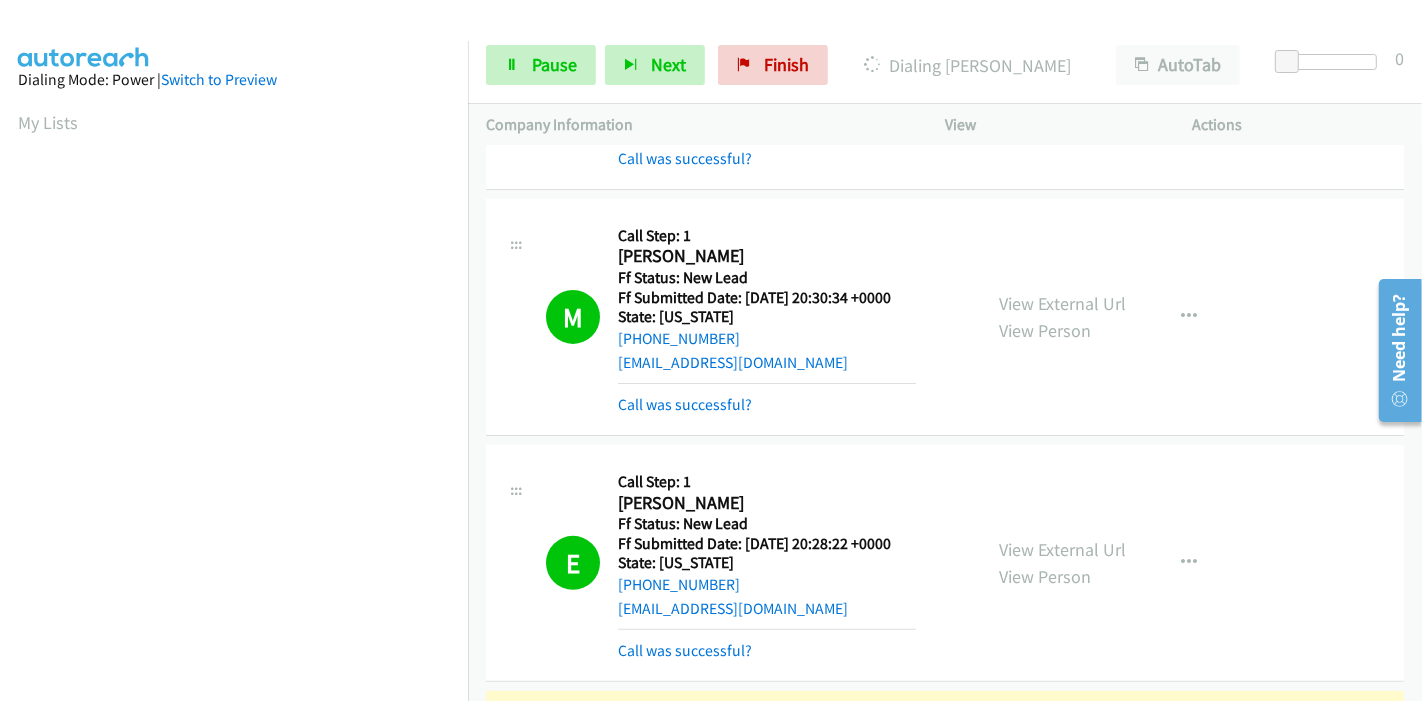 scroll, scrollTop: 422, scrollLeft: 0, axis: vertical 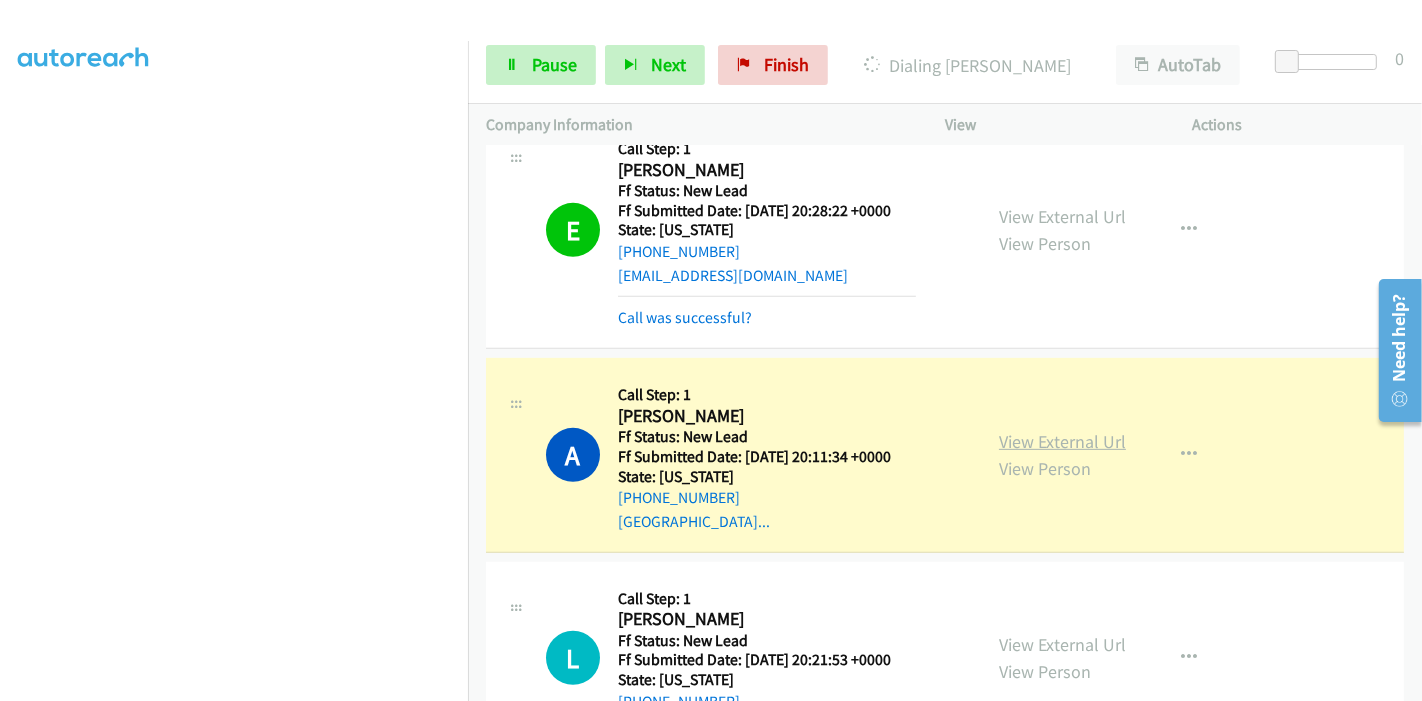 click on "View External Url" at bounding box center (1062, 441) 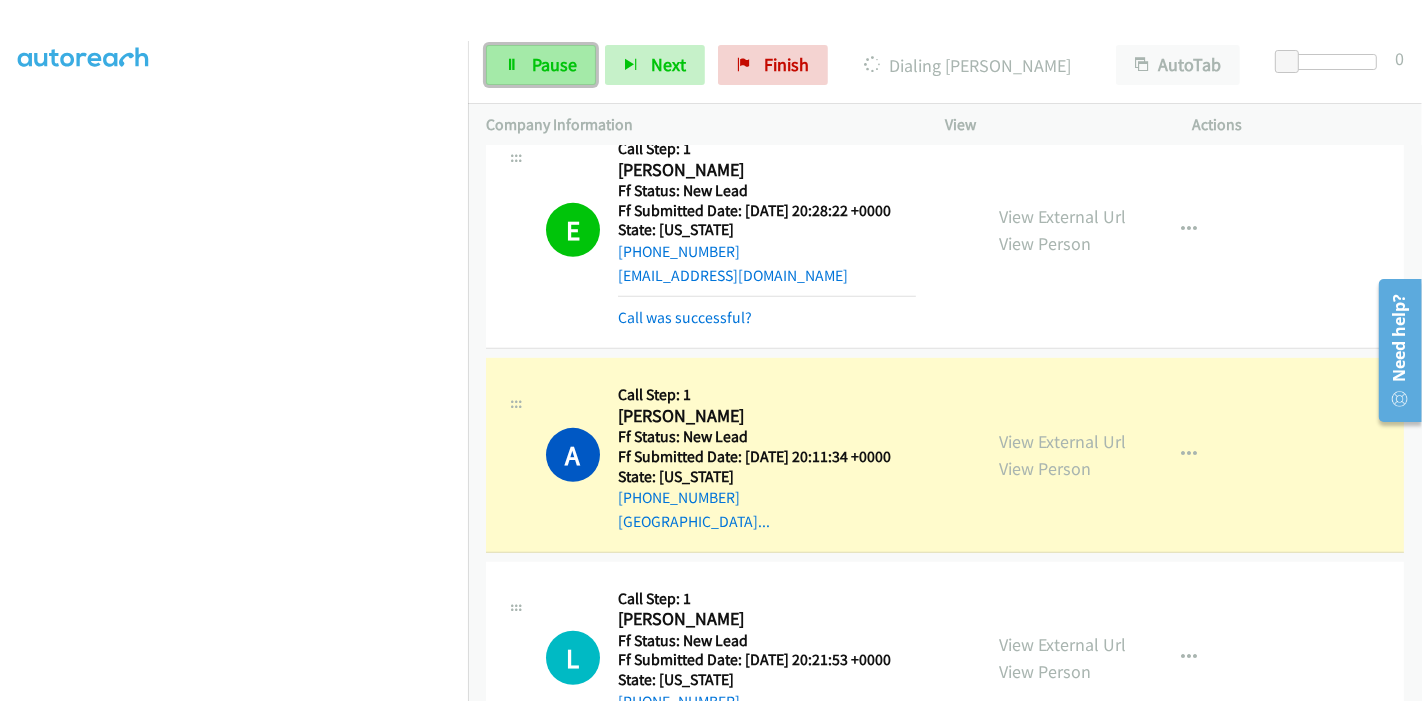click on "Pause" at bounding box center (541, 65) 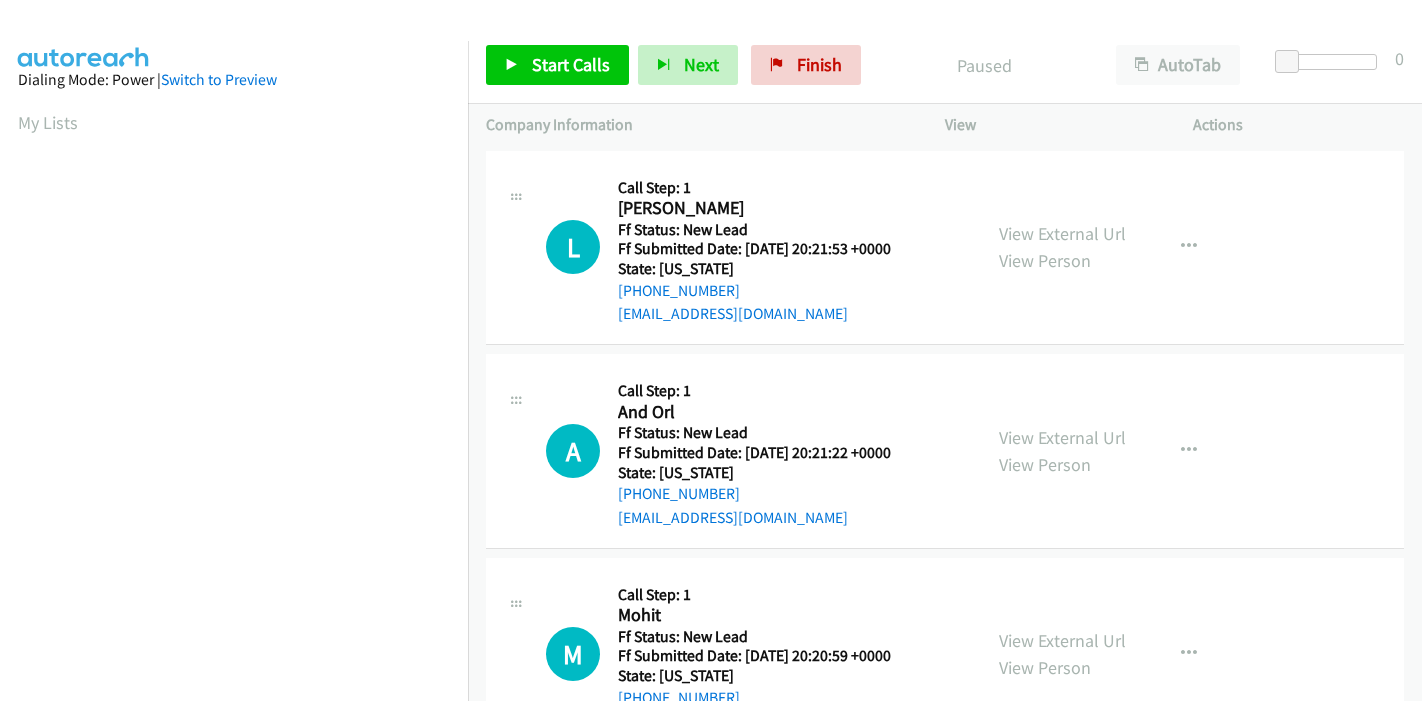 scroll, scrollTop: 0, scrollLeft: 0, axis: both 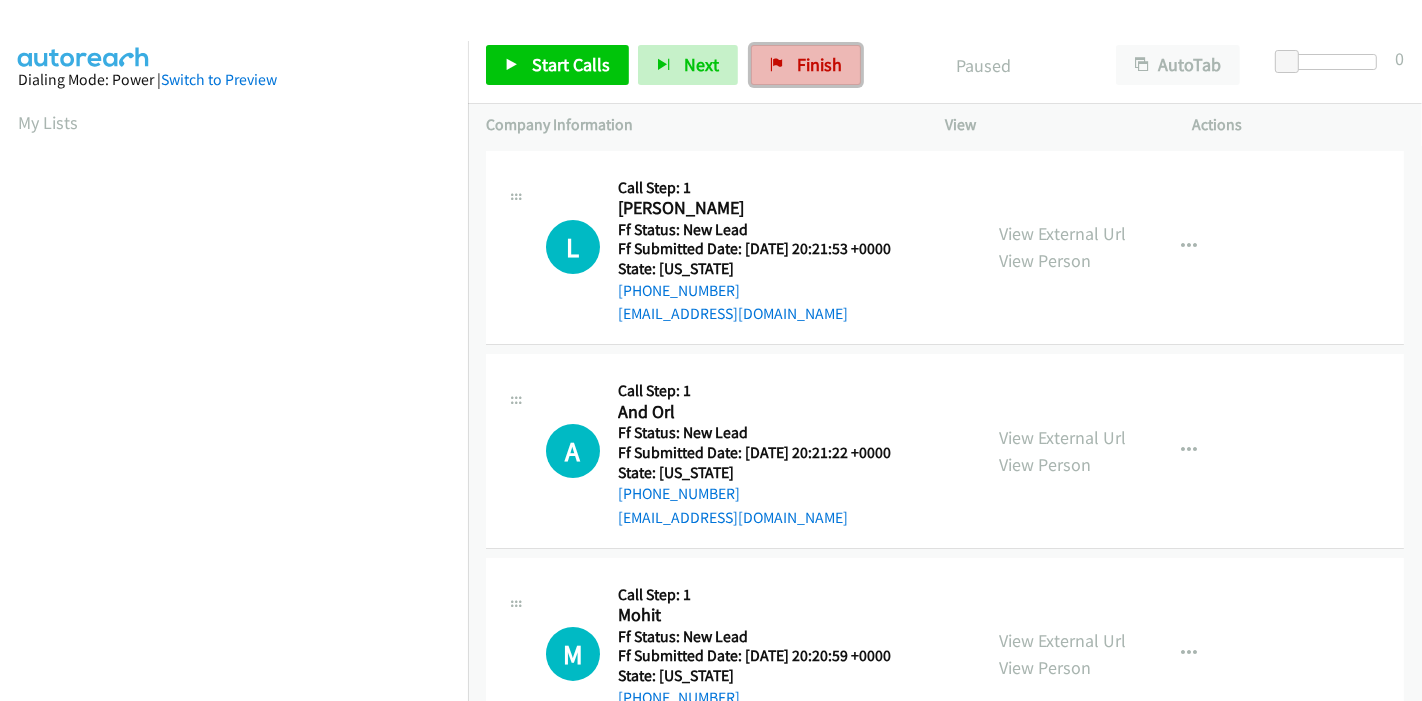 click on "Finish" at bounding box center (806, 65) 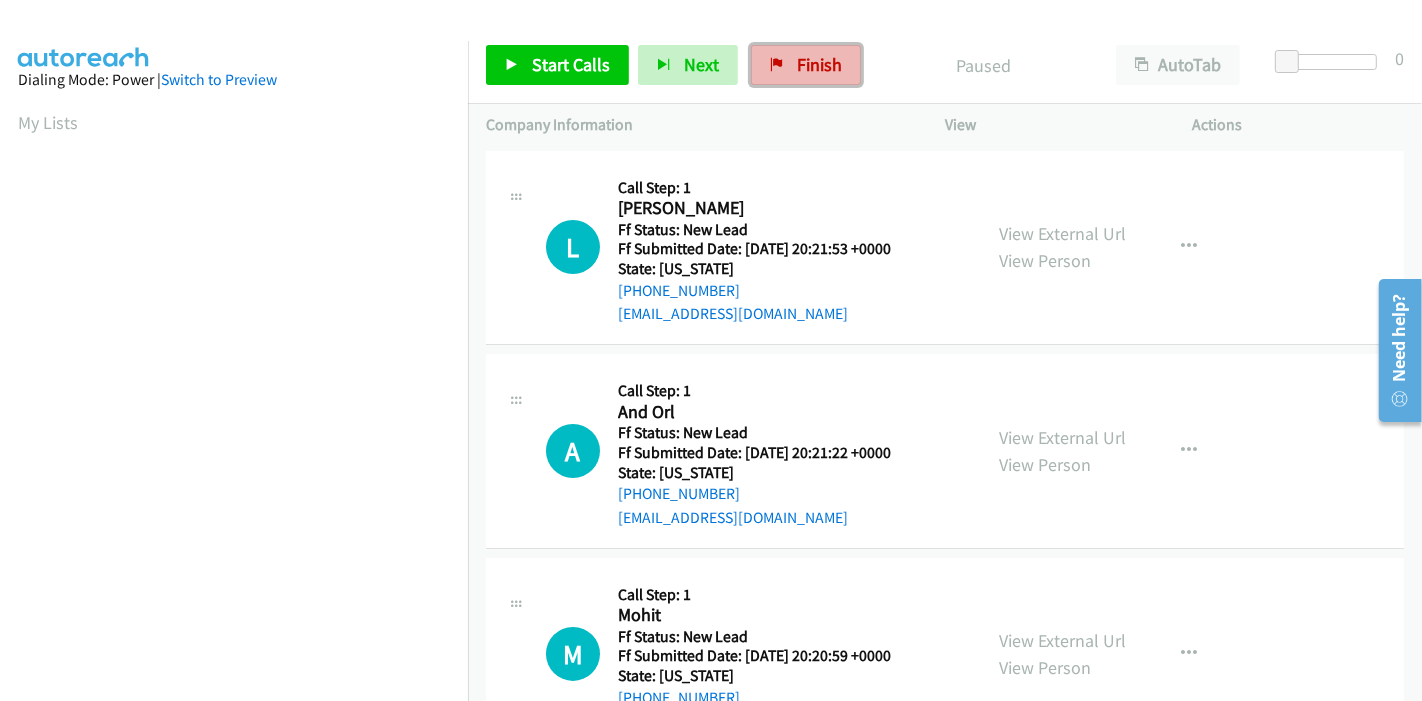 scroll, scrollTop: 0, scrollLeft: 0, axis: both 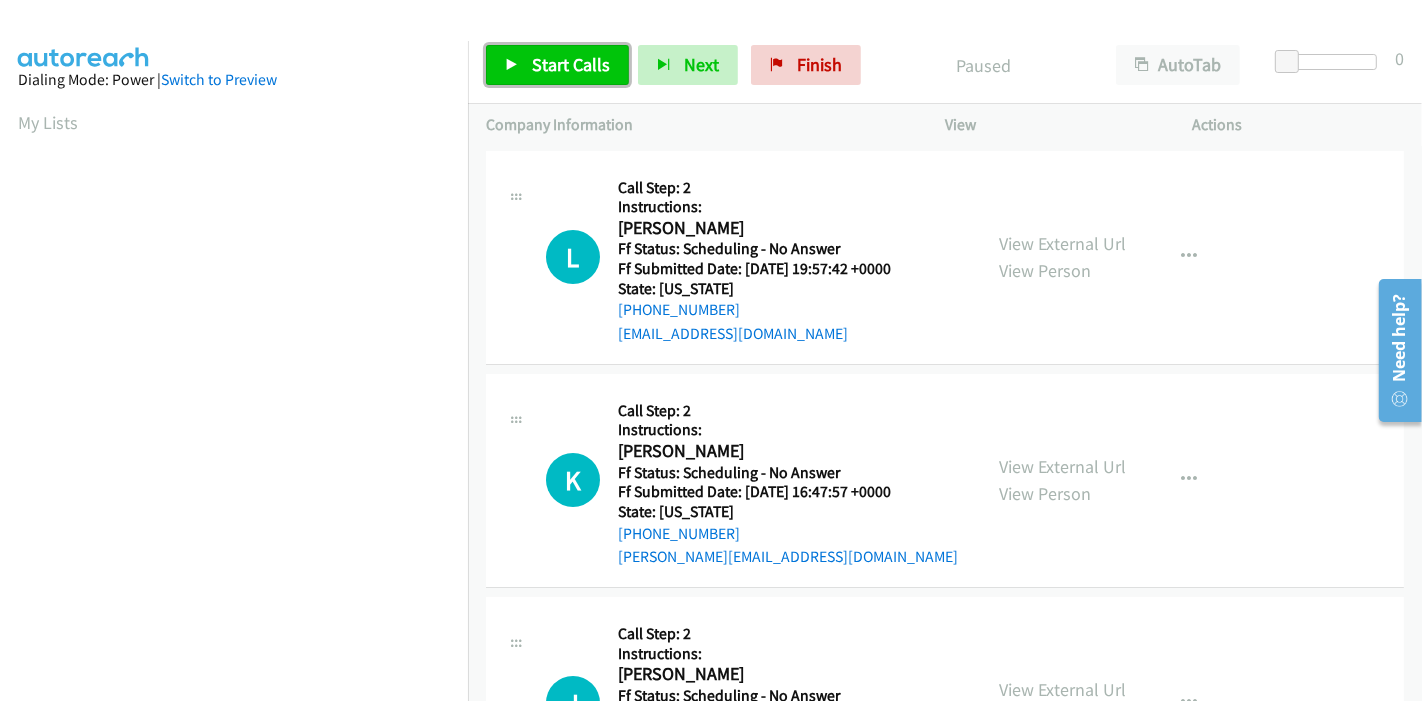 click on "Start Calls" at bounding box center [571, 64] 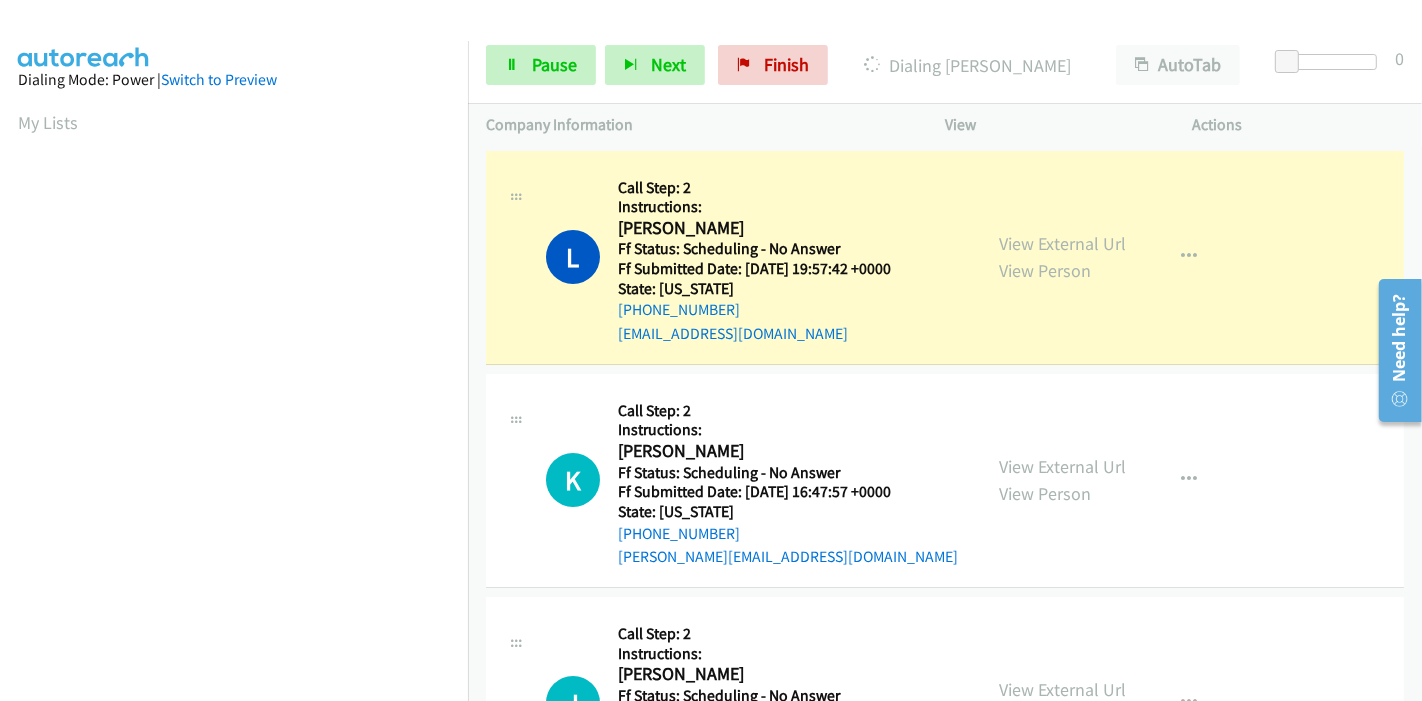 scroll, scrollTop: 422, scrollLeft: 0, axis: vertical 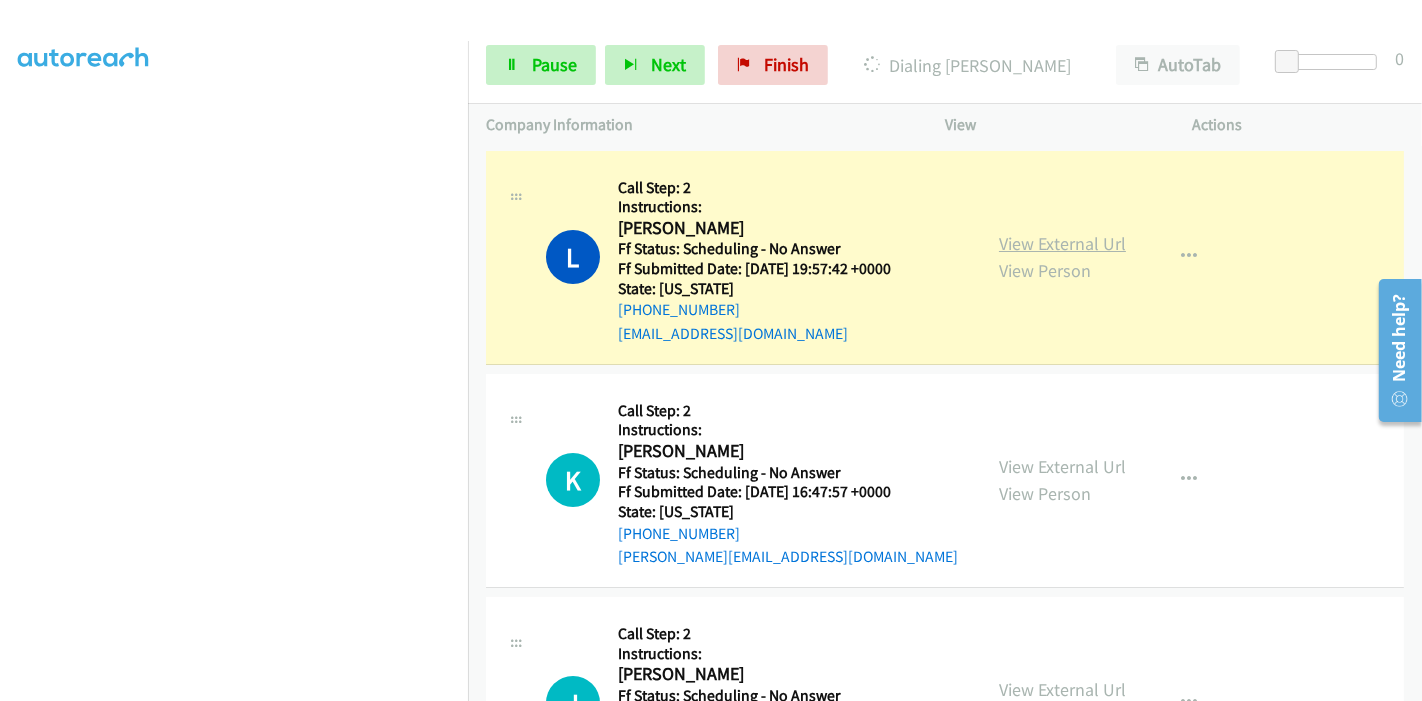 click on "View External Url" at bounding box center [1062, 243] 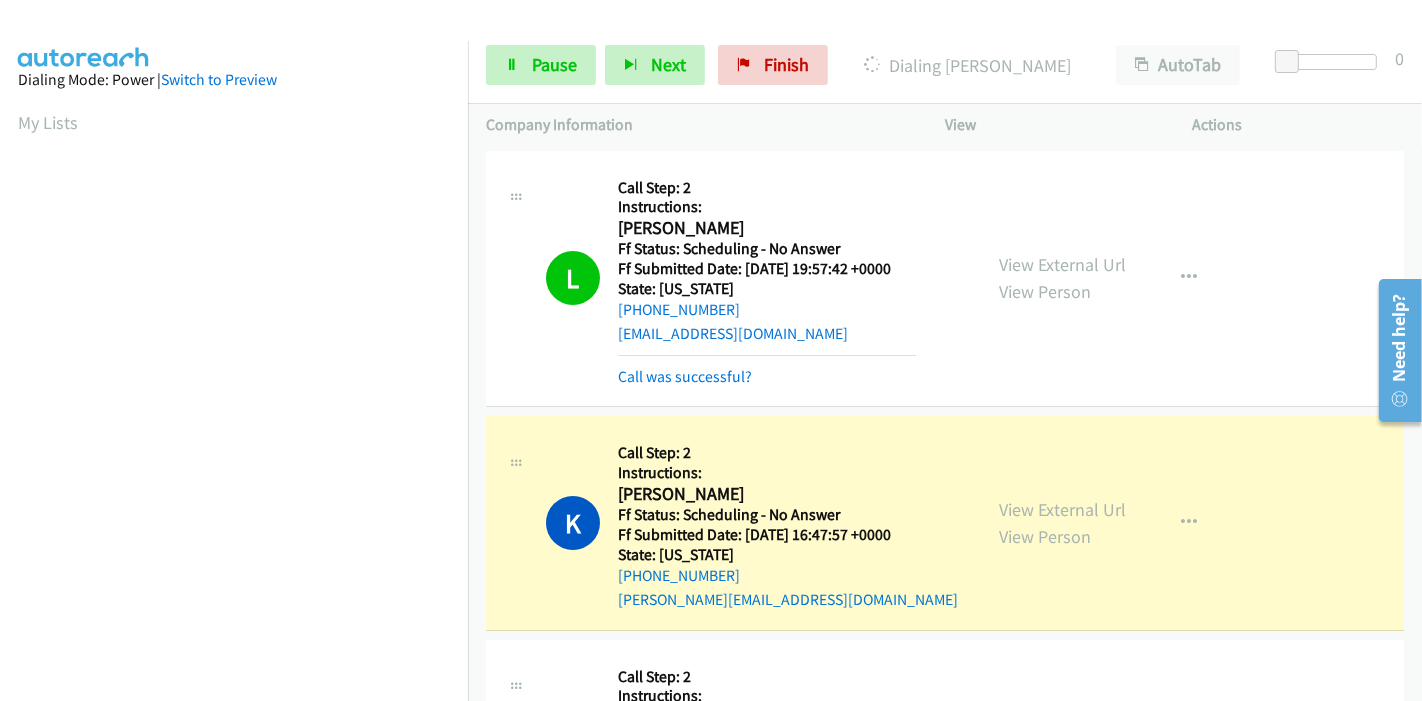 scroll, scrollTop: 422, scrollLeft: 0, axis: vertical 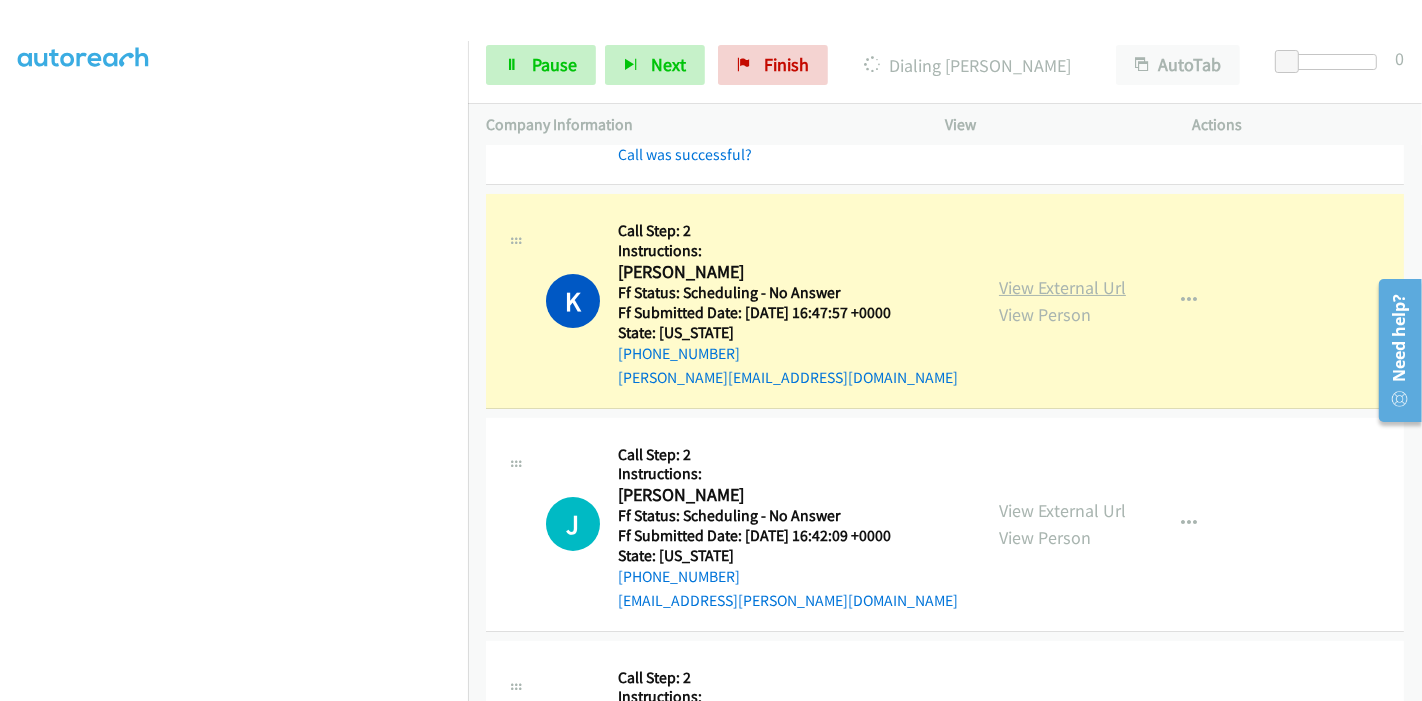 click on "View External Url" at bounding box center [1062, 287] 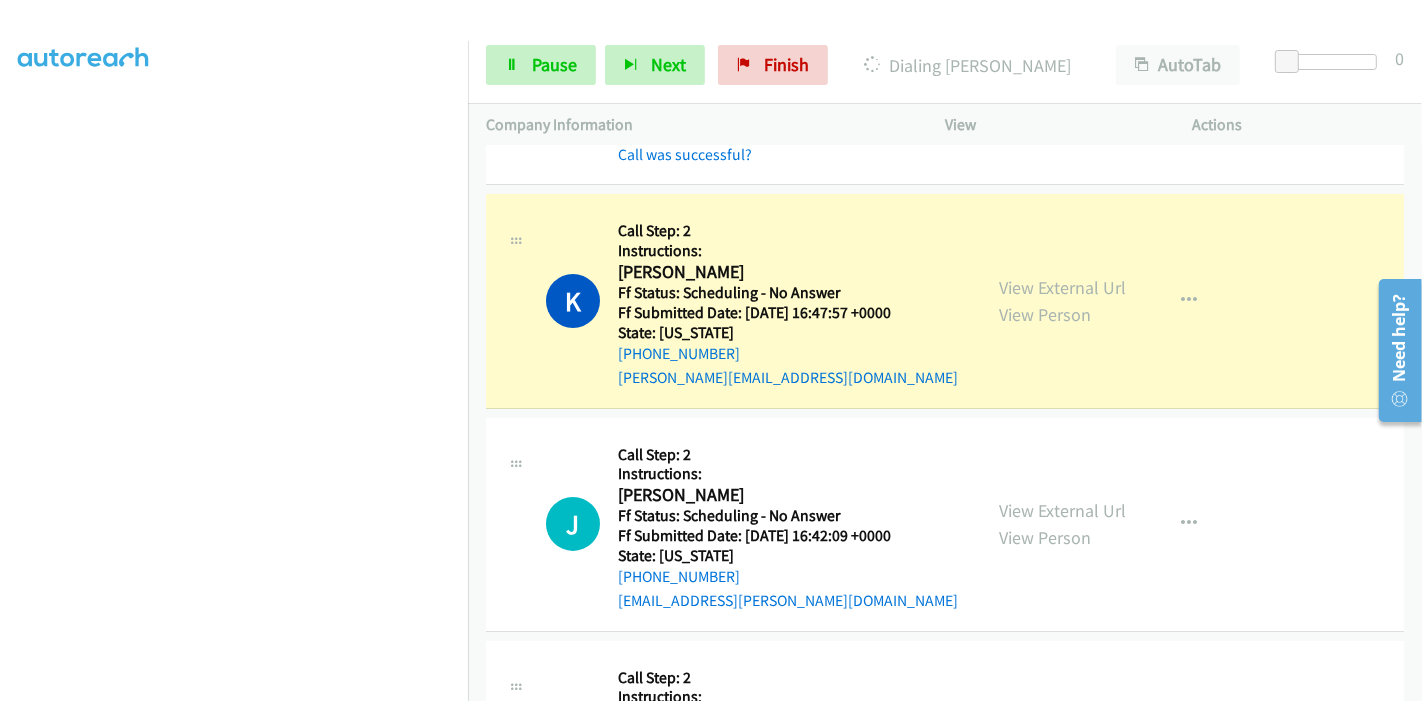 scroll, scrollTop: 0, scrollLeft: 0, axis: both 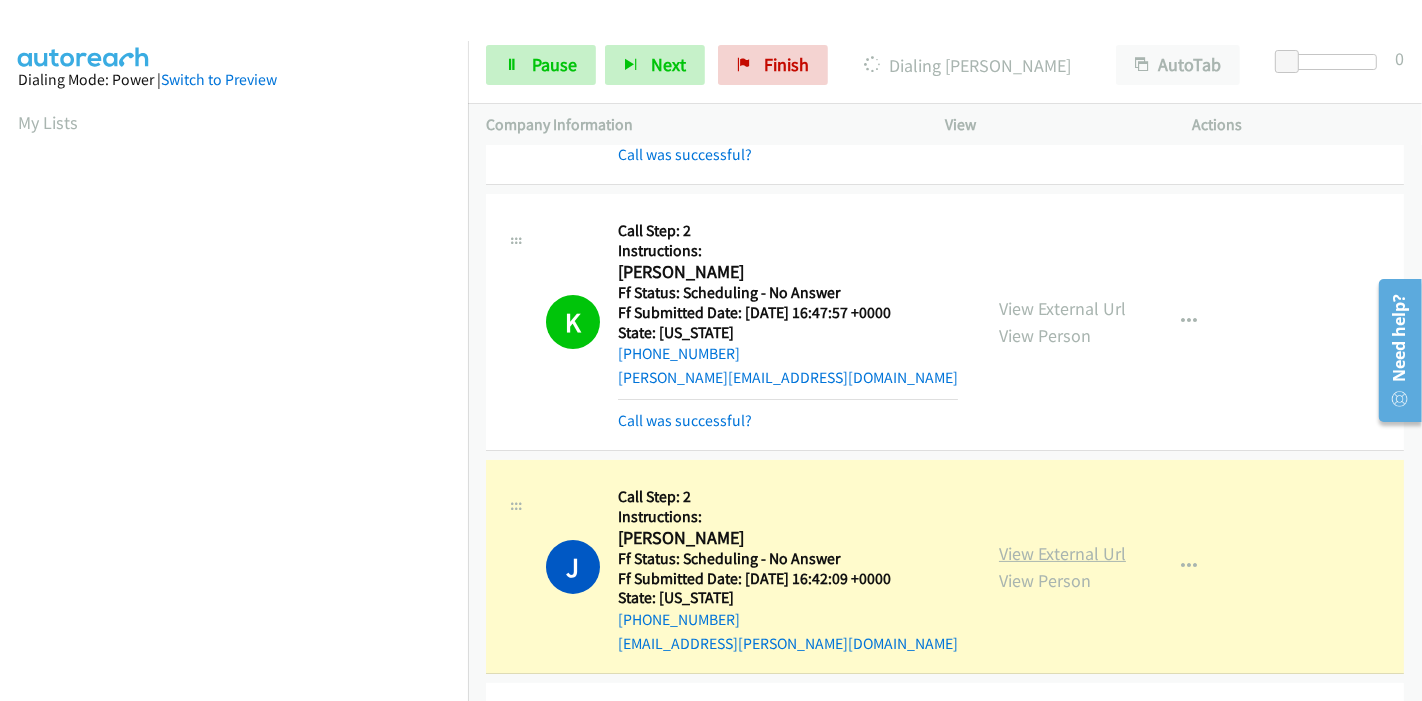 click on "View External Url" at bounding box center (1062, 553) 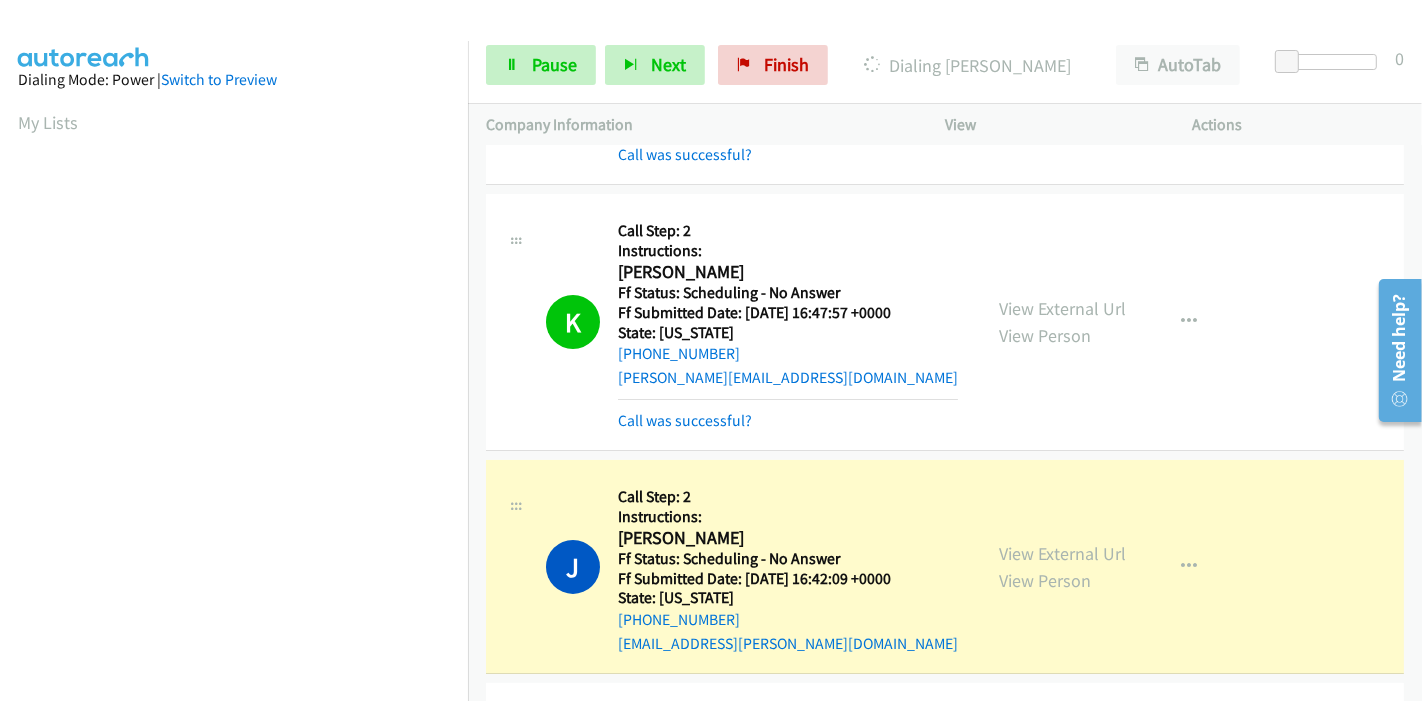 scroll, scrollTop: 422, scrollLeft: 0, axis: vertical 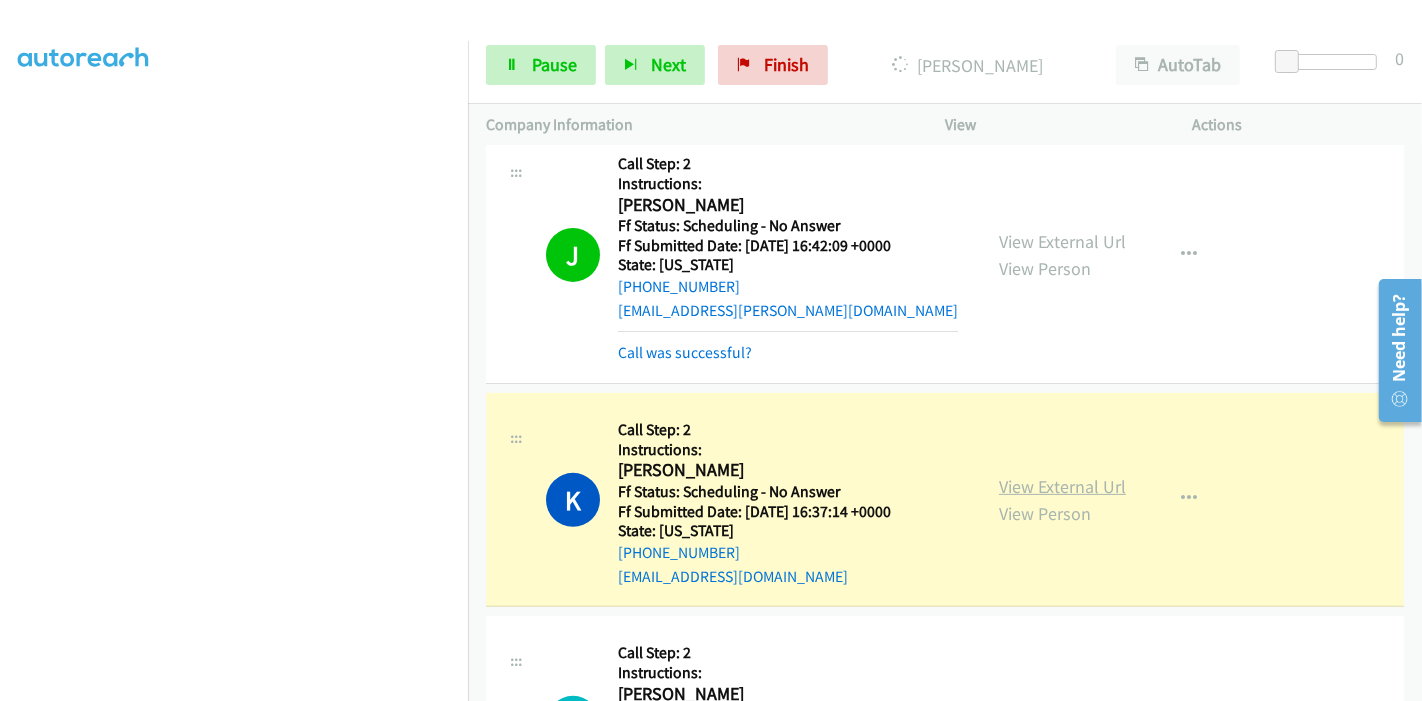 click on "View External Url" at bounding box center (1062, 486) 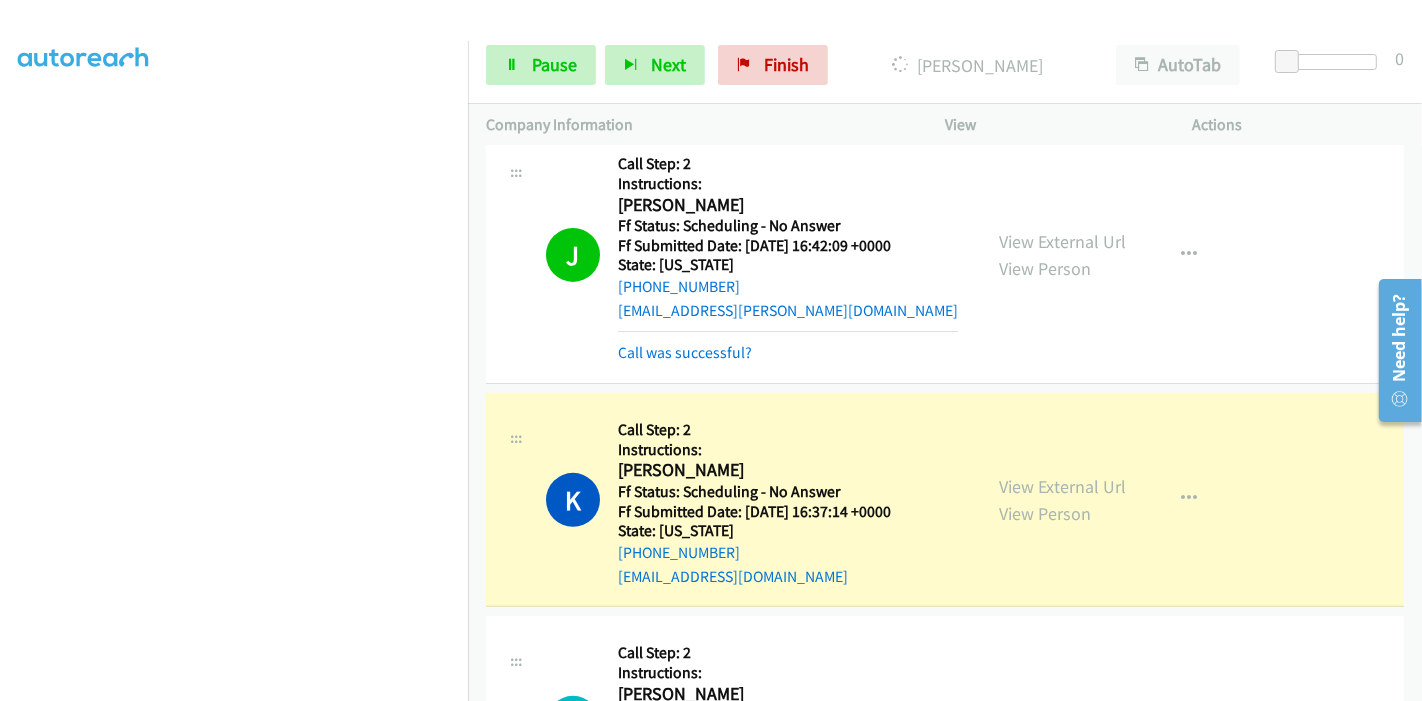 scroll, scrollTop: 0, scrollLeft: 0, axis: both 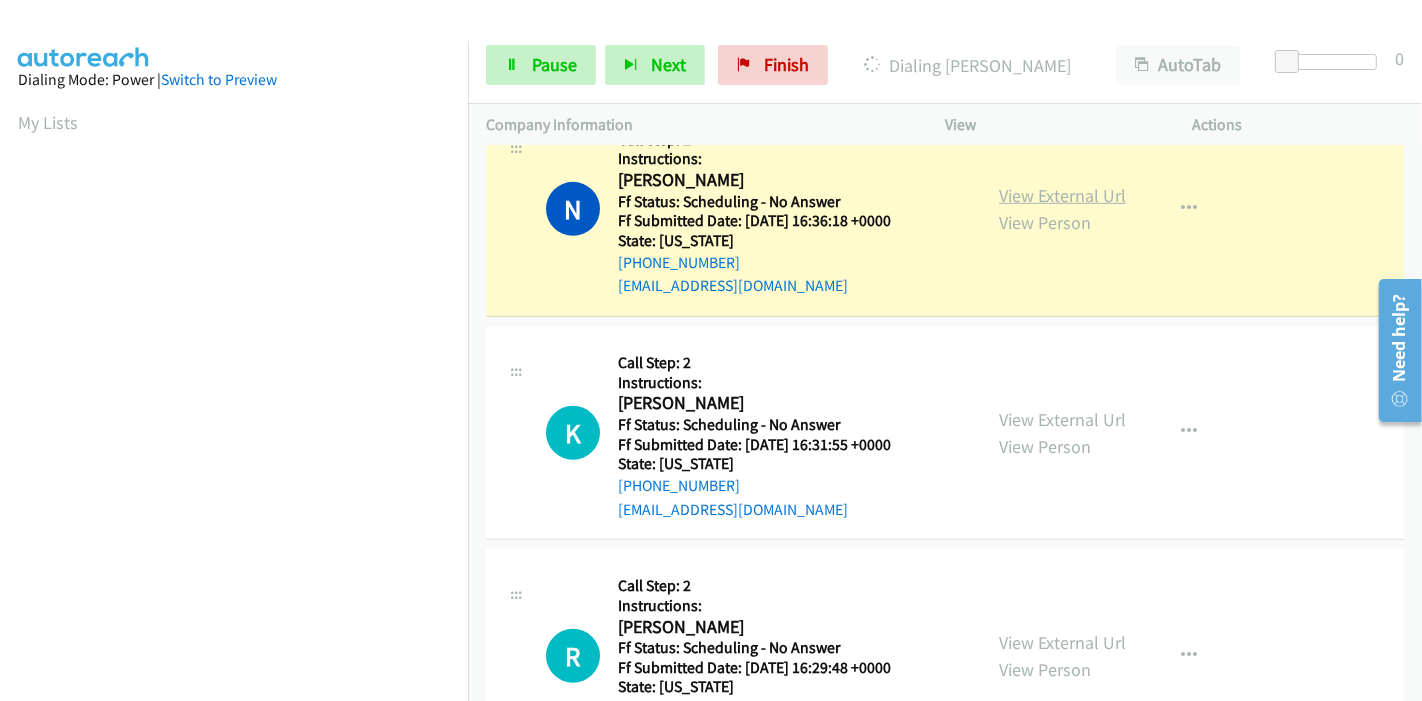 click on "View External Url" at bounding box center [1062, 195] 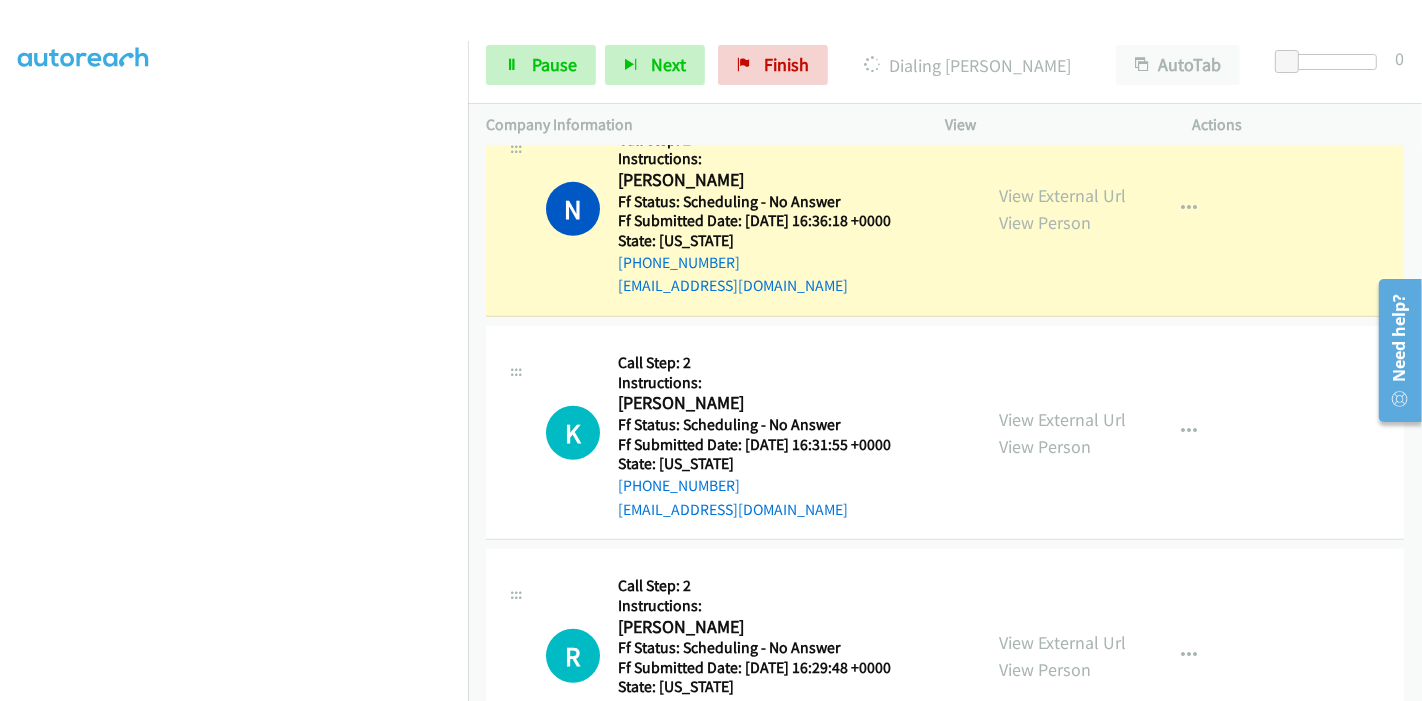 scroll, scrollTop: 0, scrollLeft: 0, axis: both 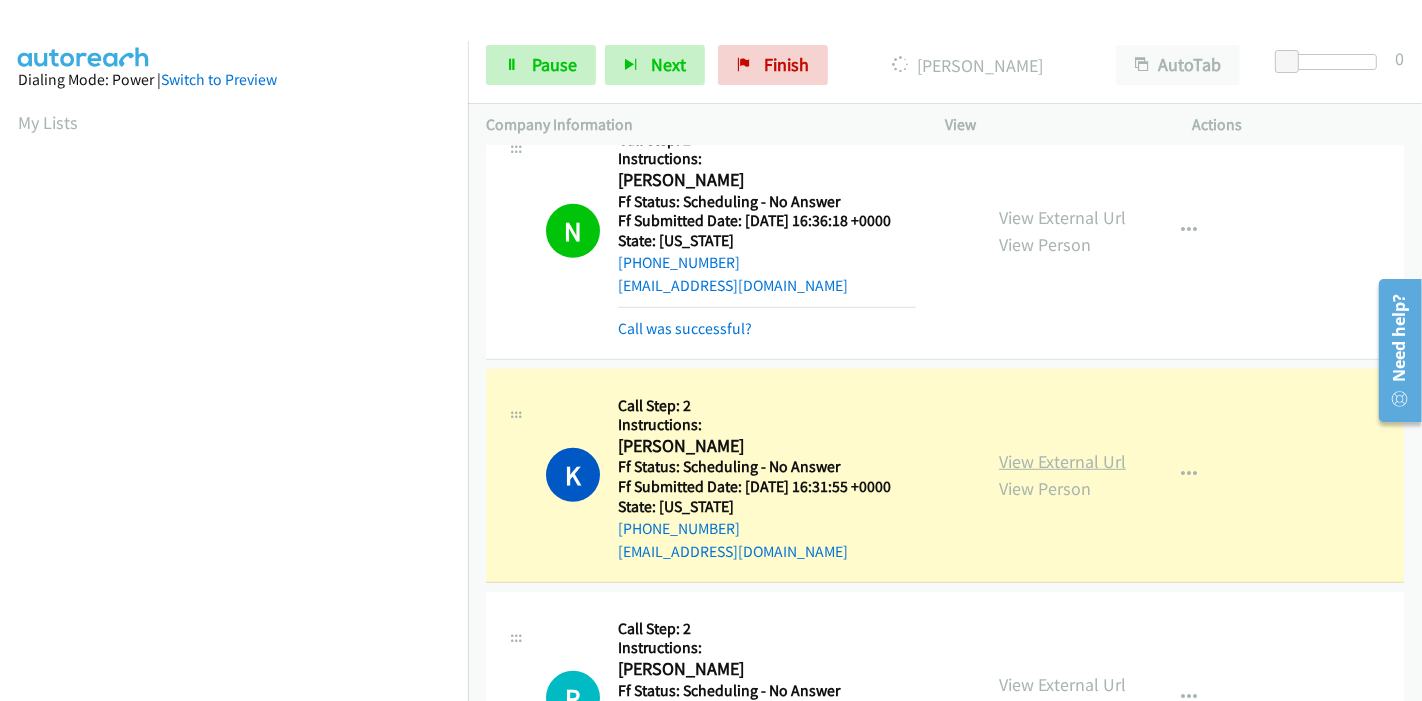 click on "View External Url" at bounding box center (1062, 461) 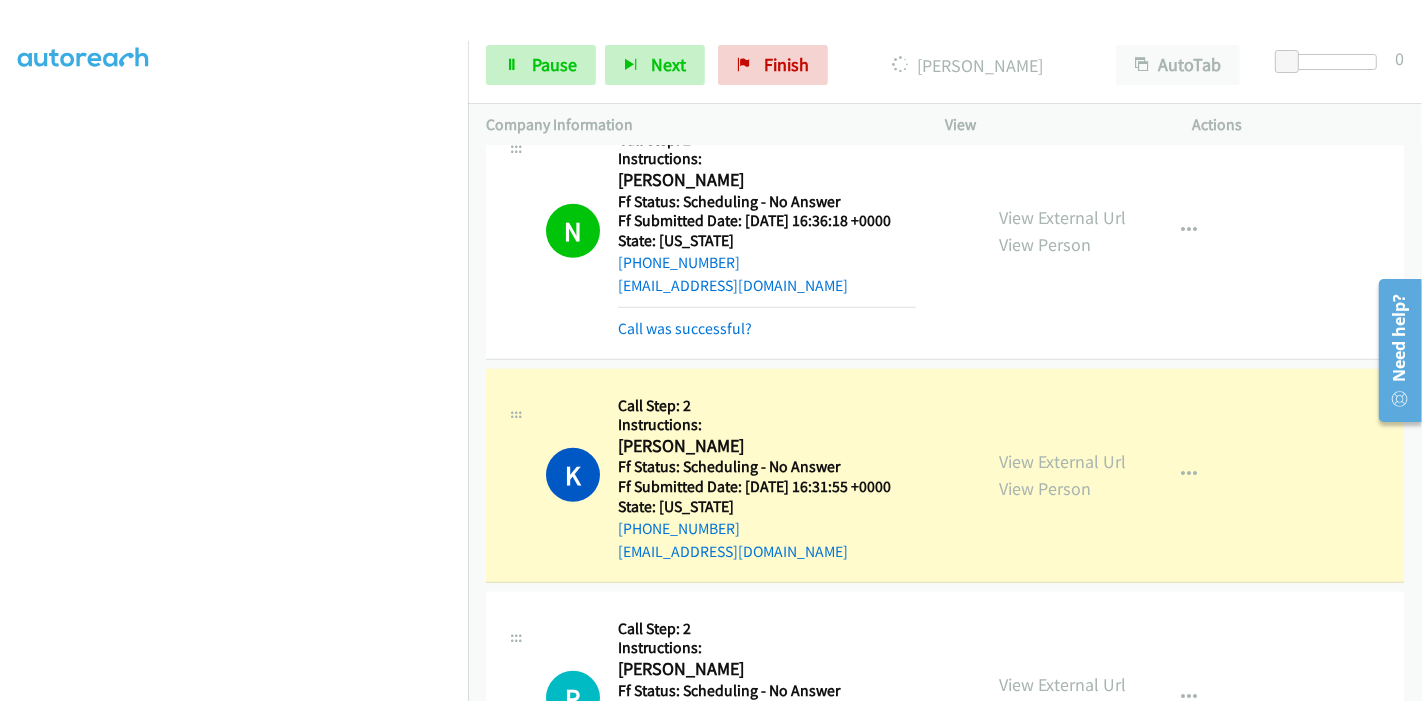 scroll, scrollTop: 0, scrollLeft: 0, axis: both 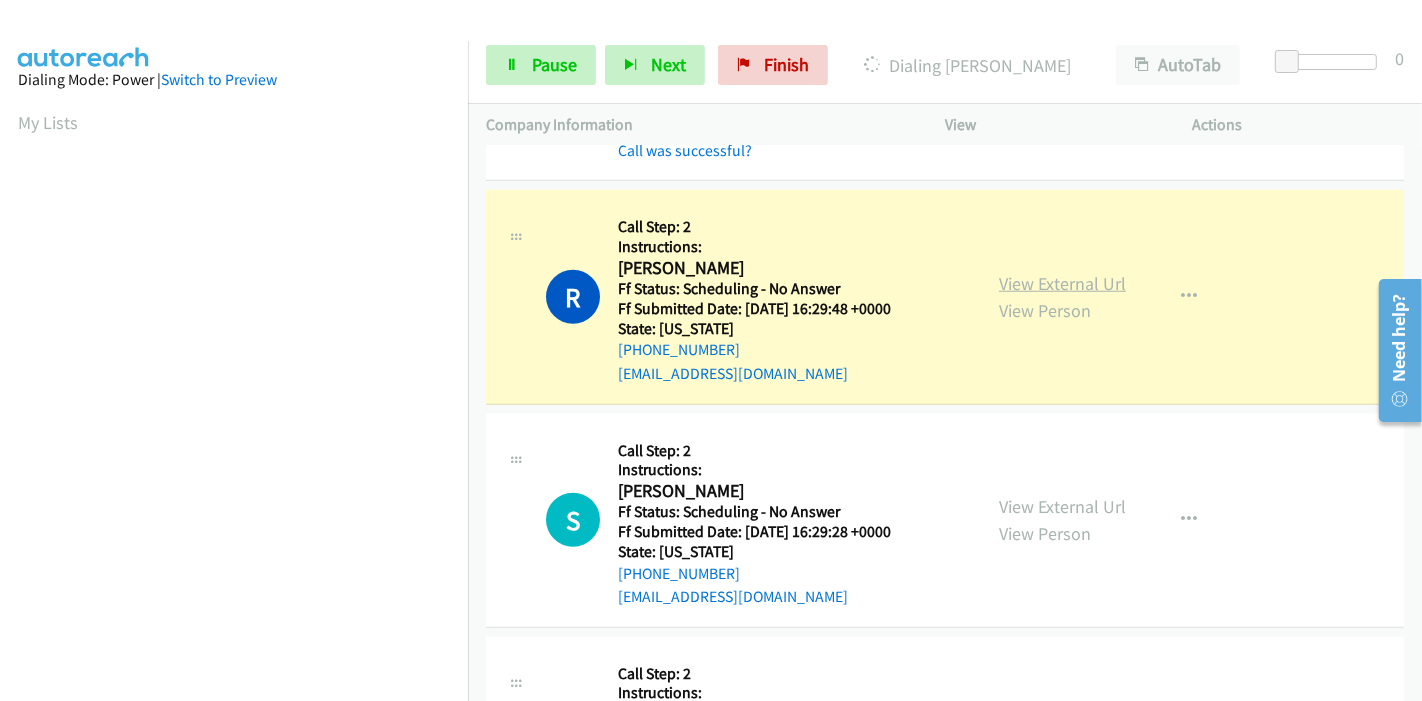 click on "View External Url" at bounding box center [1062, 283] 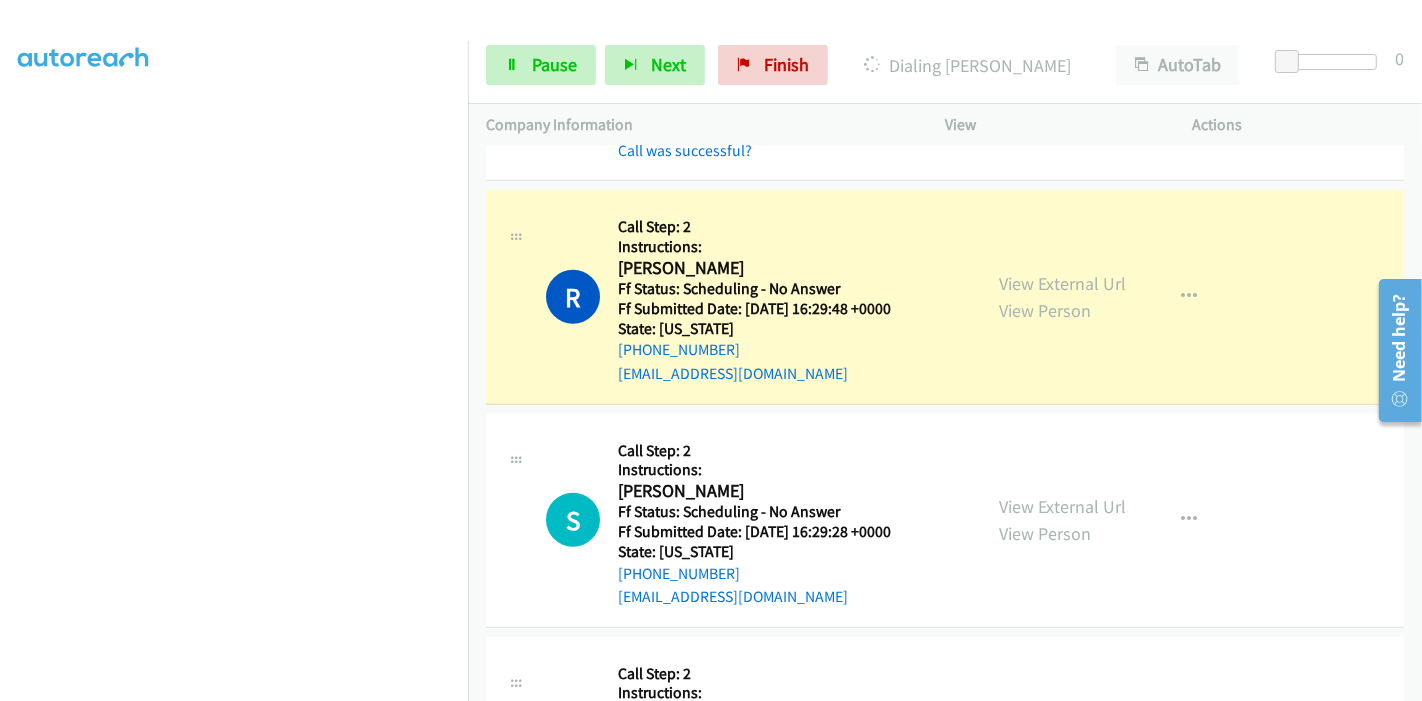scroll, scrollTop: 0, scrollLeft: 0, axis: both 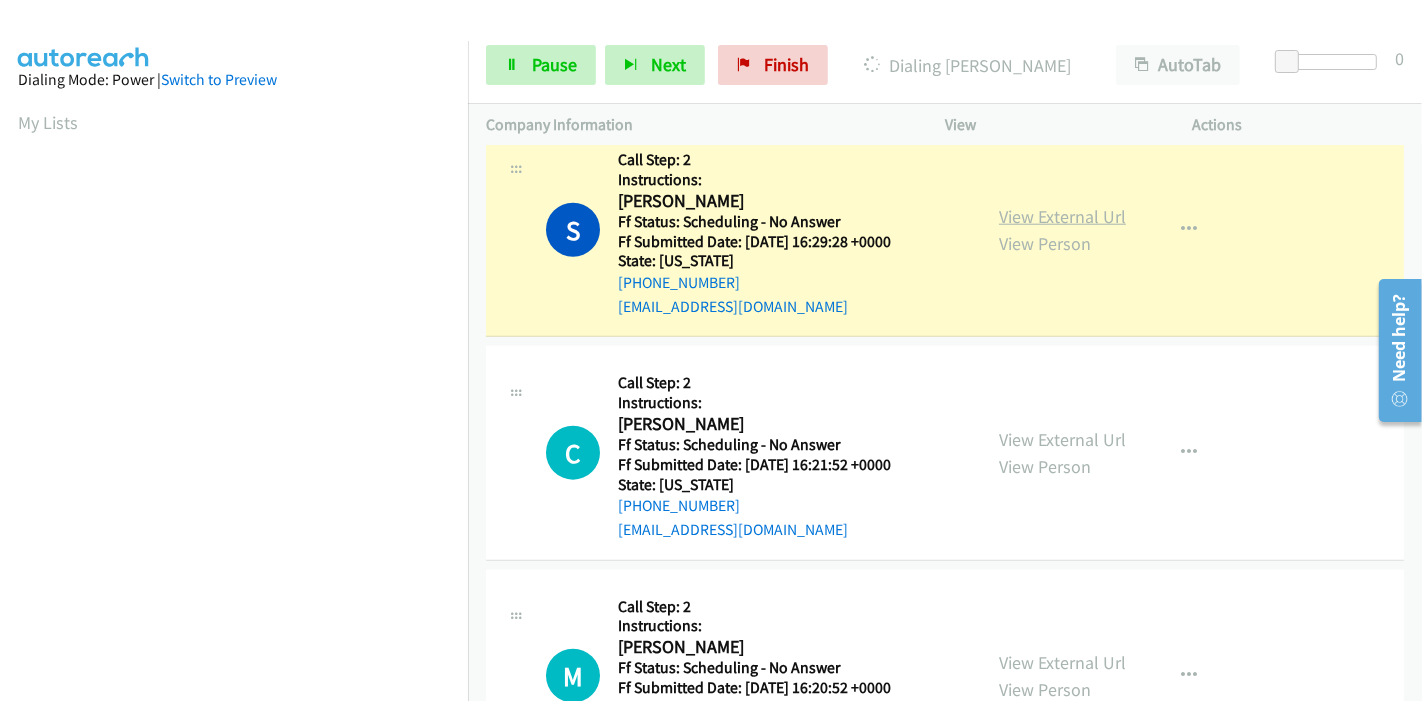 click on "View External Url" at bounding box center [1062, 216] 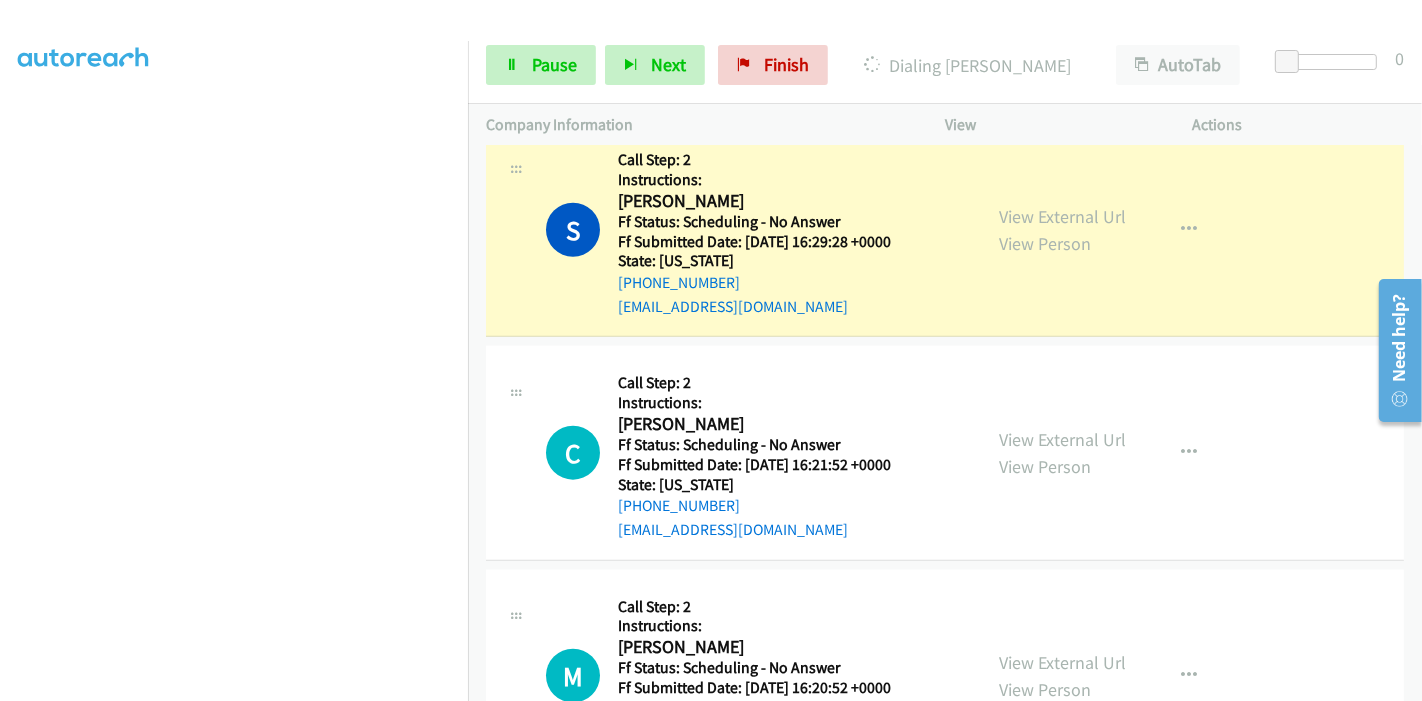 scroll, scrollTop: 0, scrollLeft: 0, axis: both 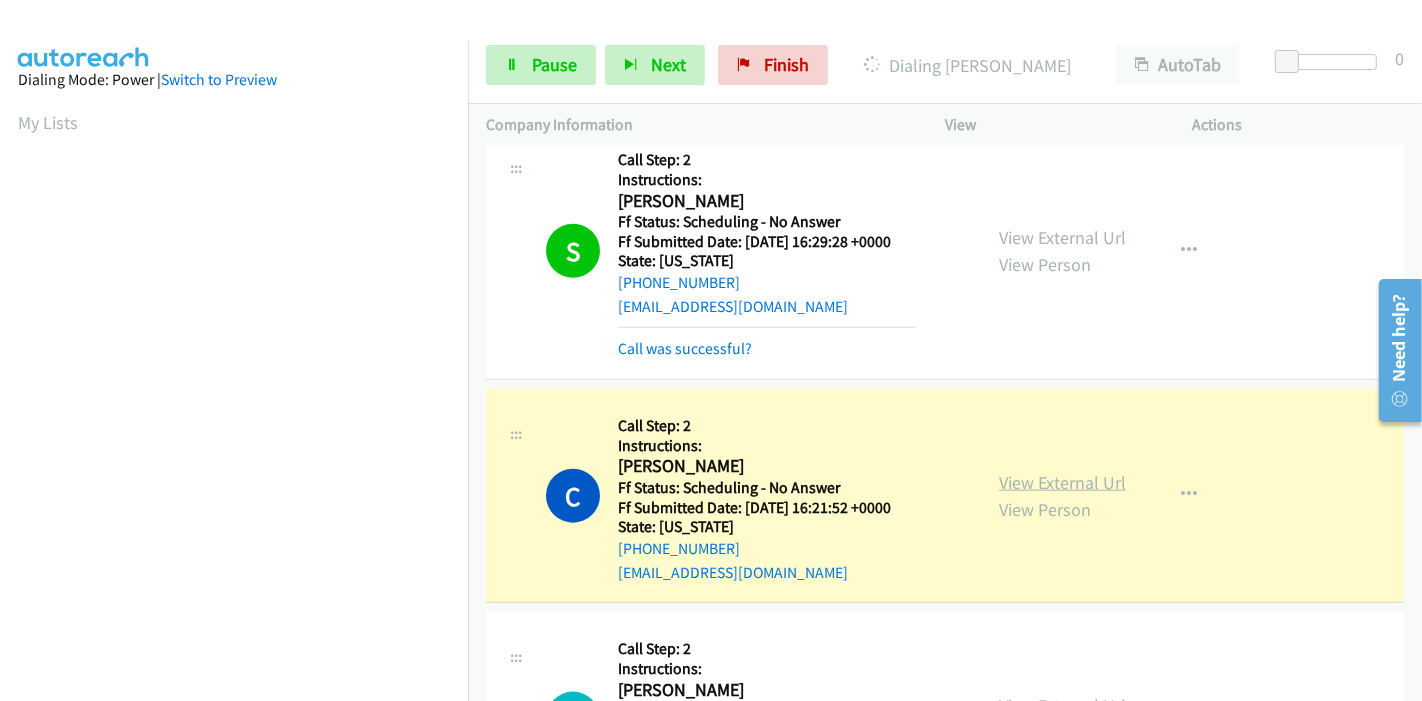 click on "View External Url" at bounding box center (1062, 482) 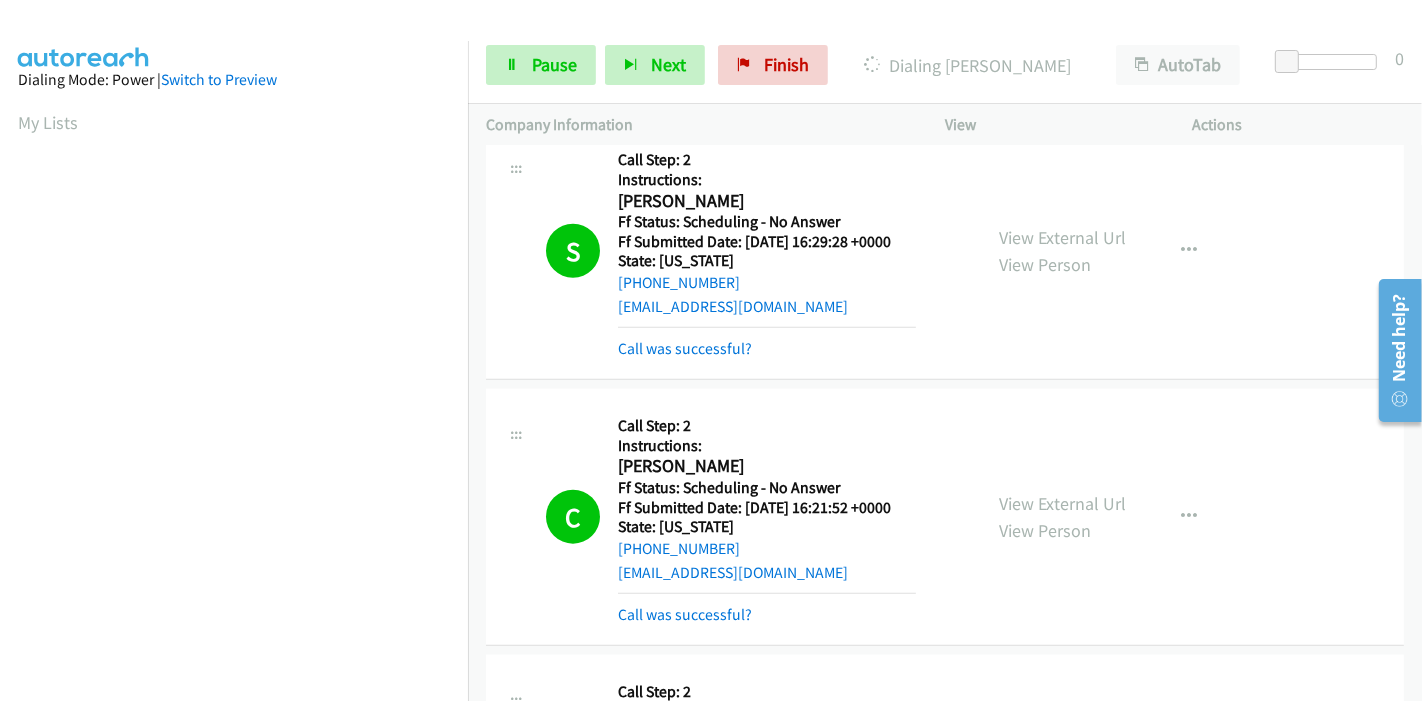 scroll, scrollTop: 422, scrollLeft: 0, axis: vertical 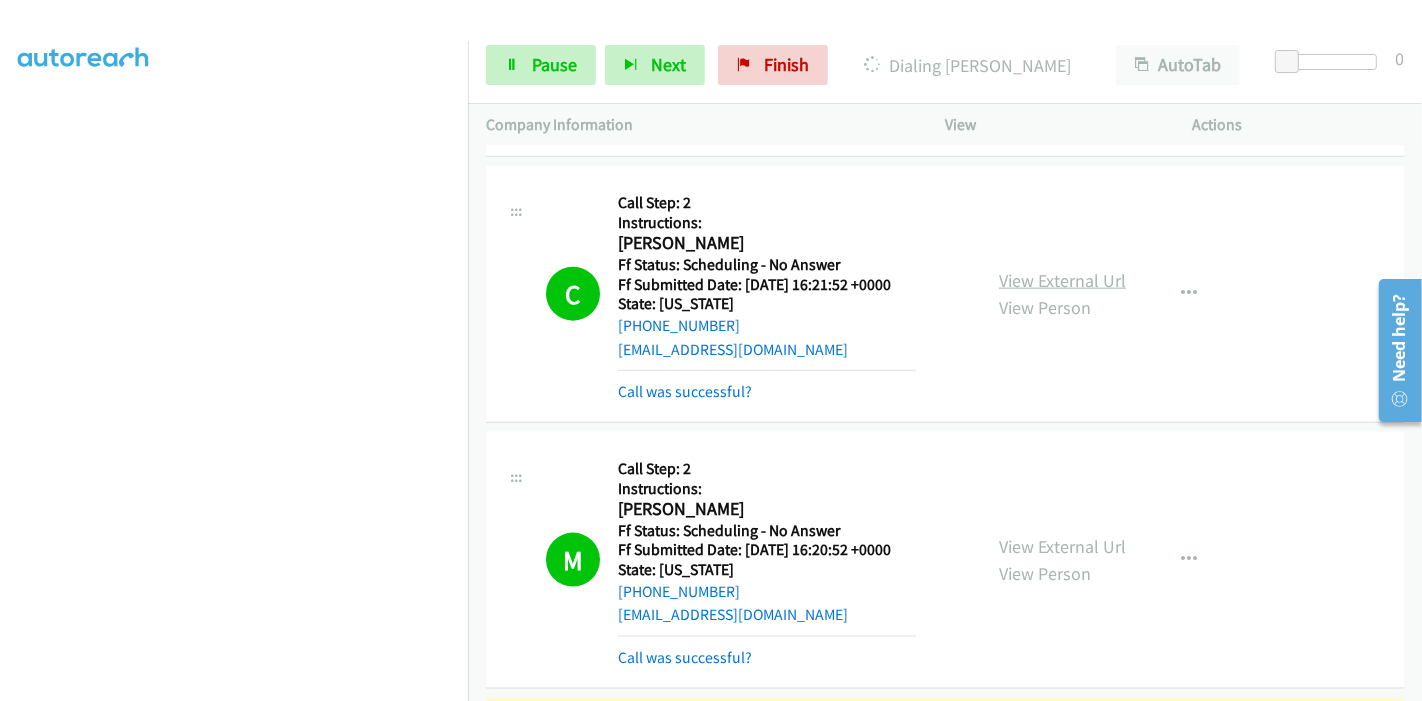 click on "View External Url" at bounding box center (1062, 280) 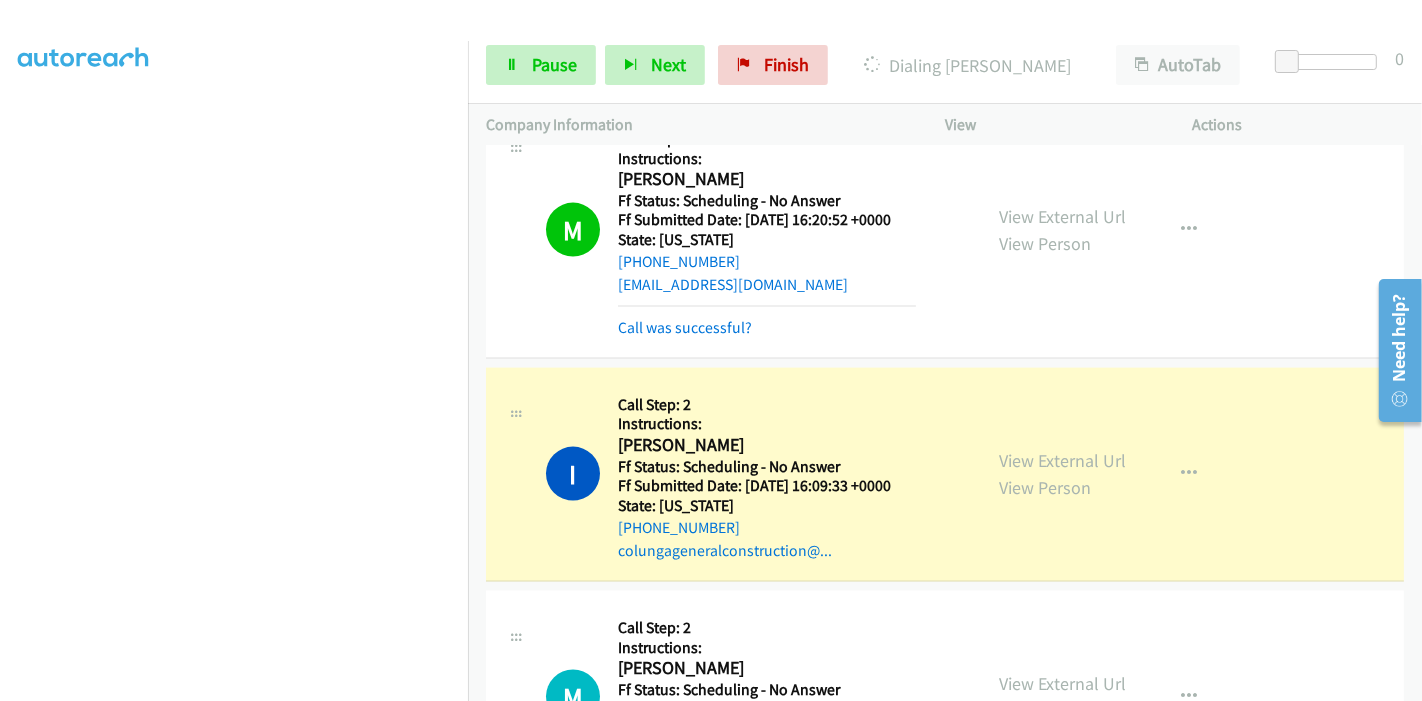 scroll, scrollTop: 2444, scrollLeft: 0, axis: vertical 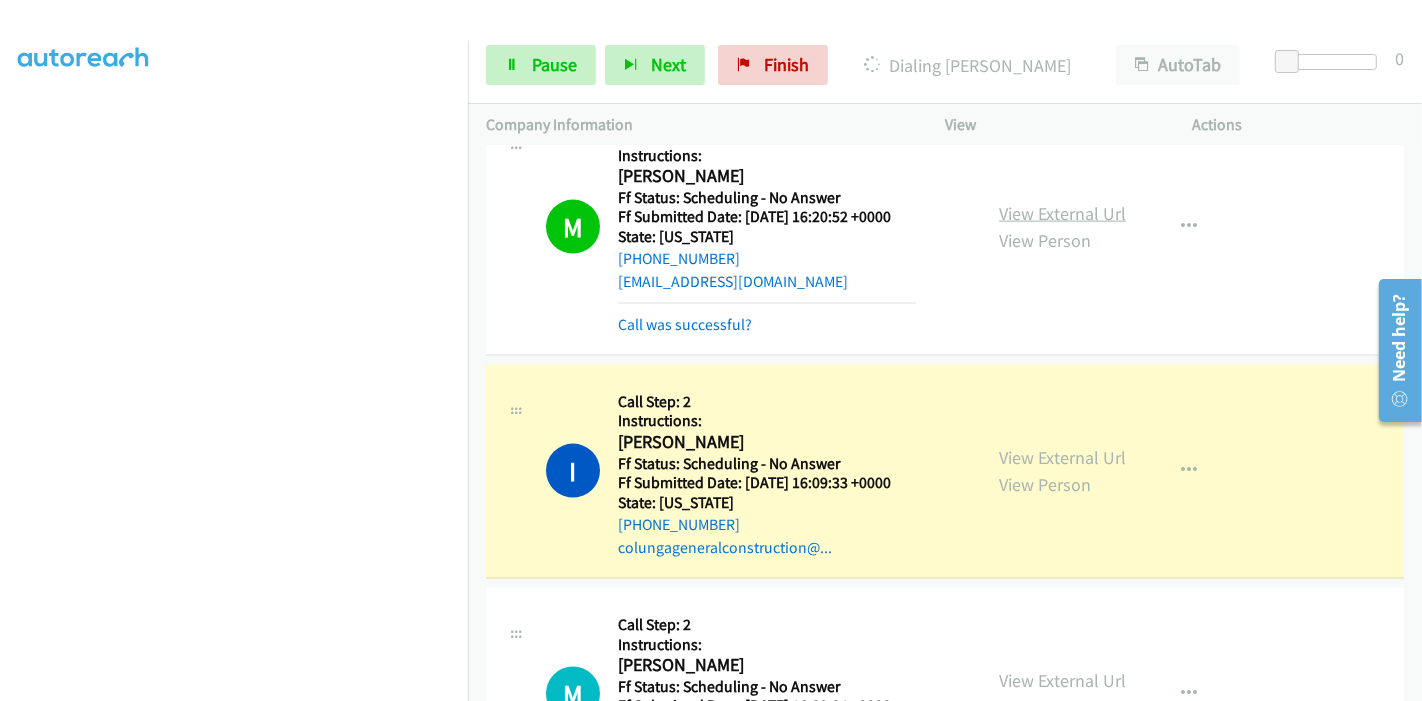 click on "View External Url" at bounding box center (1062, 213) 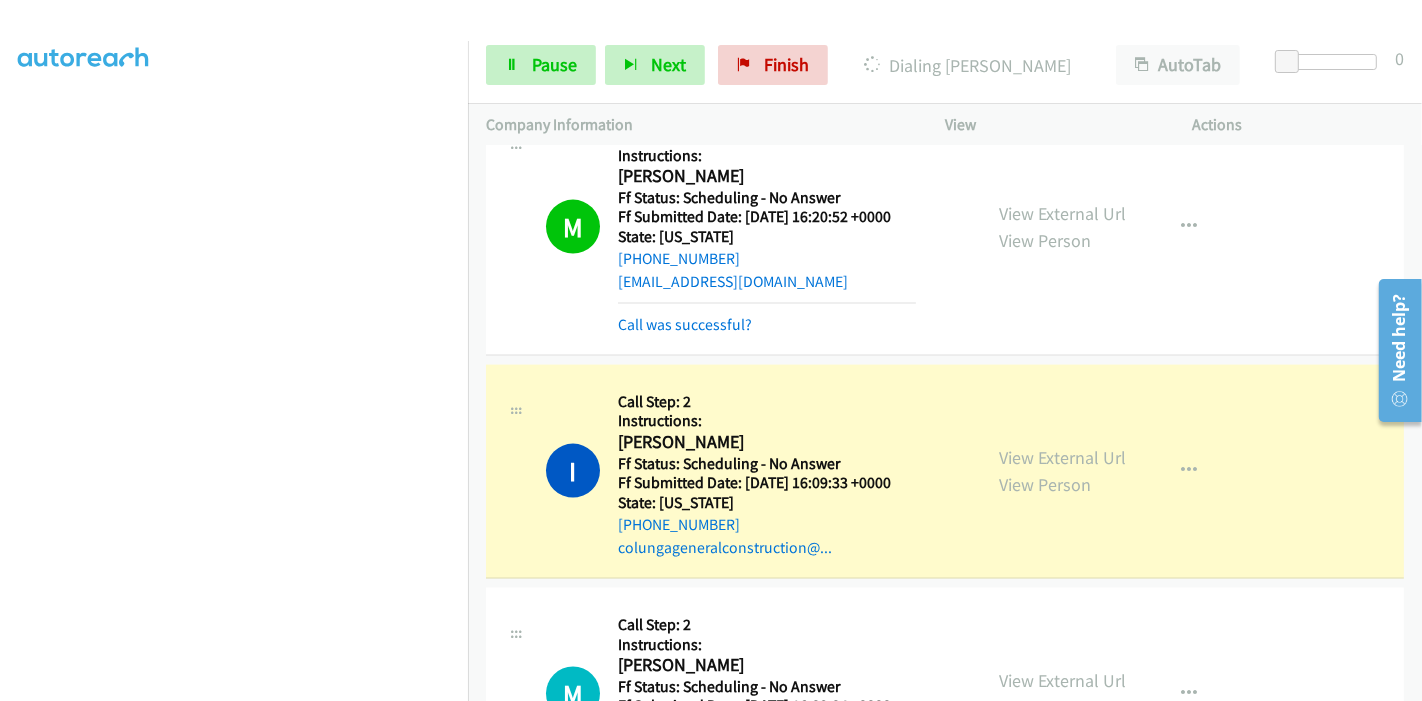 scroll, scrollTop: 0, scrollLeft: 0, axis: both 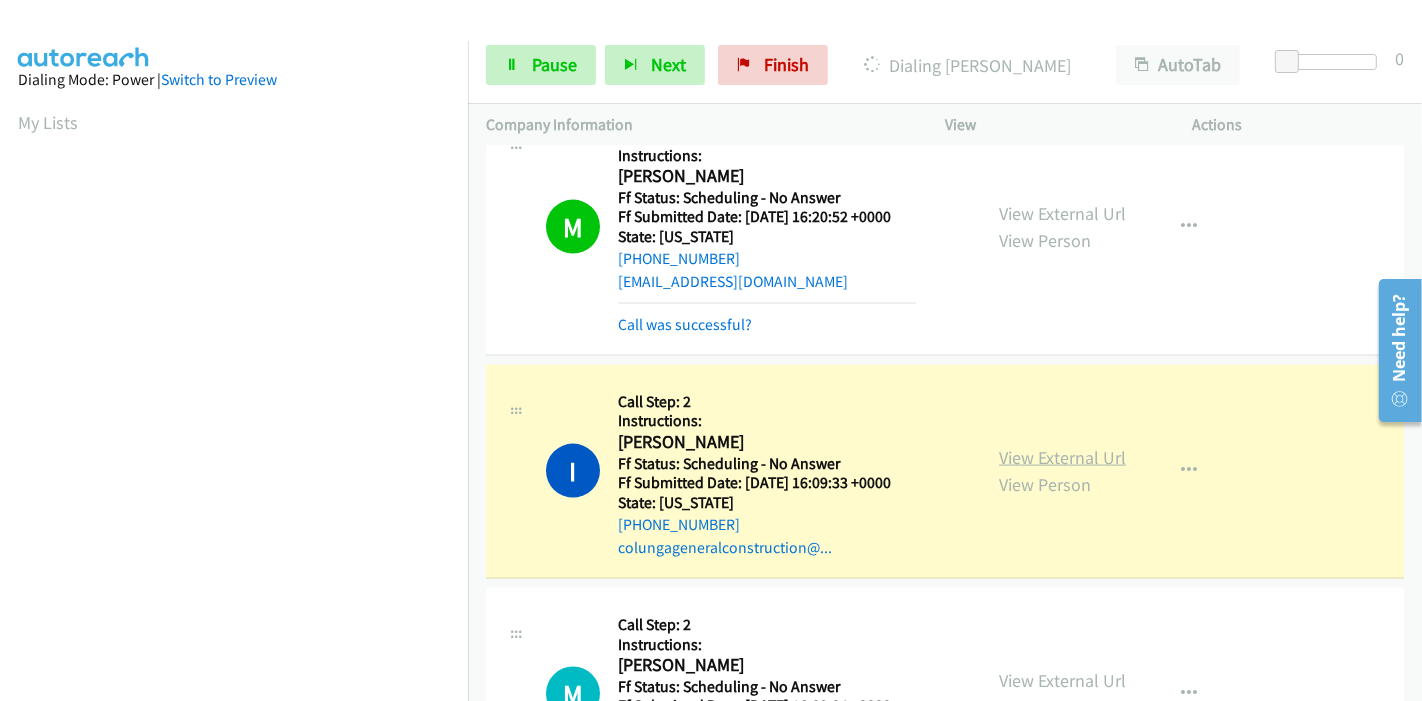 click on "View External Url" at bounding box center (1062, 457) 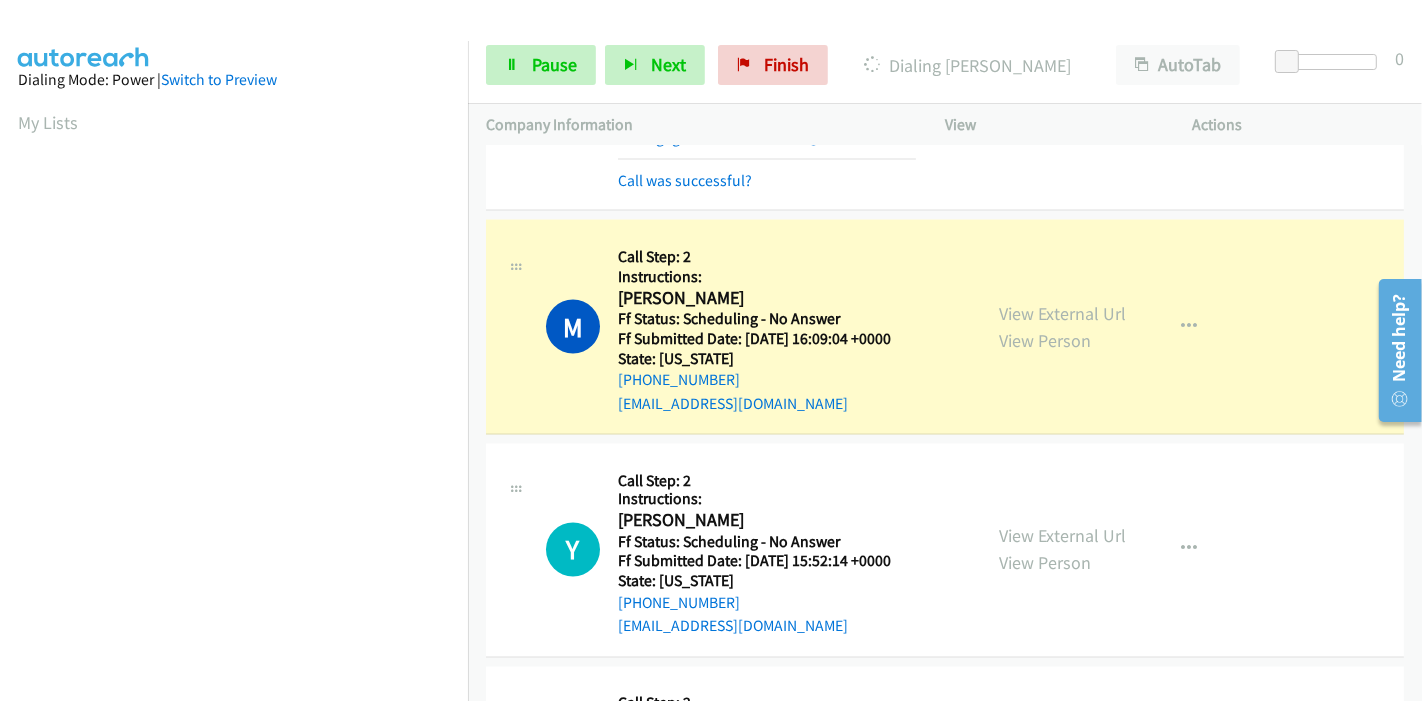 scroll, scrollTop: 2888, scrollLeft: 0, axis: vertical 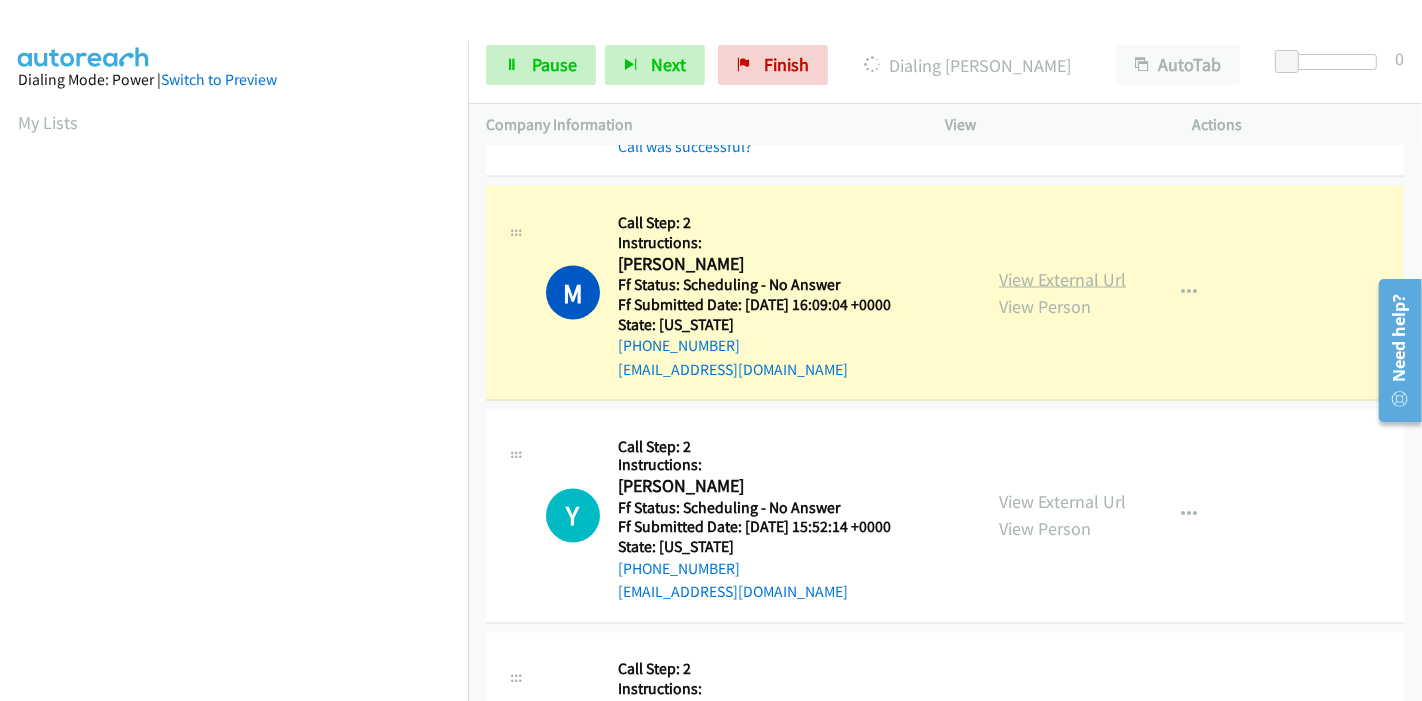 click on "View External Url" at bounding box center [1062, 279] 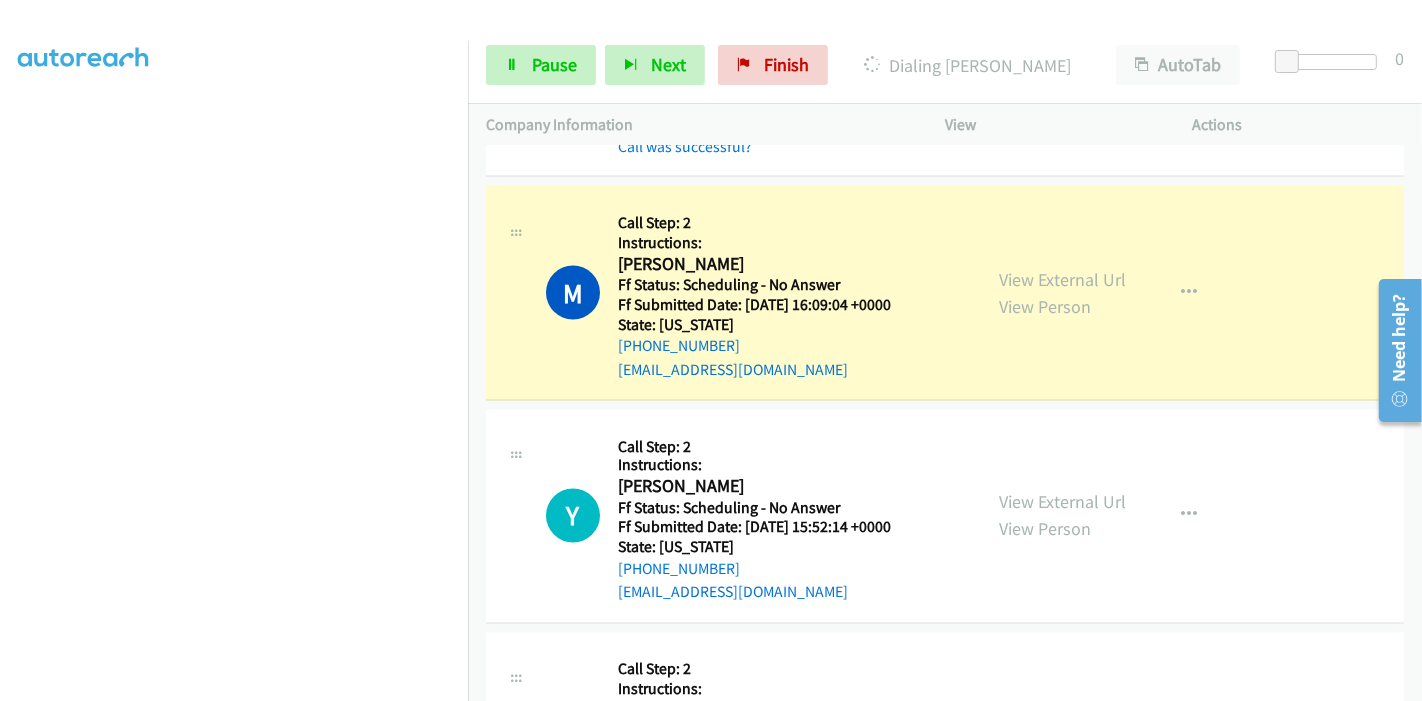 scroll, scrollTop: 0, scrollLeft: 0, axis: both 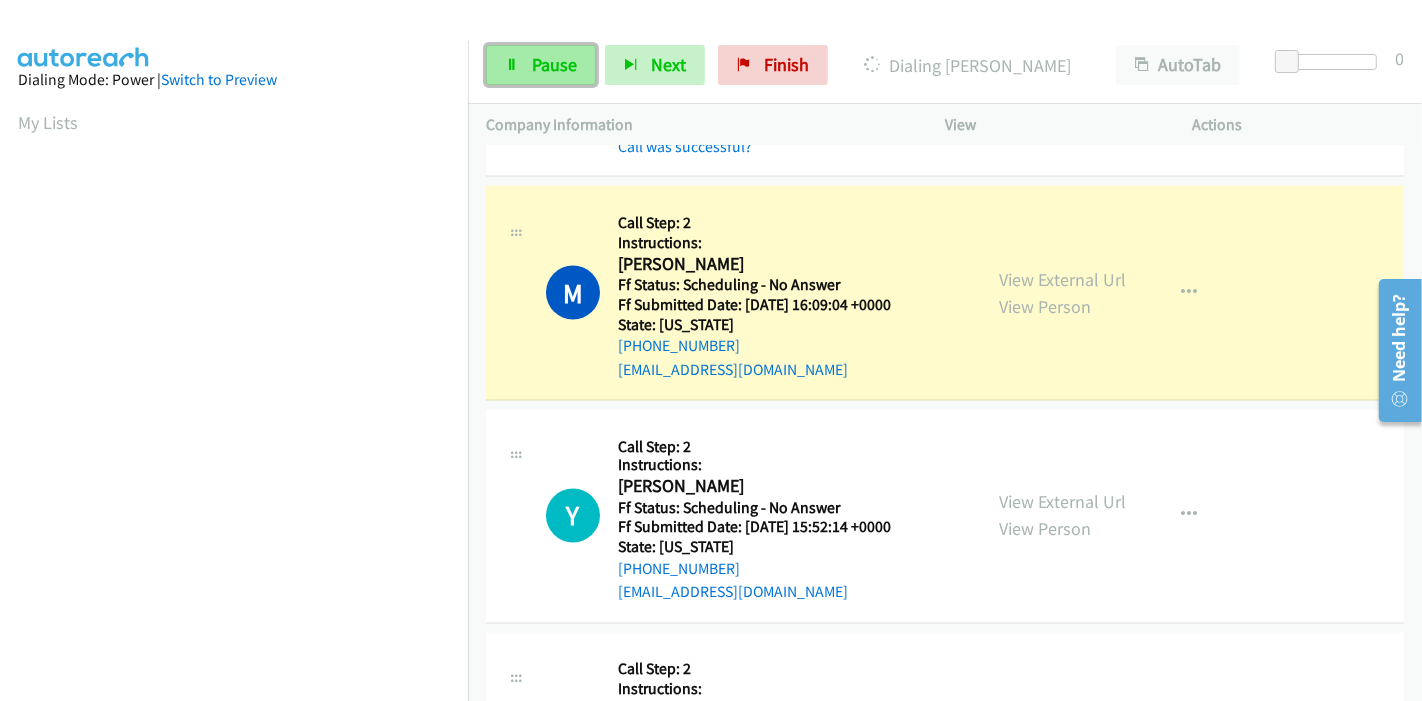 click on "Pause" at bounding box center [541, 65] 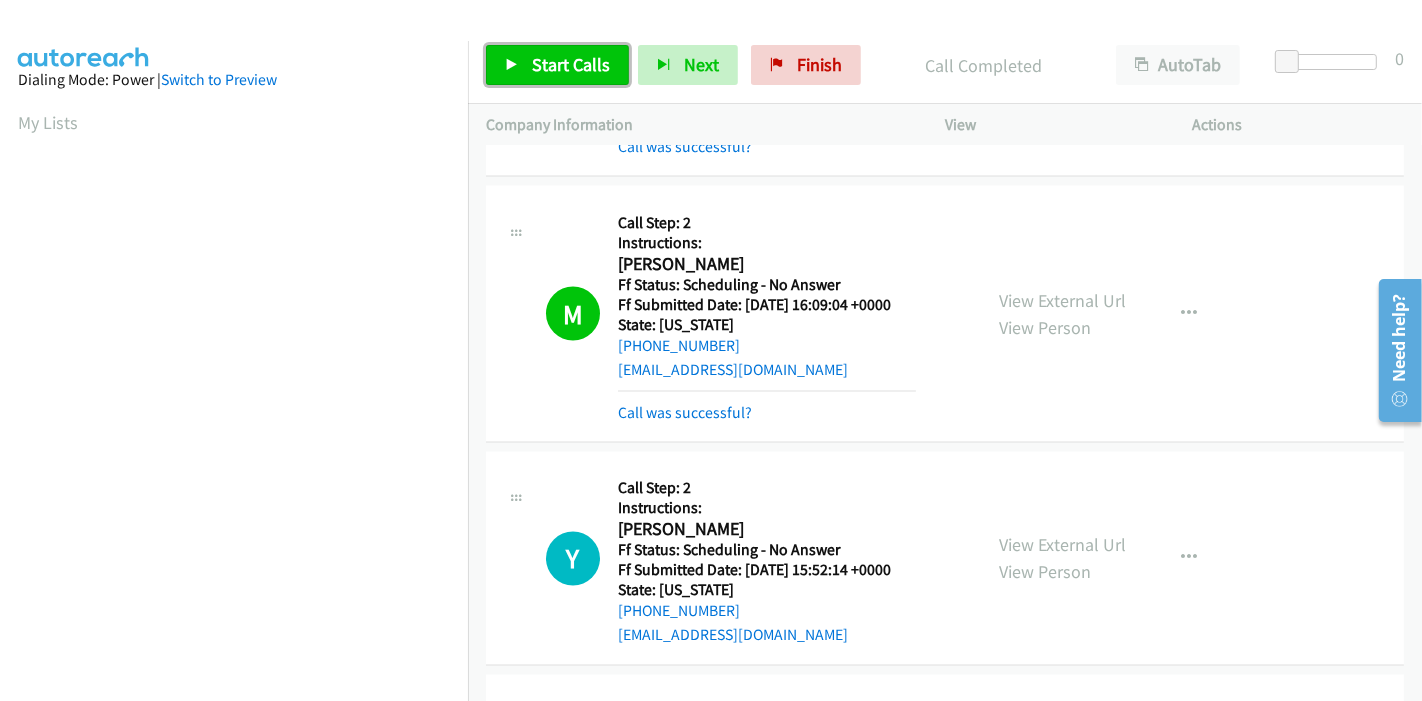 click on "Start Calls" at bounding box center (571, 64) 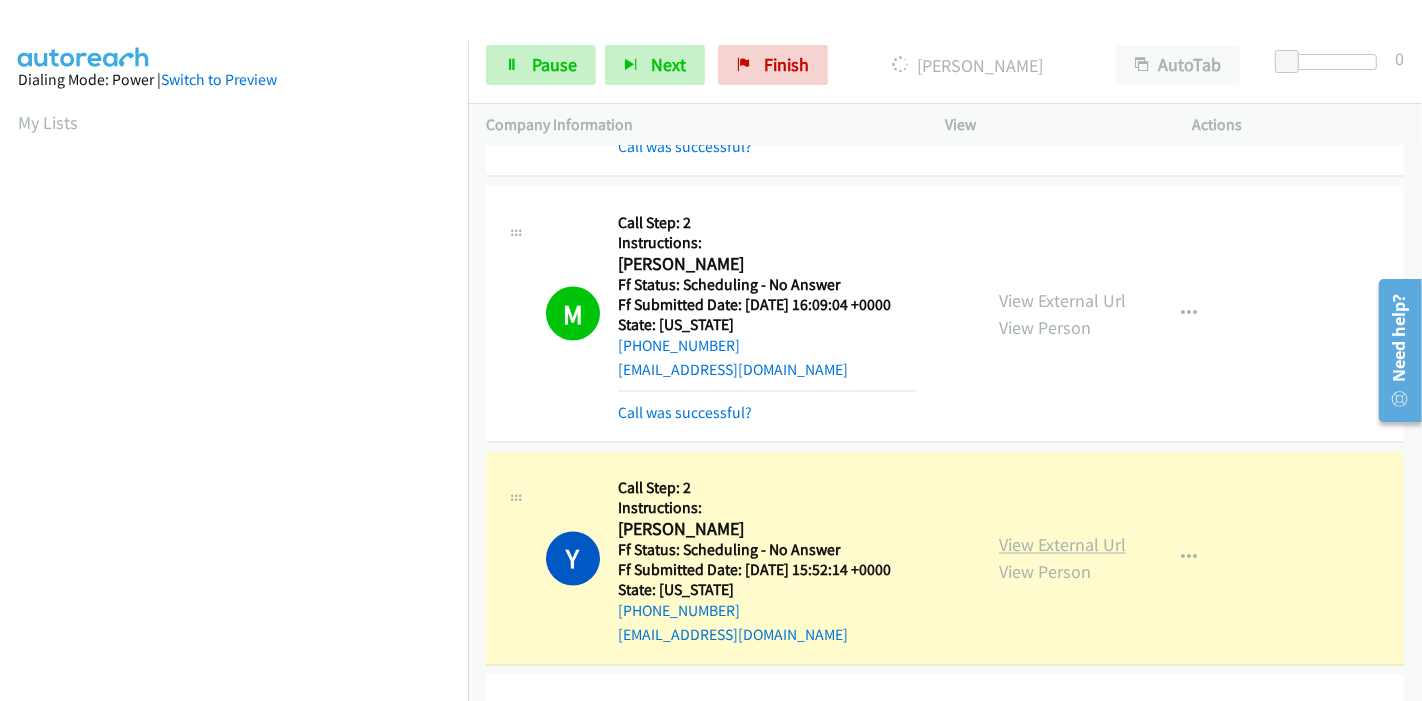 click on "View External Url" at bounding box center [1062, 545] 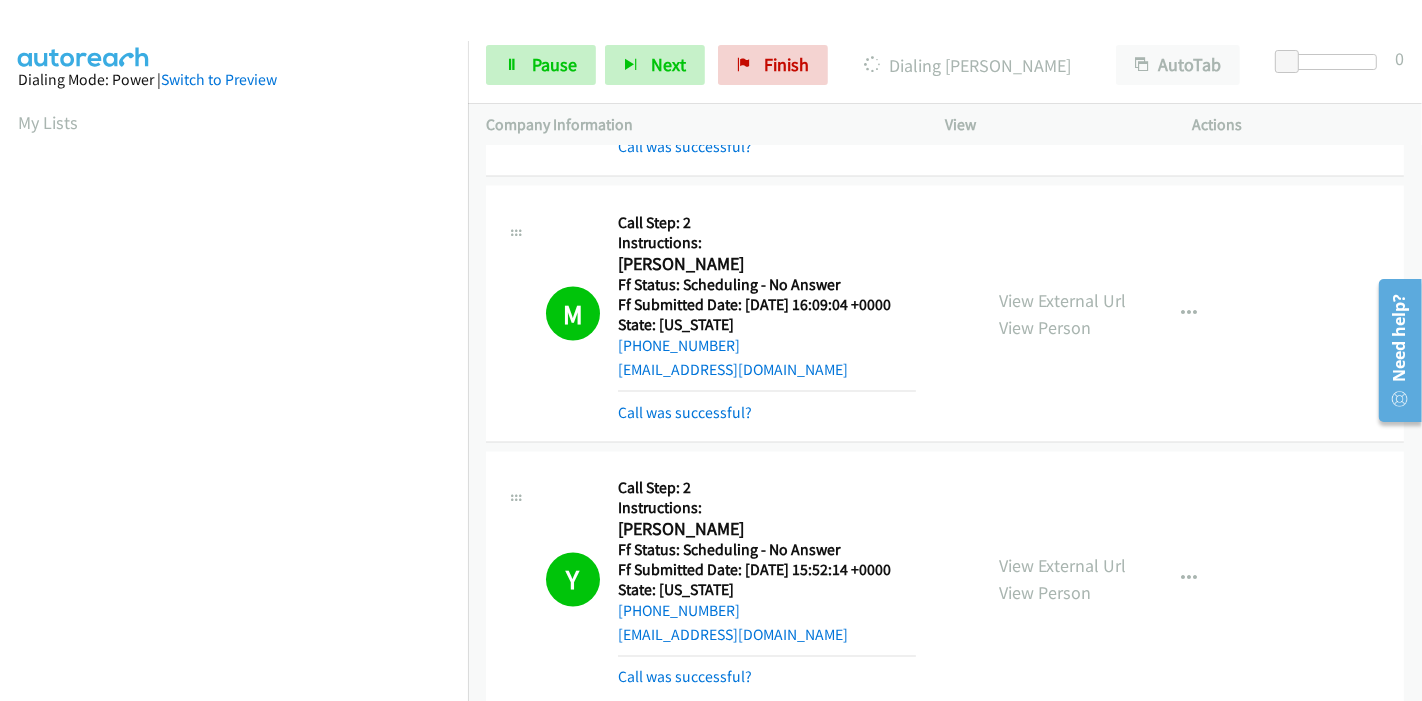 scroll, scrollTop: 422, scrollLeft: 0, axis: vertical 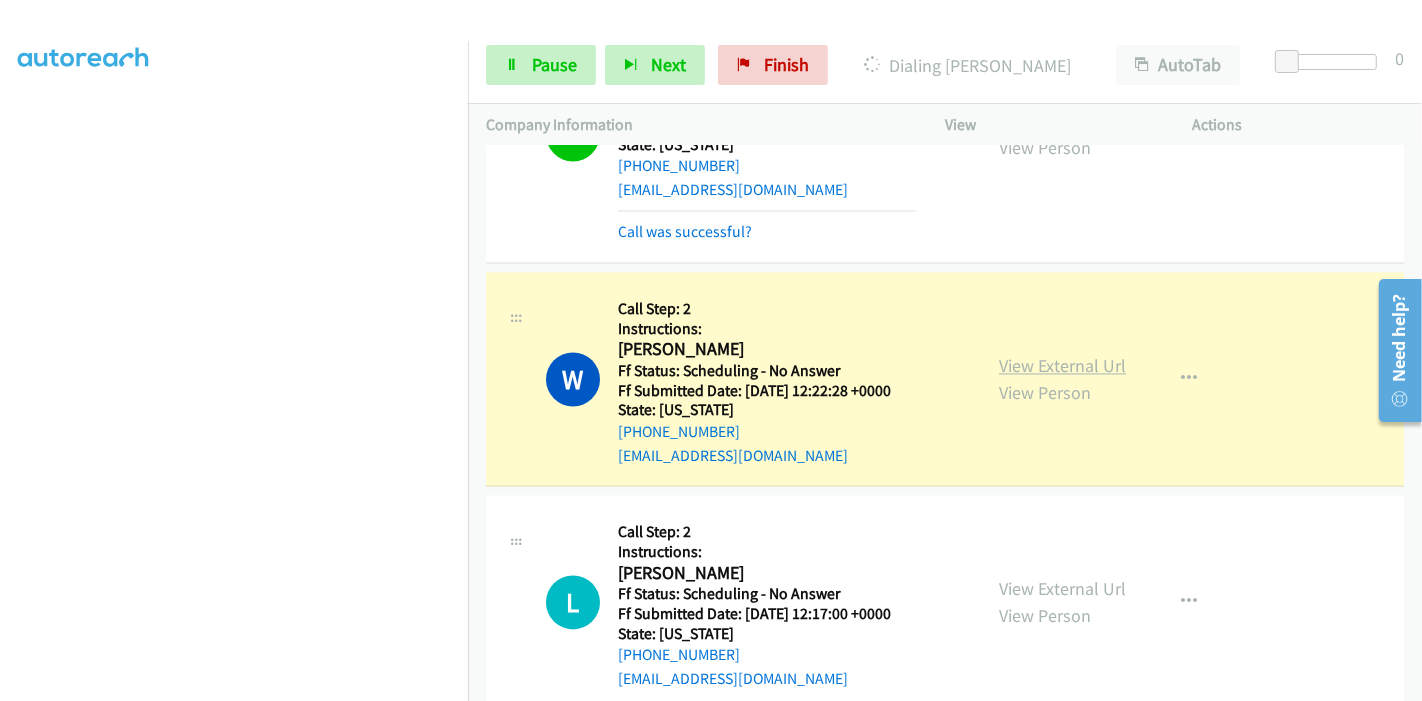 click on "View External Url" at bounding box center [1062, 366] 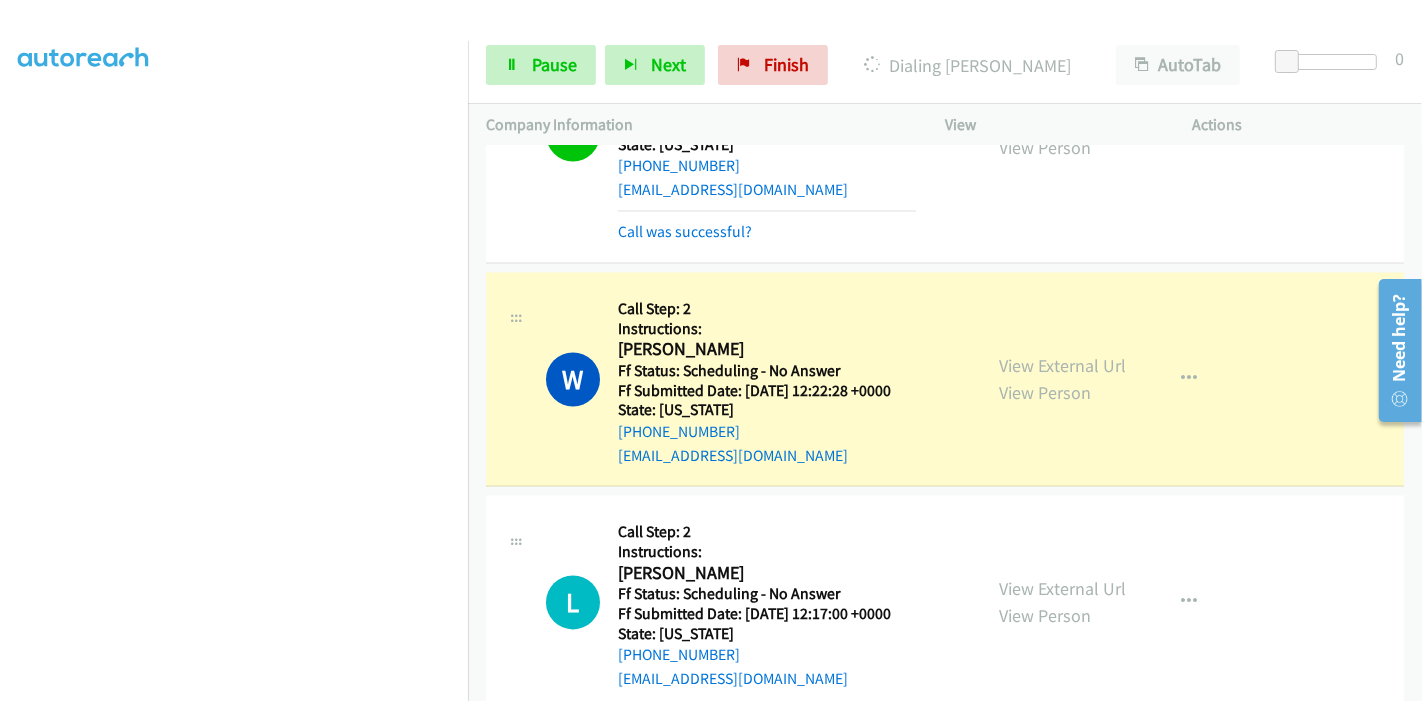 scroll, scrollTop: 0, scrollLeft: 0, axis: both 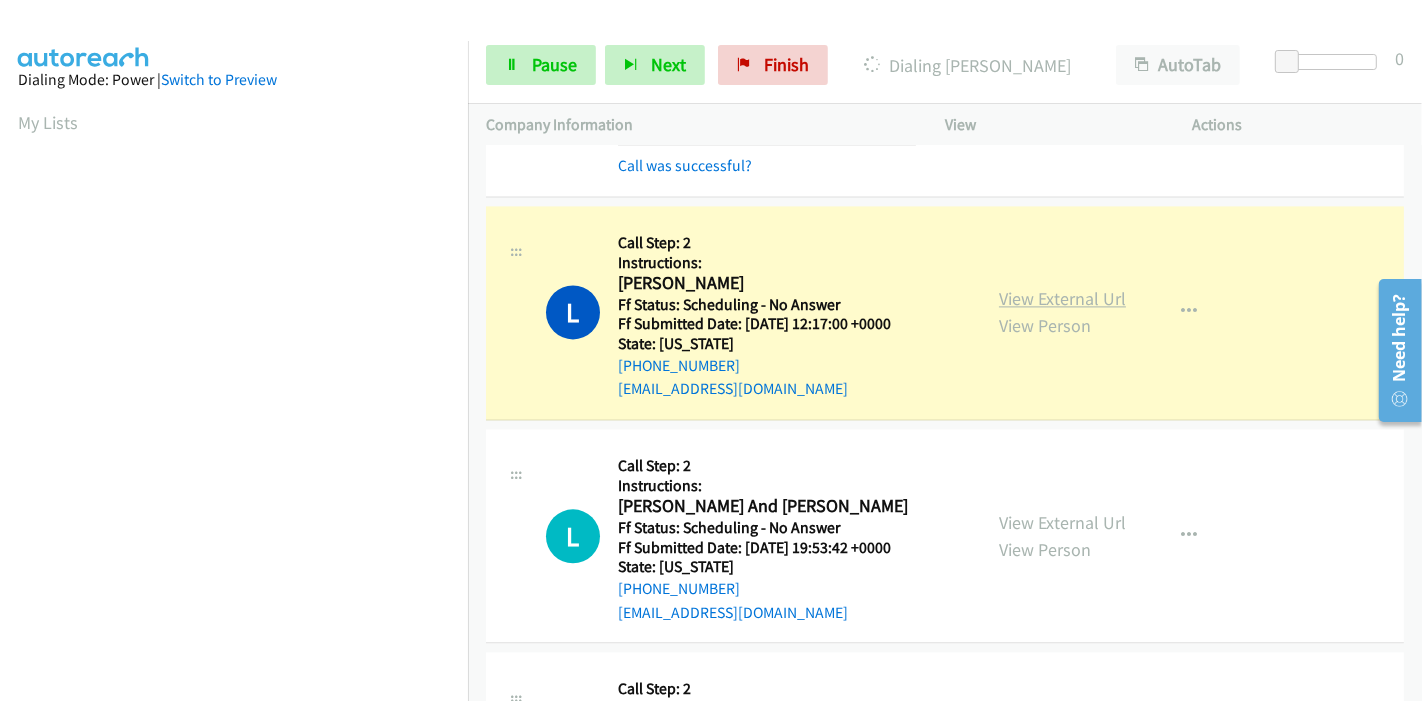 click on "View External Url" at bounding box center [1062, 298] 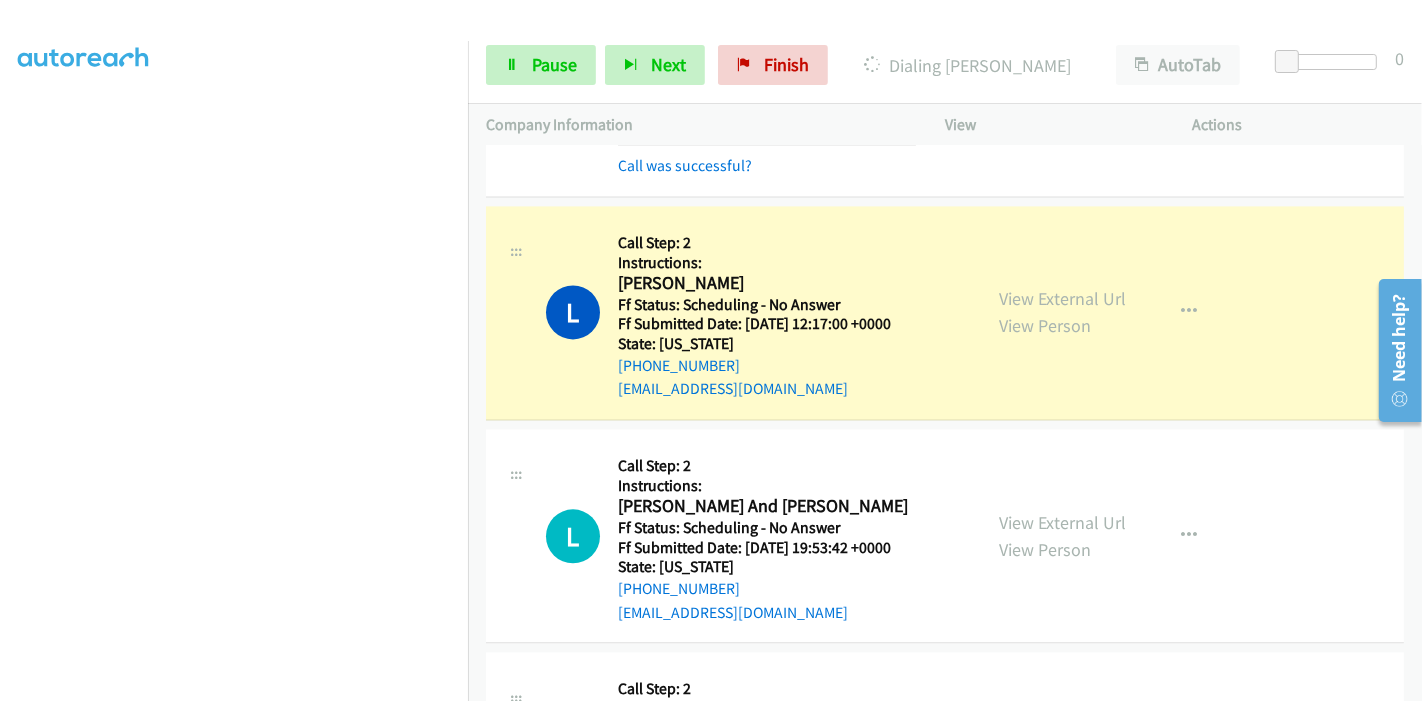 scroll, scrollTop: 0, scrollLeft: 0, axis: both 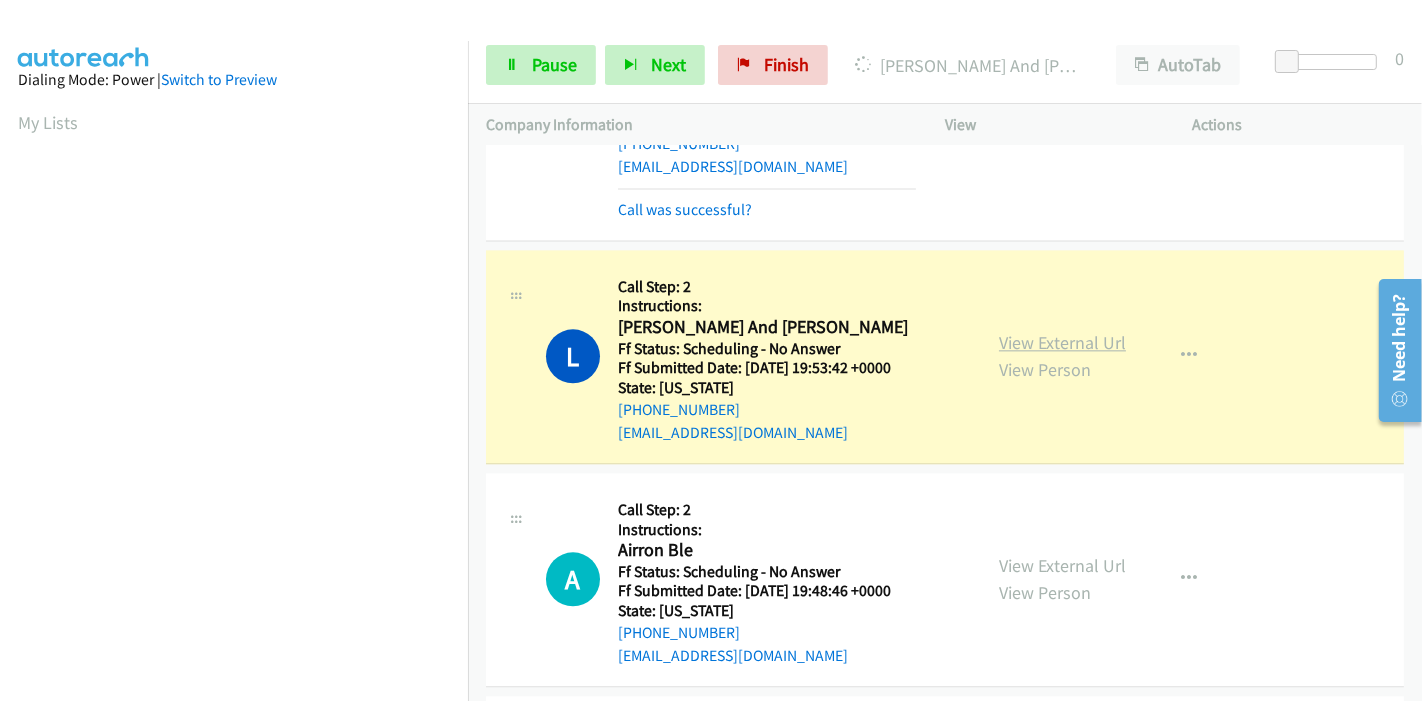 click on "View External Url" at bounding box center [1062, 342] 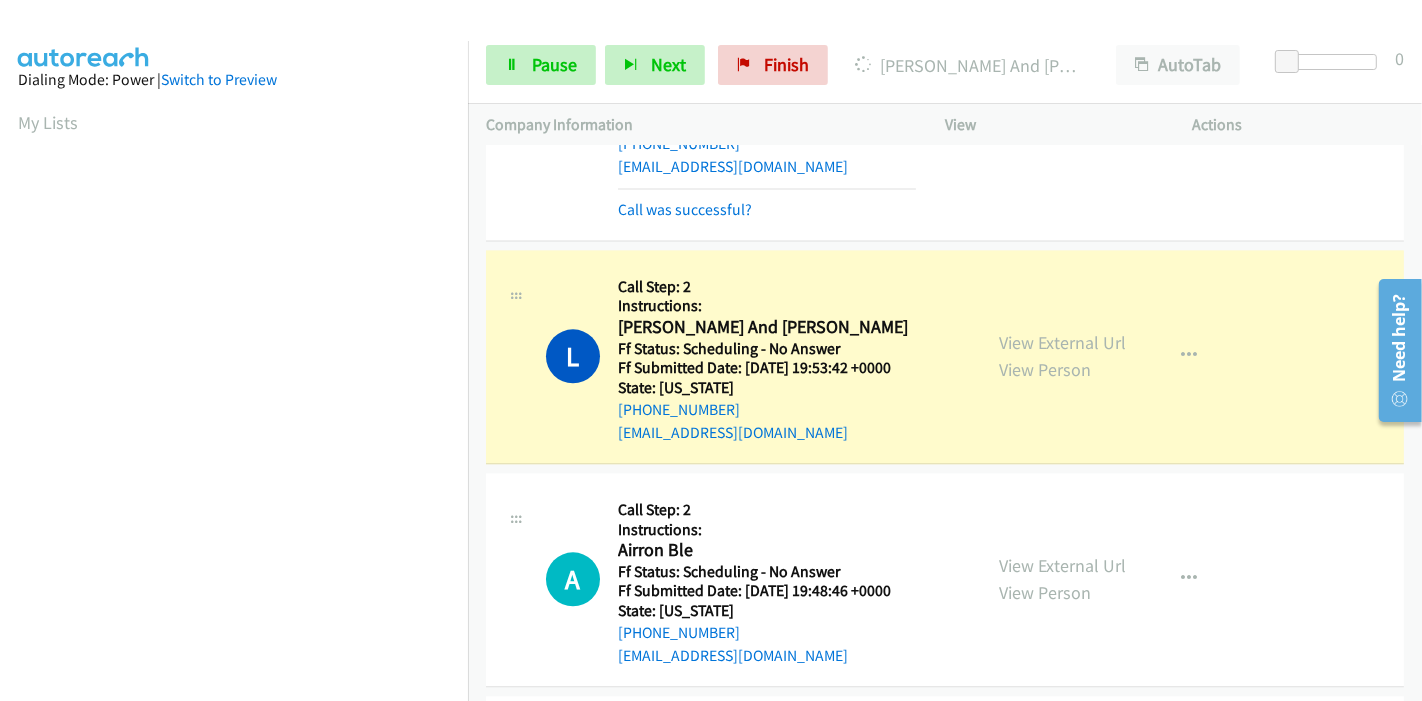 scroll, scrollTop: 0, scrollLeft: 0, axis: both 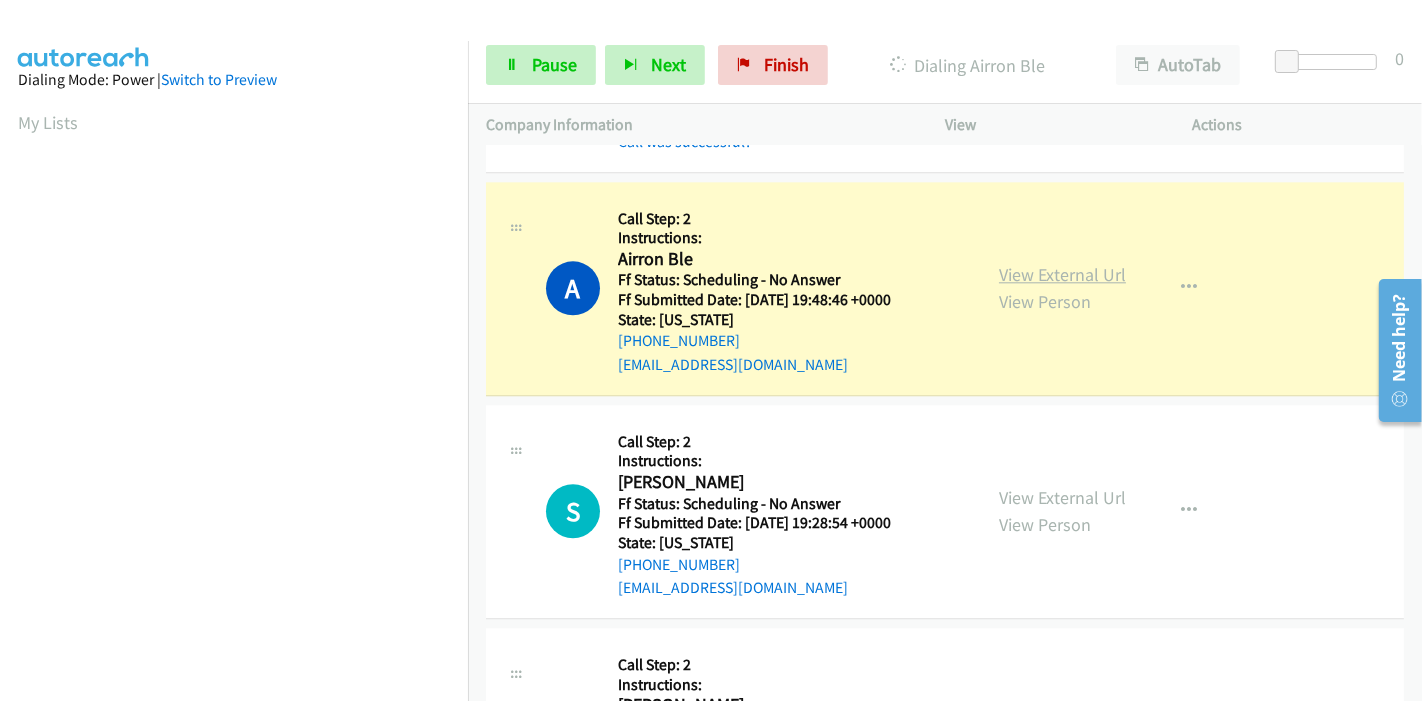 click on "View External Url" at bounding box center (1062, 274) 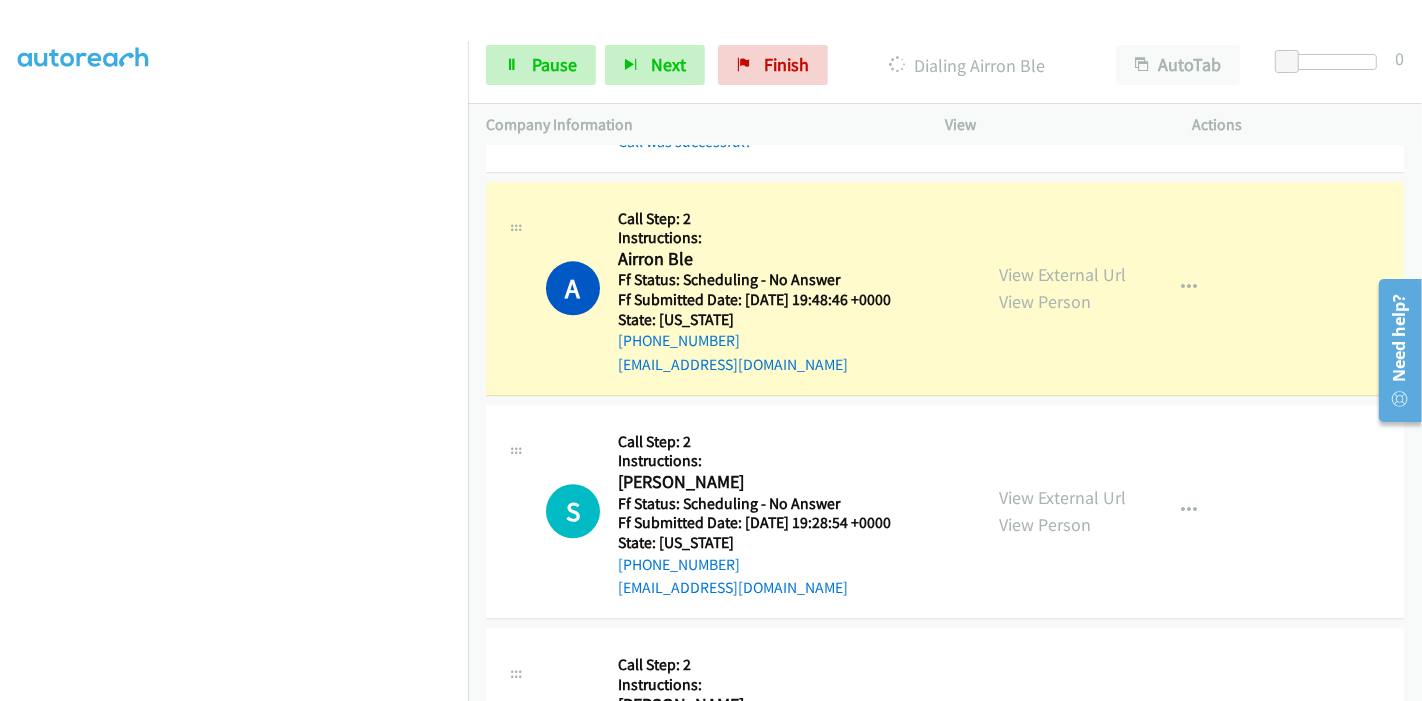 scroll, scrollTop: 0, scrollLeft: 0, axis: both 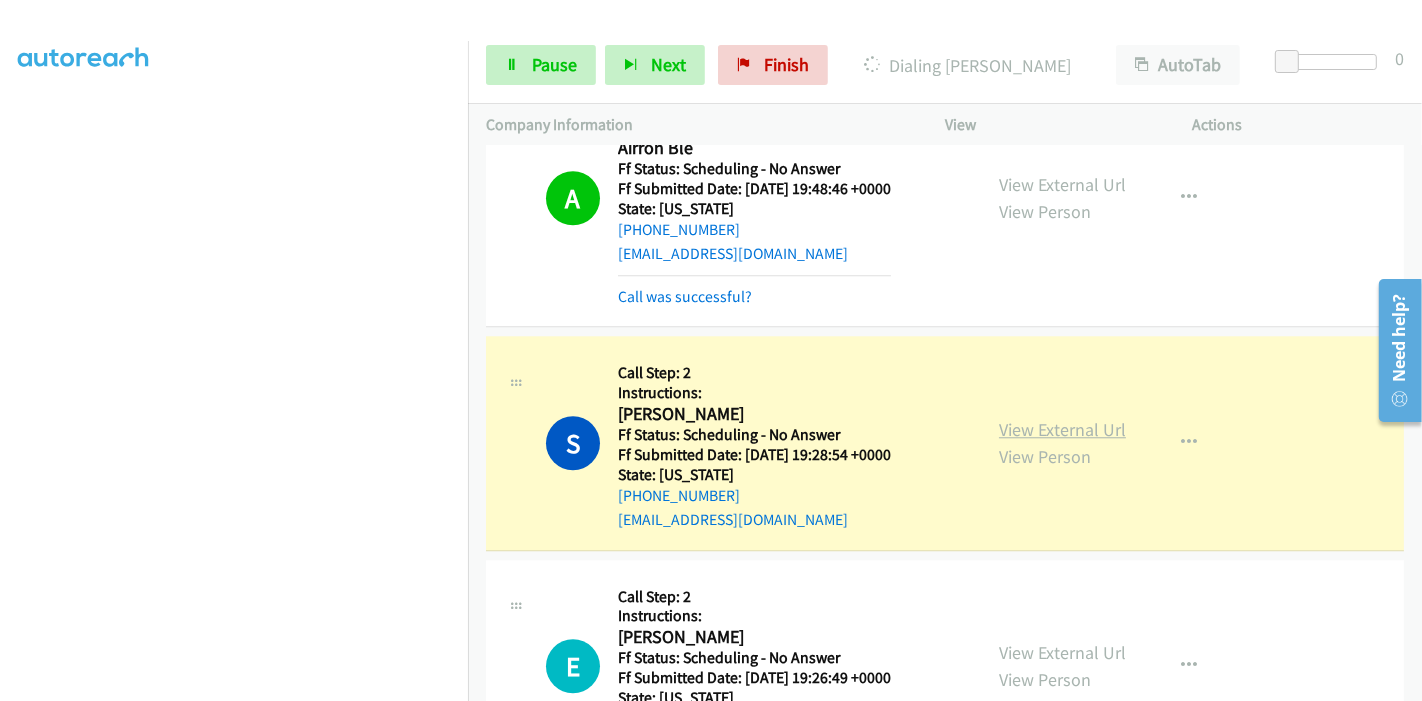 click on "View External Url" at bounding box center (1062, 429) 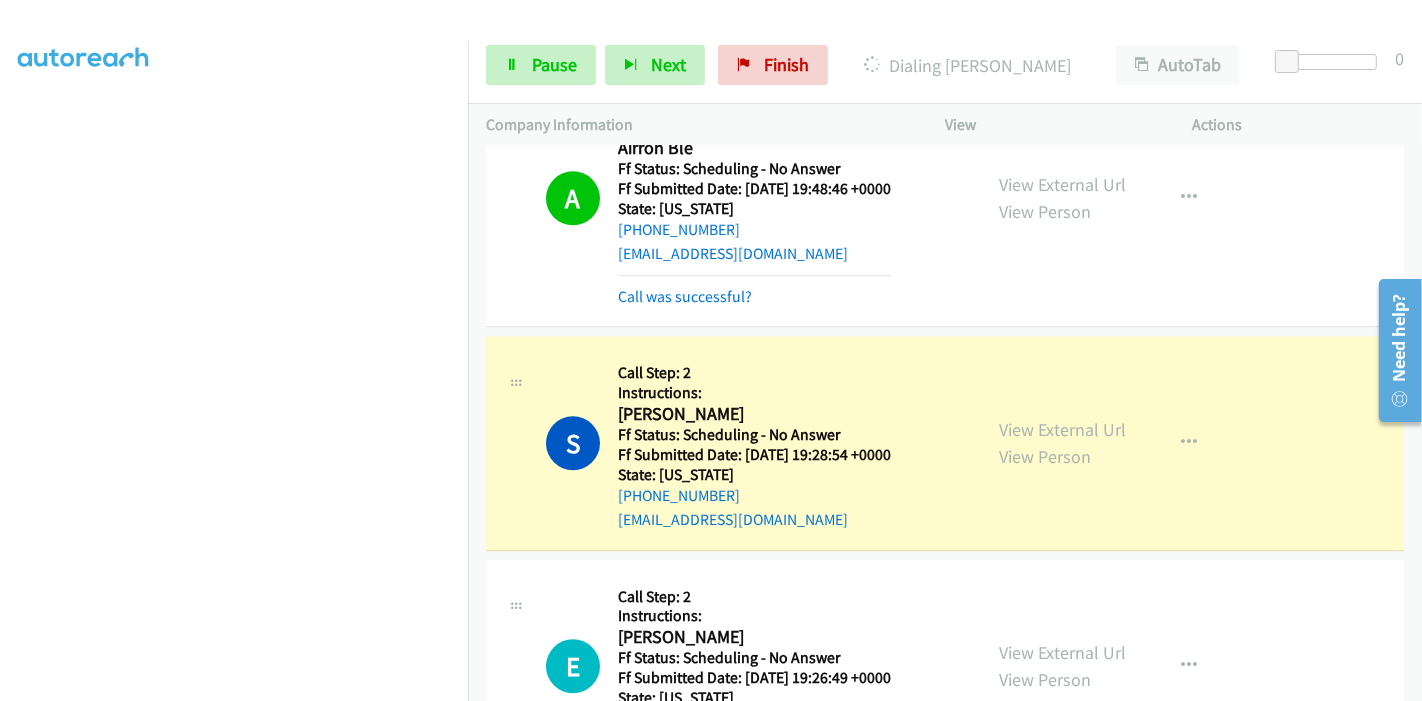 scroll, scrollTop: 0, scrollLeft: 0, axis: both 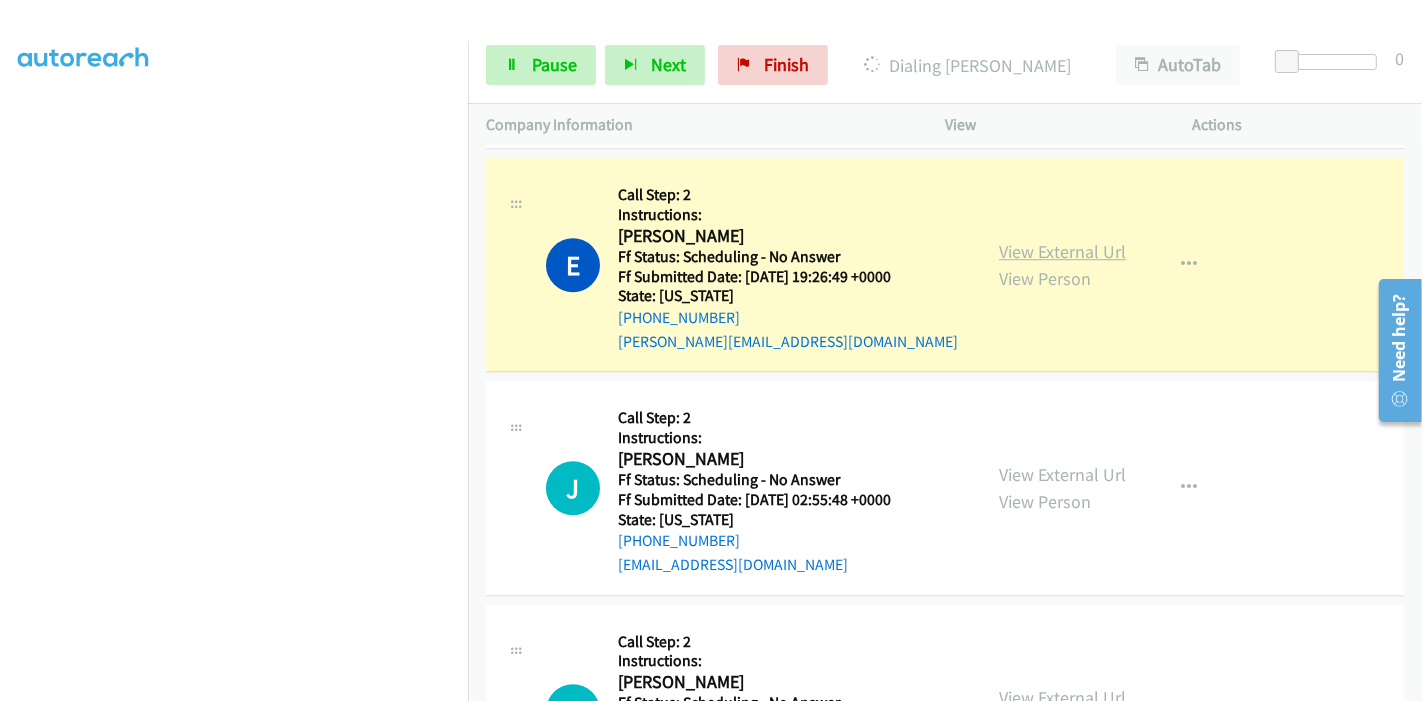 click on "View External Url" at bounding box center [1062, 251] 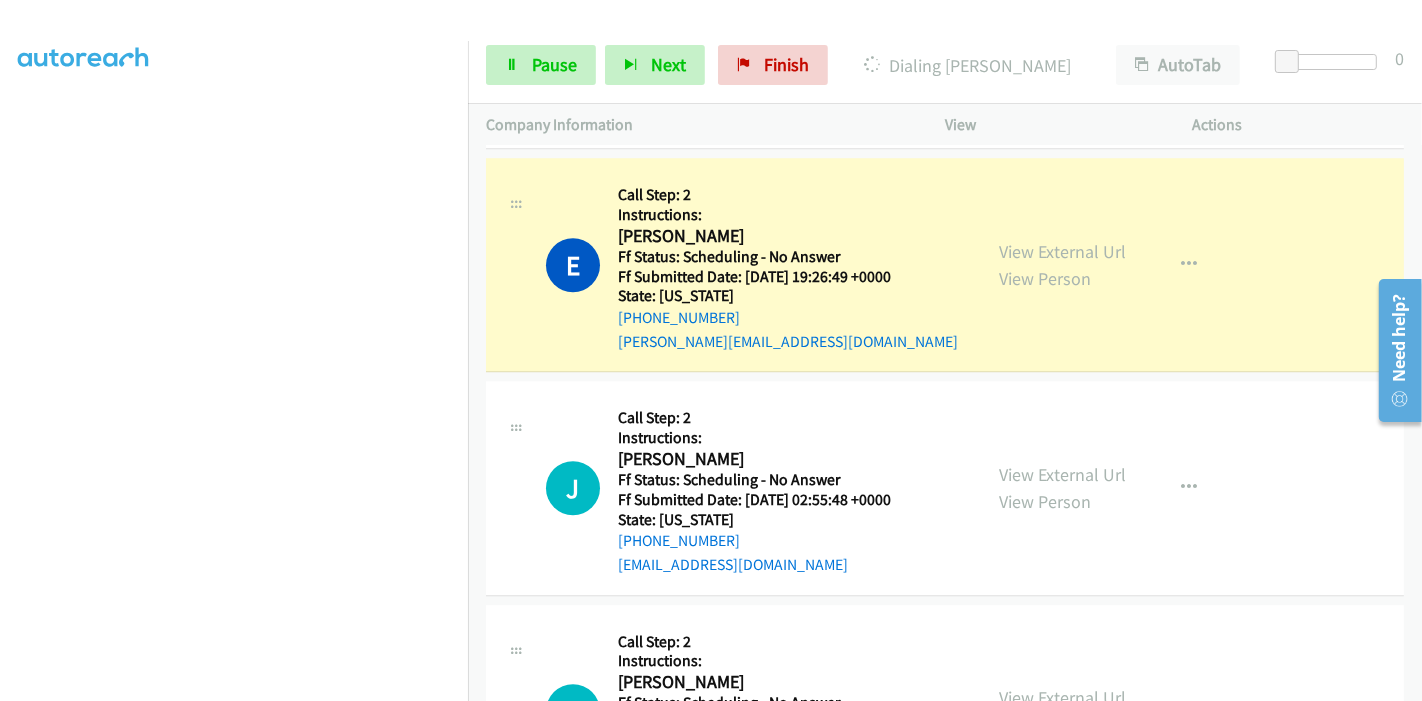 scroll, scrollTop: 0, scrollLeft: 0, axis: both 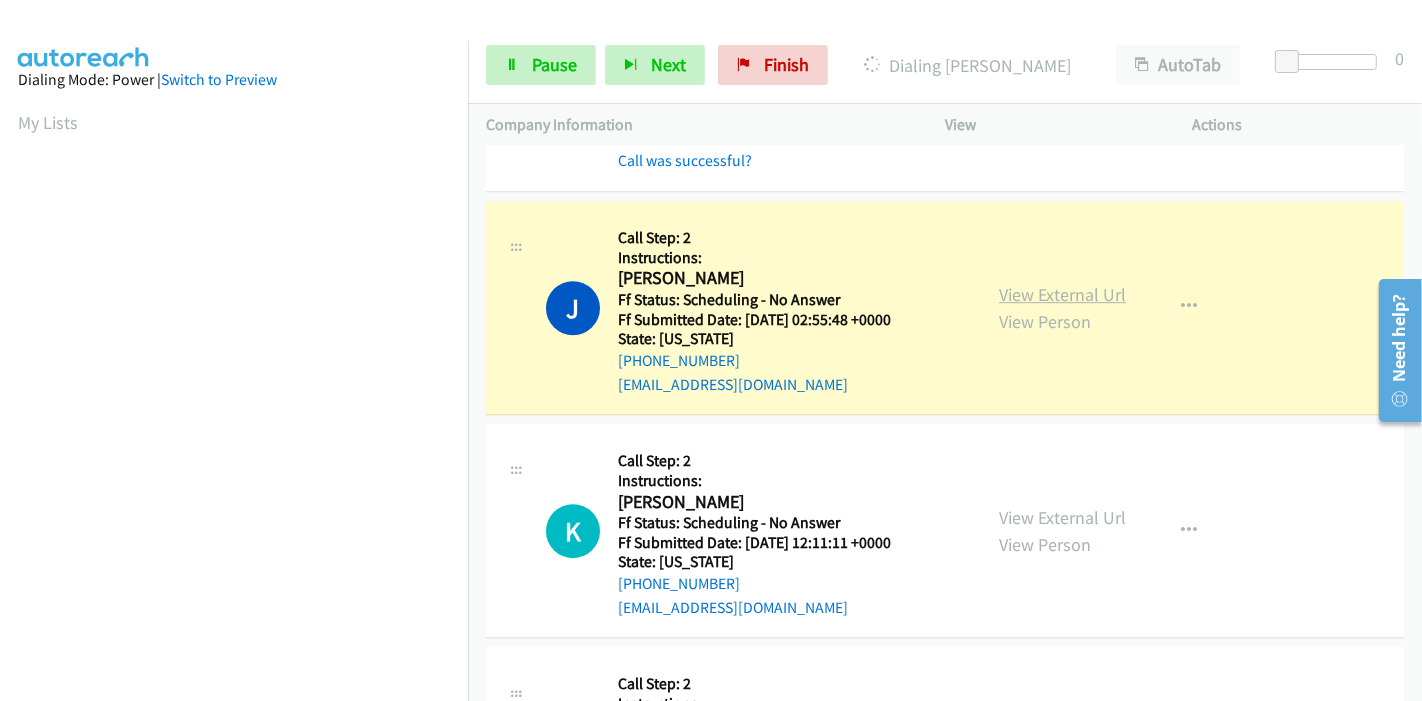 click on "View External Url" at bounding box center (1062, 294) 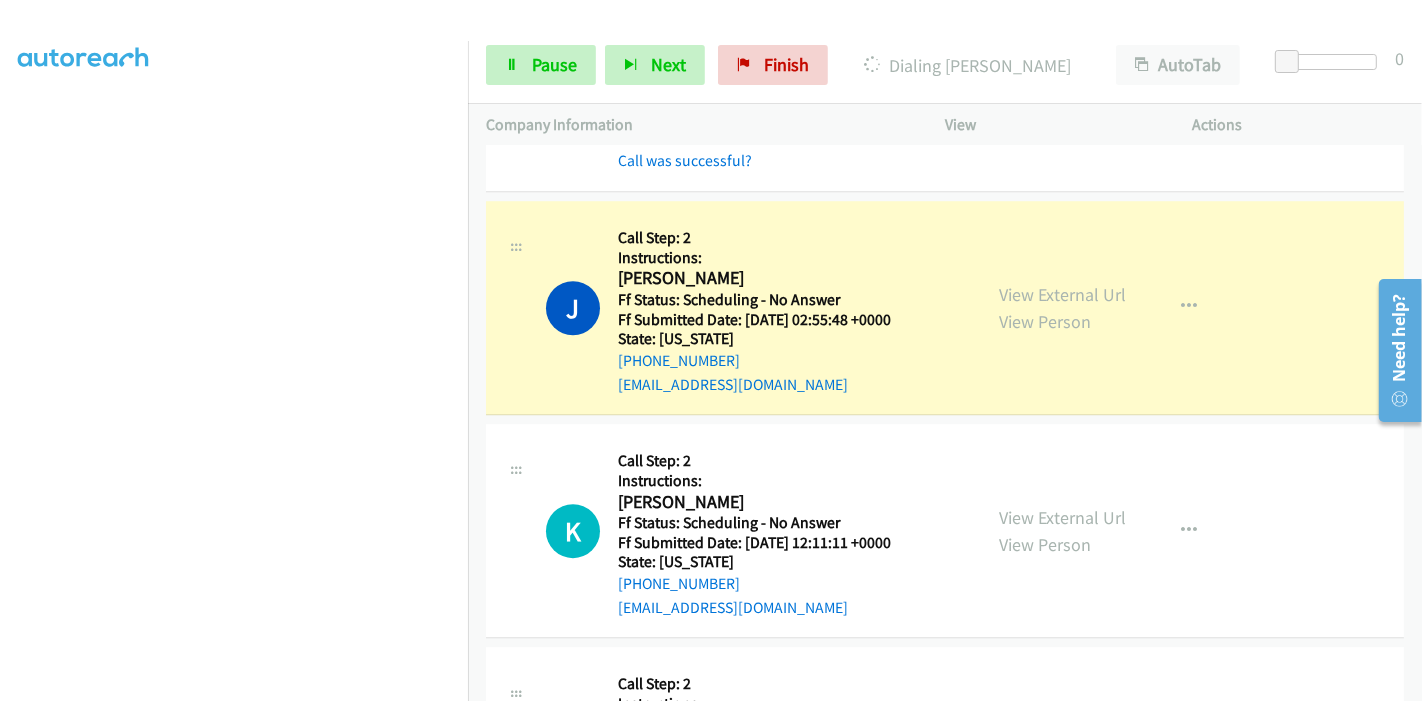 scroll, scrollTop: 0, scrollLeft: 0, axis: both 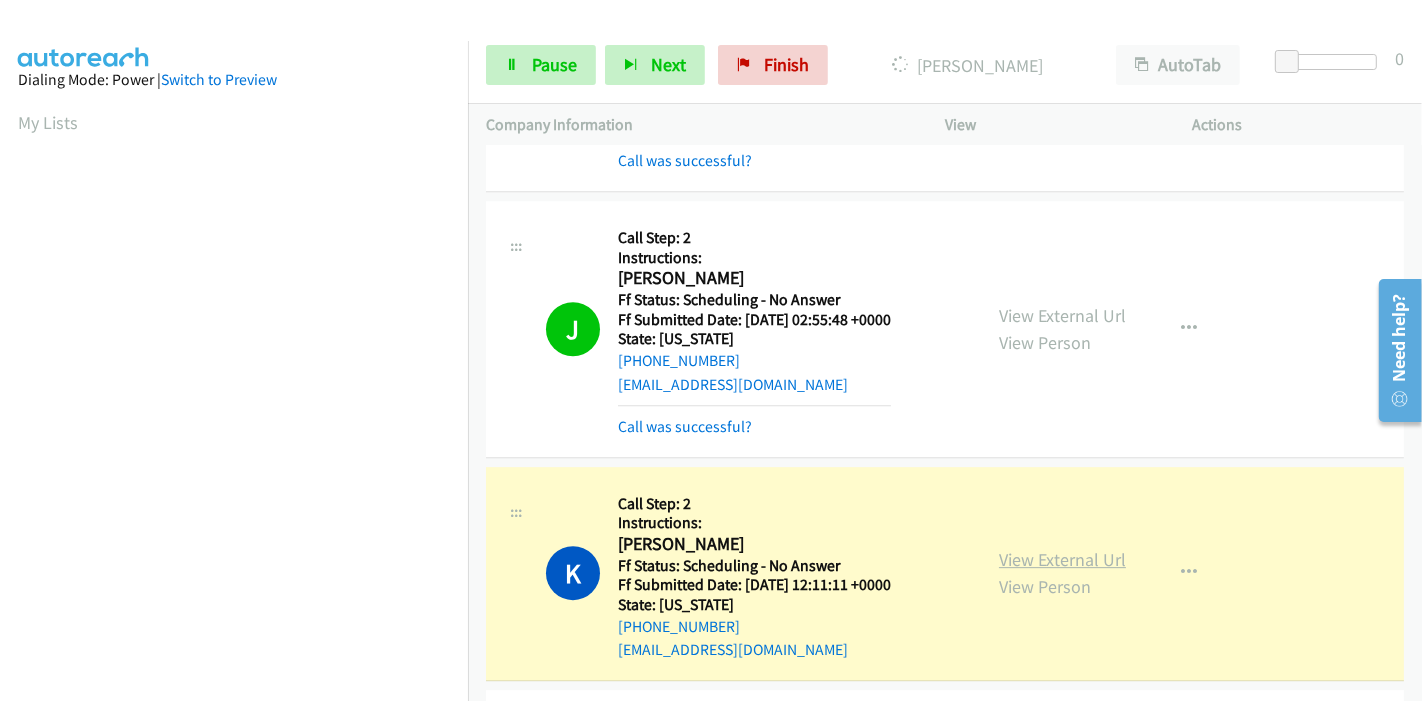 click on "View External Url" at bounding box center (1062, 559) 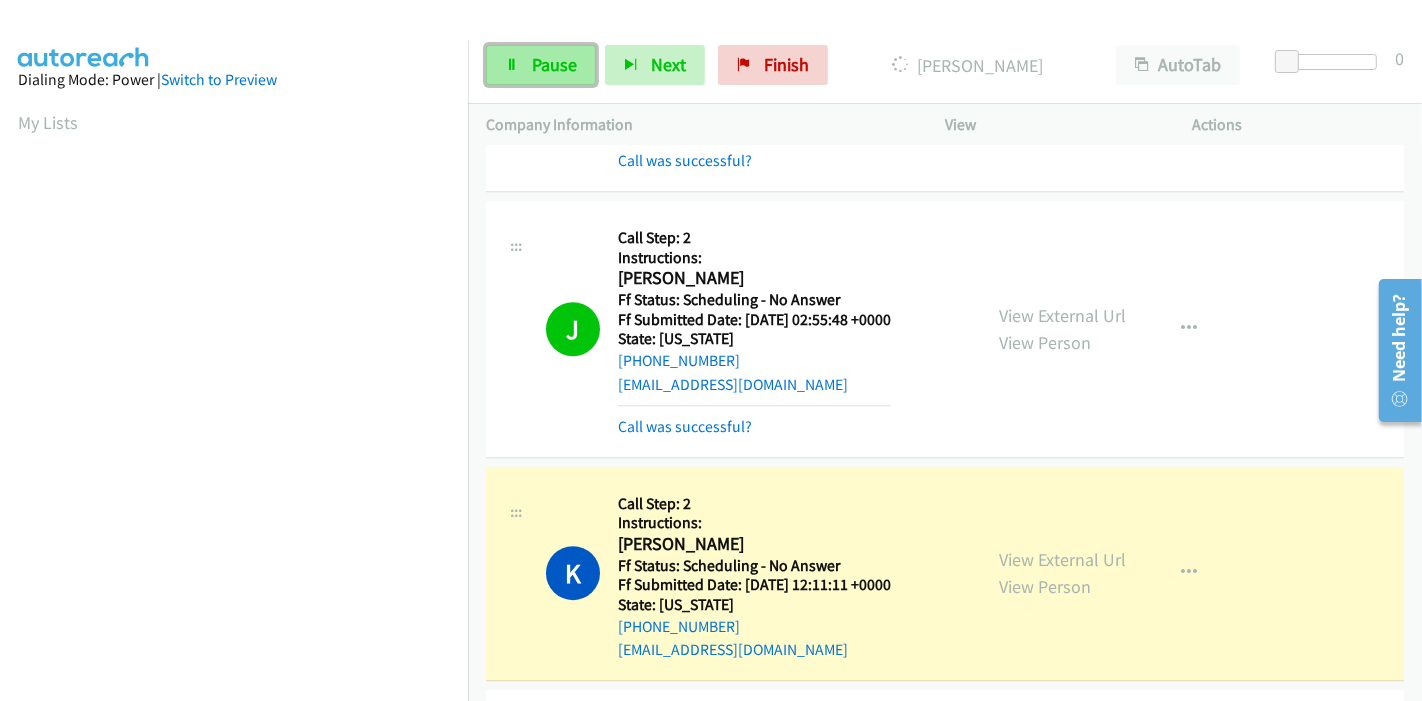 click on "Pause" at bounding box center (554, 64) 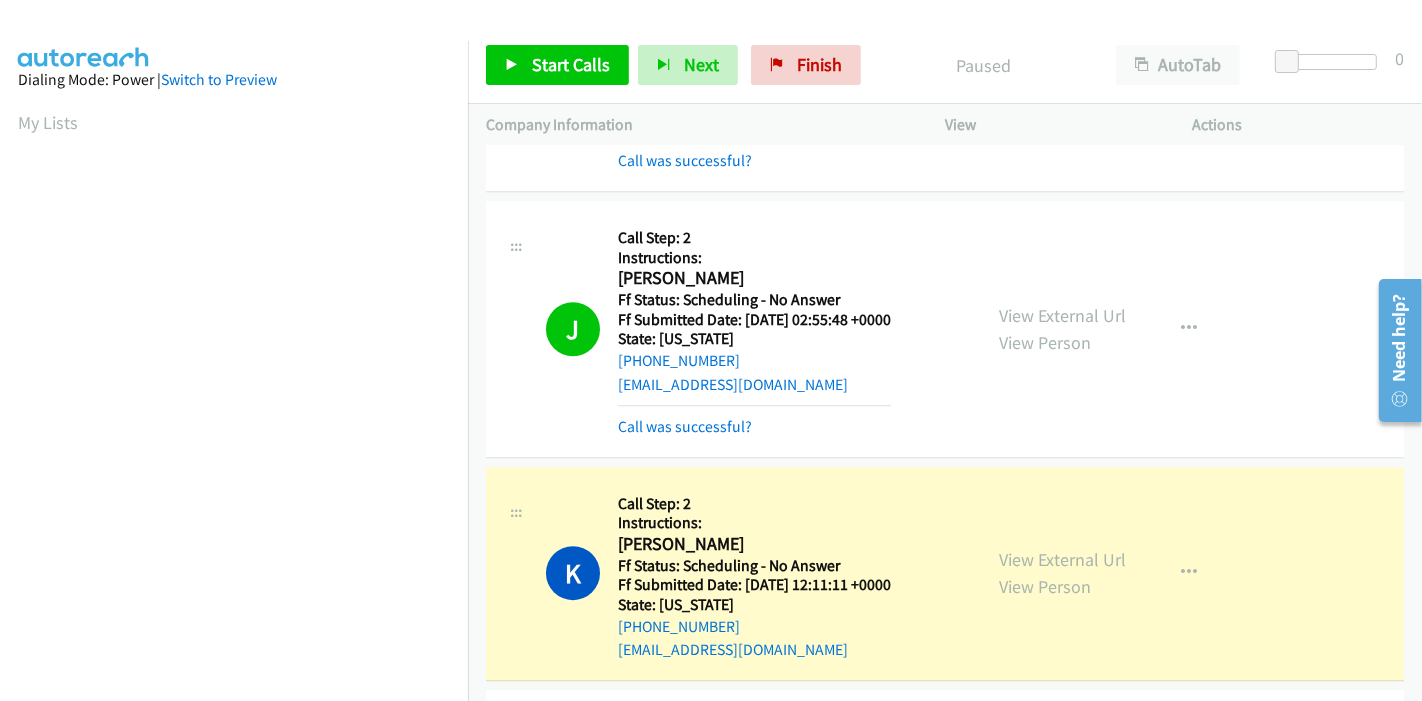scroll, scrollTop: 422, scrollLeft: 0, axis: vertical 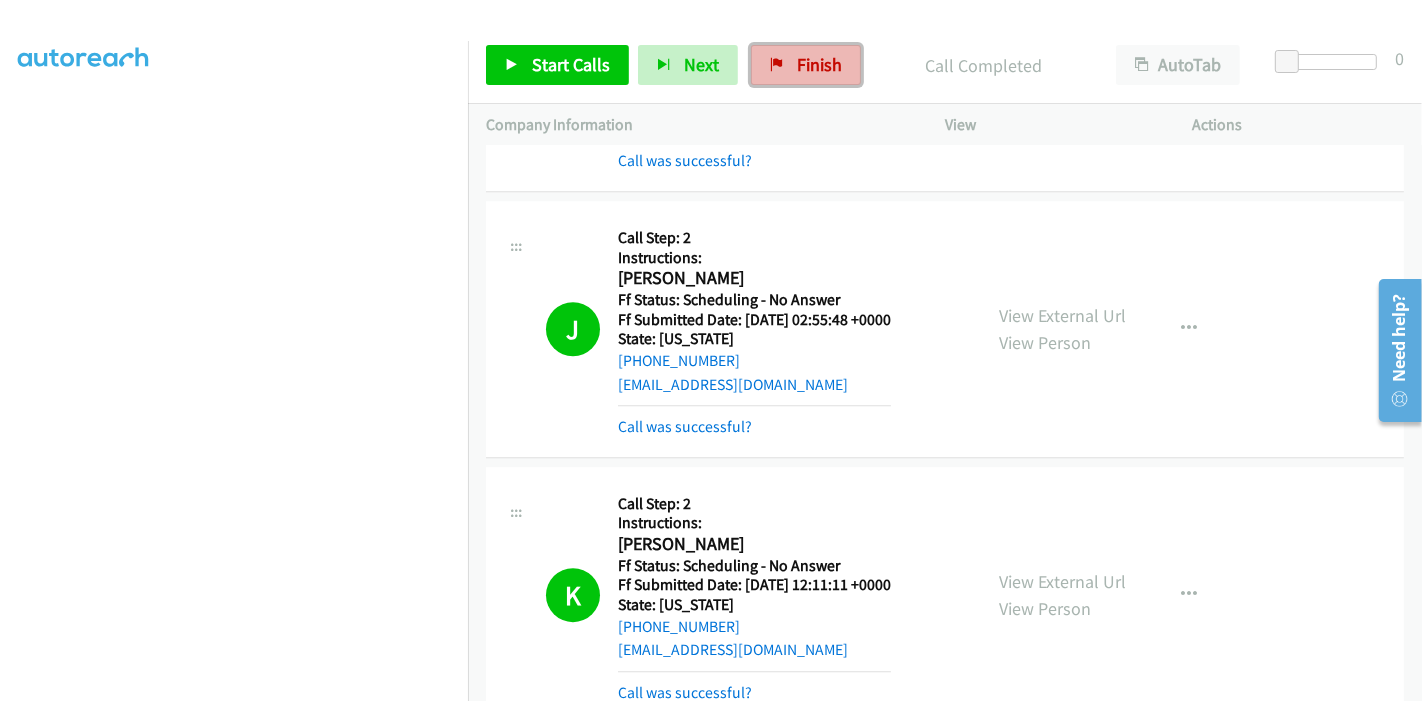 click on "Finish" at bounding box center (819, 64) 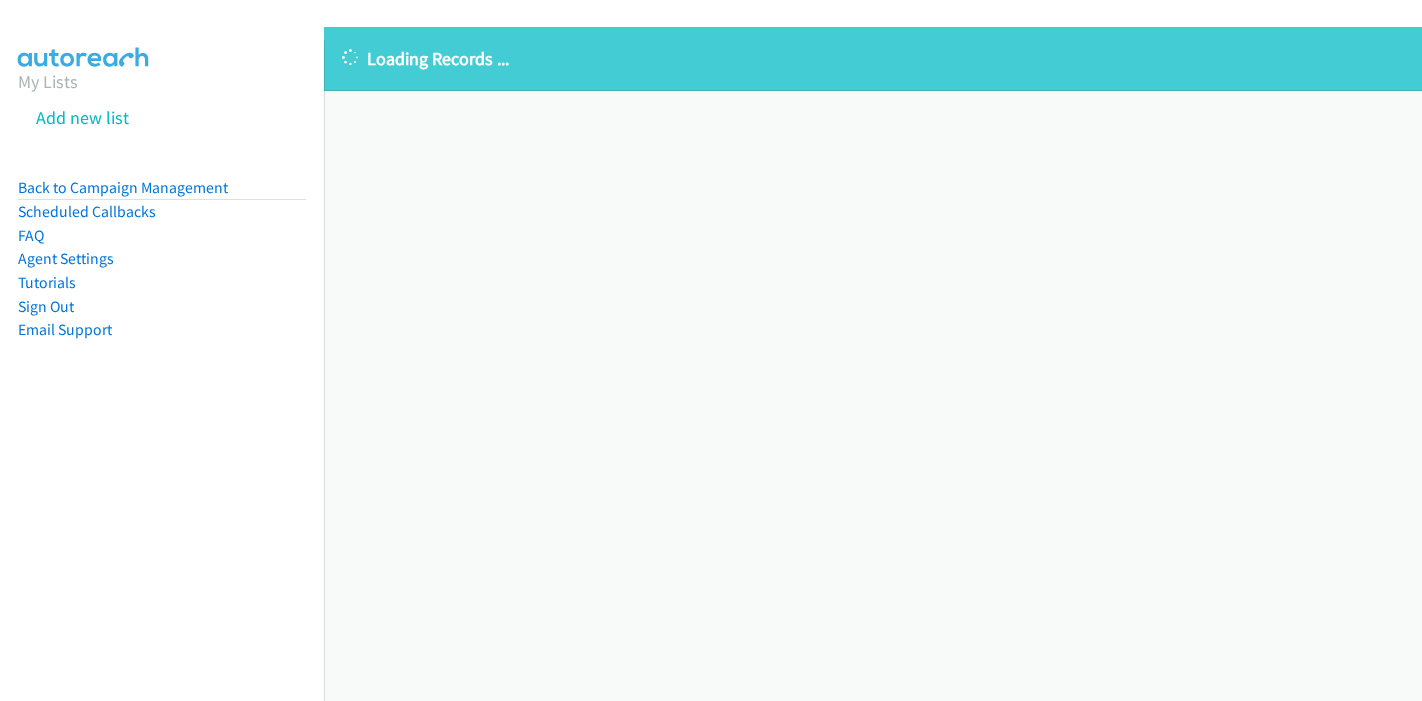 scroll, scrollTop: 0, scrollLeft: 0, axis: both 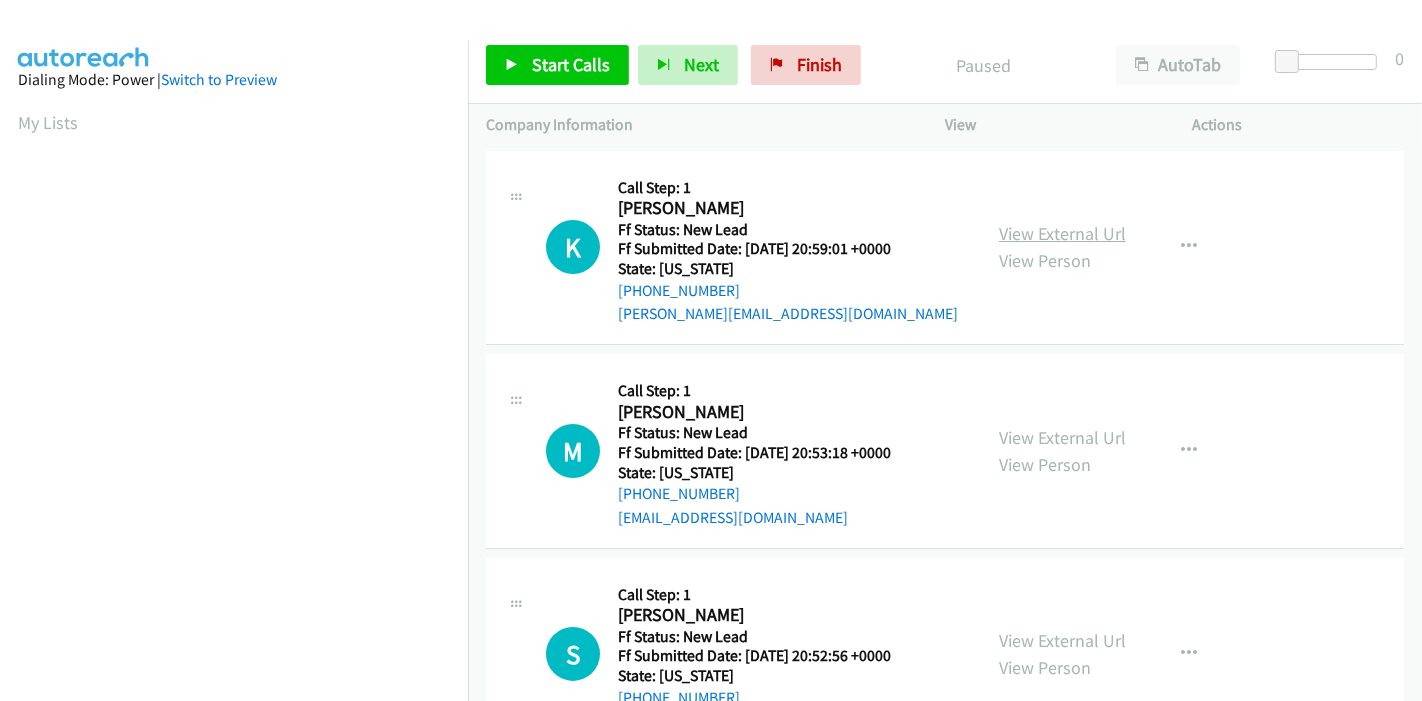 click on "View External Url" at bounding box center (1062, 233) 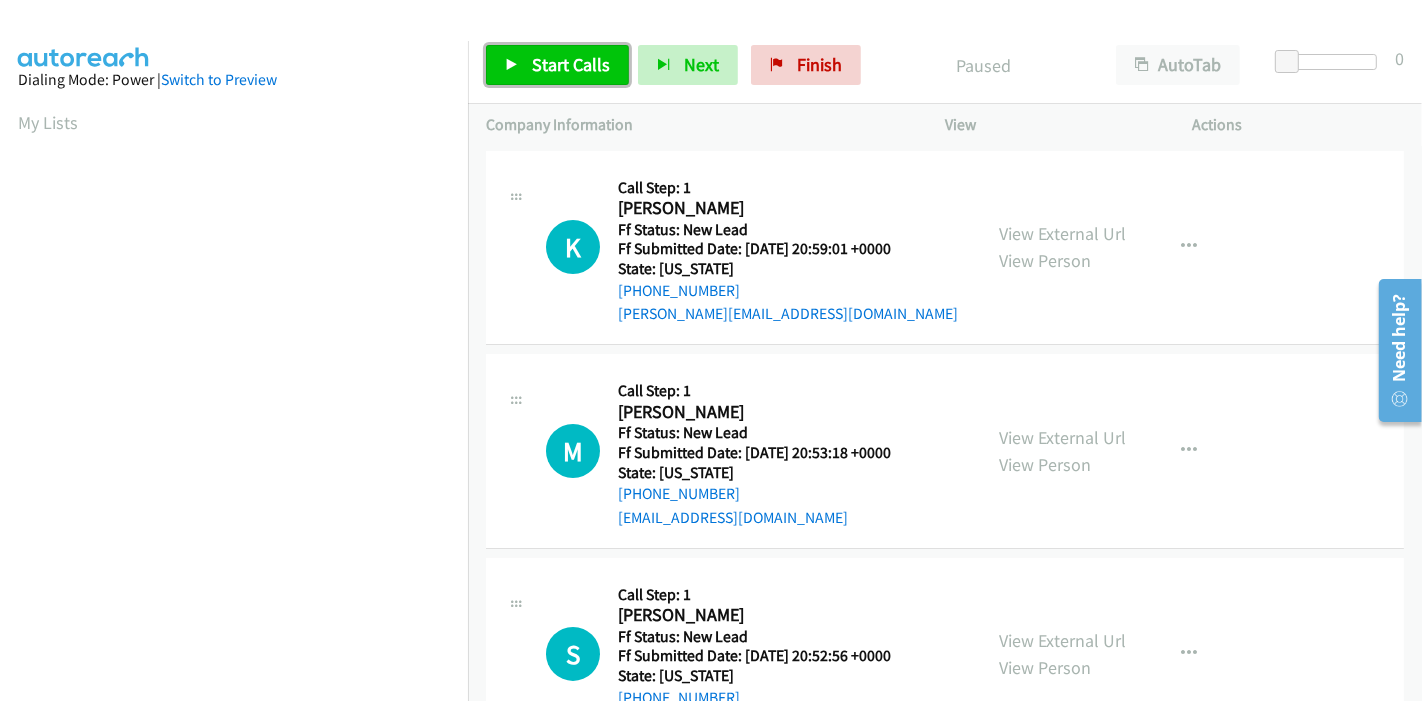 click on "Start Calls" at bounding box center [557, 65] 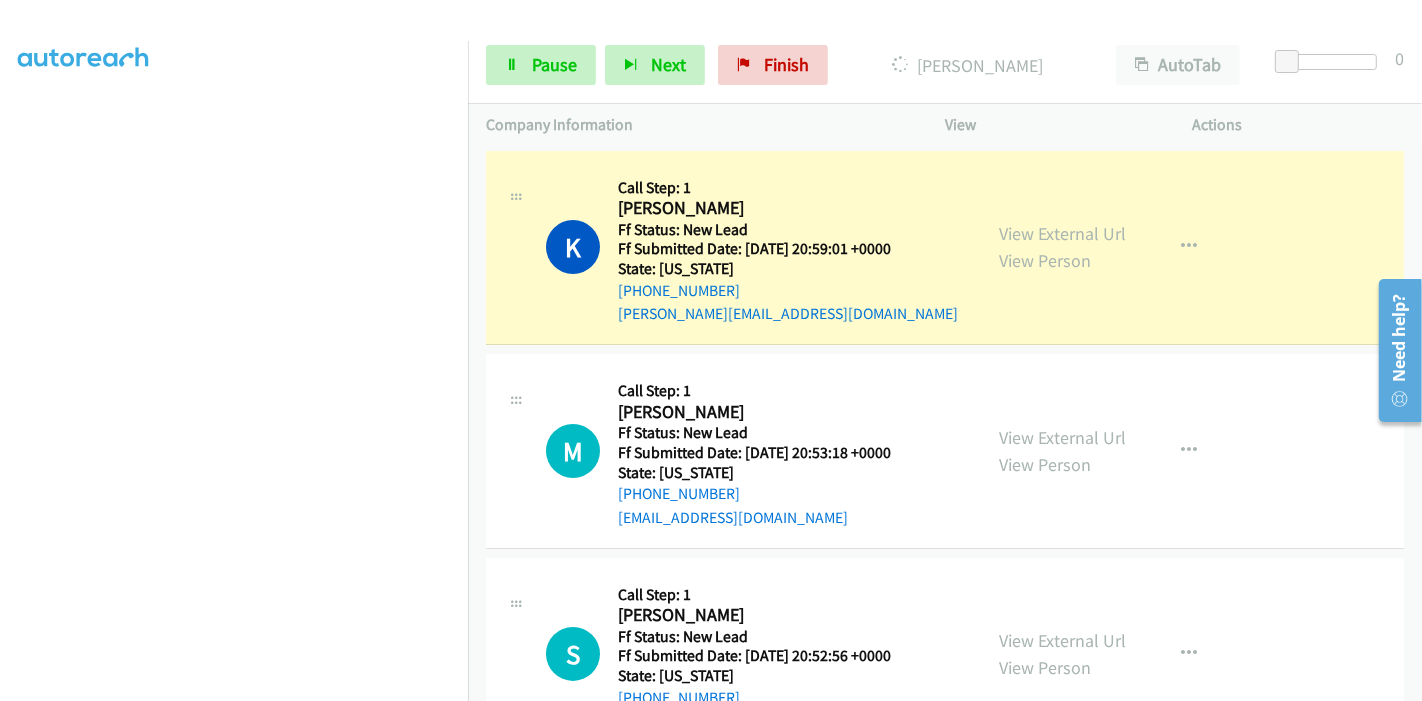 scroll, scrollTop: 0, scrollLeft: 0, axis: both 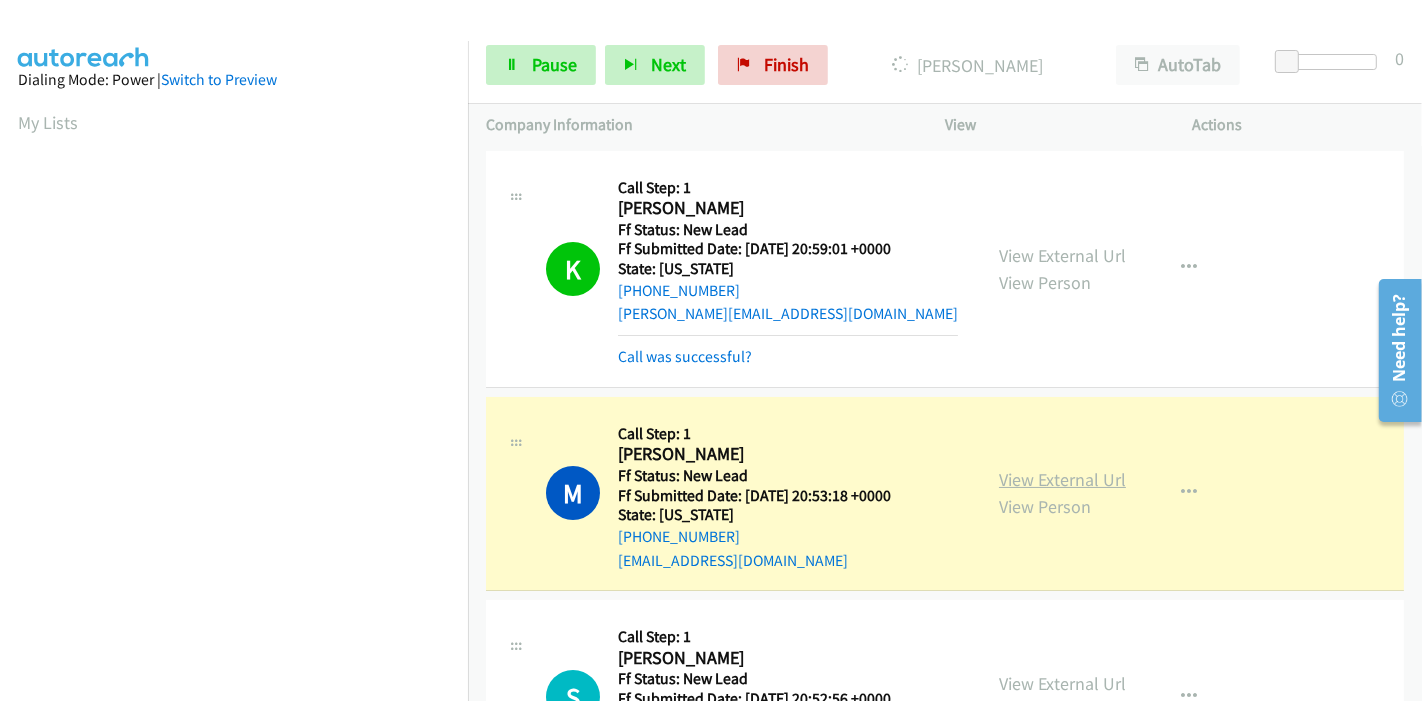 click on "View External Url" at bounding box center (1062, 479) 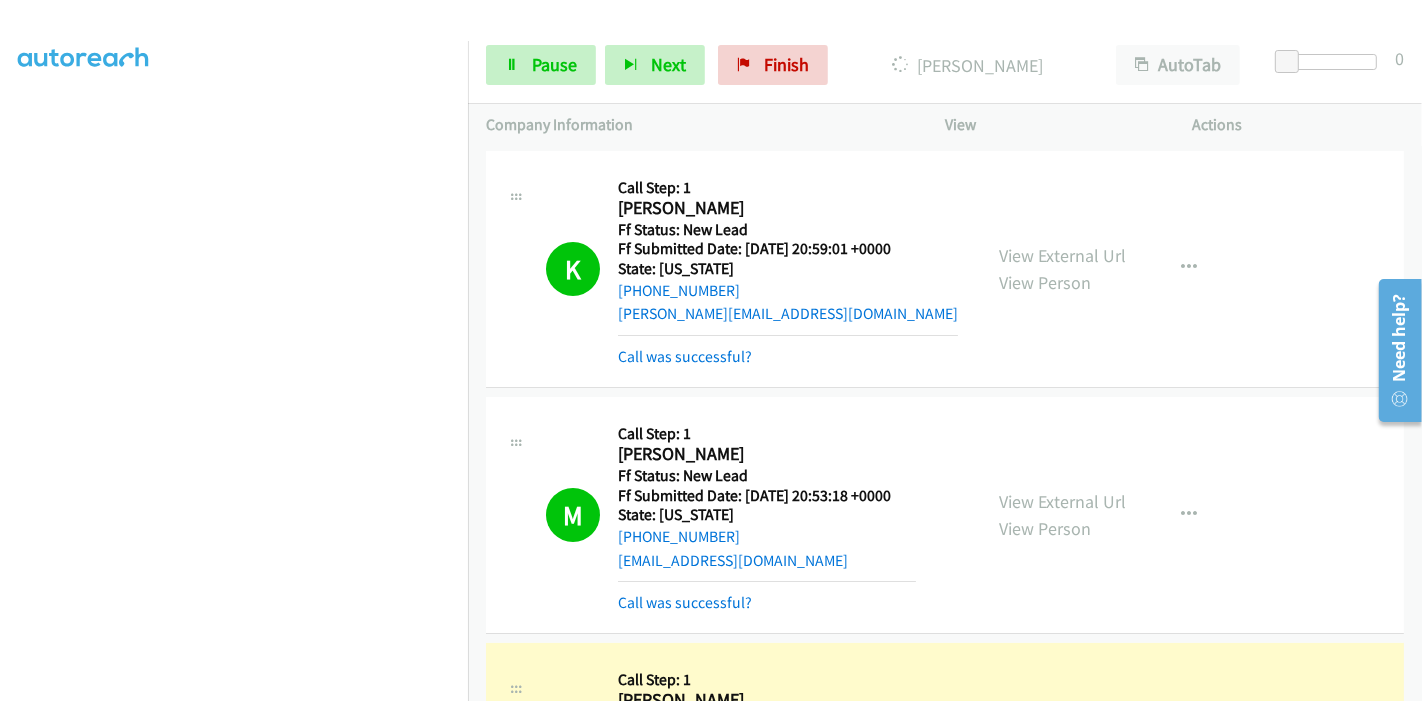 scroll, scrollTop: 422, scrollLeft: 0, axis: vertical 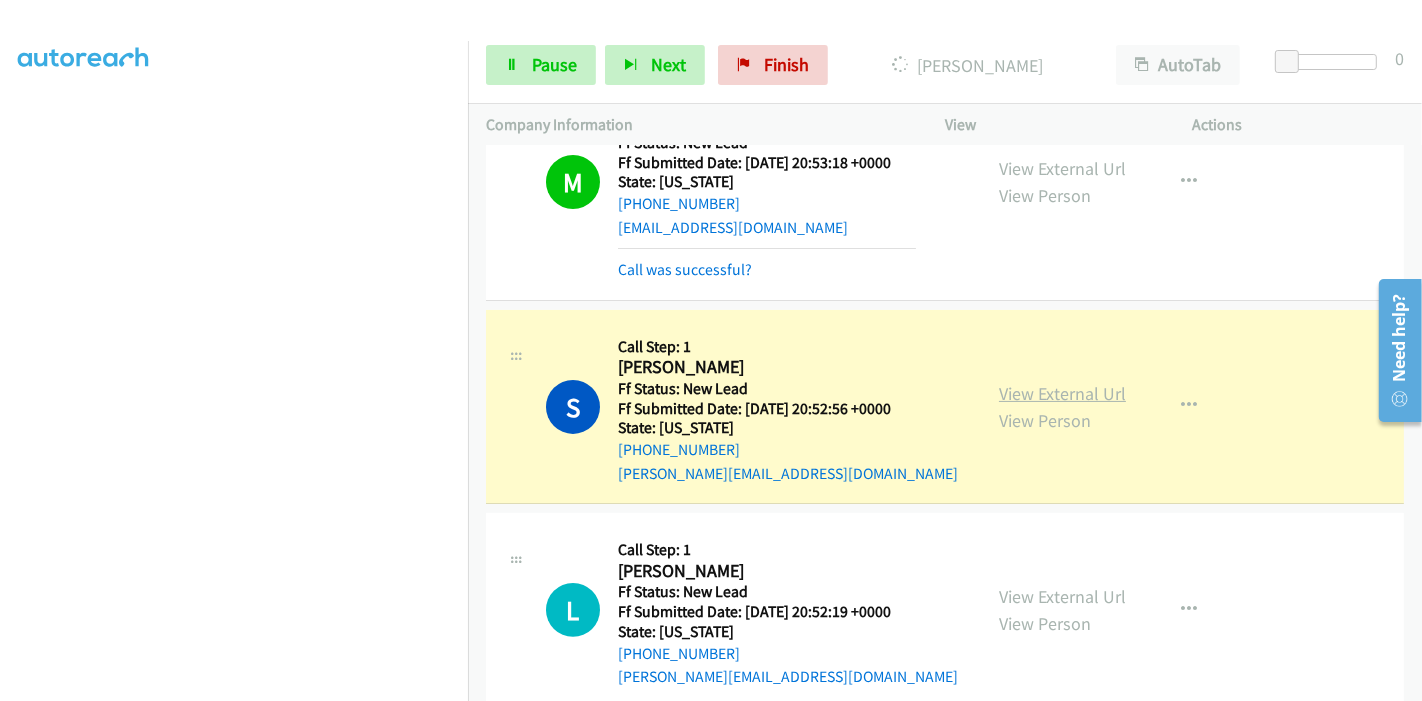 click on "View External Url" at bounding box center [1062, 393] 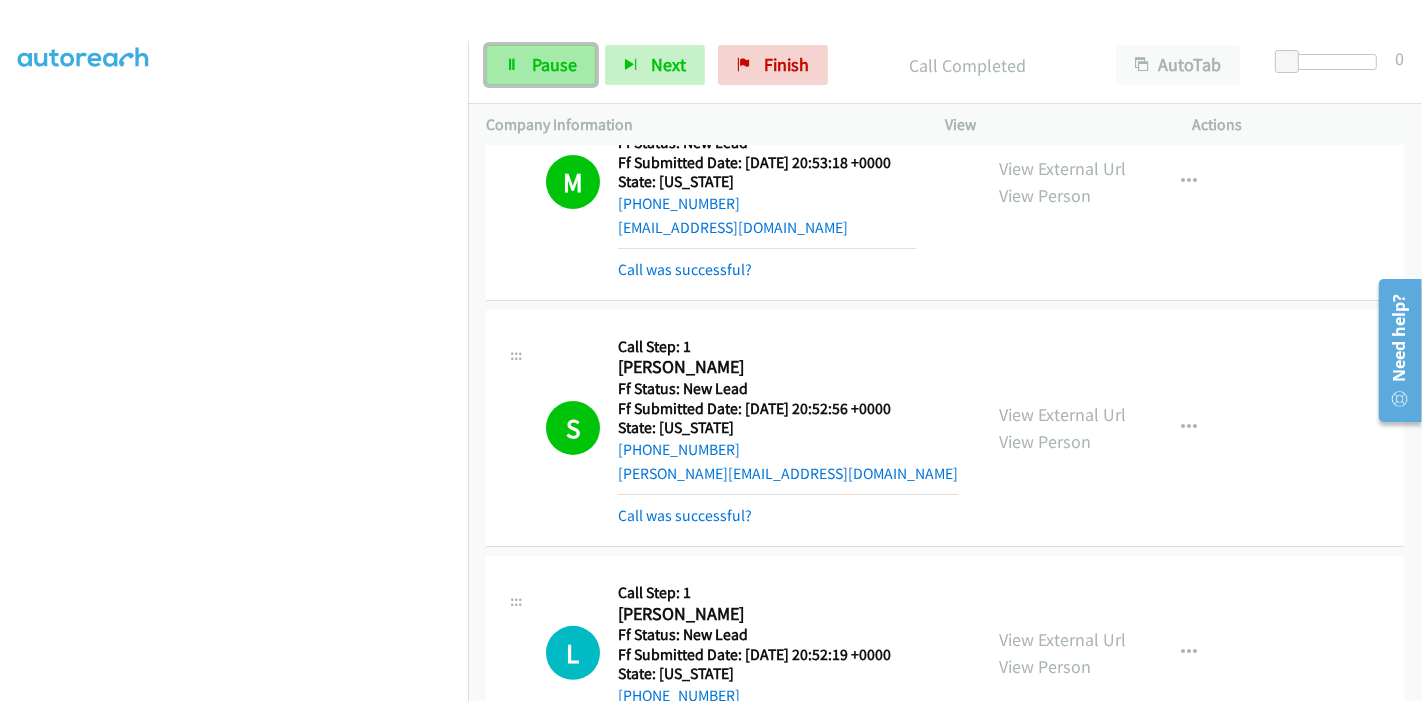 click on "Pause" at bounding box center (554, 64) 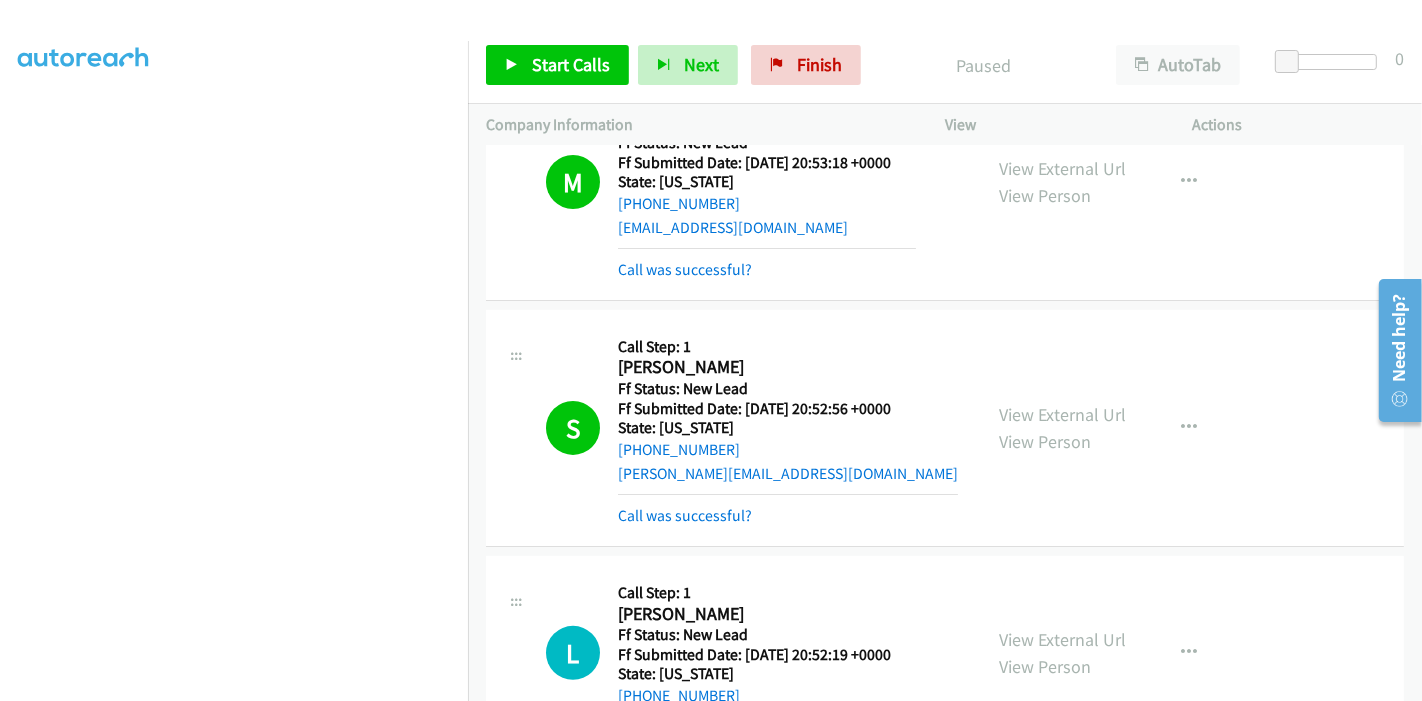 scroll, scrollTop: 666, scrollLeft: 0, axis: vertical 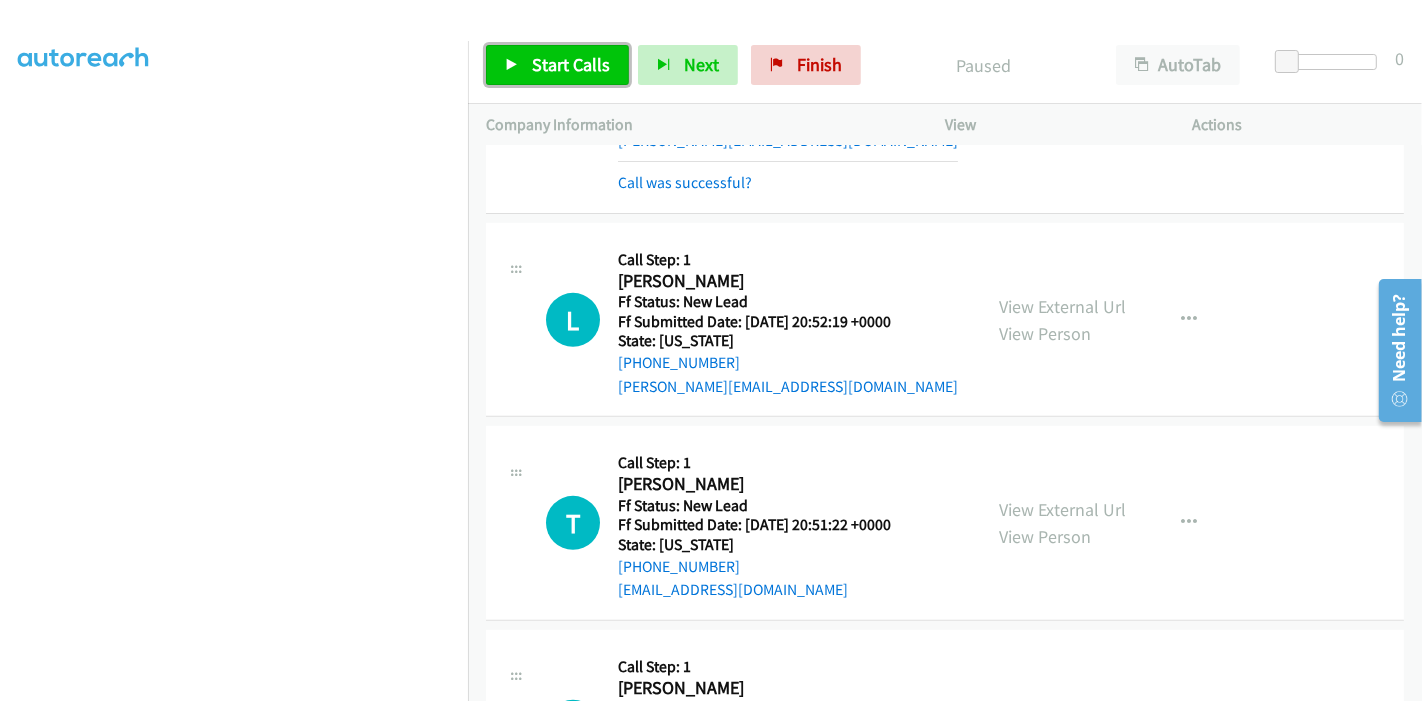 click on "Start Calls" at bounding box center (571, 64) 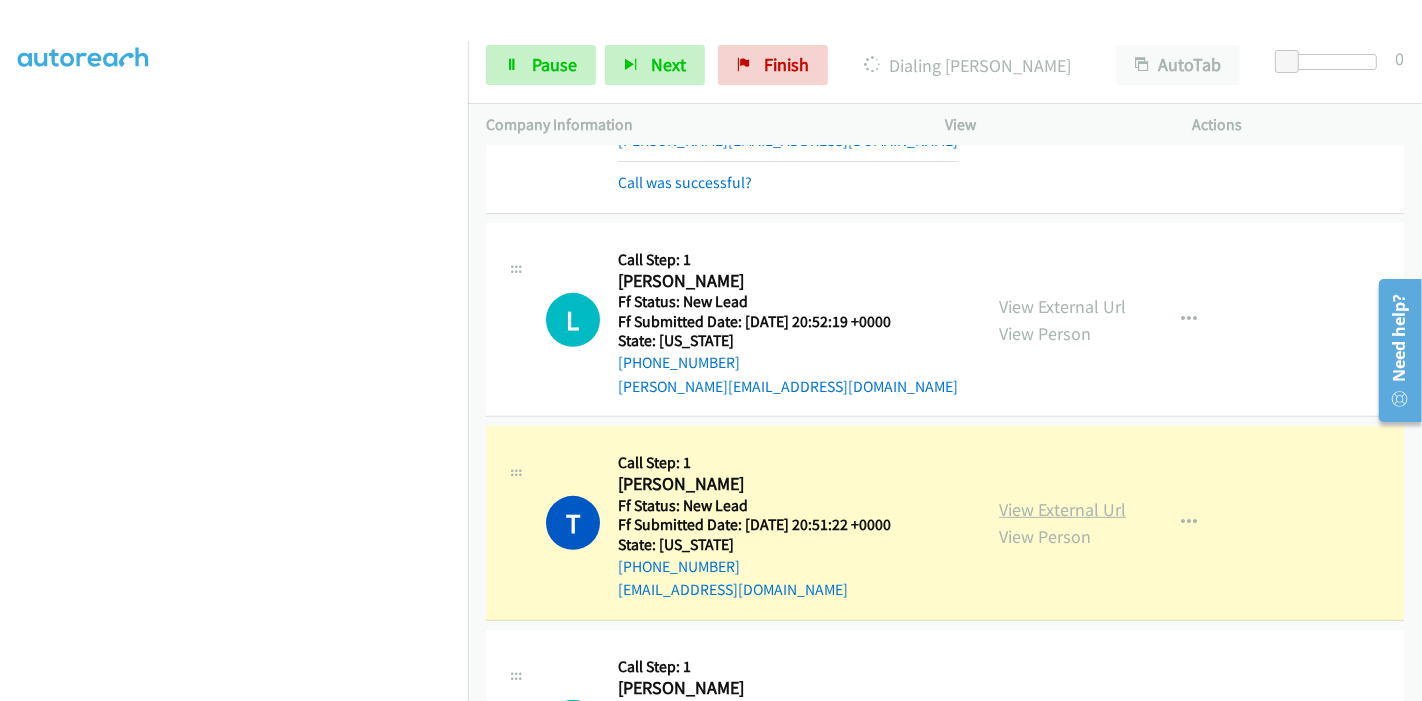 click on "View External Url" at bounding box center [1062, 509] 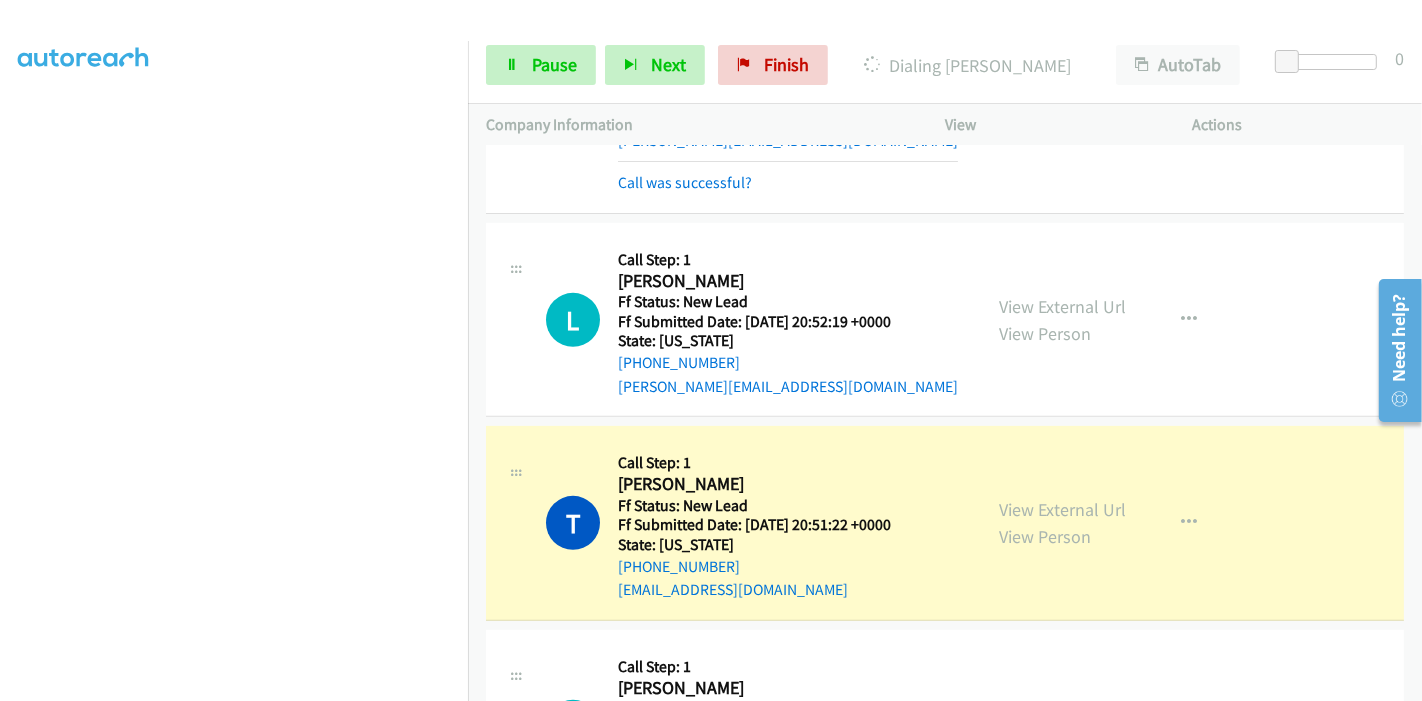 scroll, scrollTop: 0, scrollLeft: 0, axis: both 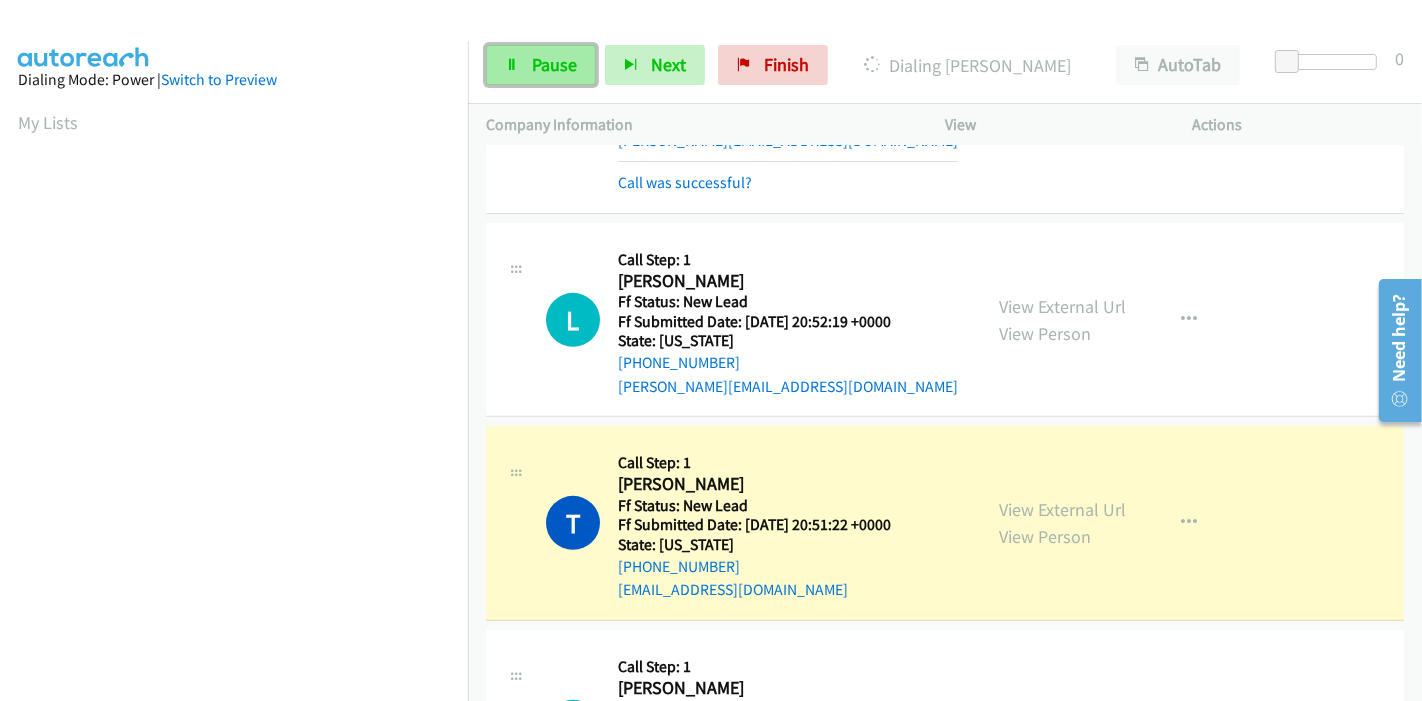 click on "Pause" at bounding box center (554, 64) 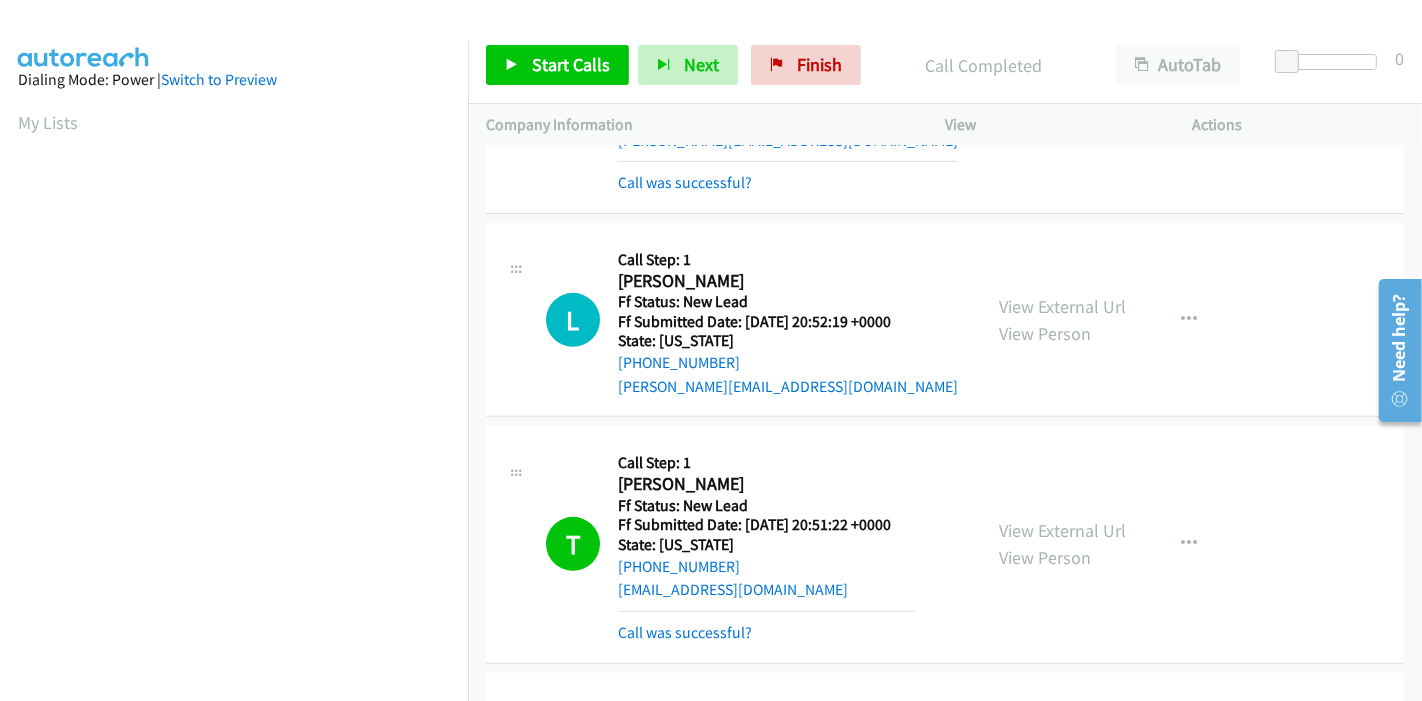 scroll, scrollTop: 422, scrollLeft: 0, axis: vertical 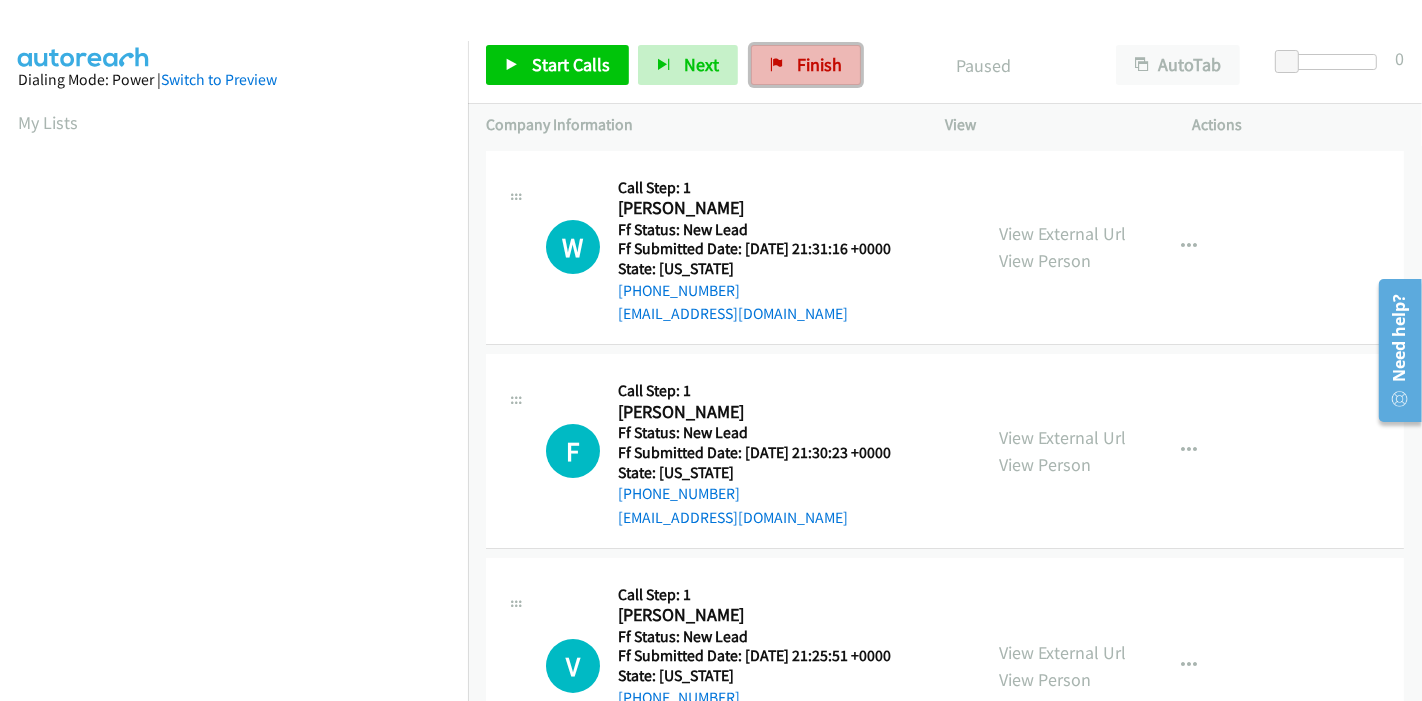 click on "Finish" at bounding box center [806, 65] 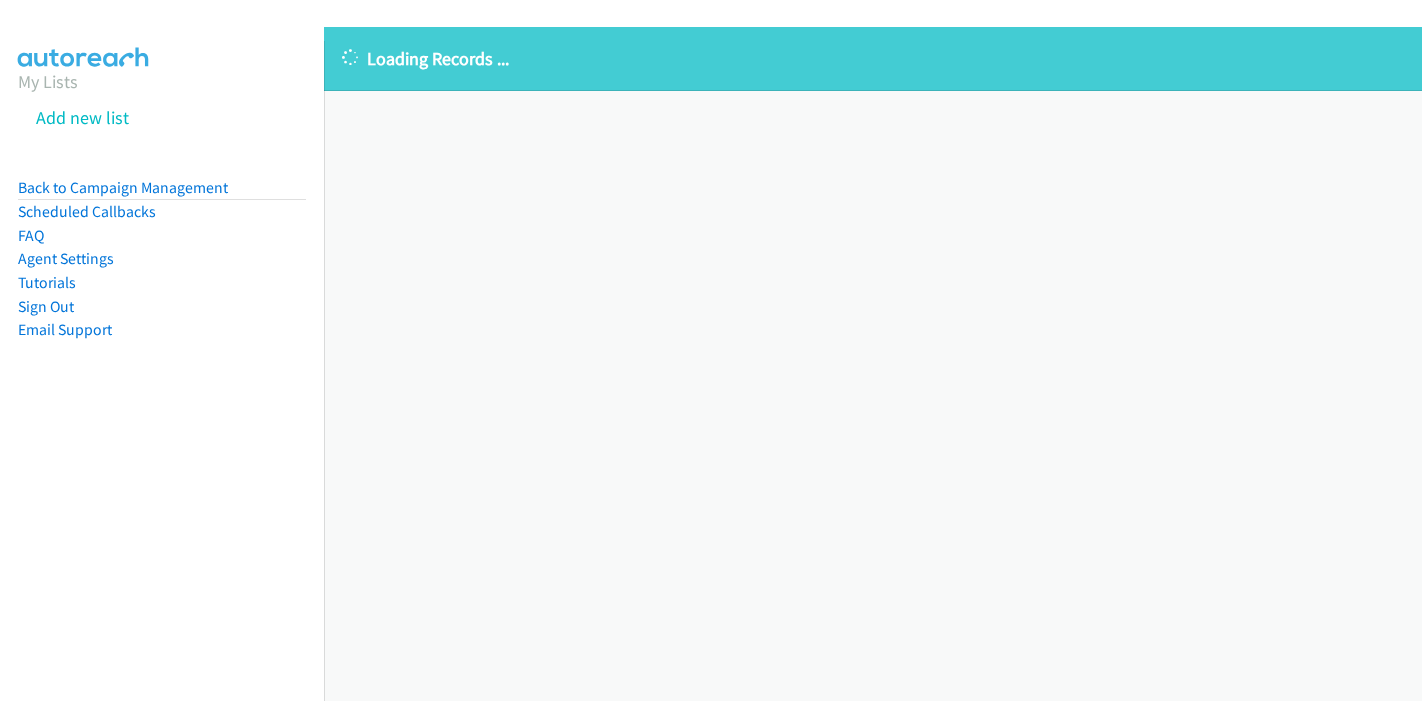 scroll, scrollTop: 0, scrollLeft: 0, axis: both 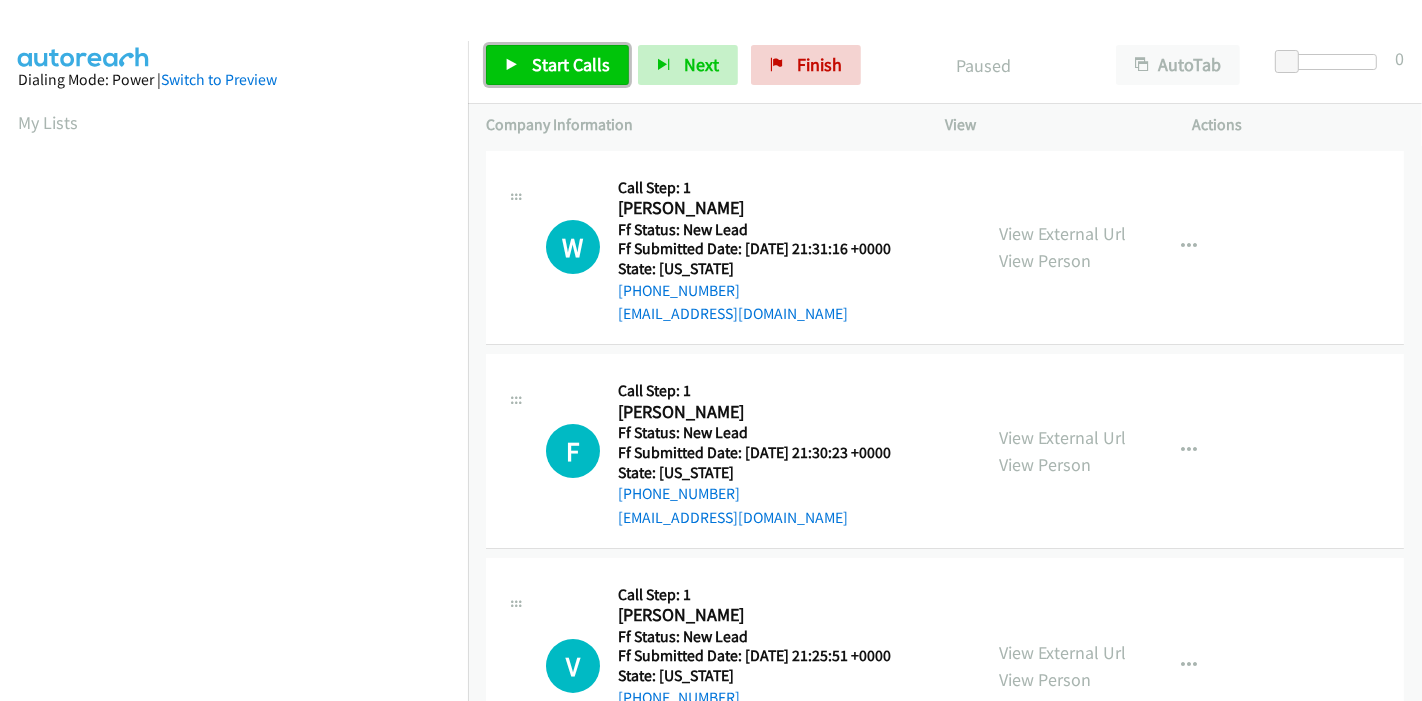 click on "Start Calls" at bounding box center [571, 64] 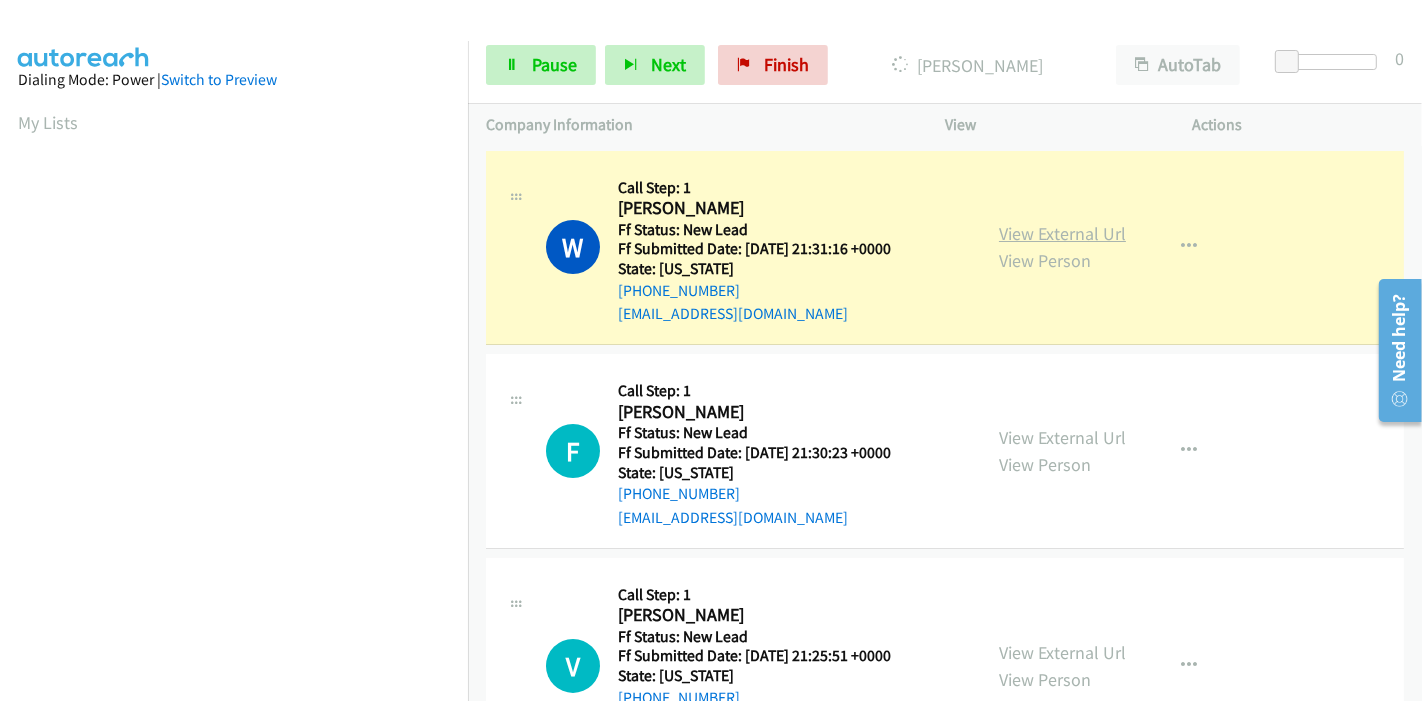 click on "View External Url" at bounding box center (1062, 233) 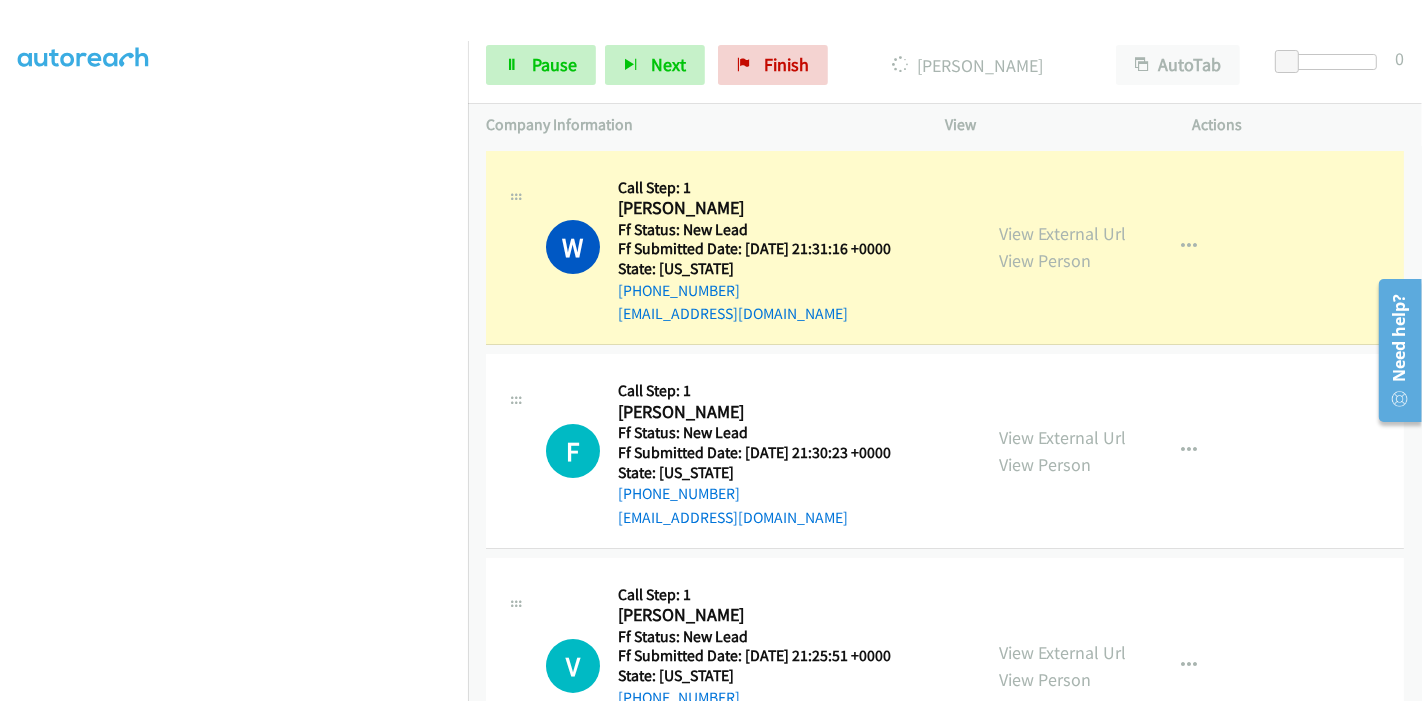 scroll, scrollTop: 0, scrollLeft: 0, axis: both 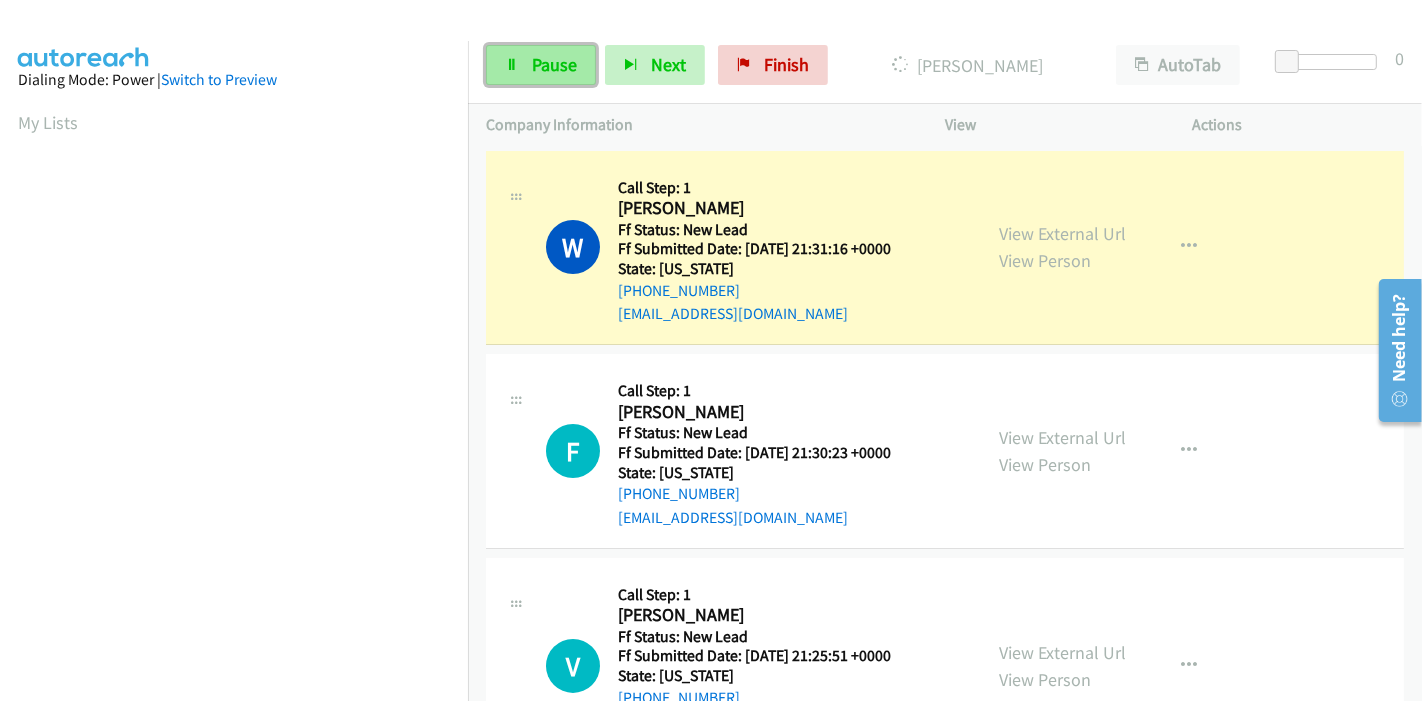 click on "Pause" at bounding box center (541, 65) 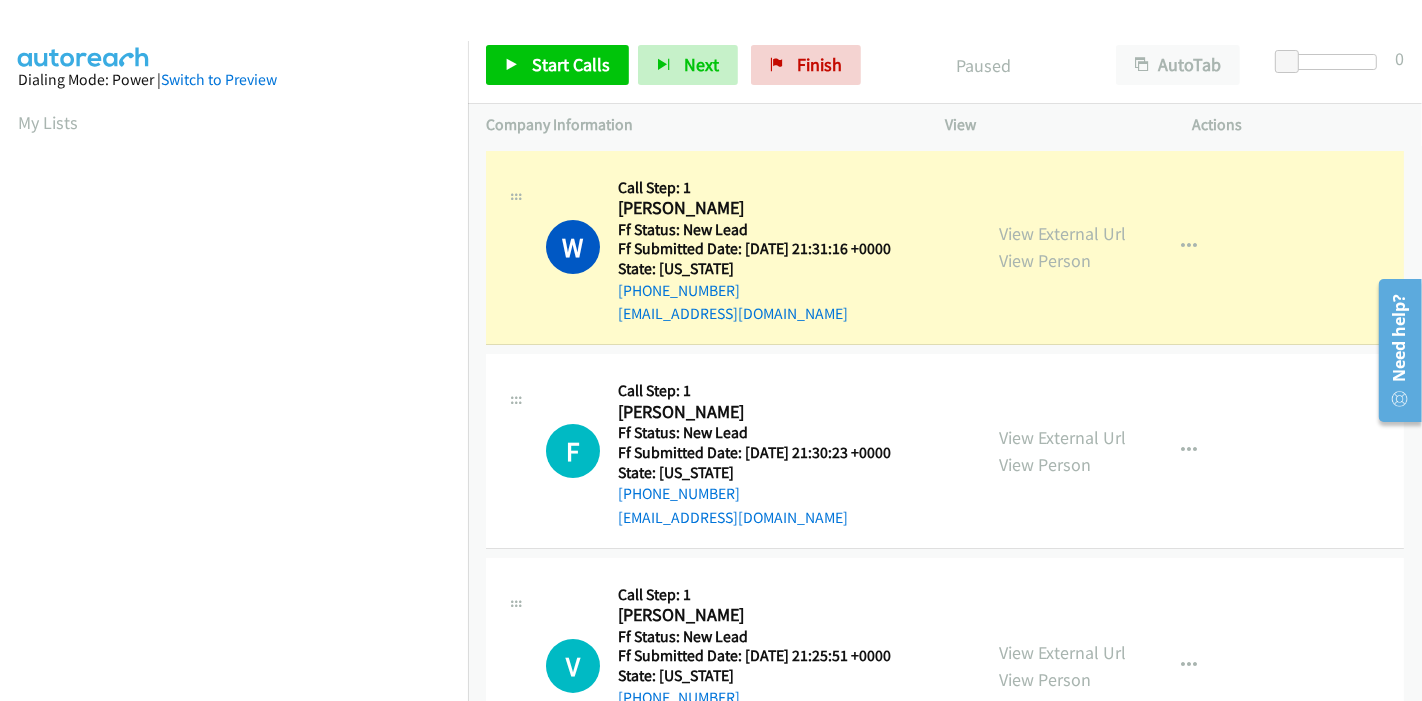 scroll, scrollTop: 422, scrollLeft: 0, axis: vertical 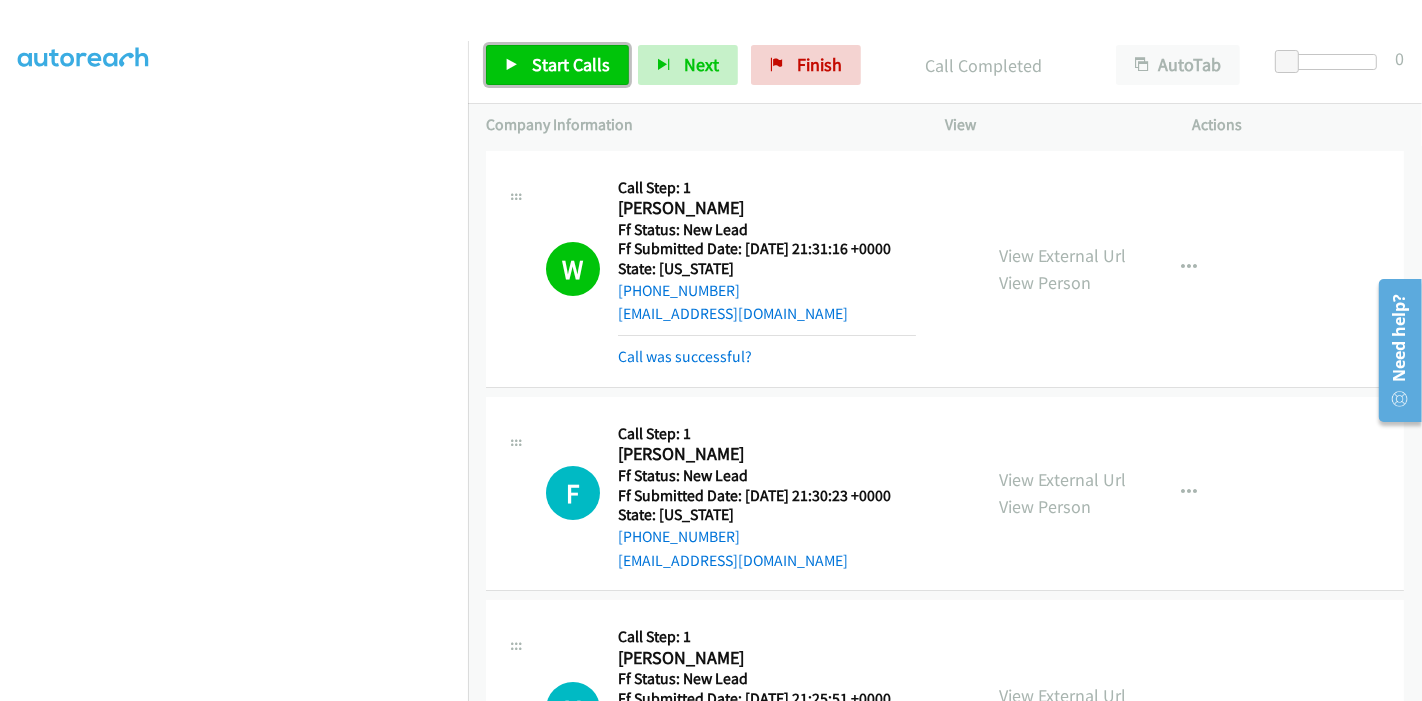 click on "Start Calls" at bounding box center [571, 64] 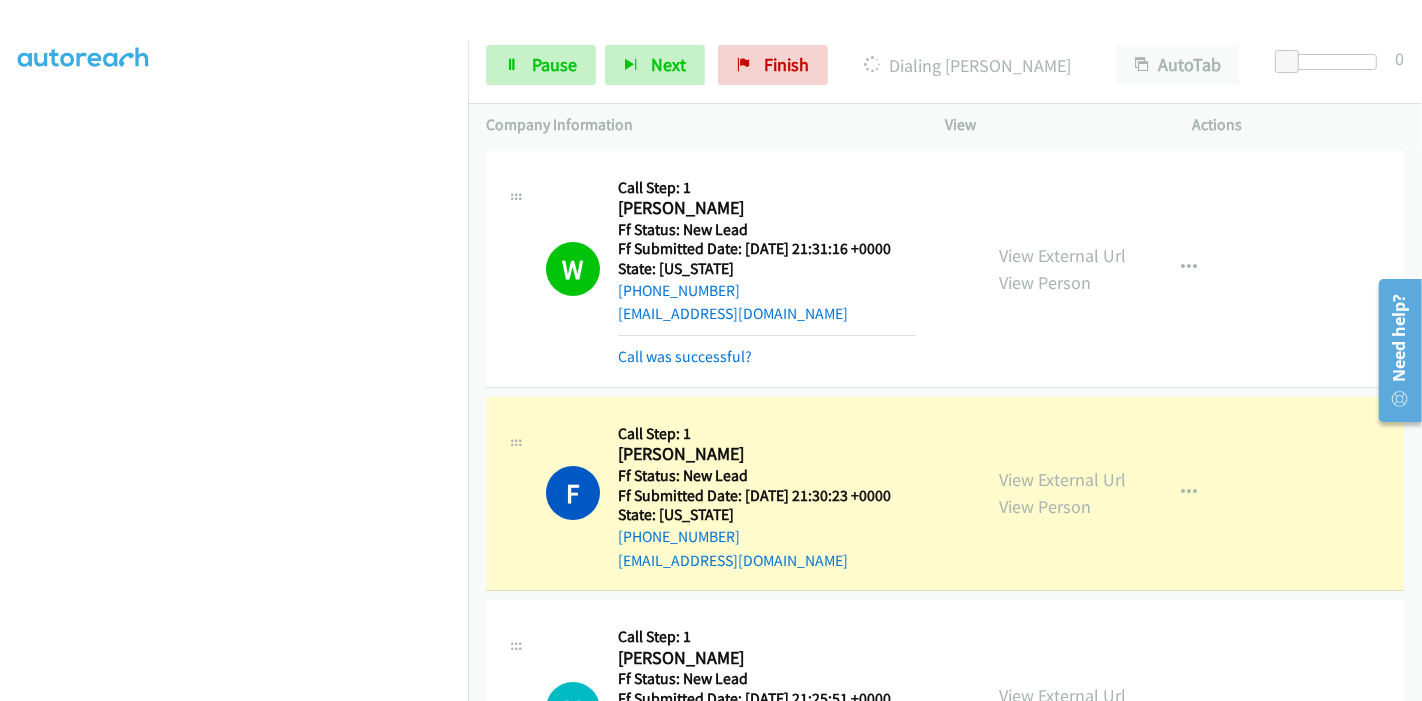 scroll, scrollTop: 311, scrollLeft: 0, axis: vertical 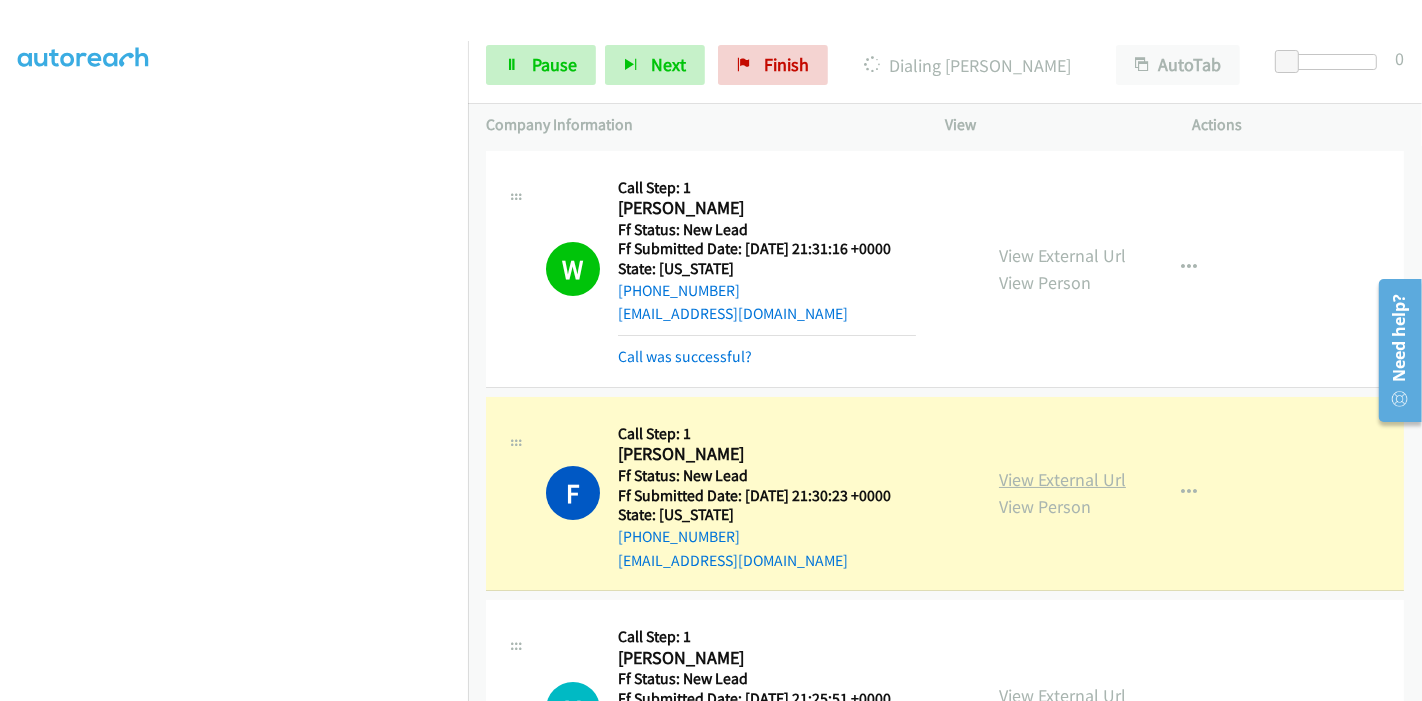 click on "View External Url" at bounding box center [1062, 479] 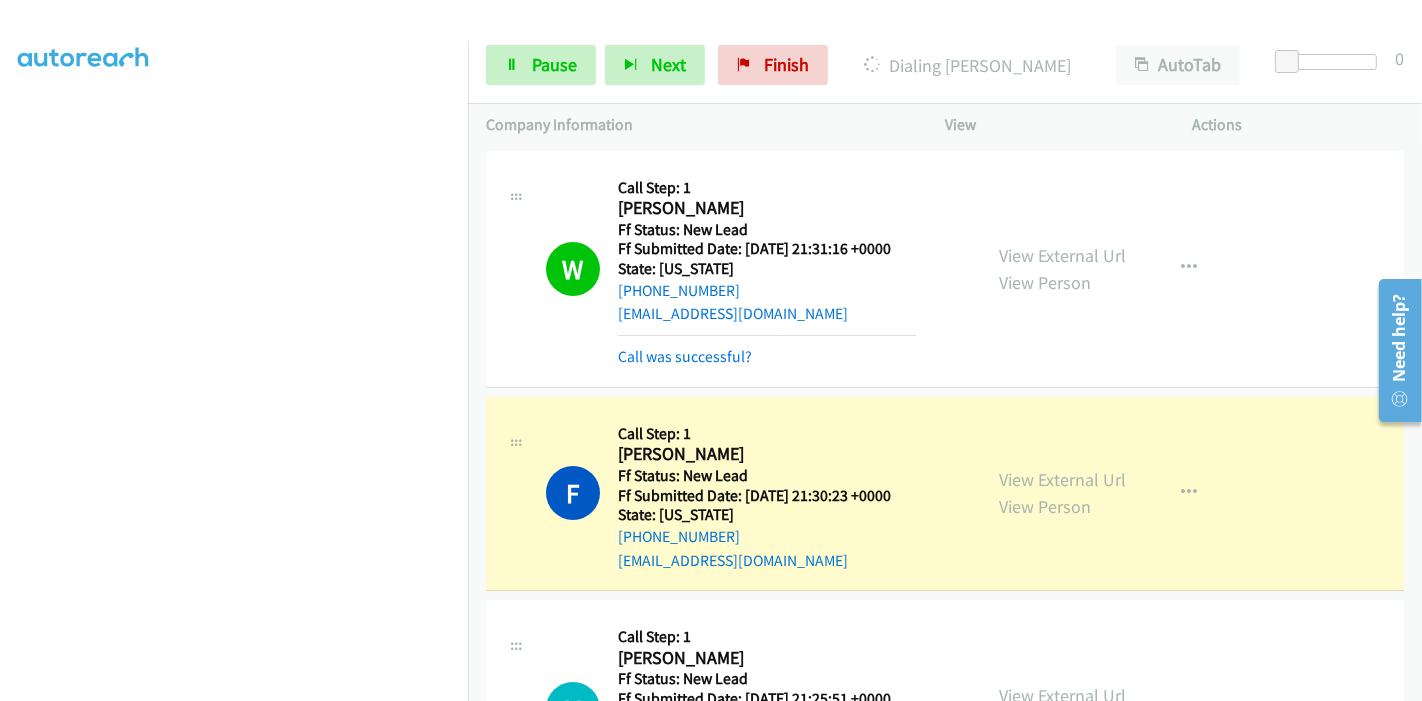 scroll, scrollTop: 0, scrollLeft: 0, axis: both 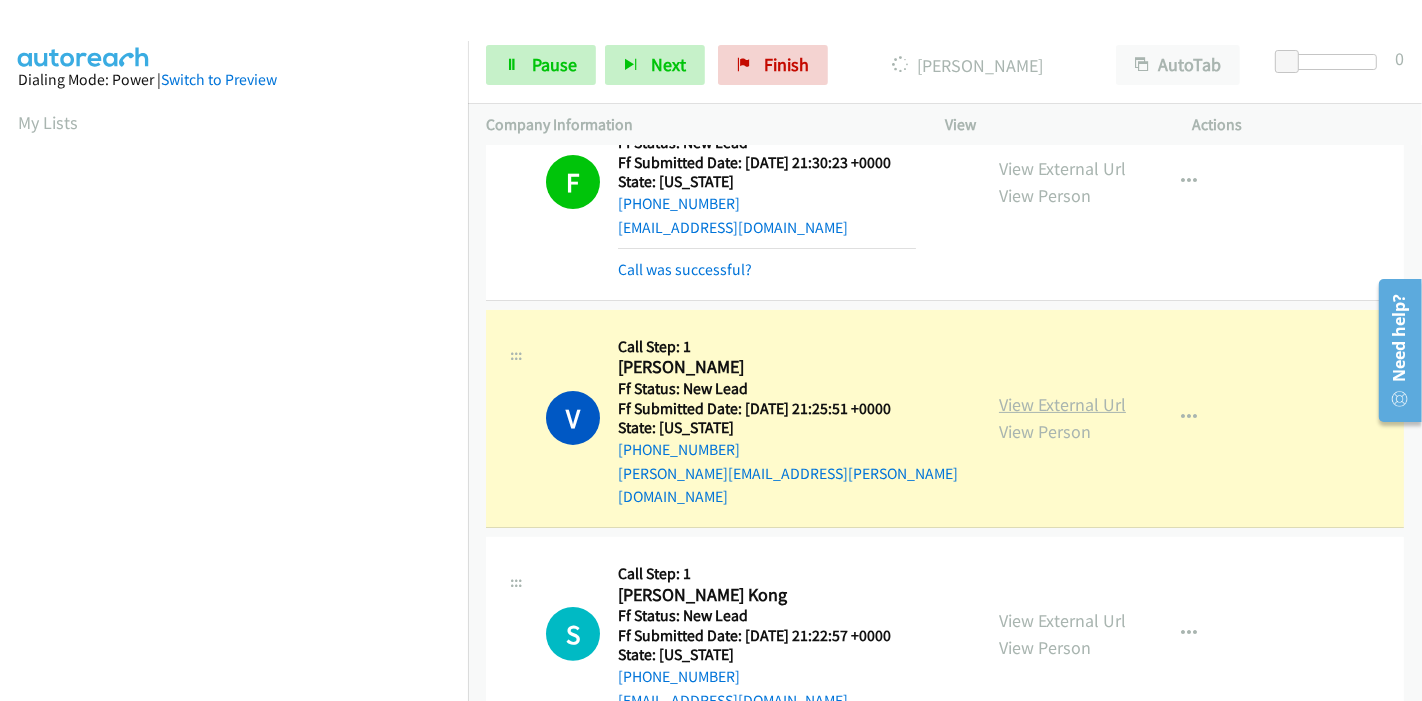 click on "View External Url" at bounding box center (1062, 404) 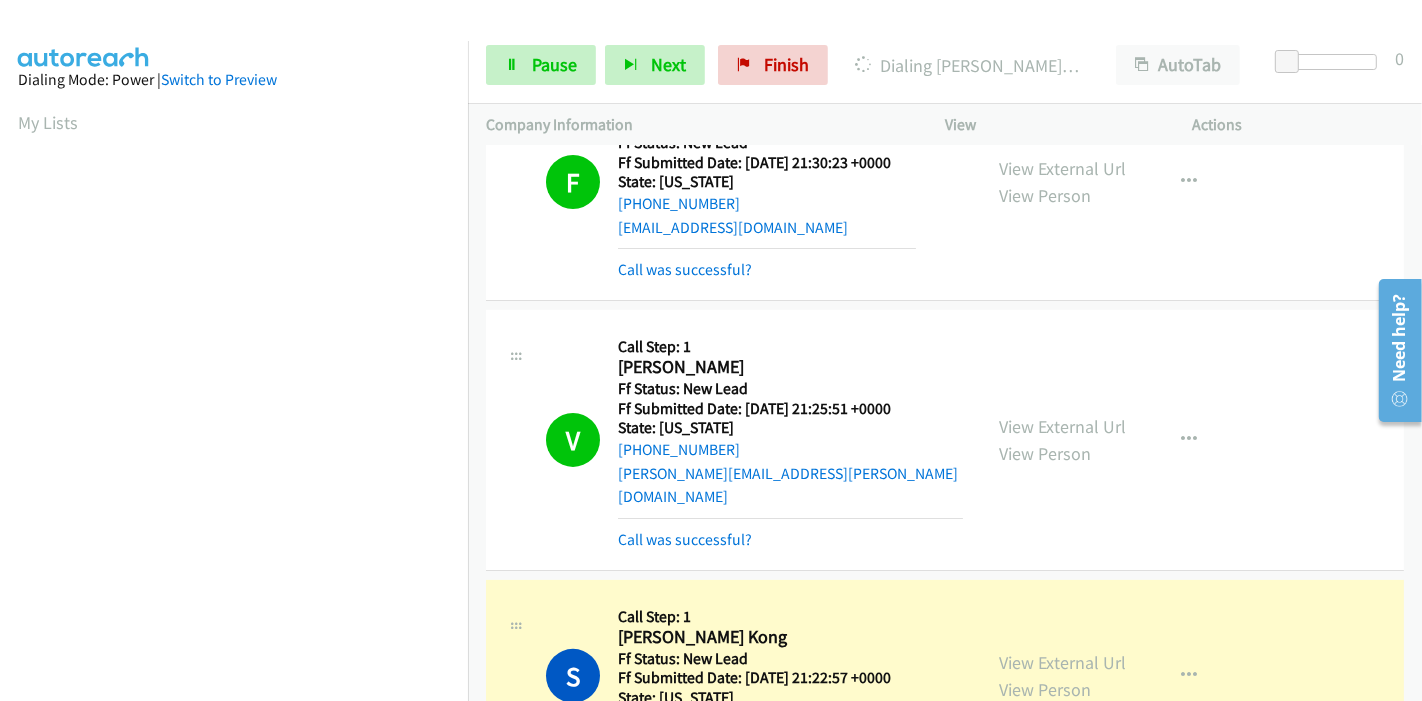 scroll, scrollTop: 422, scrollLeft: 0, axis: vertical 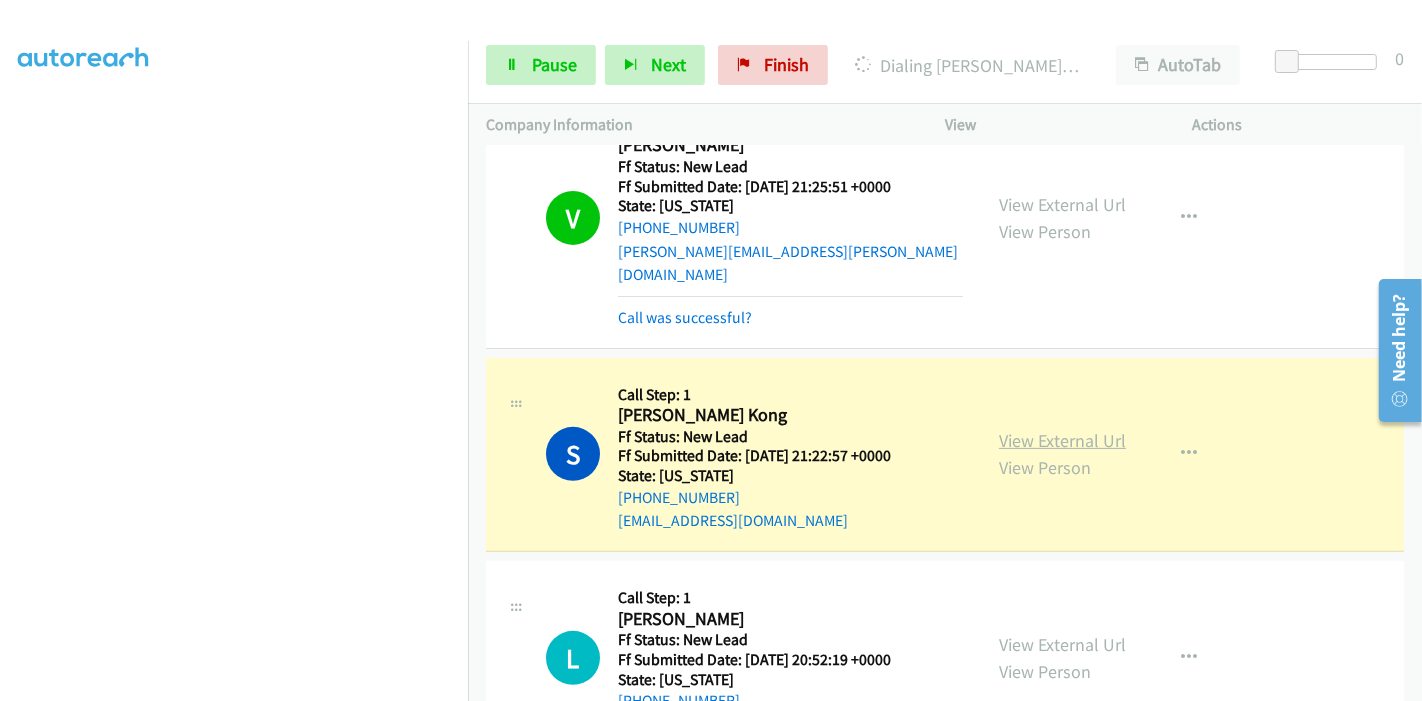 click on "View External Url" at bounding box center (1062, 440) 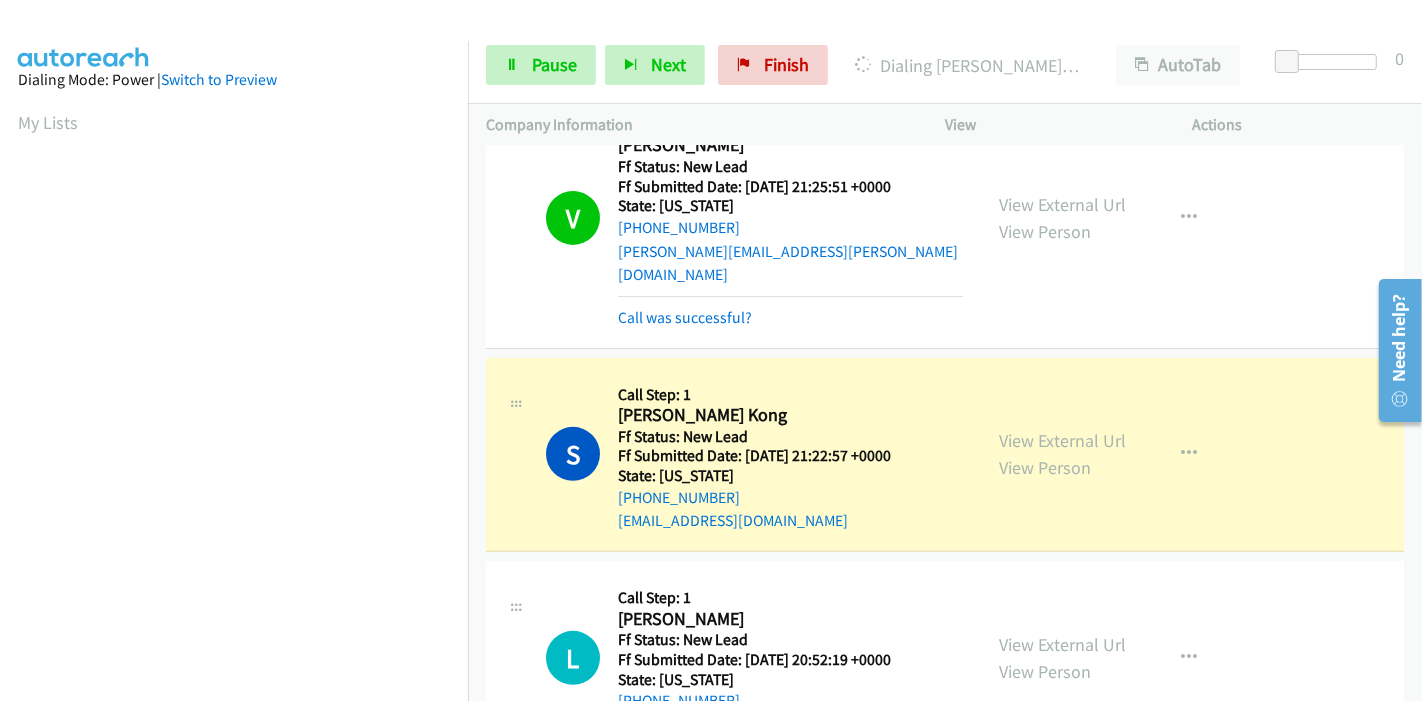scroll, scrollTop: 422, scrollLeft: 0, axis: vertical 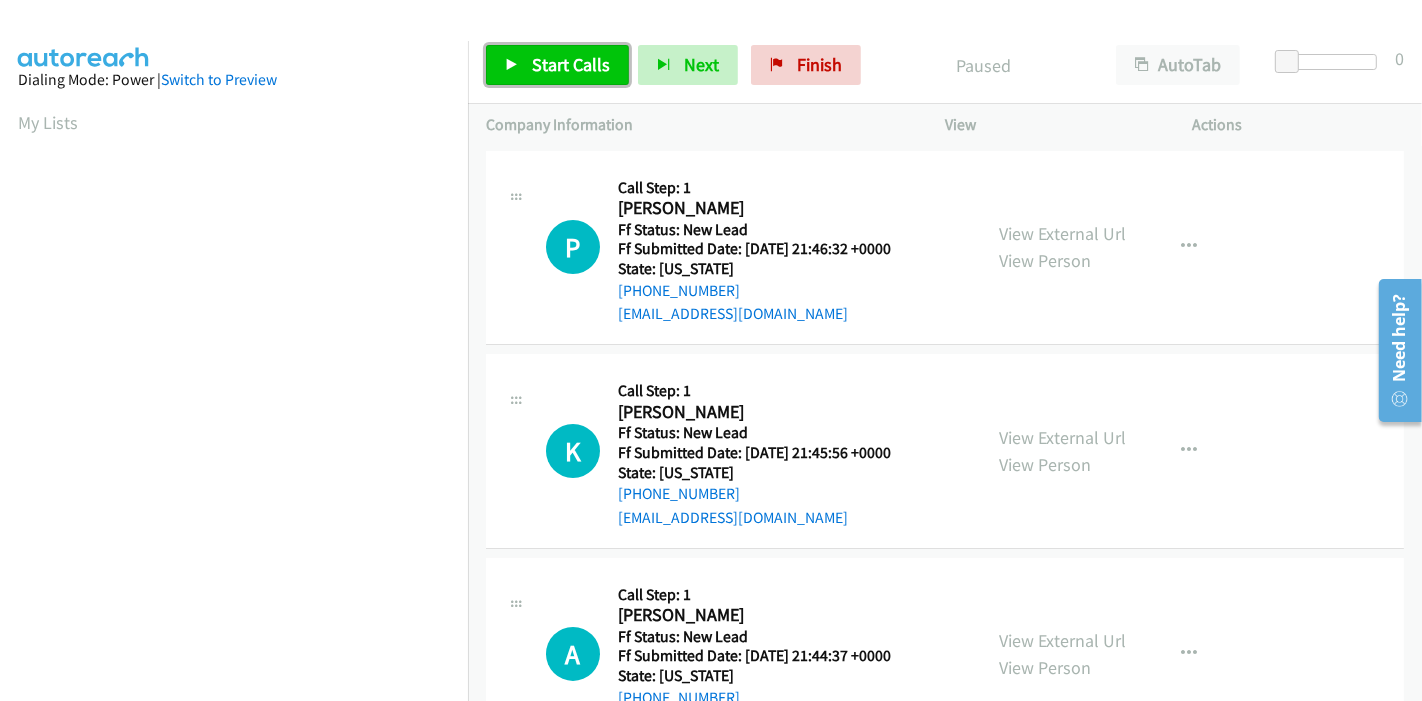 click on "Start Calls" at bounding box center [557, 65] 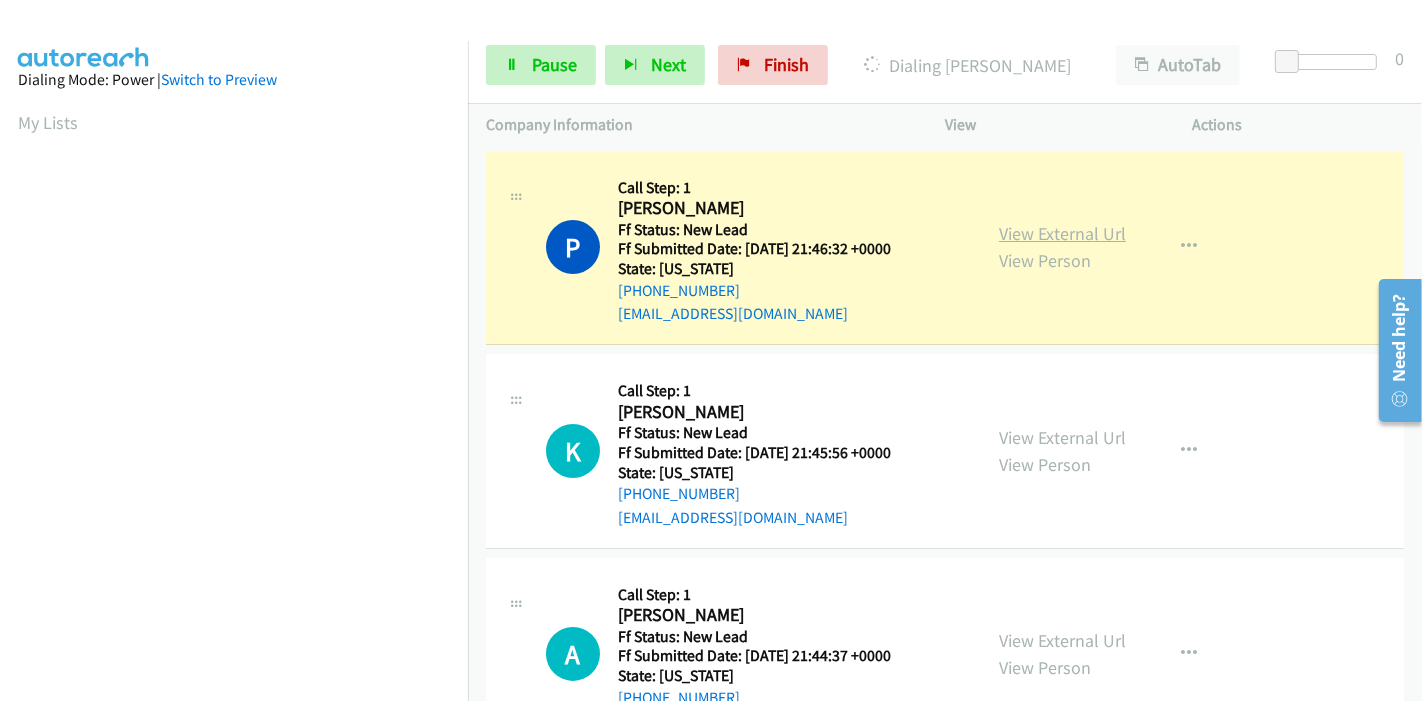 click on "View External Url" at bounding box center (1062, 233) 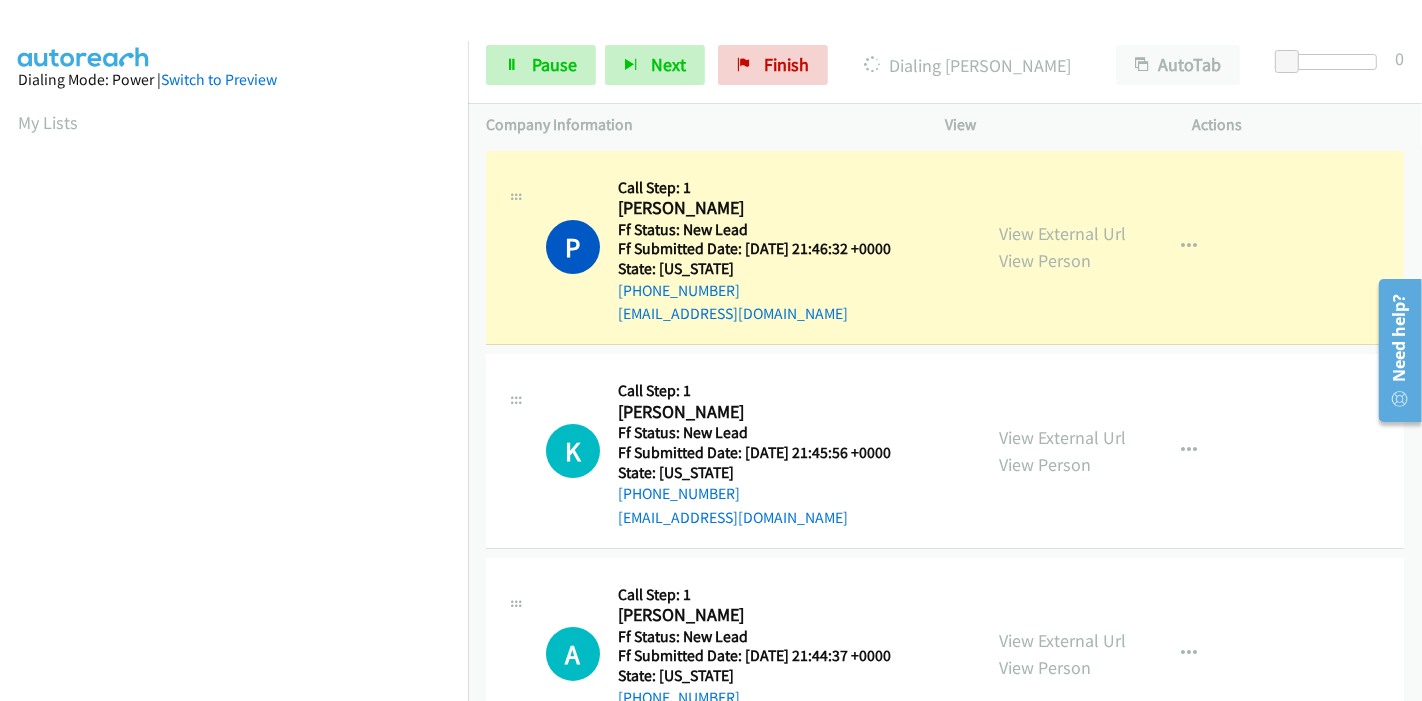 scroll, scrollTop: 422, scrollLeft: 0, axis: vertical 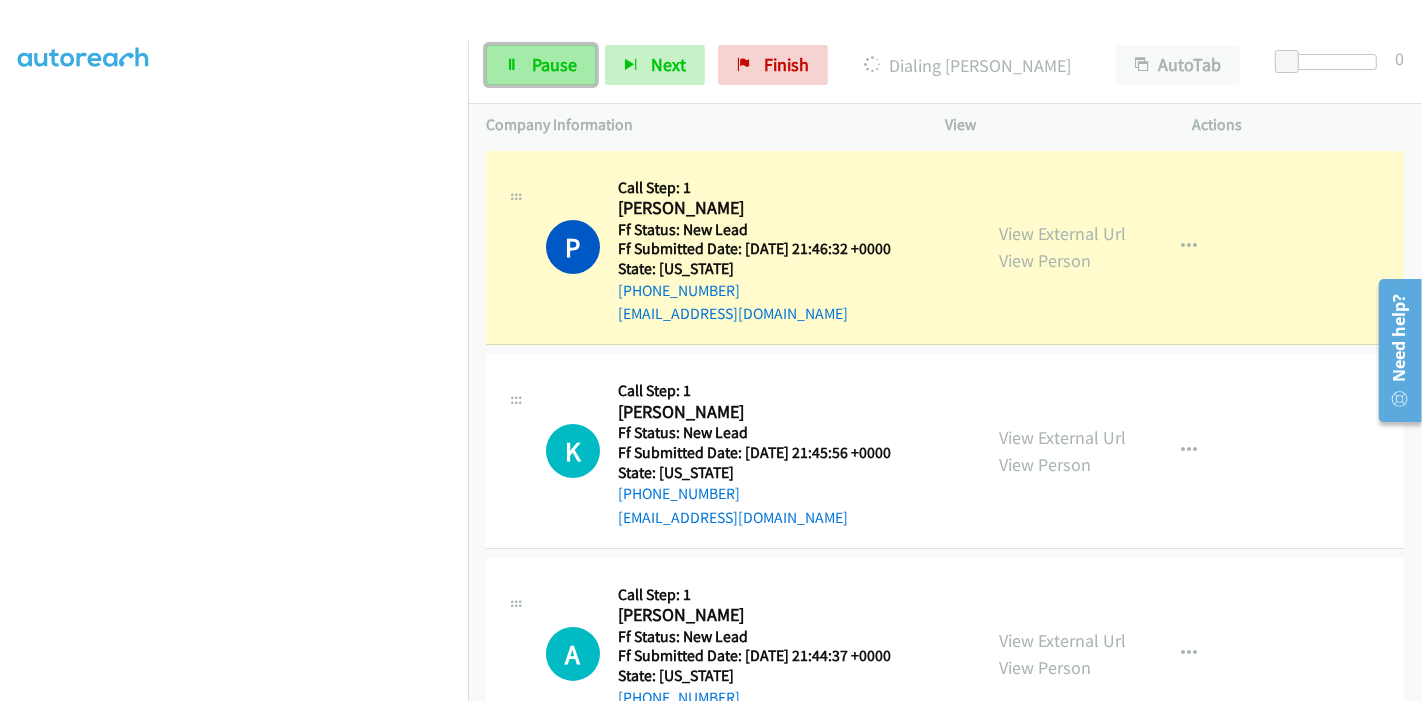 click on "Pause" at bounding box center (541, 65) 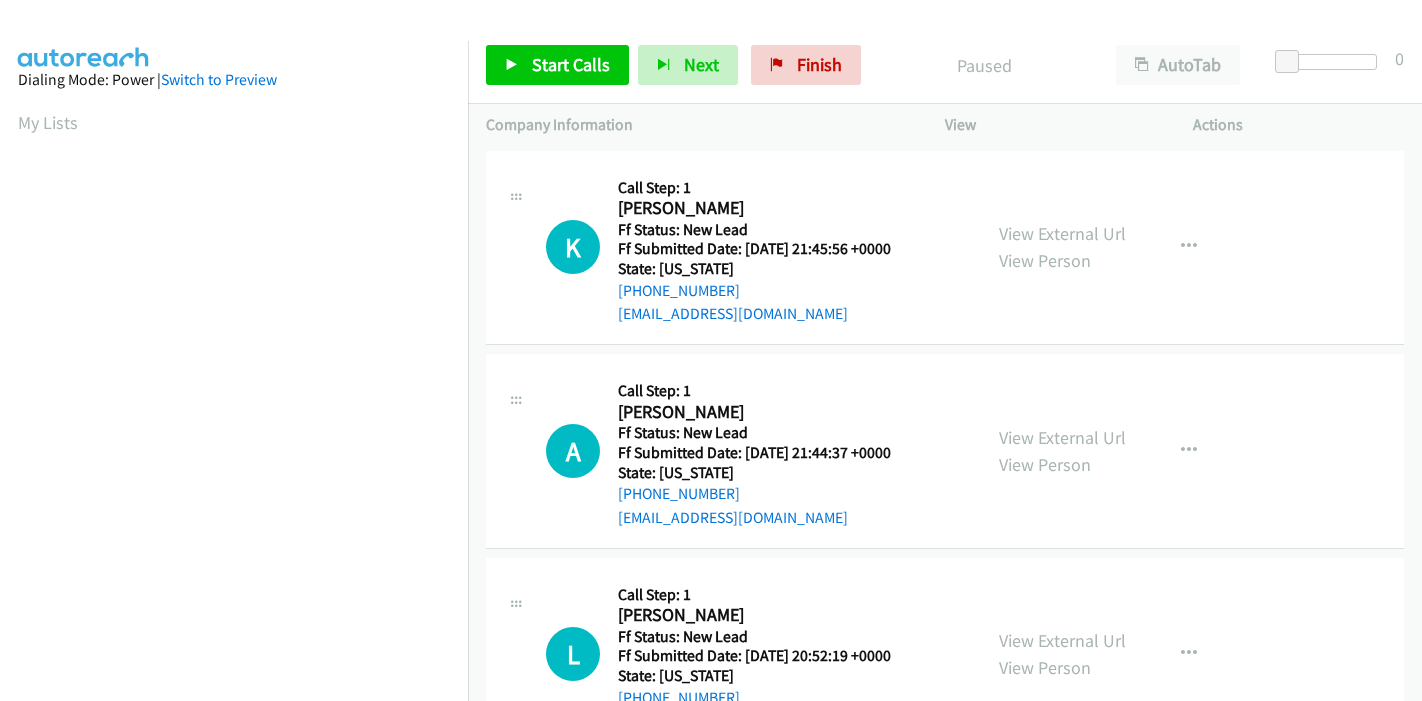 scroll, scrollTop: 0, scrollLeft: 0, axis: both 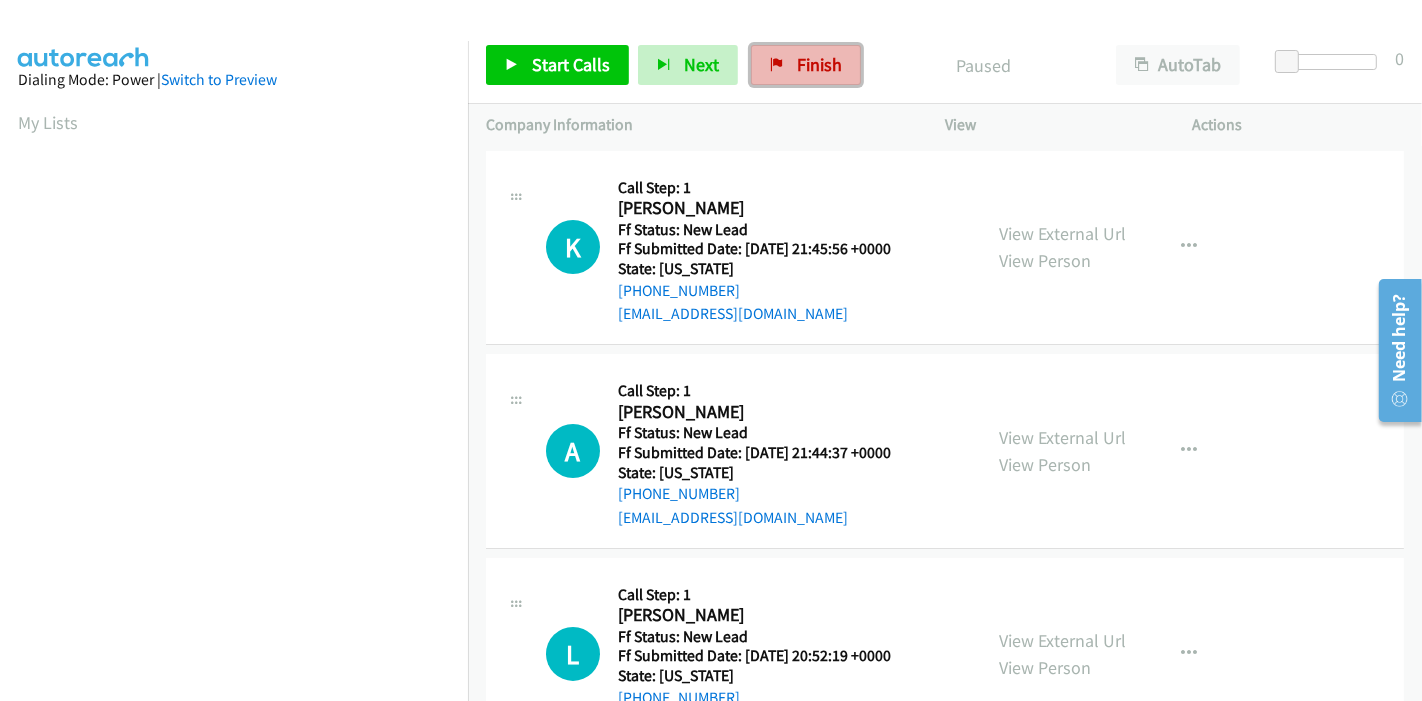 click on "Finish" at bounding box center [819, 64] 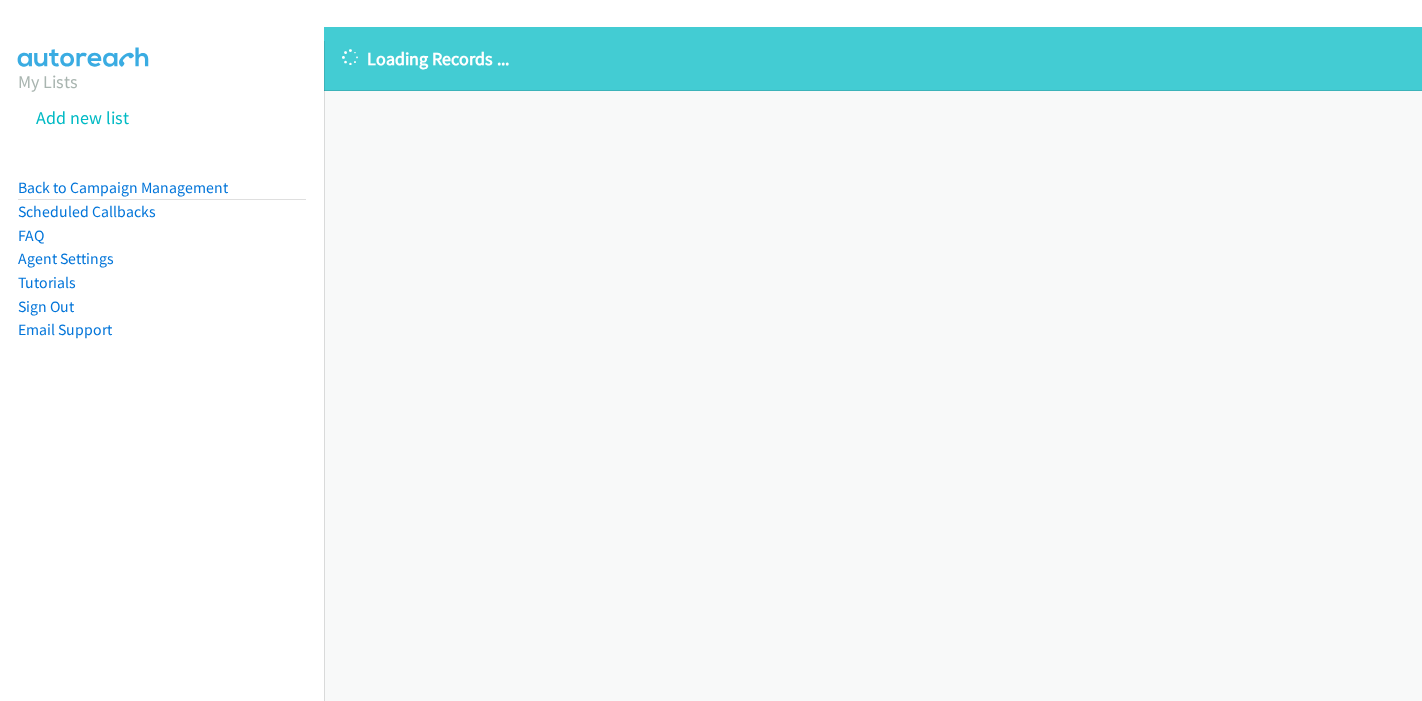 scroll, scrollTop: 0, scrollLeft: 0, axis: both 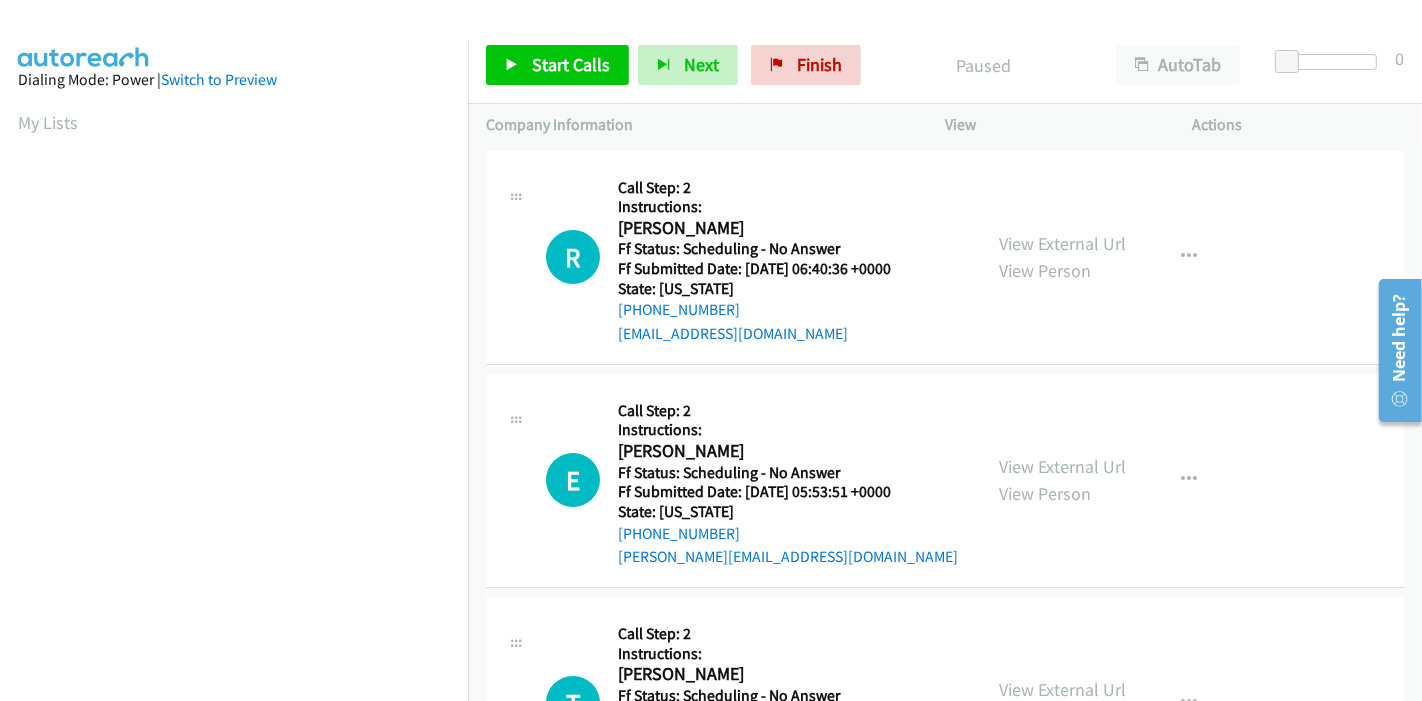 click on "Start Calls
Pause
Next
Finish
Paused
AutoTab
AutoTab
0" at bounding box center (945, 65) 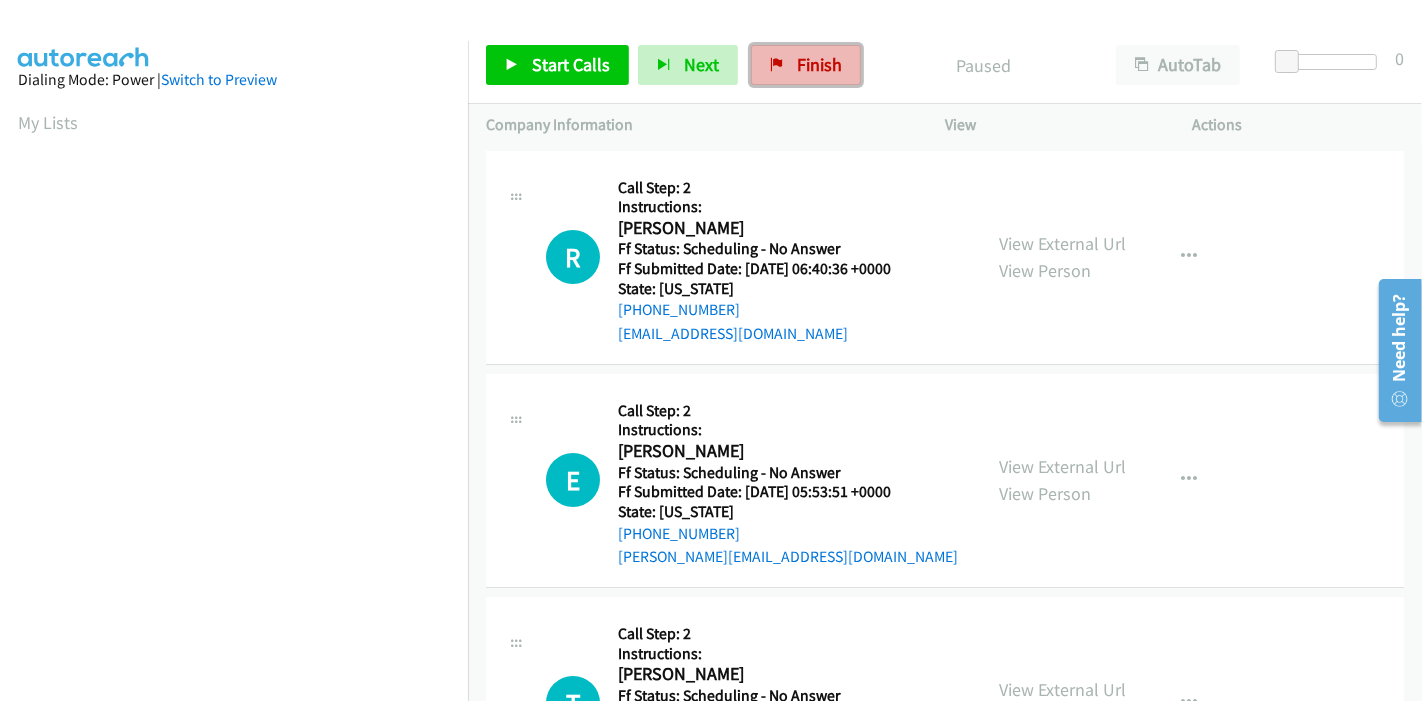 click on "Finish" at bounding box center [806, 65] 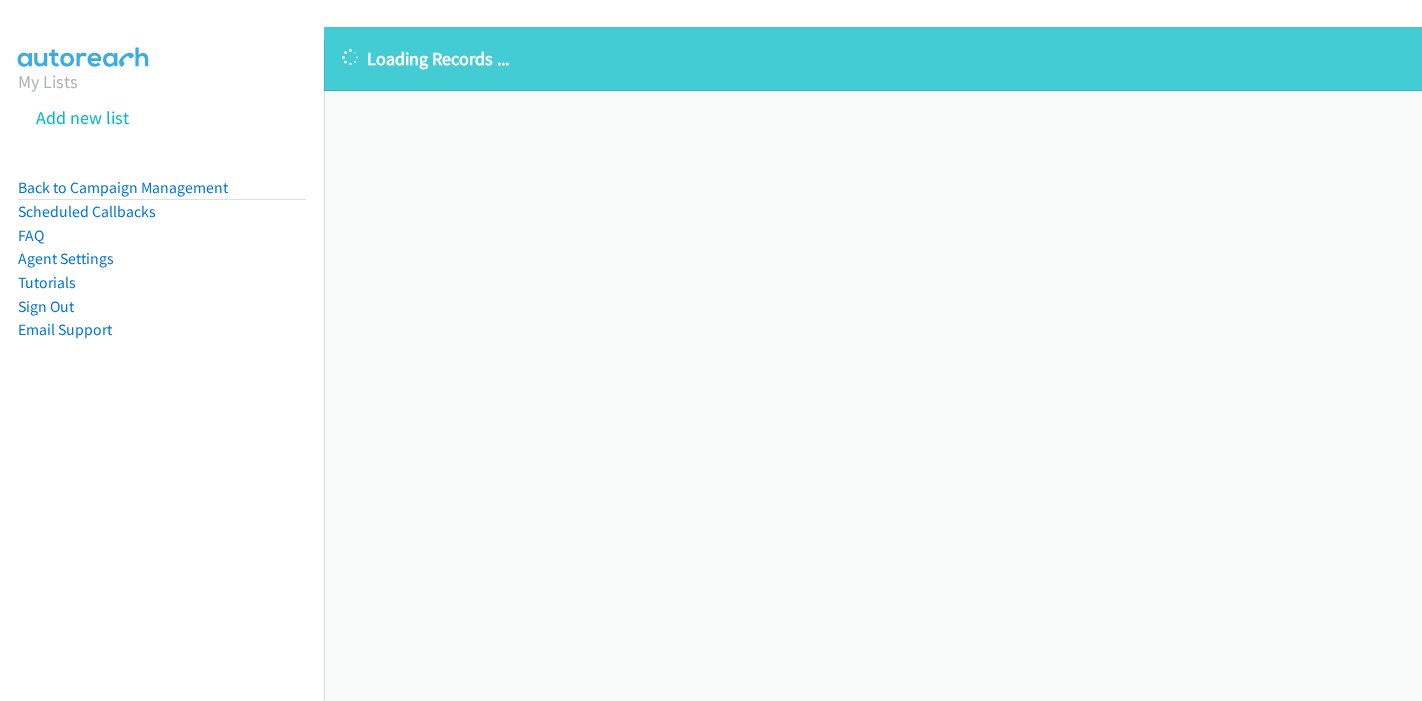 scroll, scrollTop: 0, scrollLeft: 0, axis: both 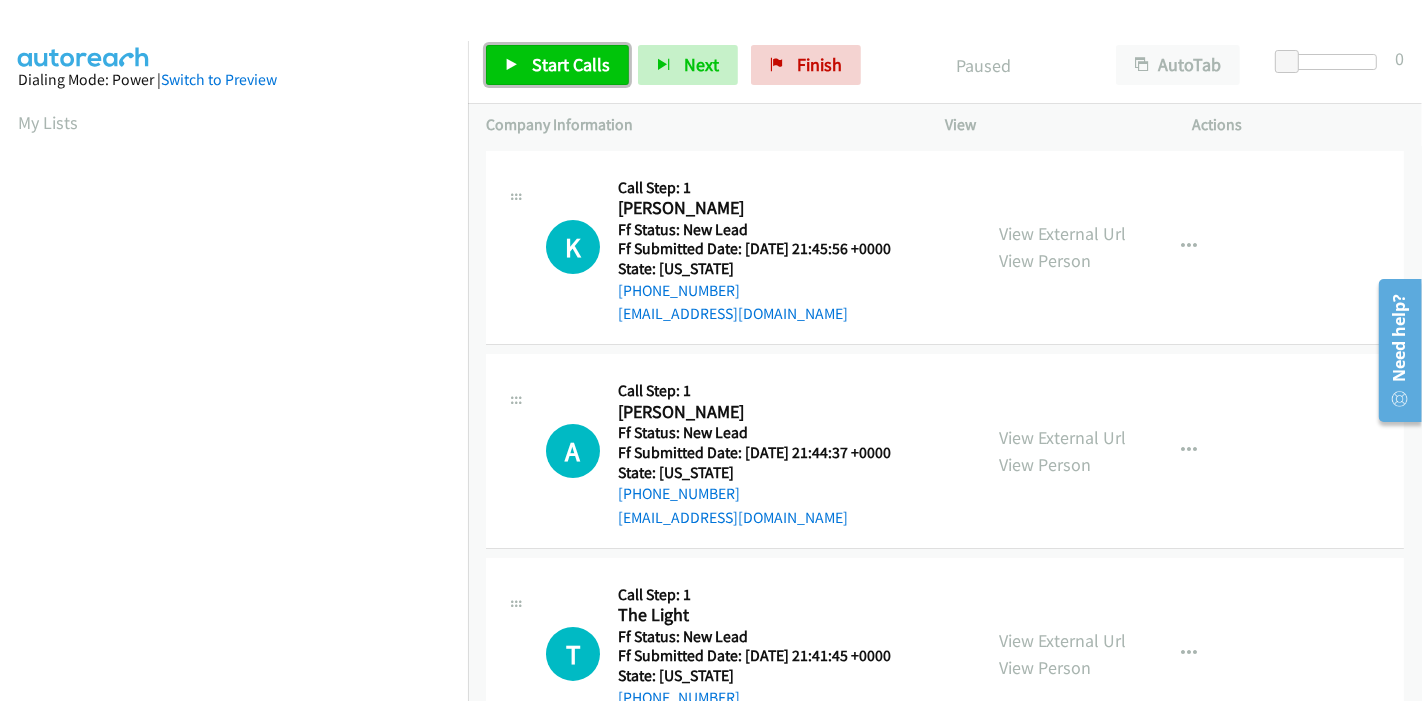 click on "Start Calls" at bounding box center [557, 65] 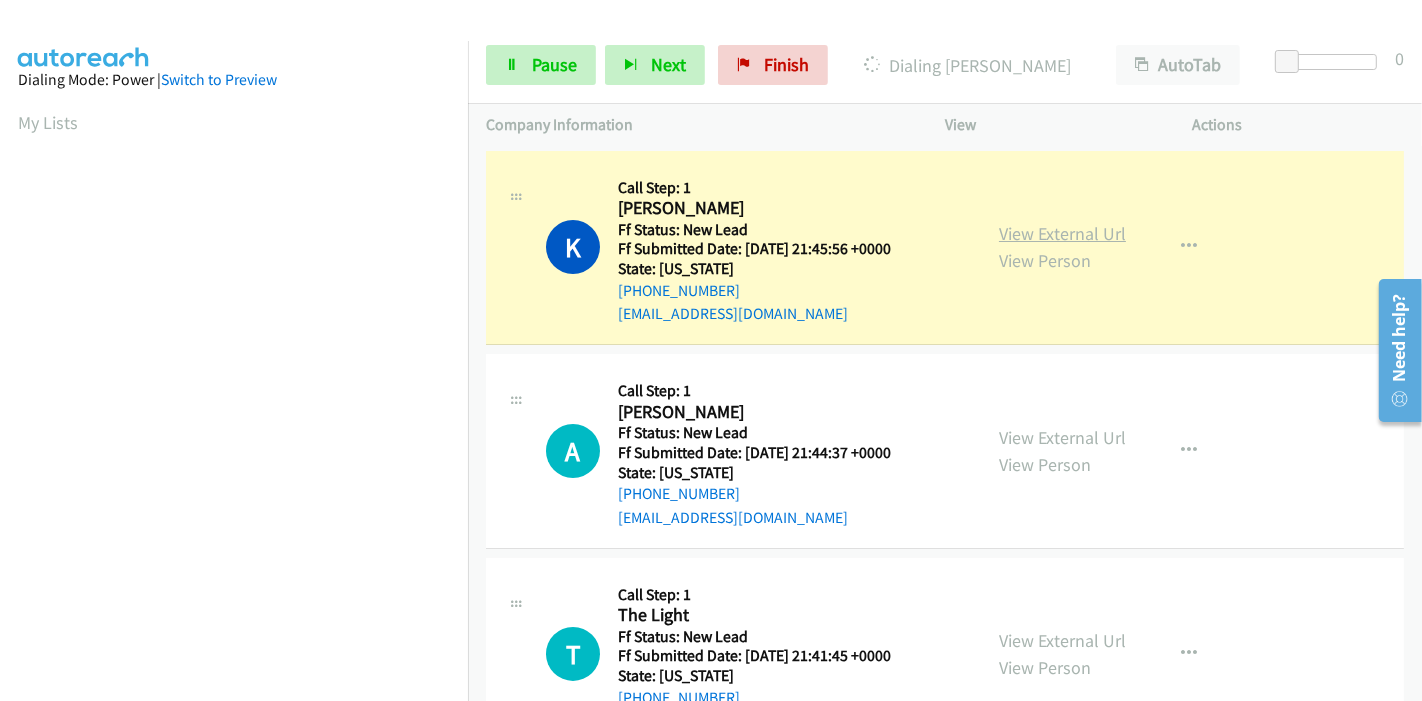 click on "View External Url" at bounding box center (1062, 233) 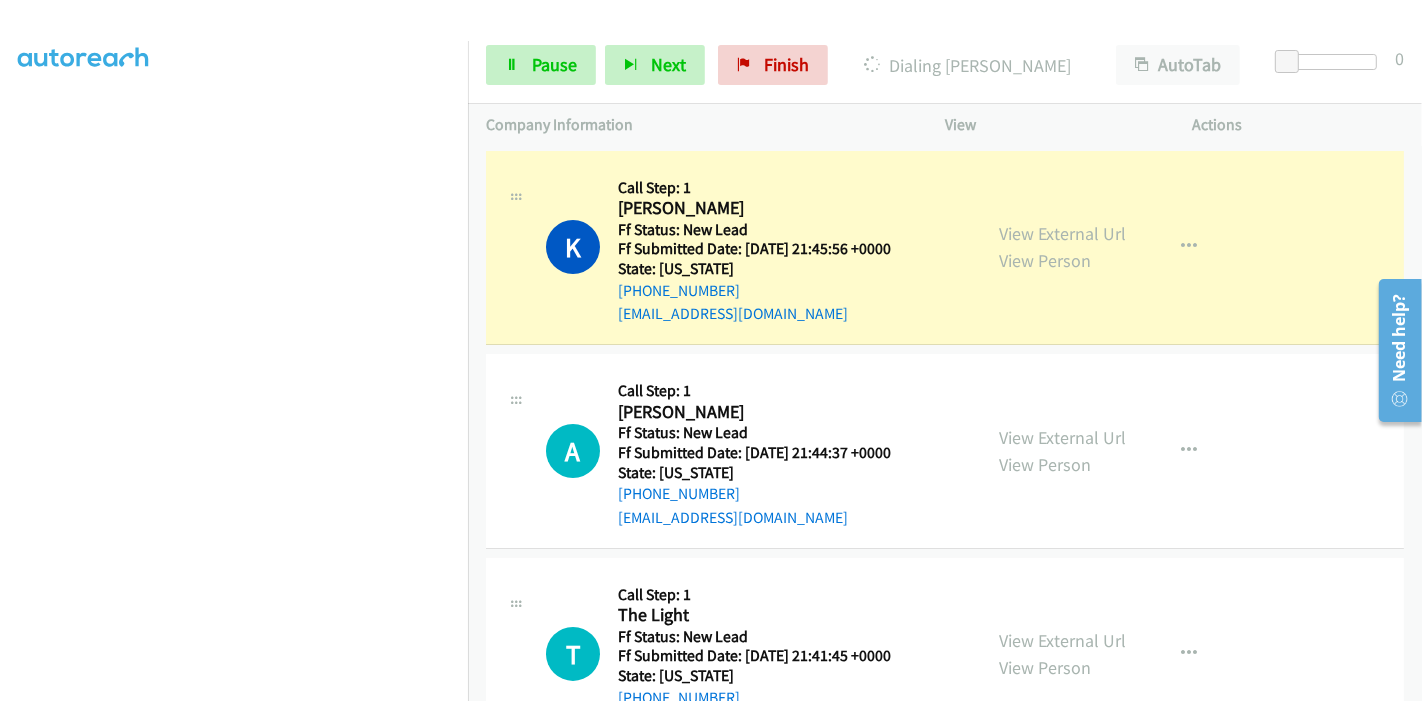 scroll, scrollTop: 0, scrollLeft: 0, axis: both 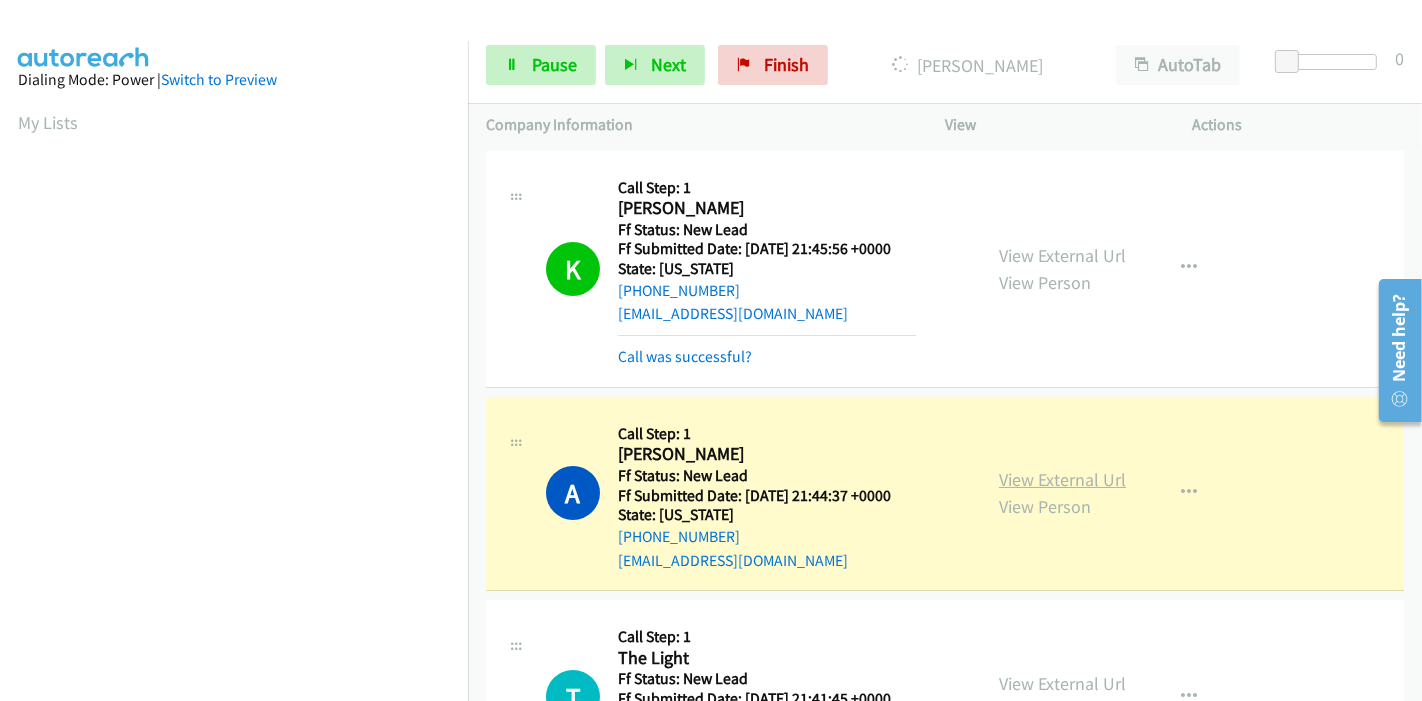 click on "View External Url" at bounding box center (1062, 479) 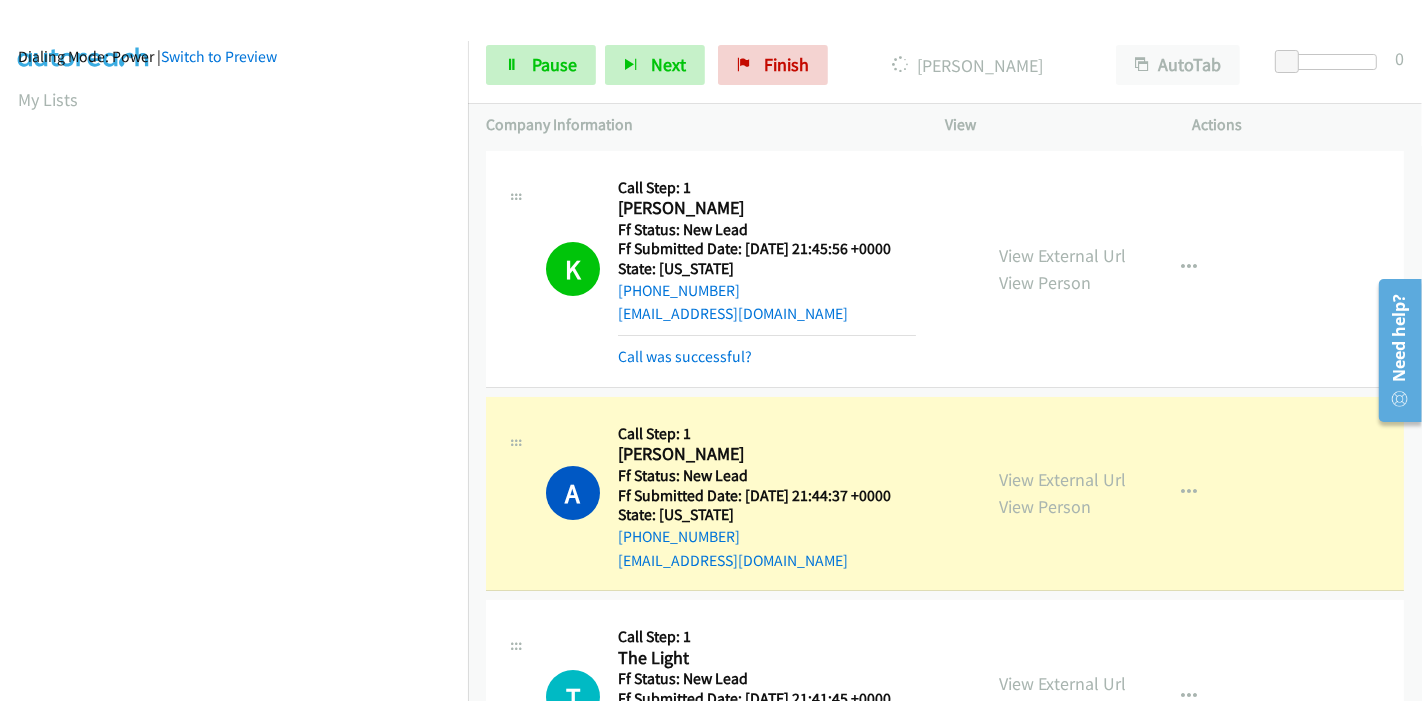 scroll, scrollTop: 422, scrollLeft: 0, axis: vertical 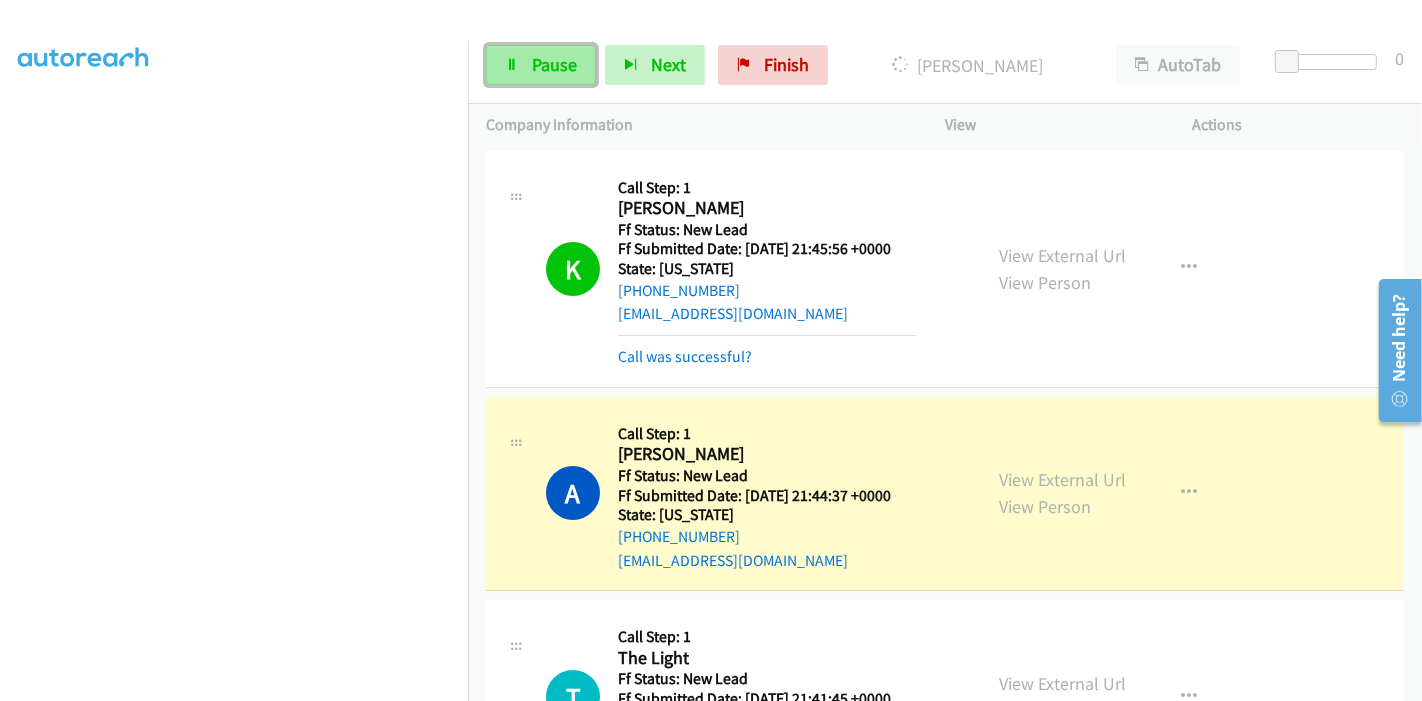click on "Pause" at bounding box center (541, 65) 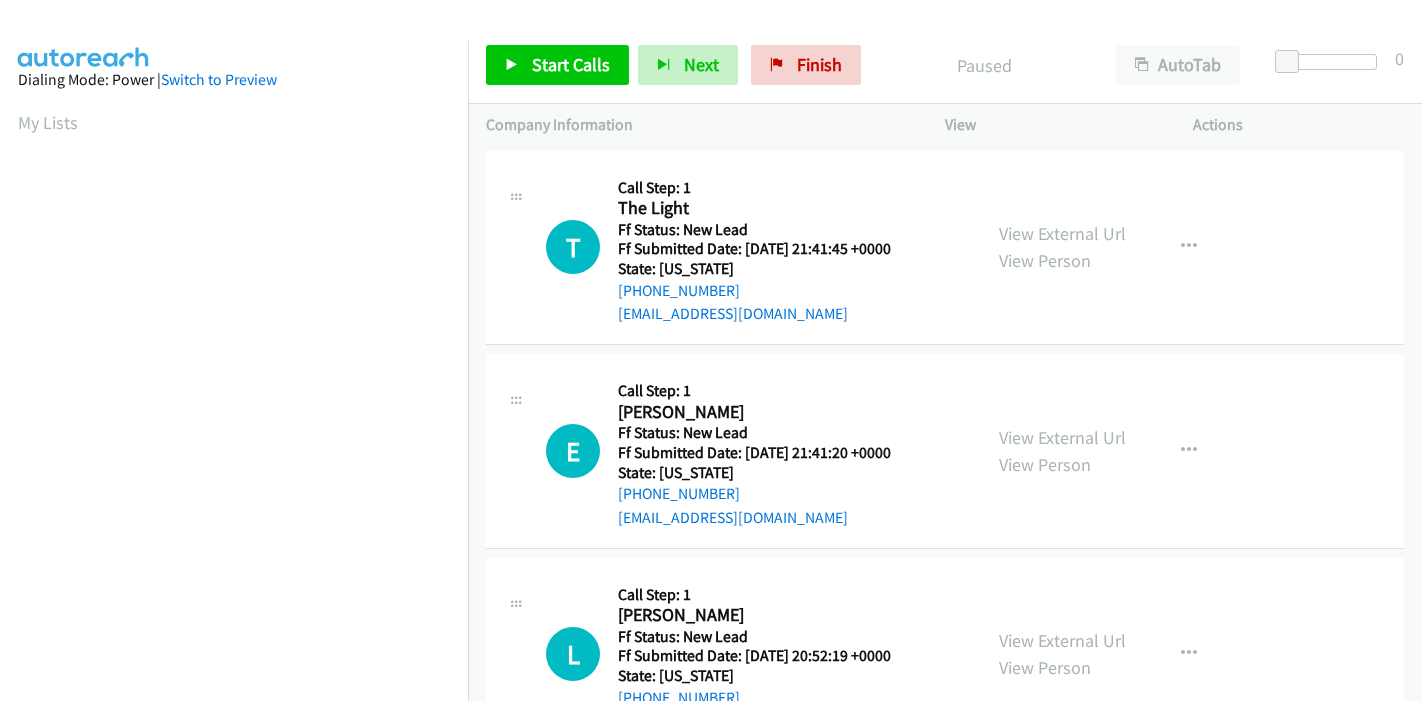 scroll, scrollTop: 0, scrollLeft: 0, axis: both 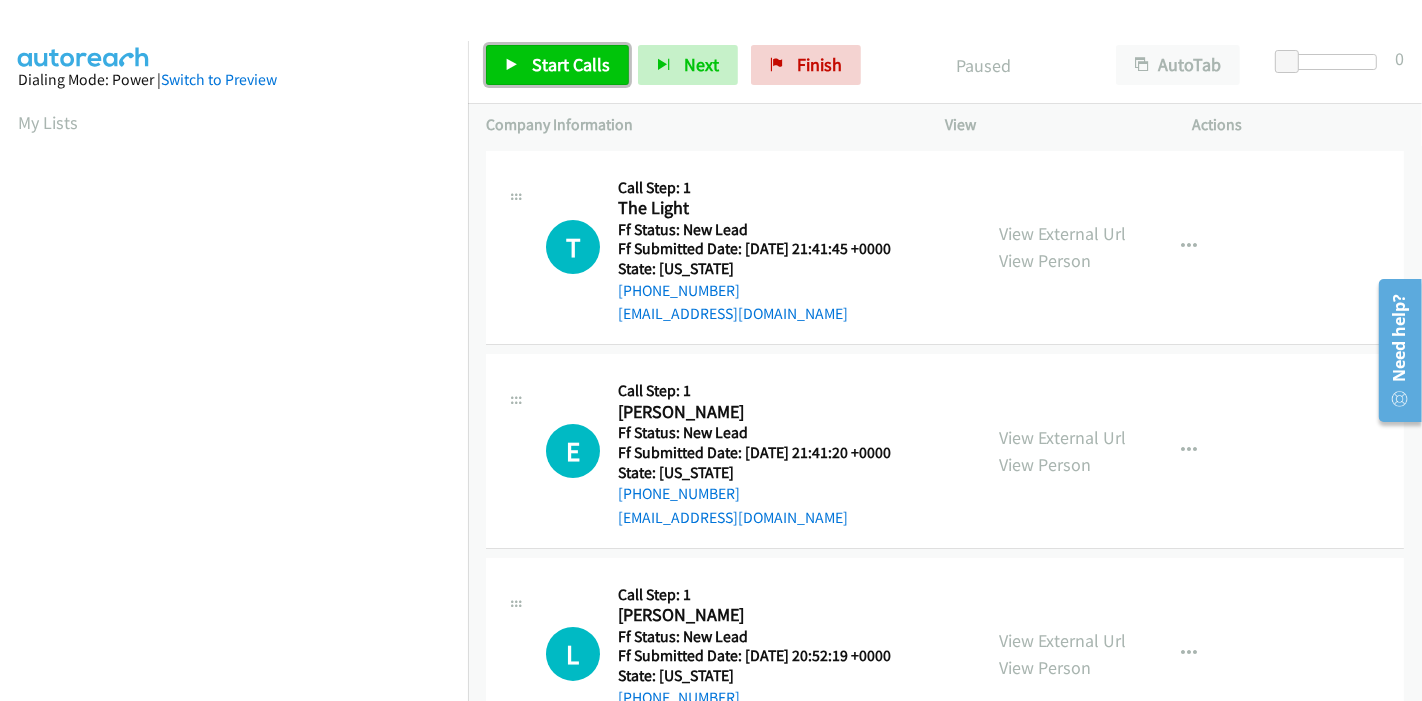 click on "Start Calls" at bounding box center (571, 64) 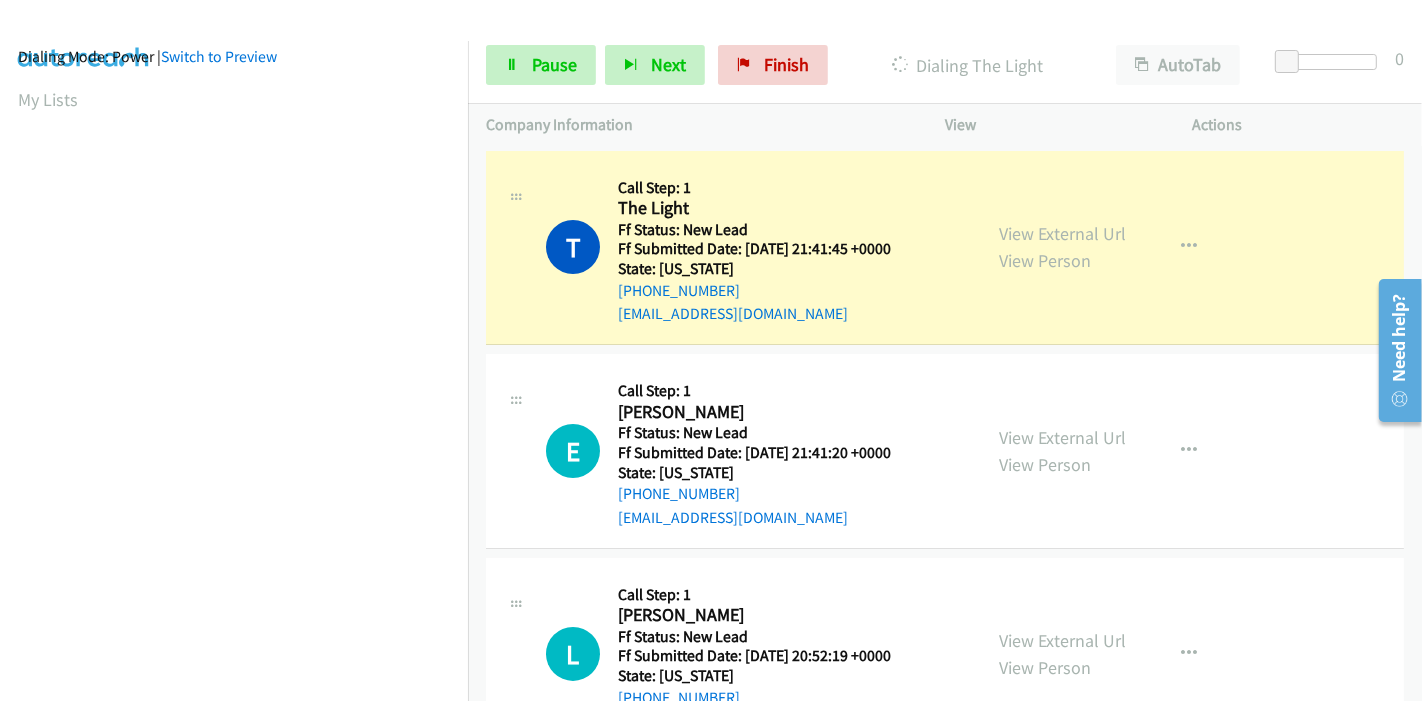 scroll, scrollTop: 422, scrollLeft: 0, axis: vertical 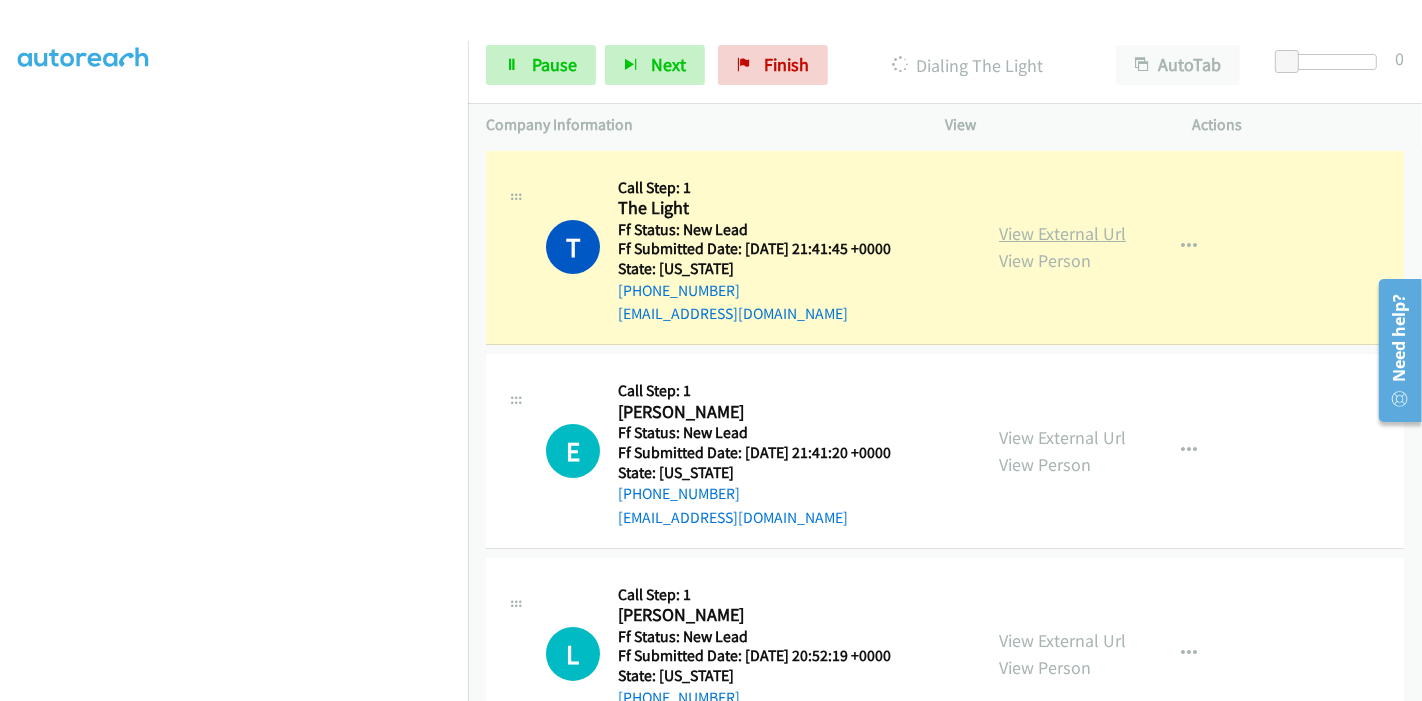 click on "View External Url" at bounding box center (1062, 233) 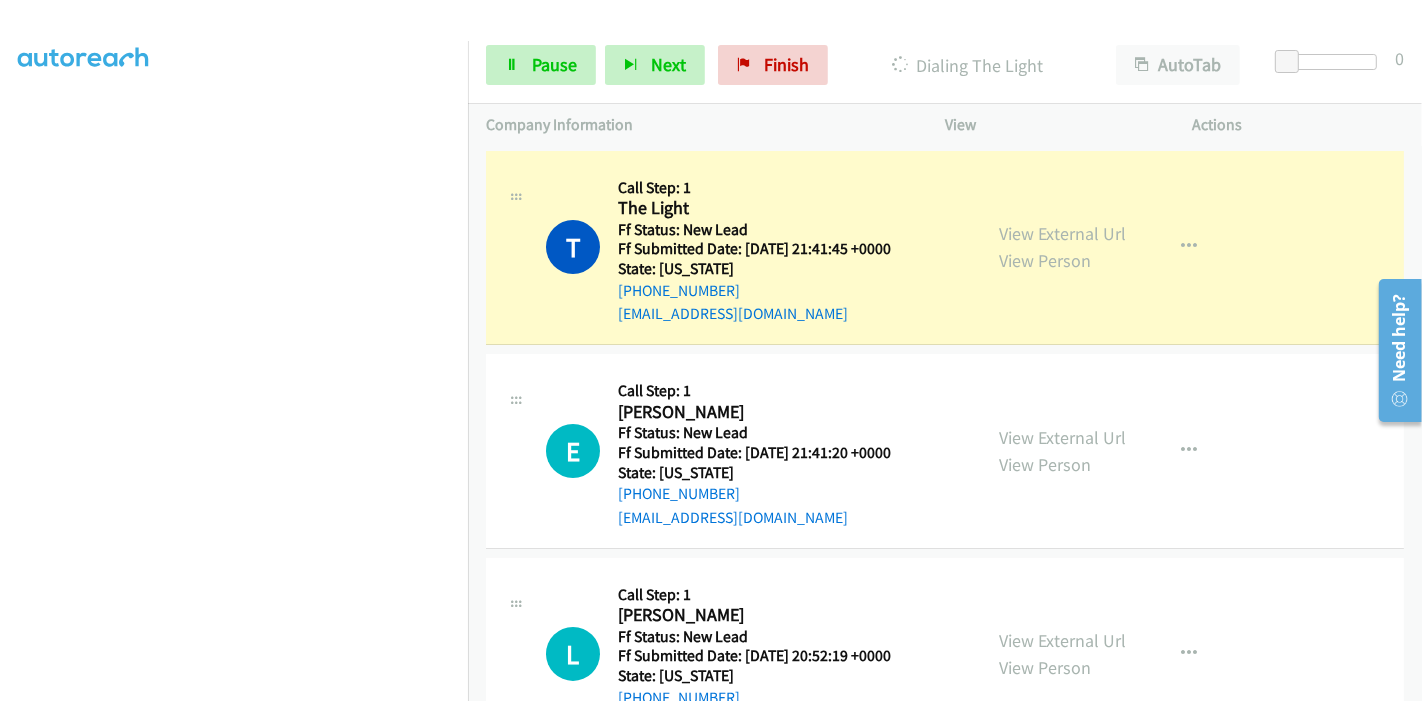 scroll, scrollTop: 0, scrollLeft: 0, axis: both 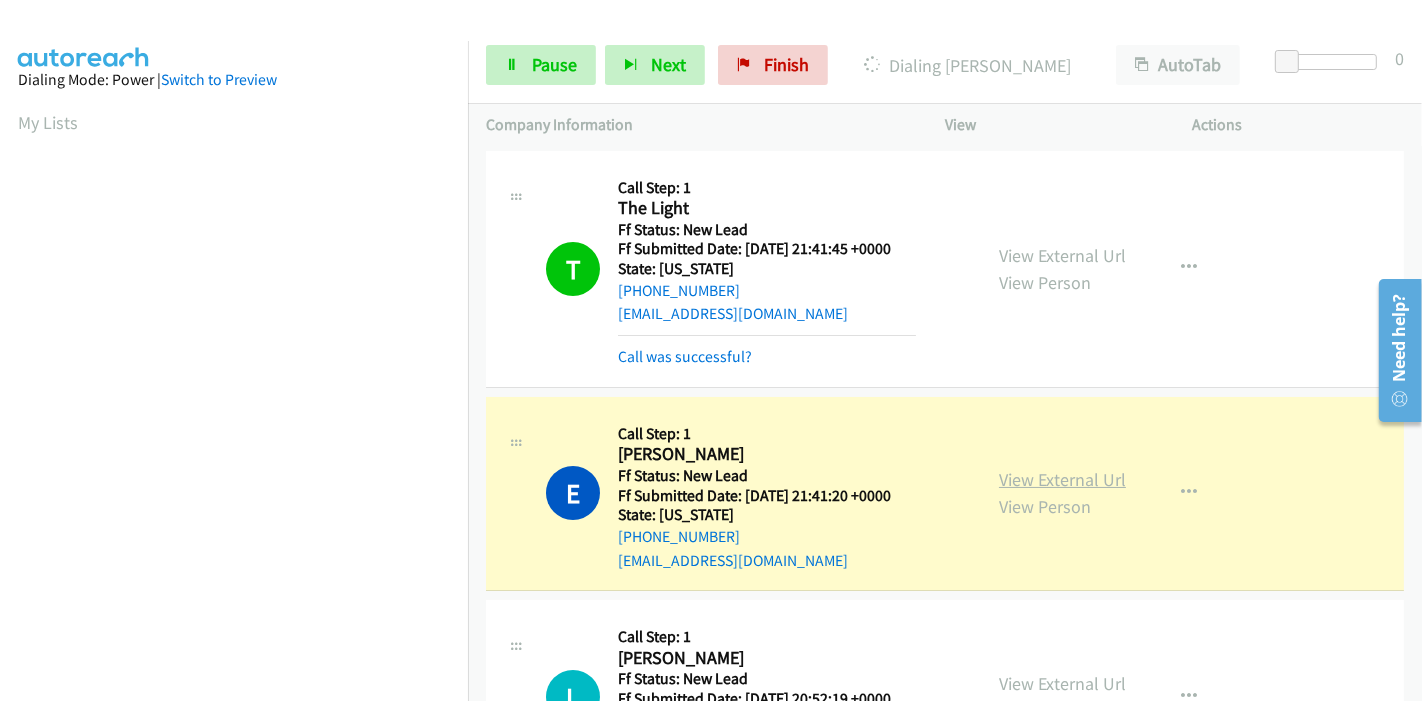 click on "View External Url" at bounding box center [1062, 479] 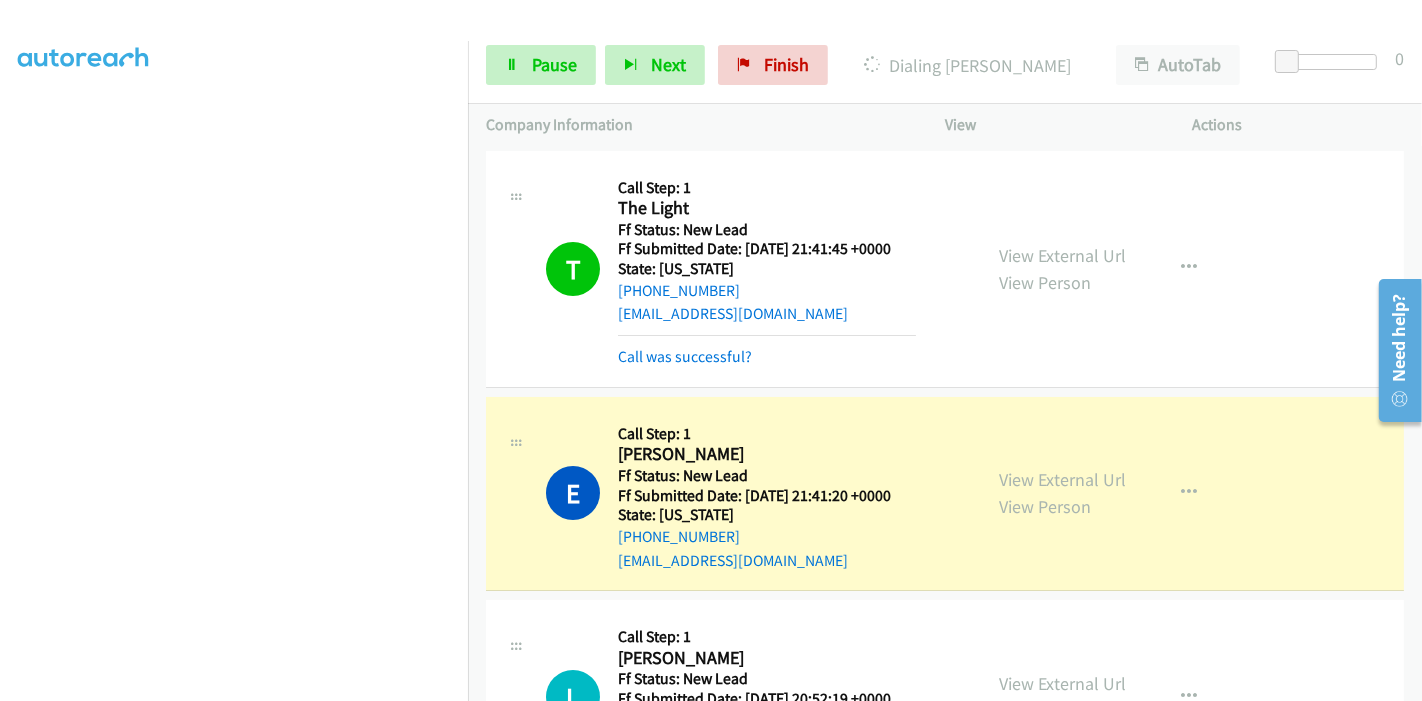 scroll, scrollTop: 0, scrollLeft: 0, axis: both 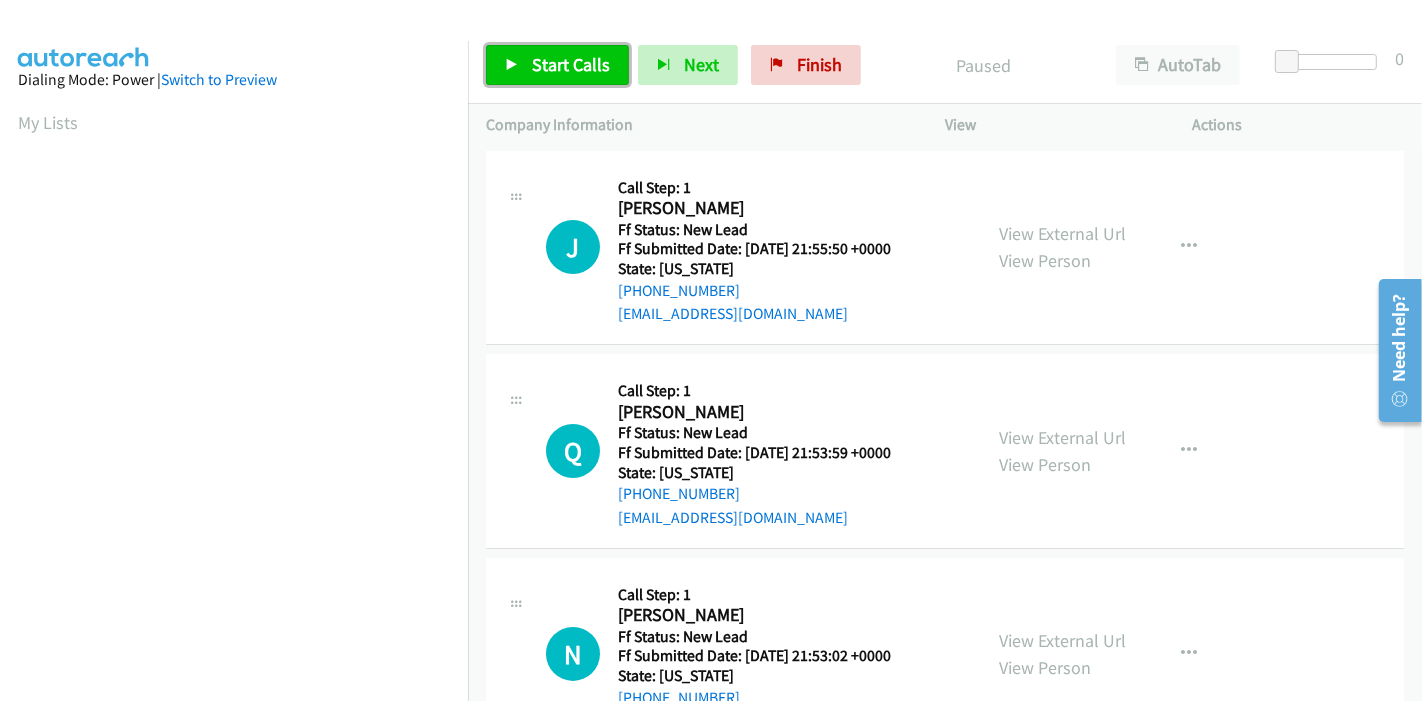 click at bounding box center [512, 66] 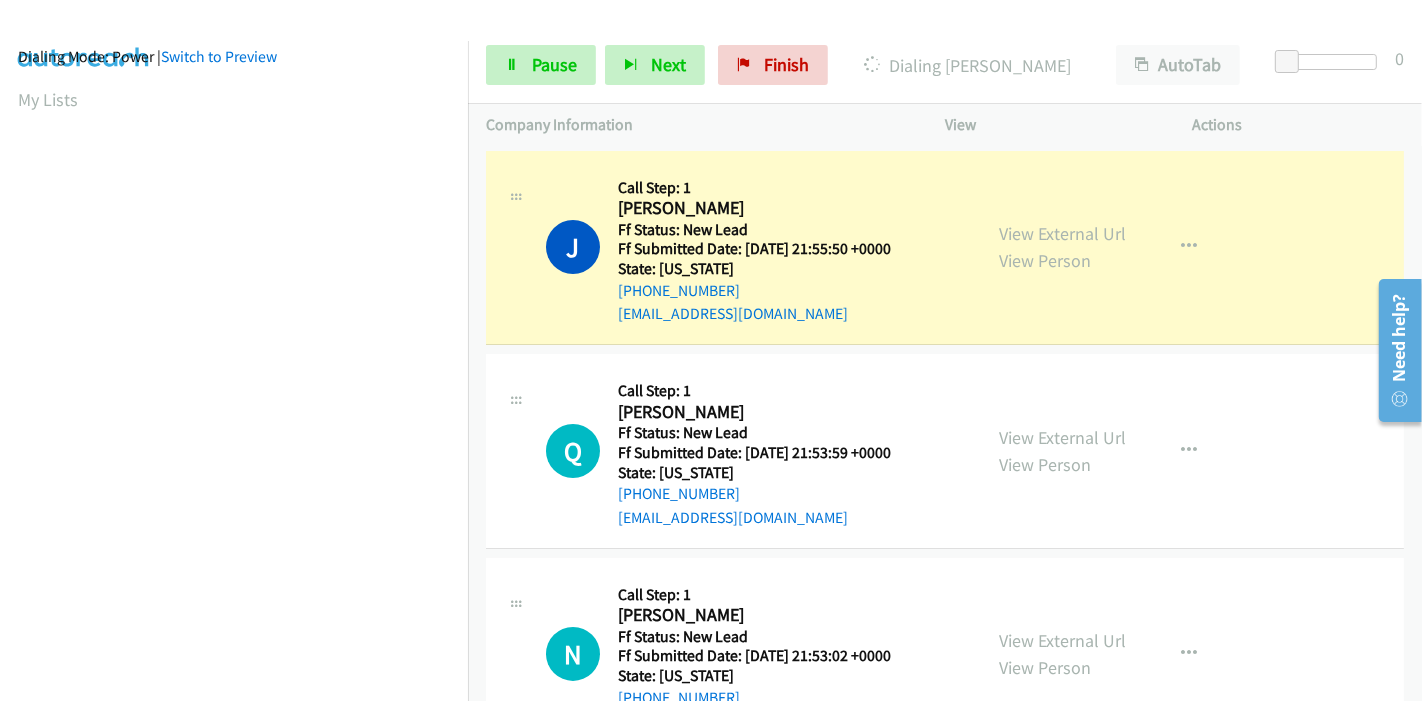 scroll, scrollTop: 357, scrollLeft: 0, axis: vertical 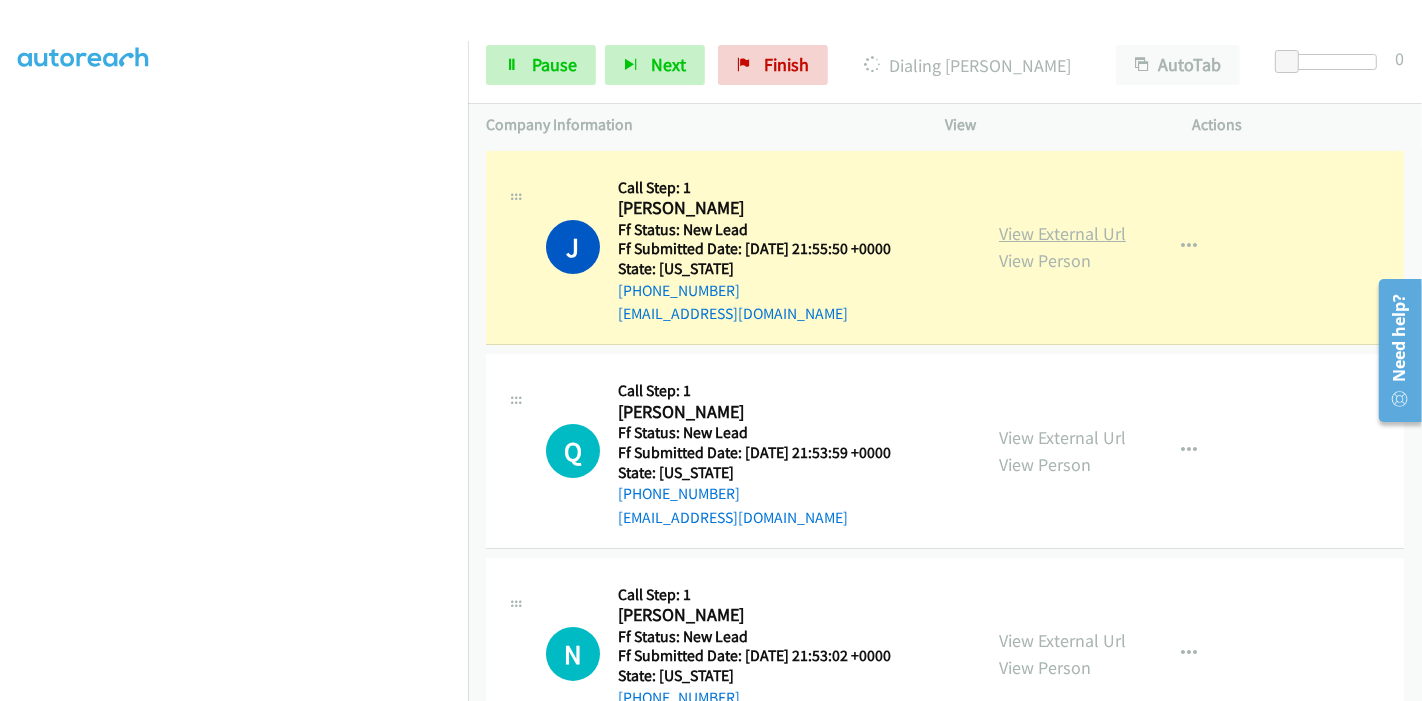 click on "View External Url" at bounding box center [1062, 233] 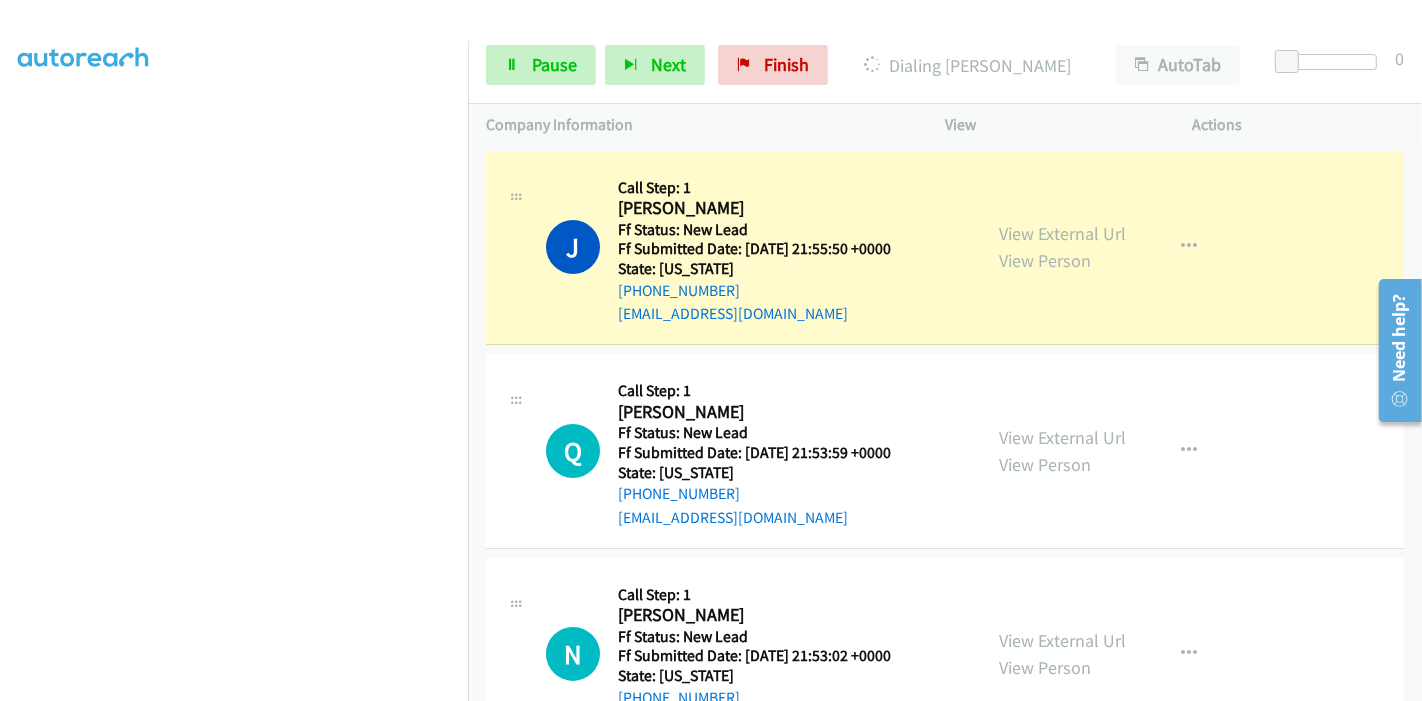 scroll, scrollTop: 0, scrollLeft: 0, axis: both 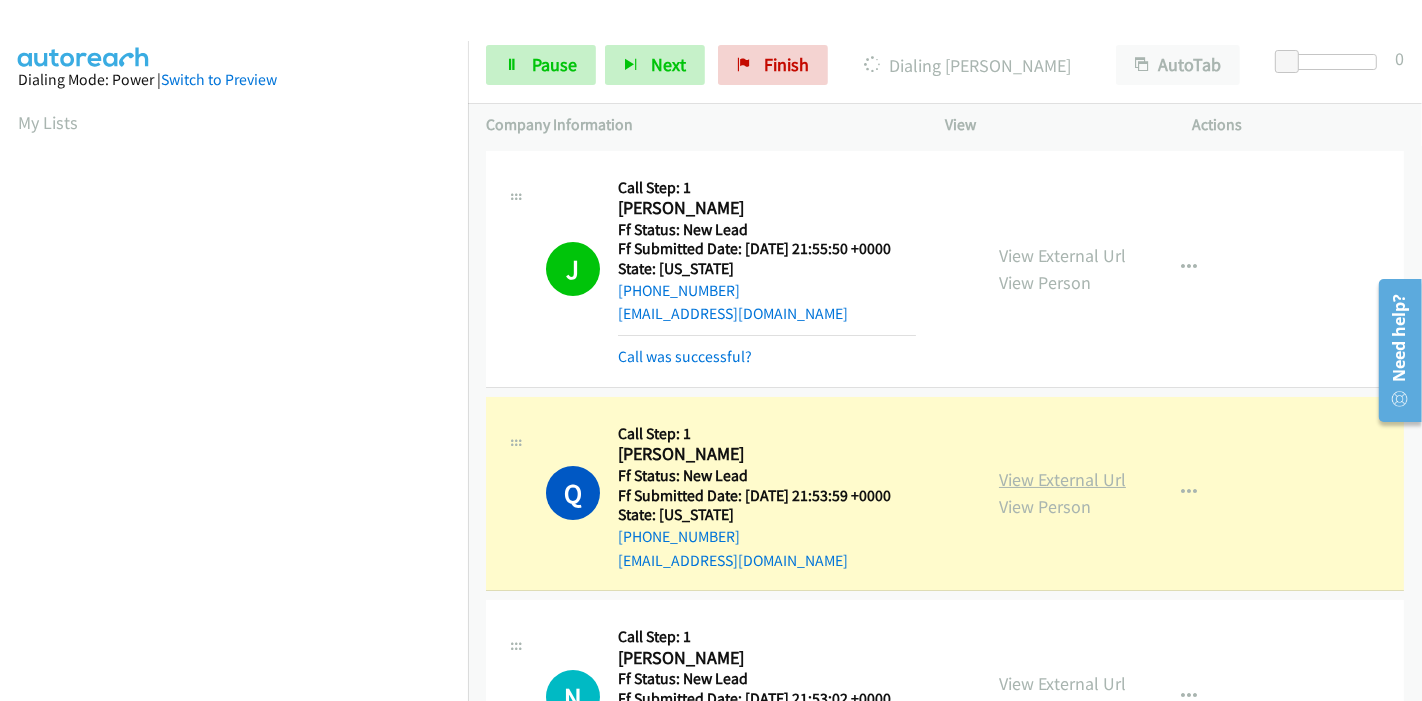 click on "View External Url" at bounding box center [1062, 479] 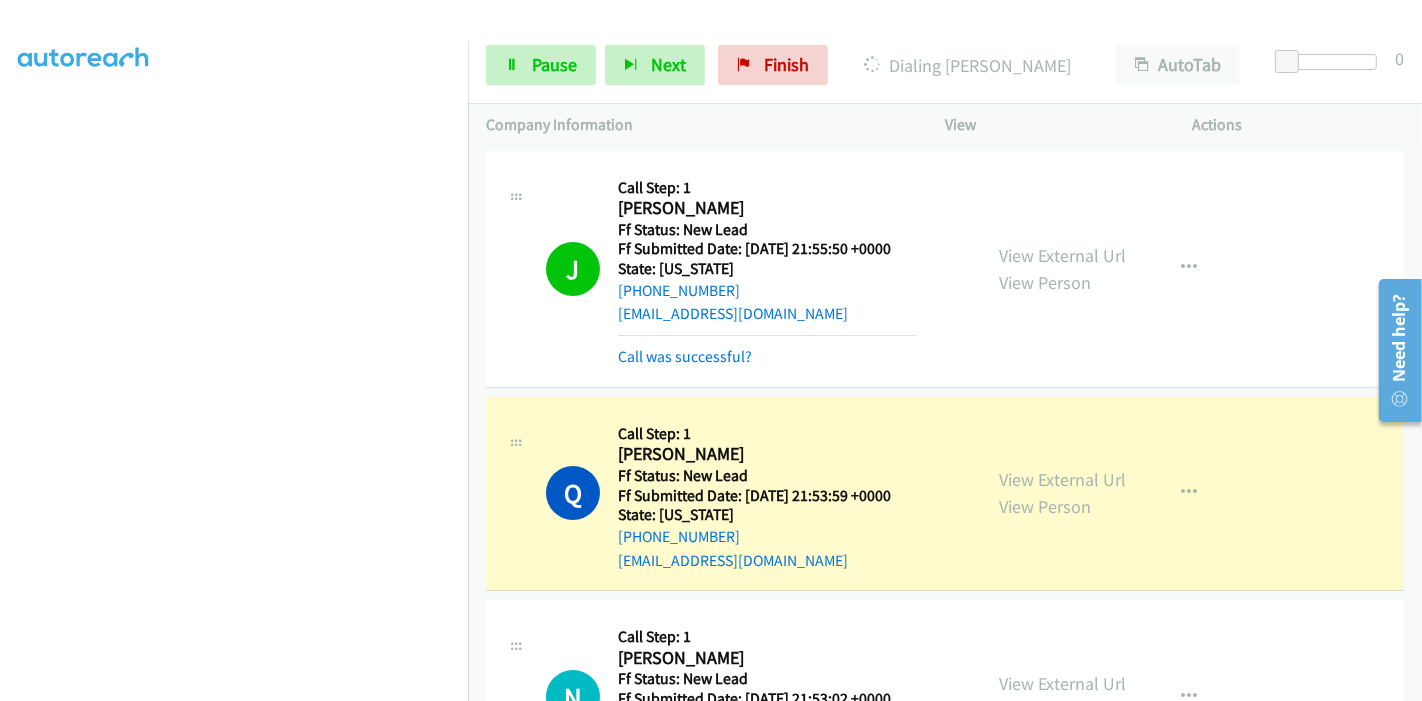 scroll, scrollTop: 0, scrollLeft: 0, axis: both 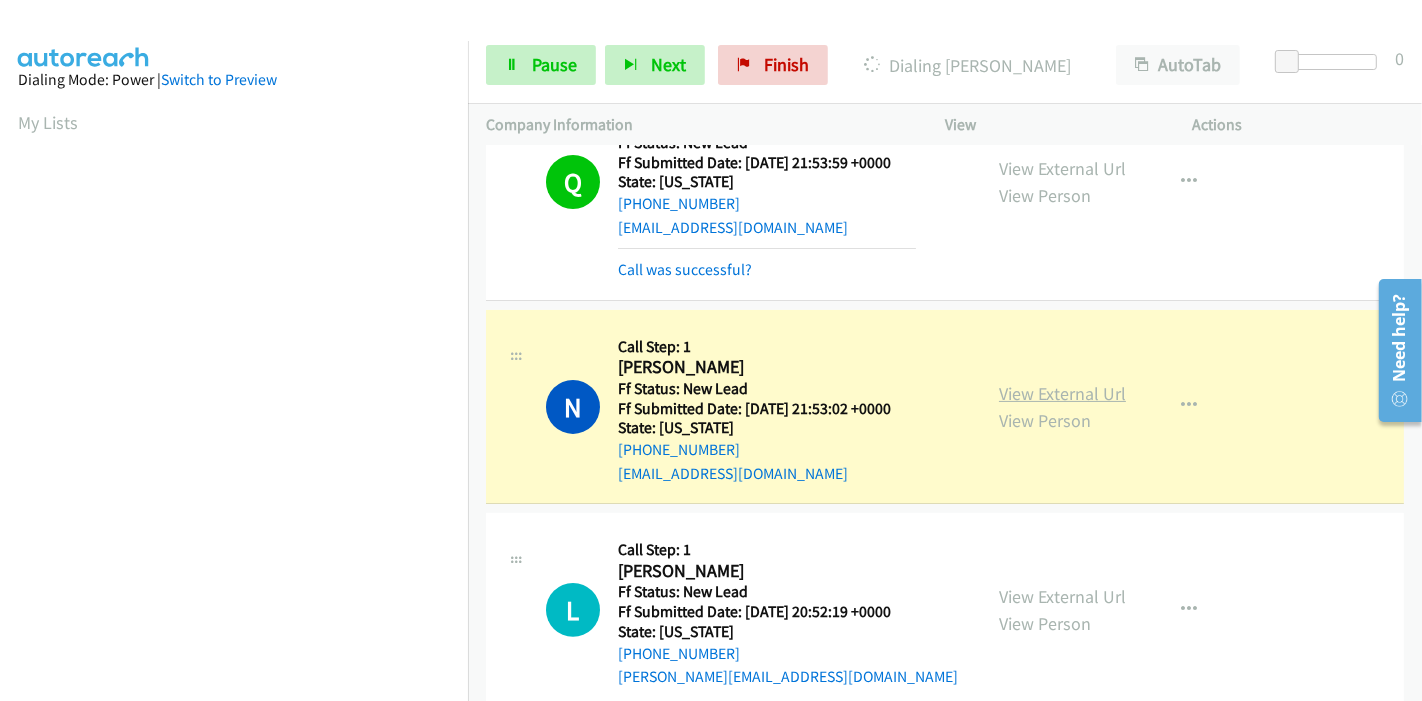 click on "View External Url" at bounding box center (1062, 393) 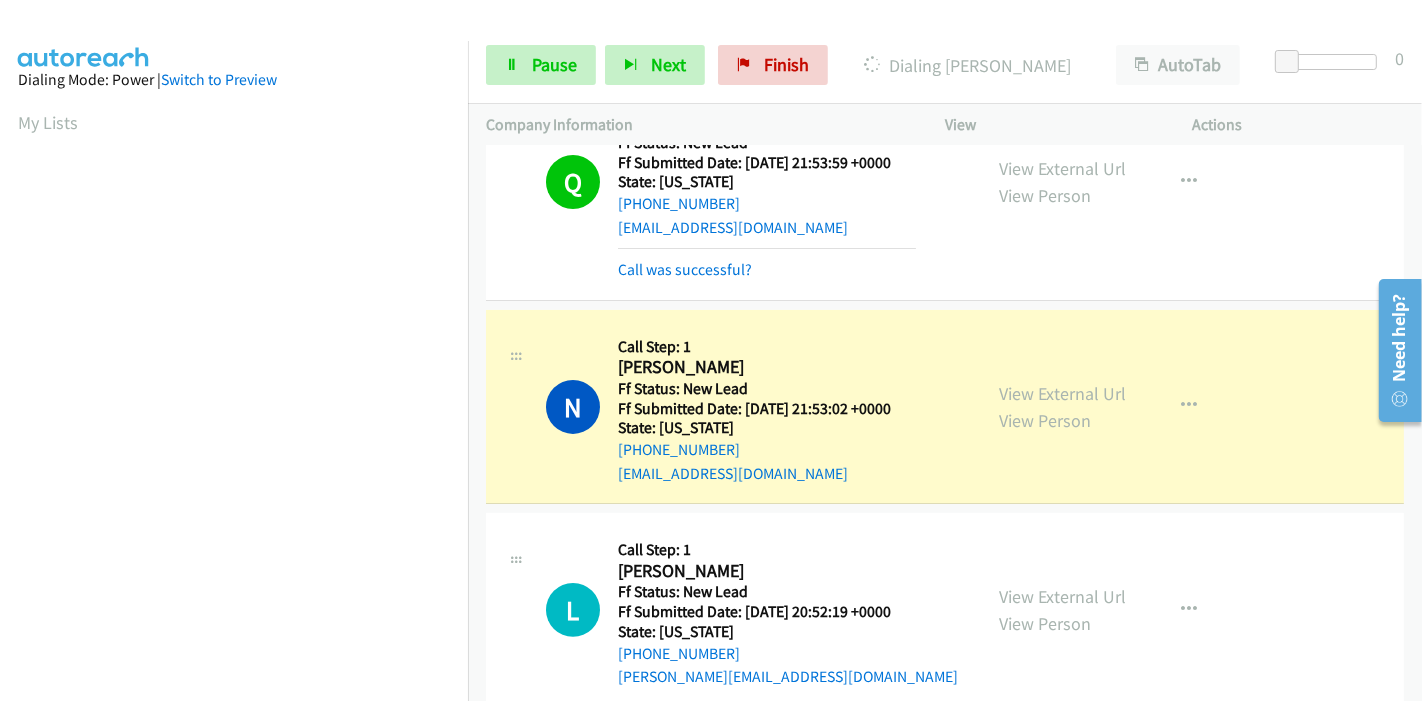 scroll, scrollTop: 422, scrollLeft: 0, axis: vertical 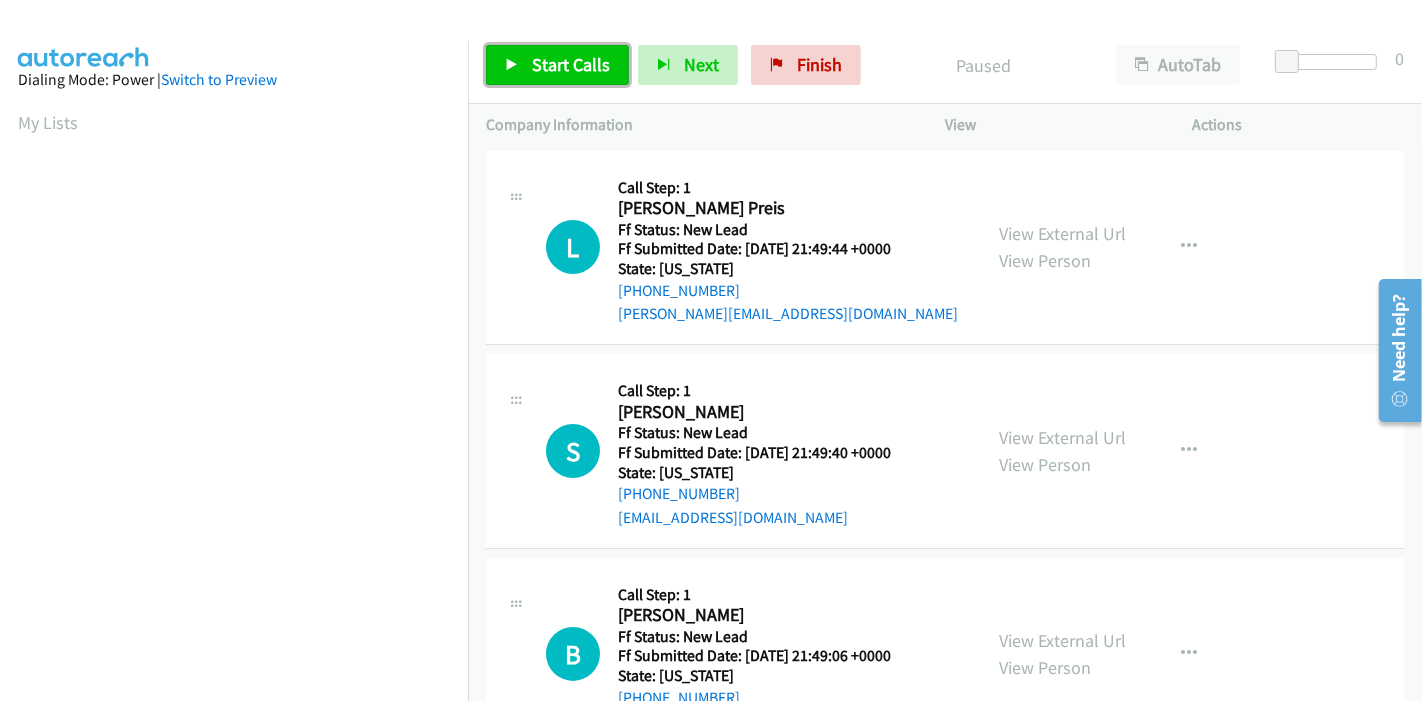 click on "Start Calls" at bounding box center (571, 64) 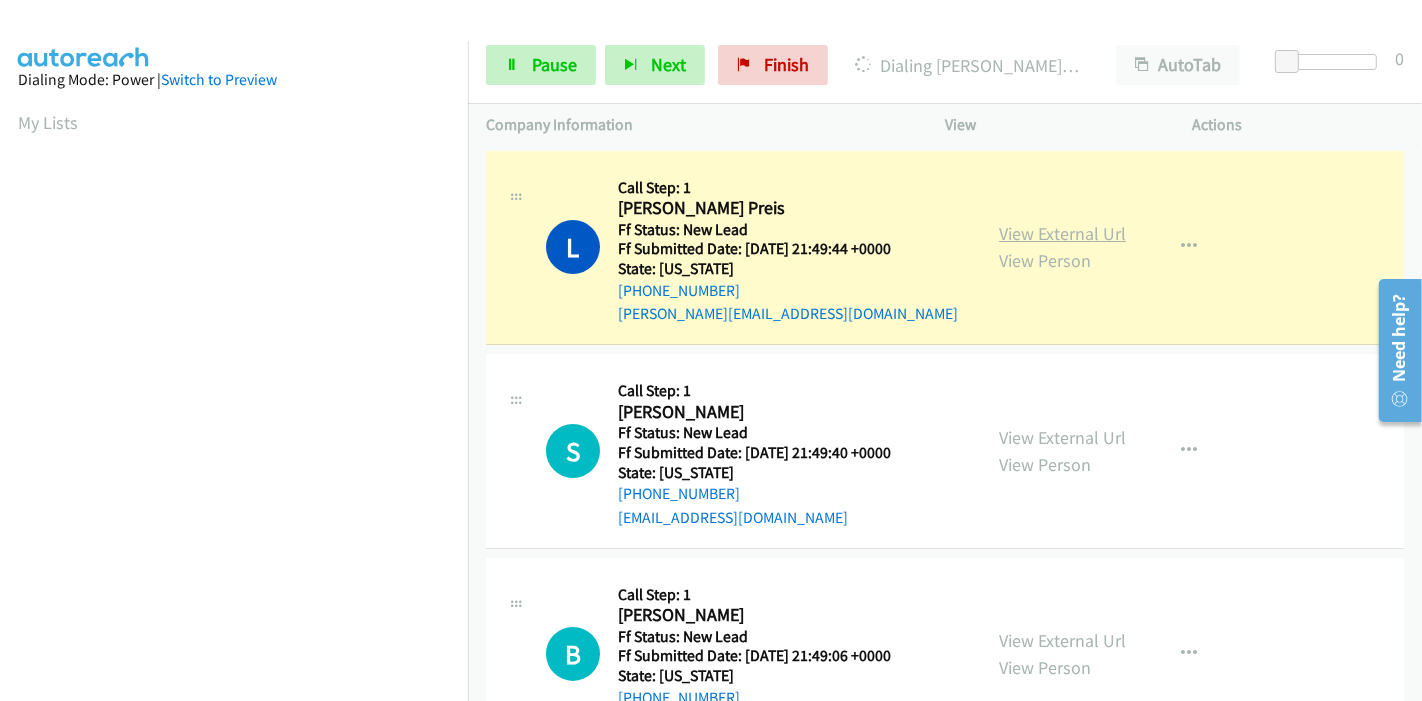 click on "View External Url" at bounding box center [1062, 233] 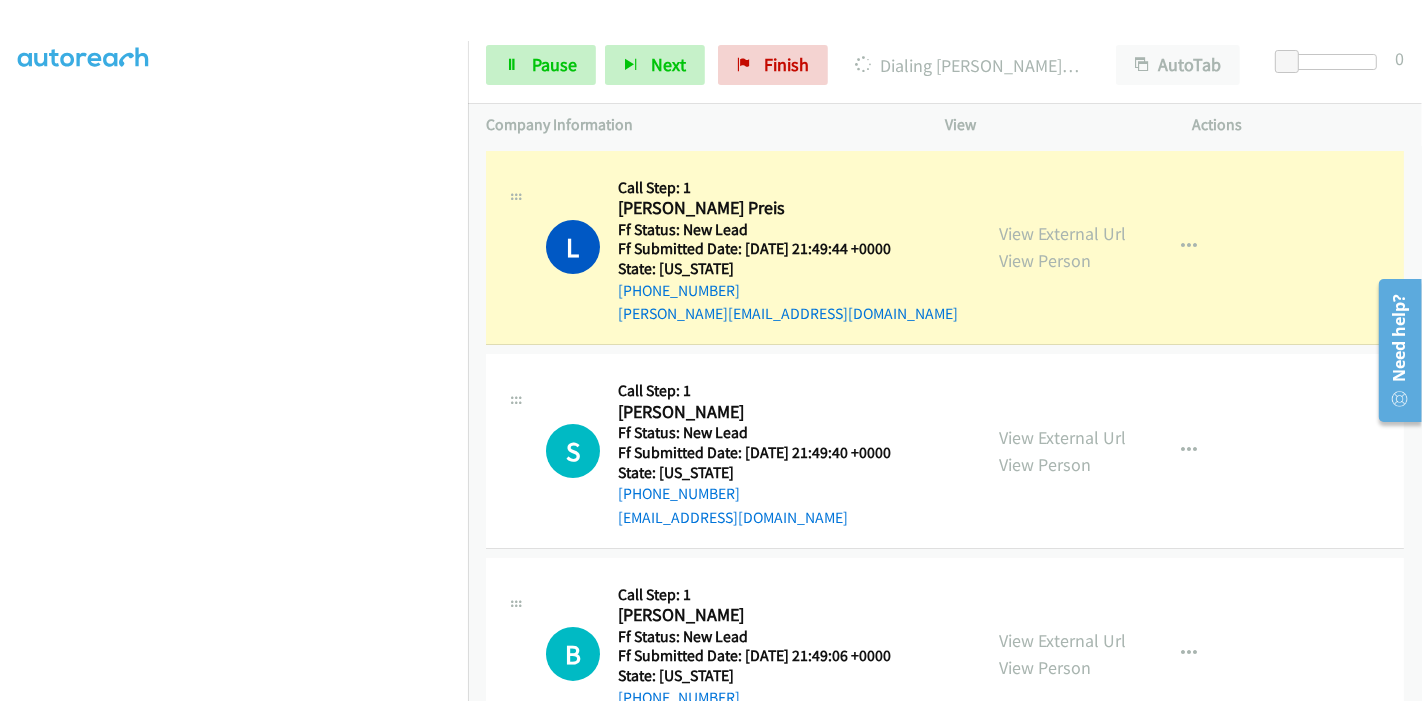 scroll, scrollTop: 0, scrollLeft: 0, axis: both 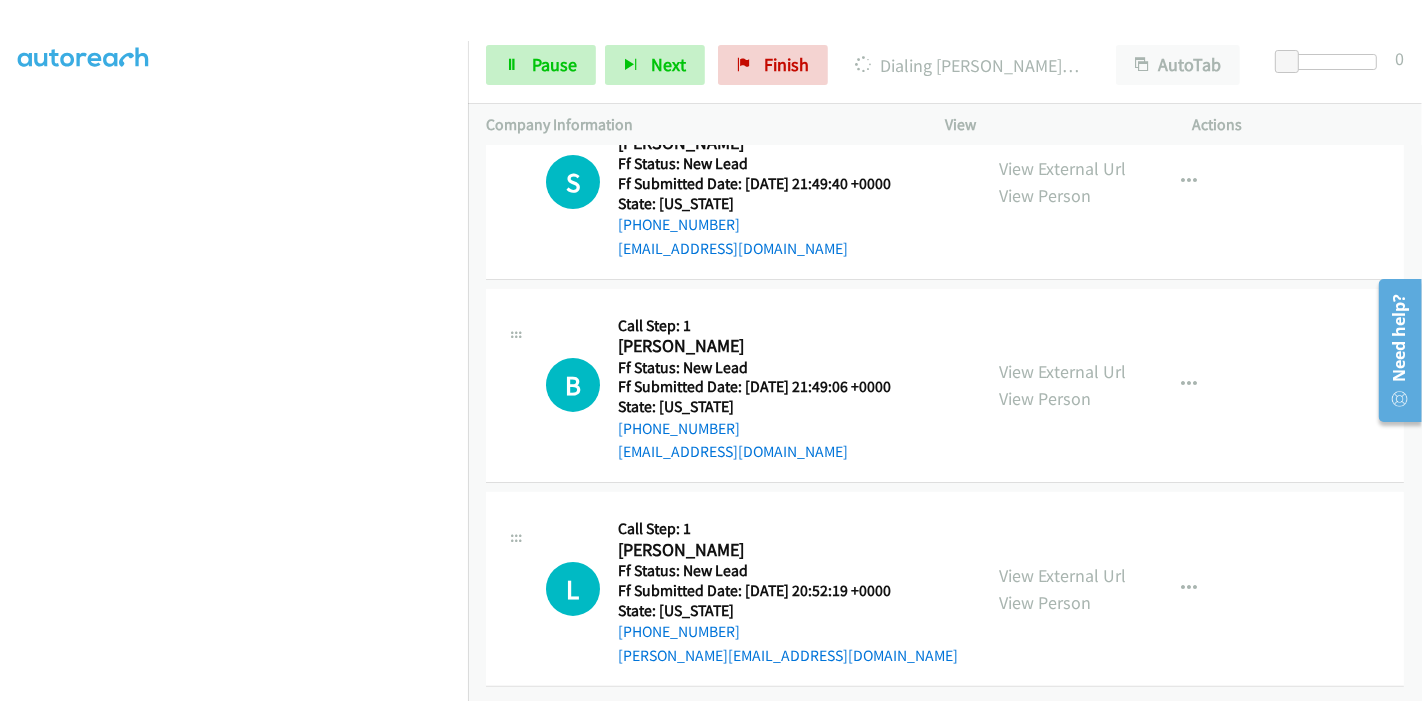 click on "Start Calls
Pause
Next
Finish
Dialing Laurie Merrill Preis
AutoTab
AutoTab
0" at bounding box center [945, 65] 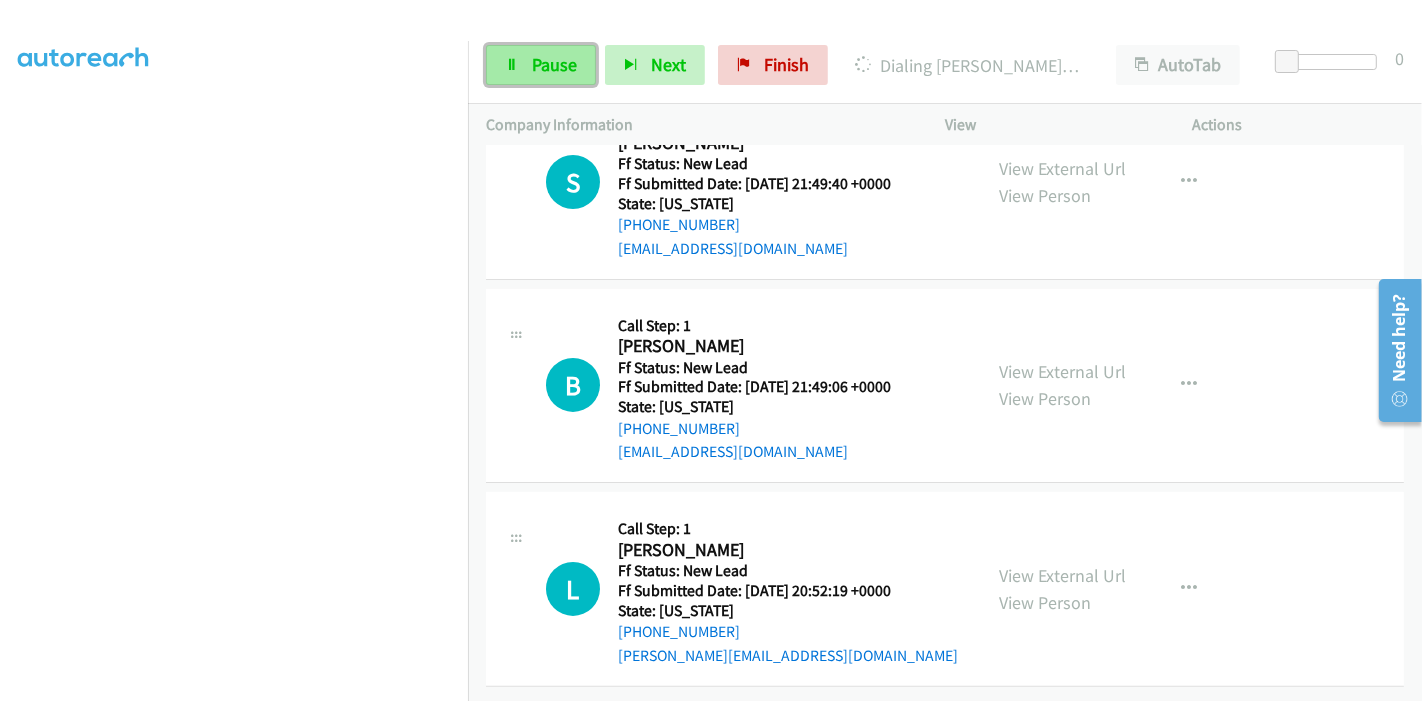 click on "Pause" at bounding box center (554, 64) 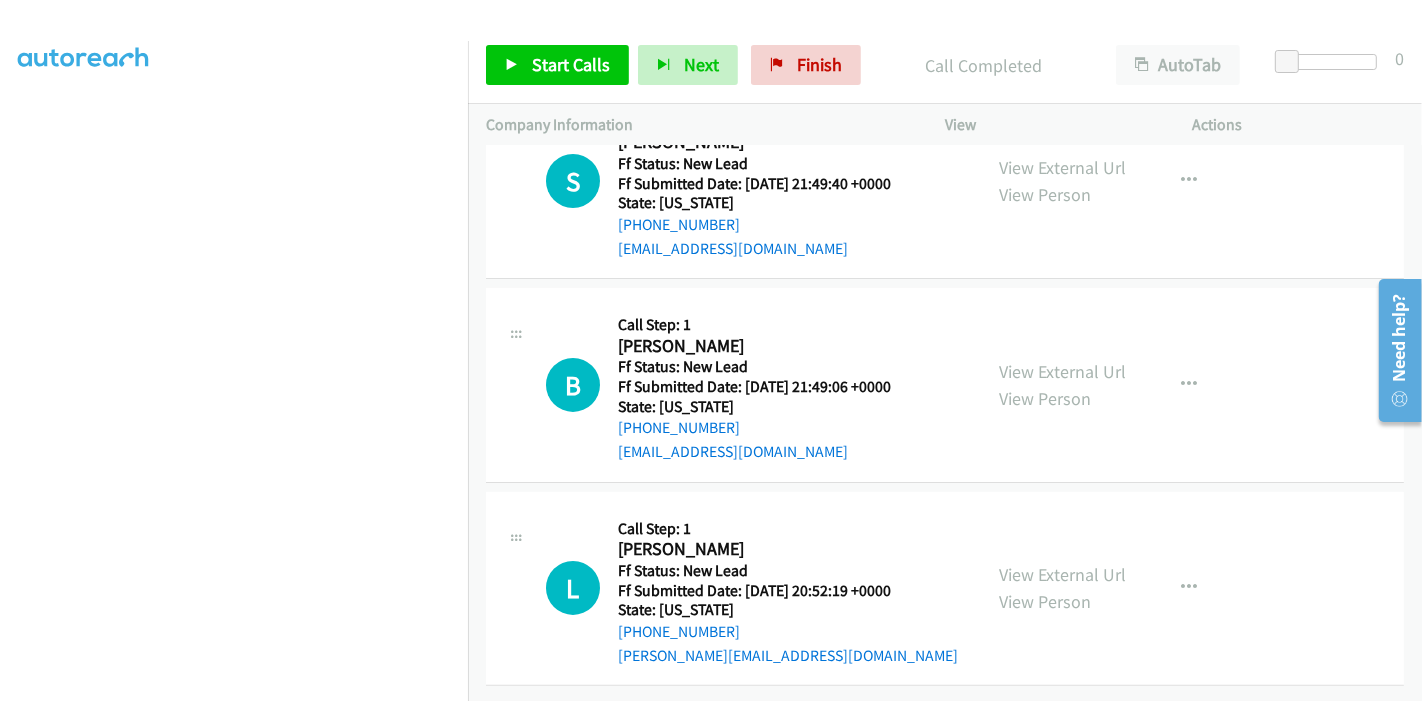 scroll, scrollTop: 0, scrollLeft: 0, axis: both 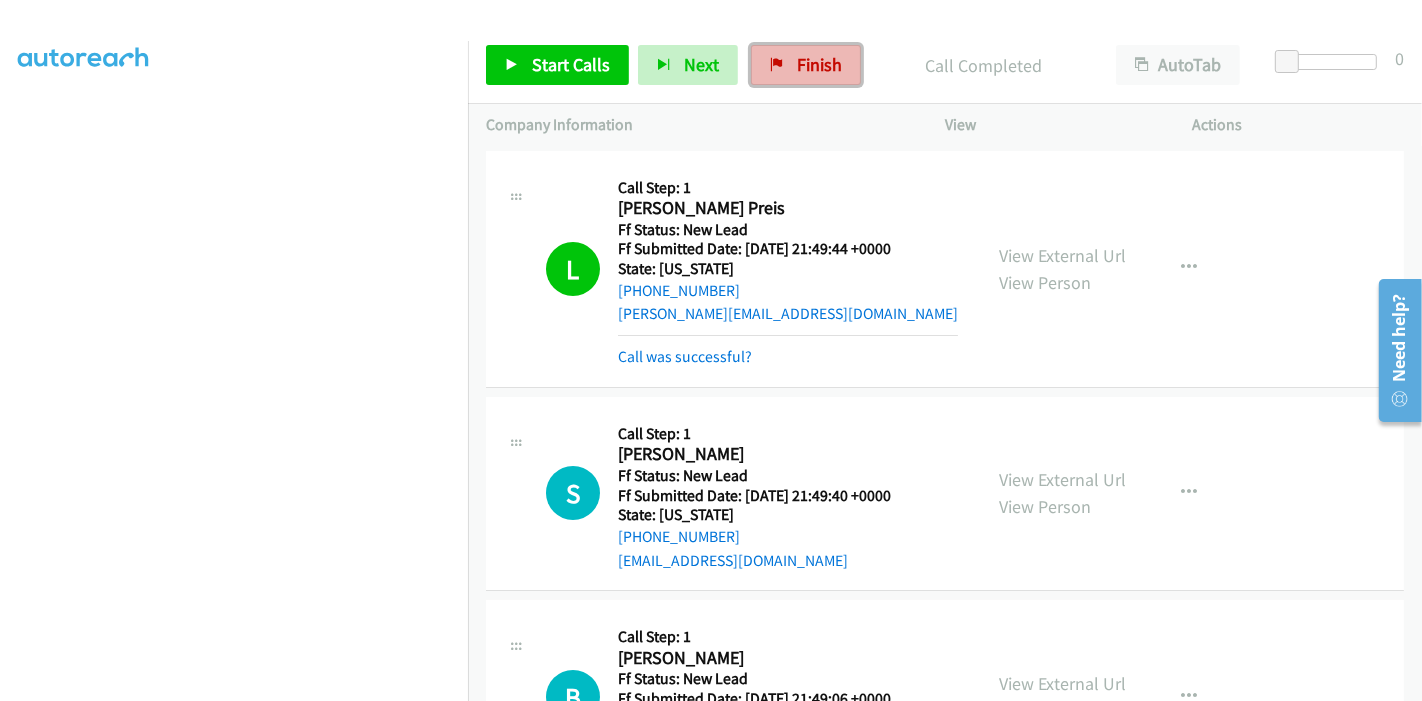 click on "Finish" at bounding box center [806, 65] 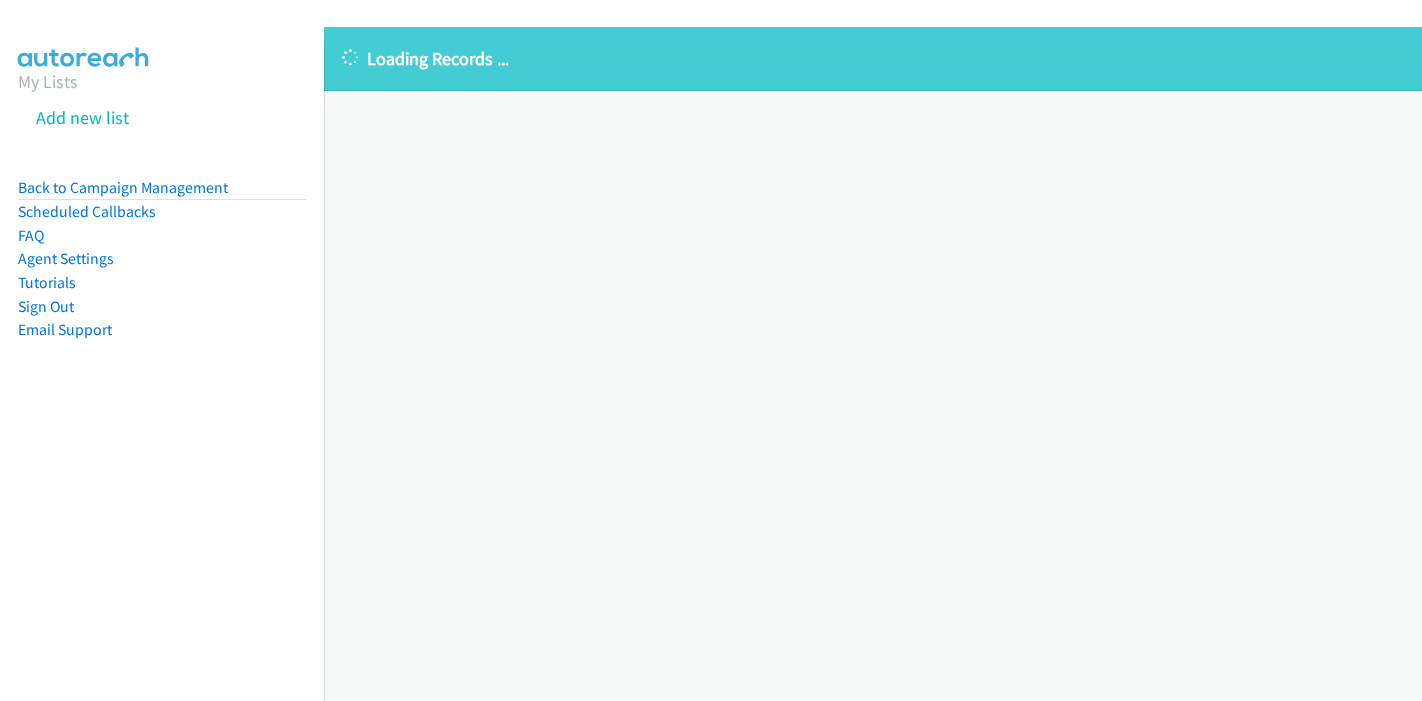scroll, scrollTop: 0, scrollLeft: 0, axis: both 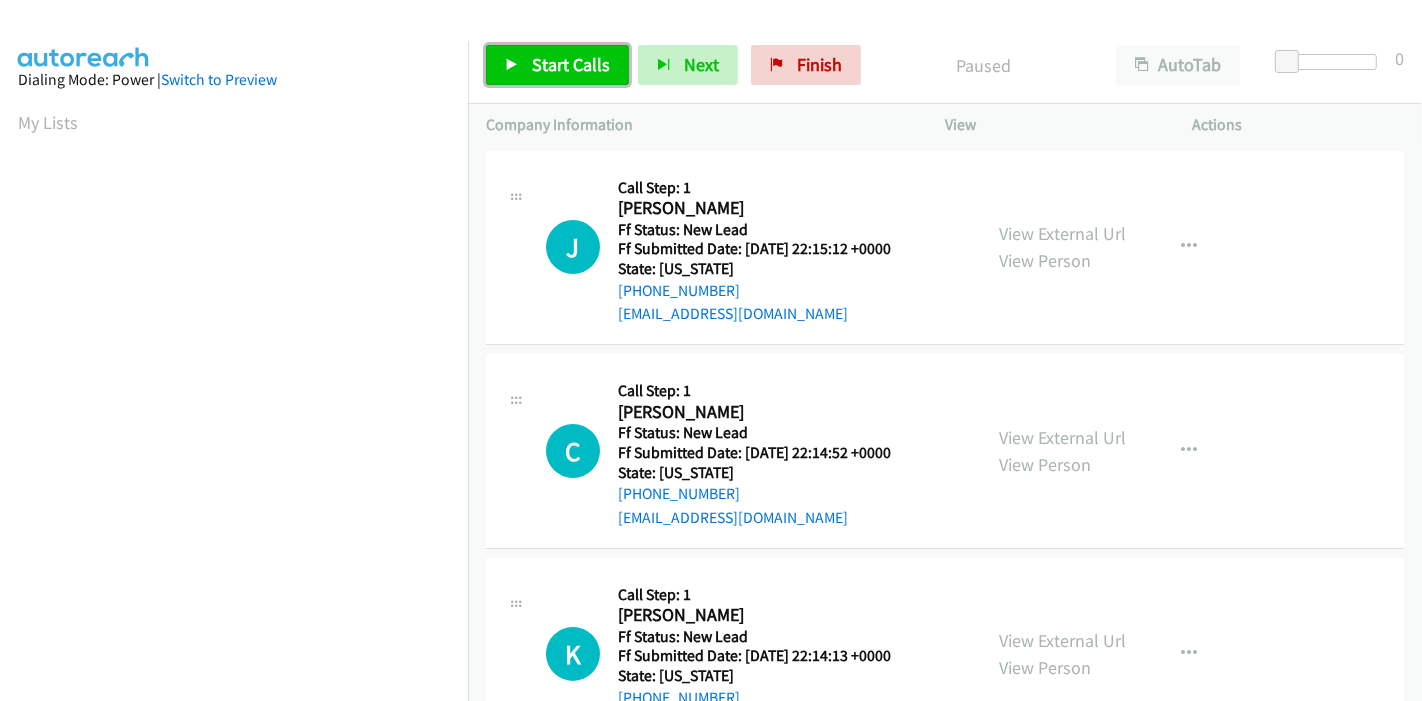 click at bounding box center [512, 66] 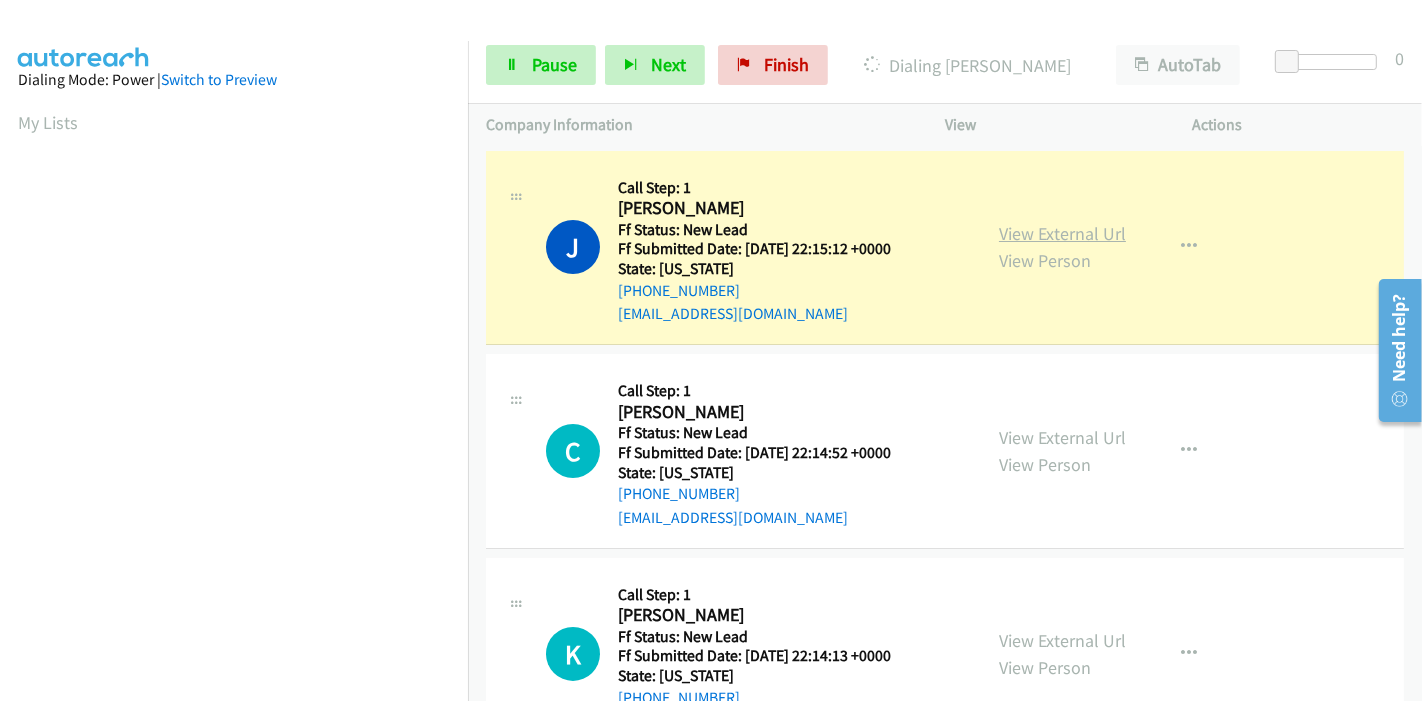 click on "View External Url" at bounding box center [1062, 233] 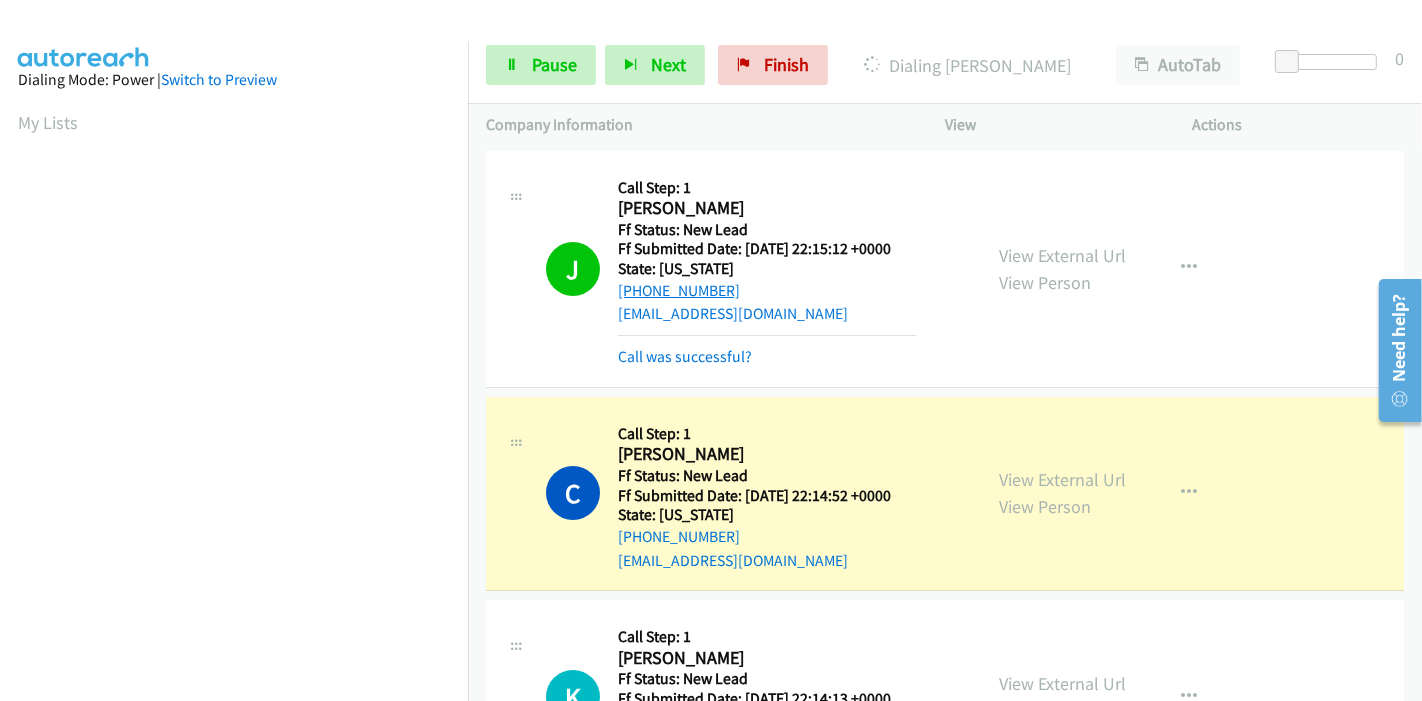 scroll, scrollTop: 422, scrollLeft: 0, axis: vertical 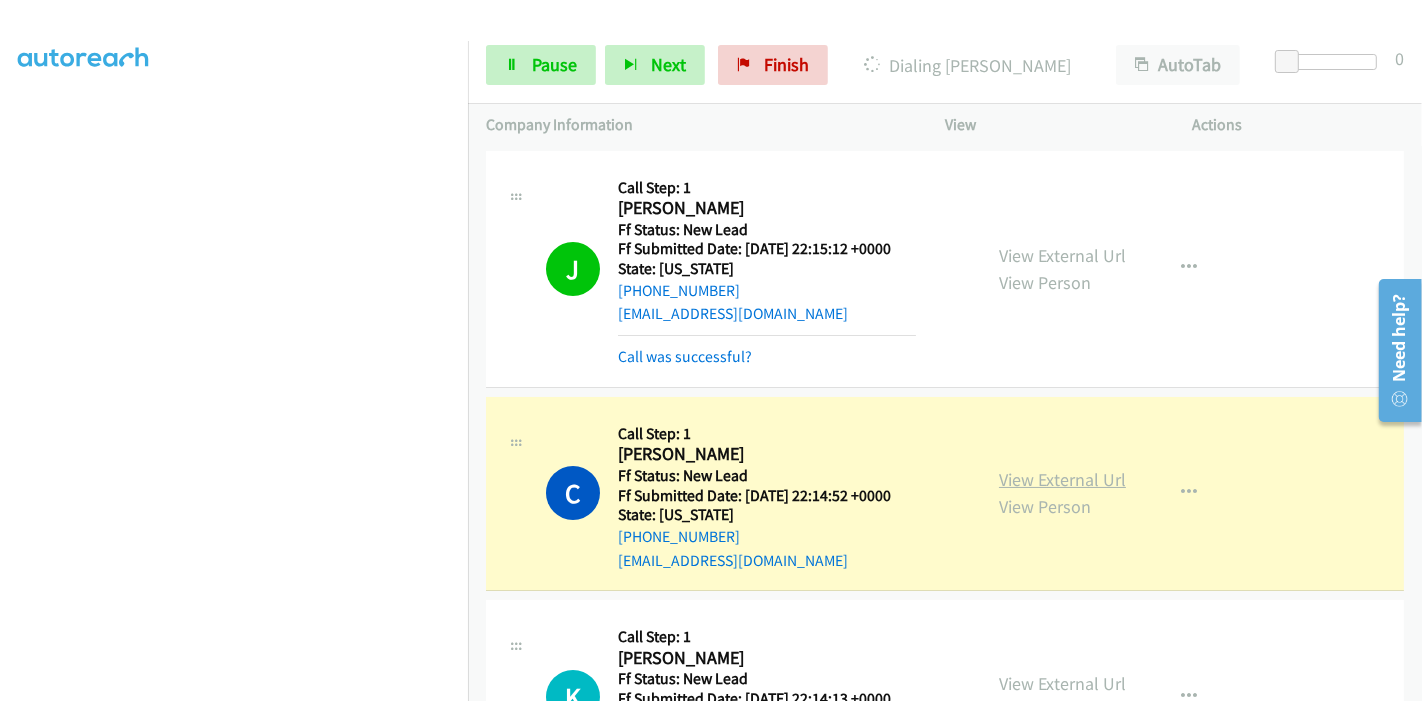 click on "View External Url" at bounding box center [1062, 479] 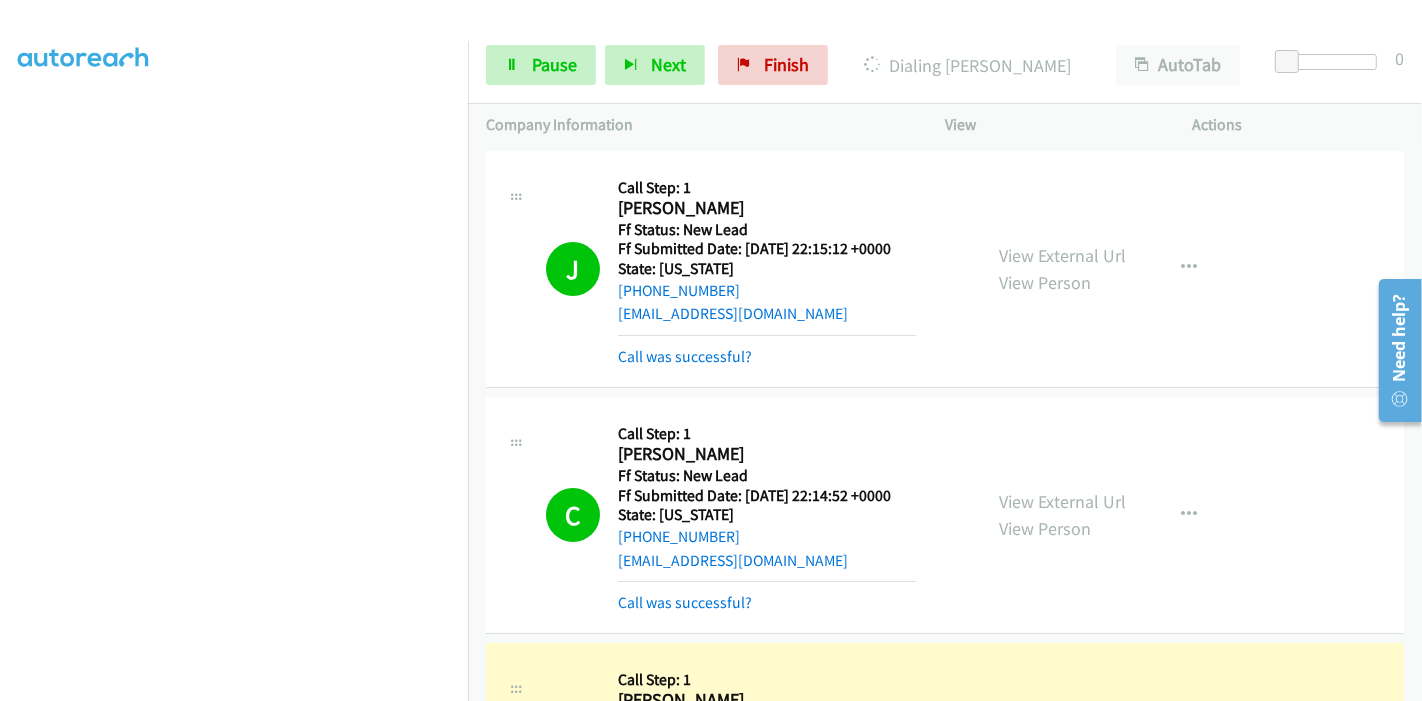 scroll, scrollTop: 0, scrollLeft: 0, axis: both 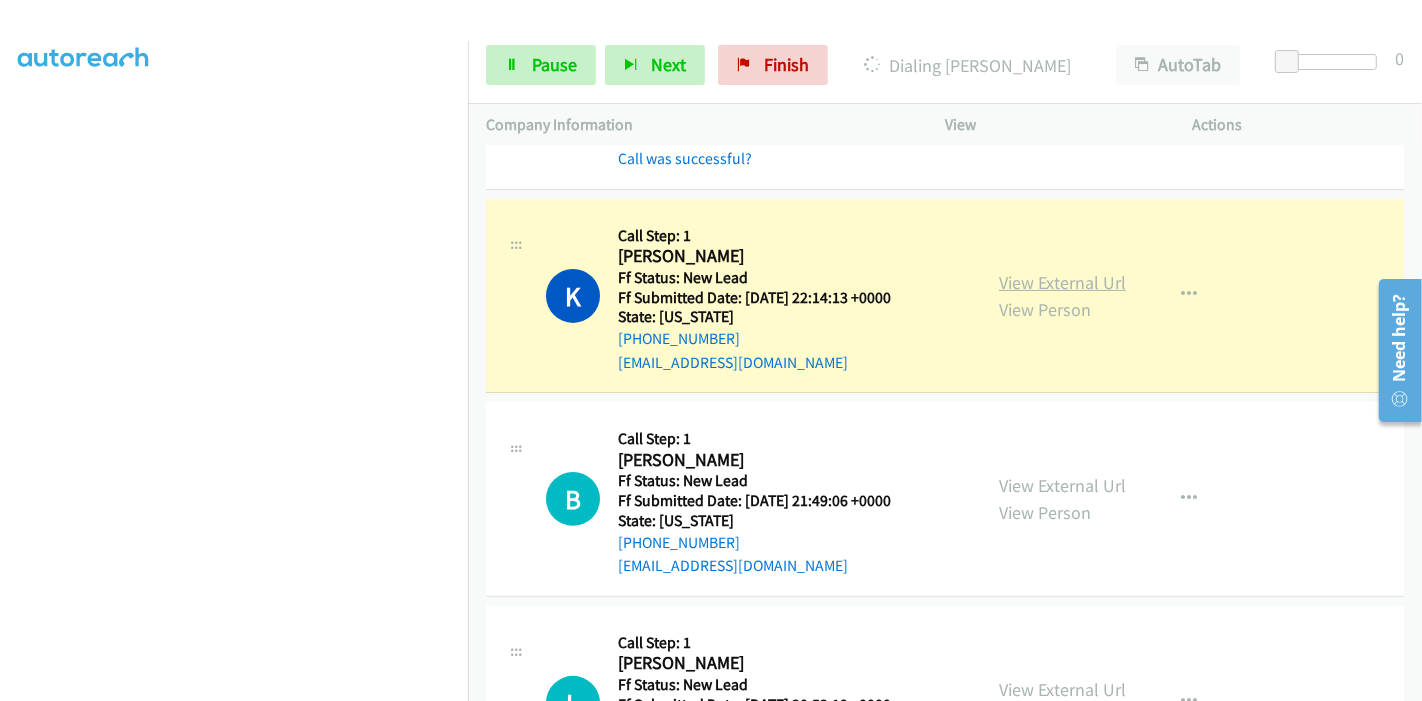 click on "View External Url" at bounding box center (1062, 282) 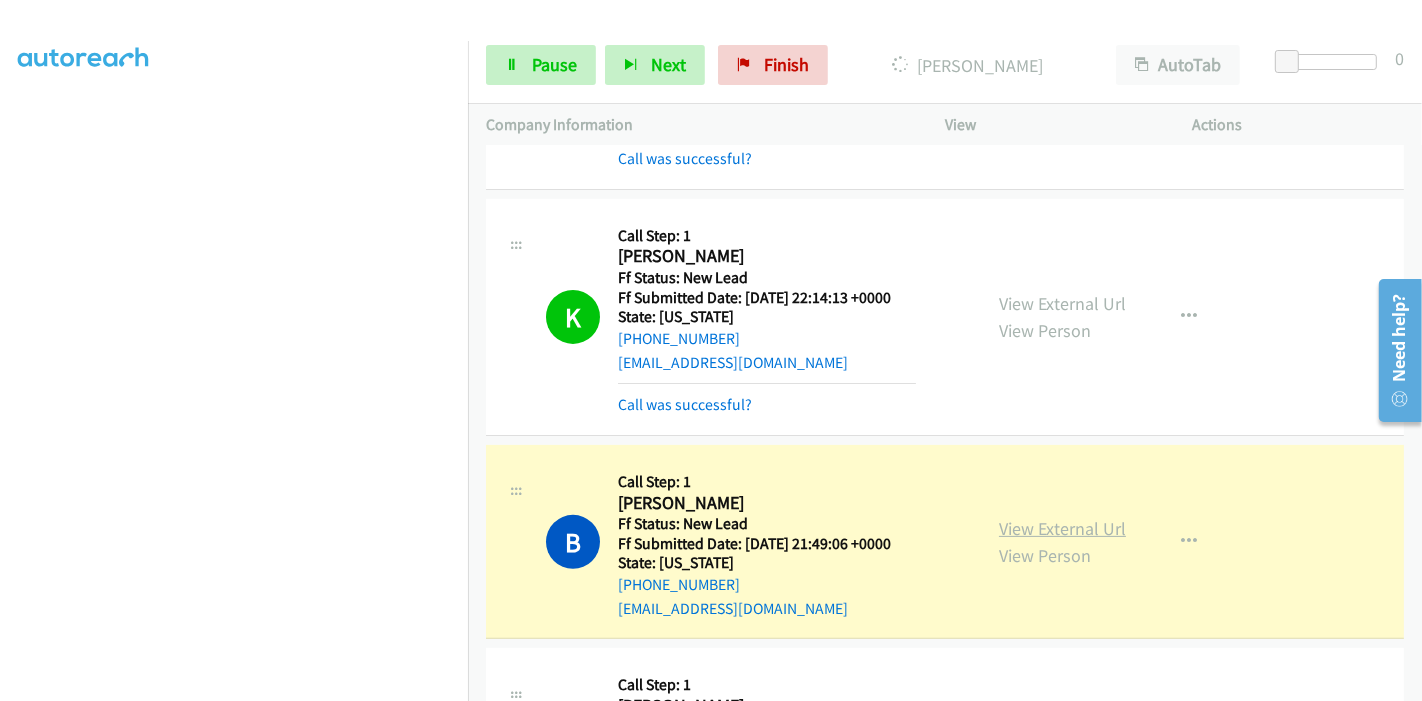 click on "View External Url" at bounding box center [1062, 528] 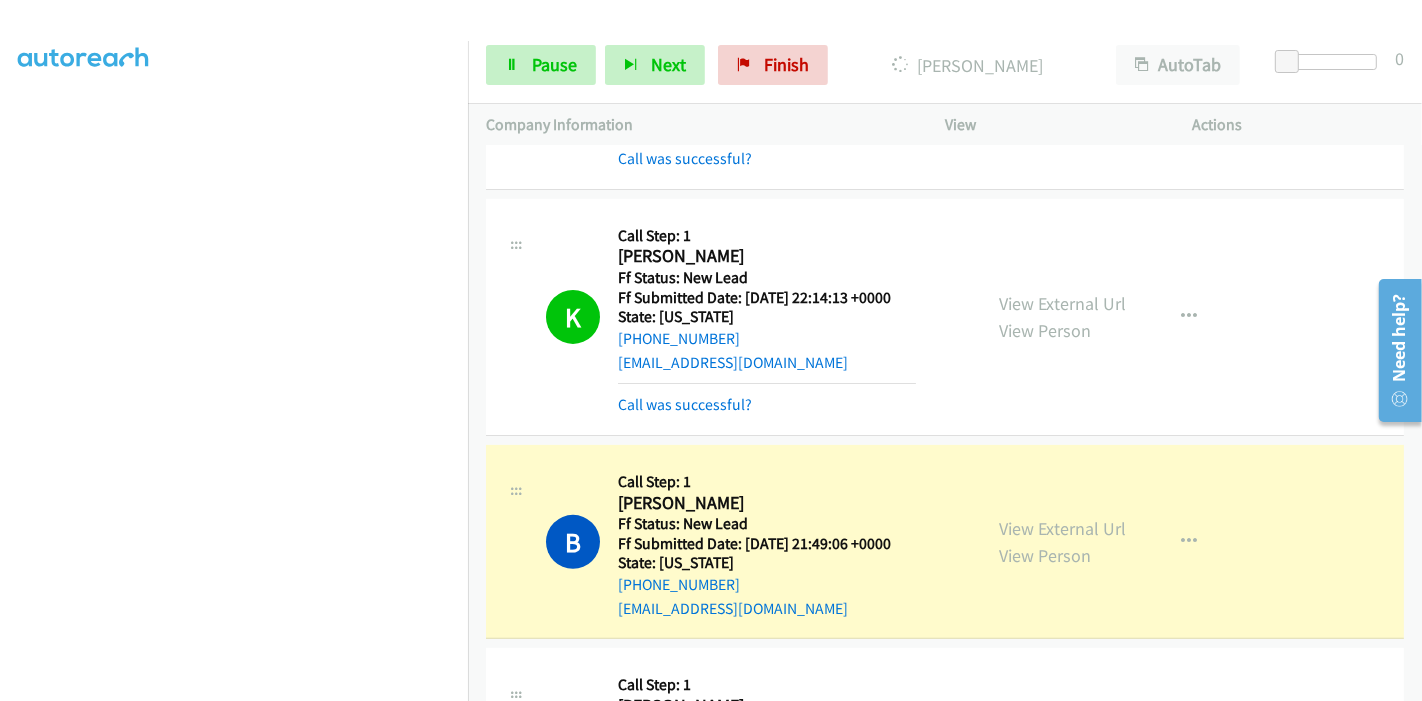 scroll, scrollTop: 0, scrollLeft: 0, axis: both 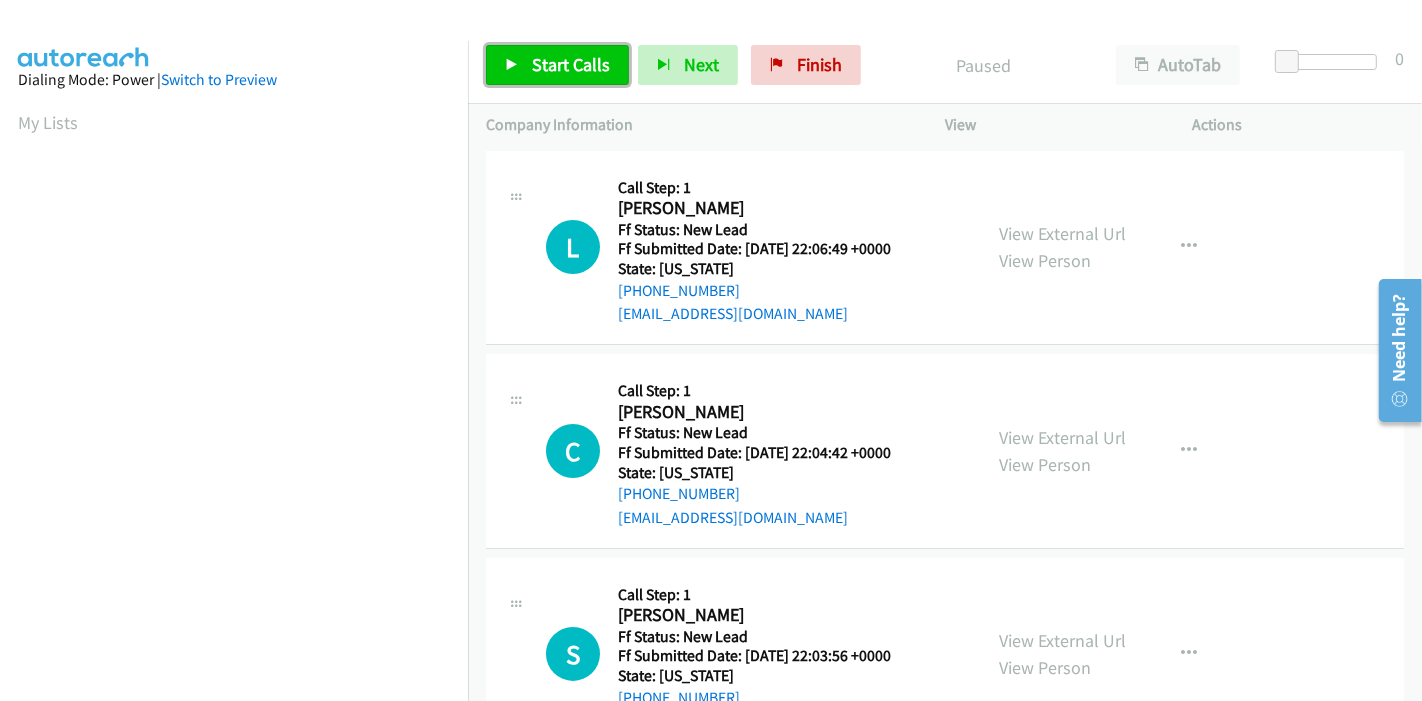 click on "Start Calls" at bounding box center [571, 64] 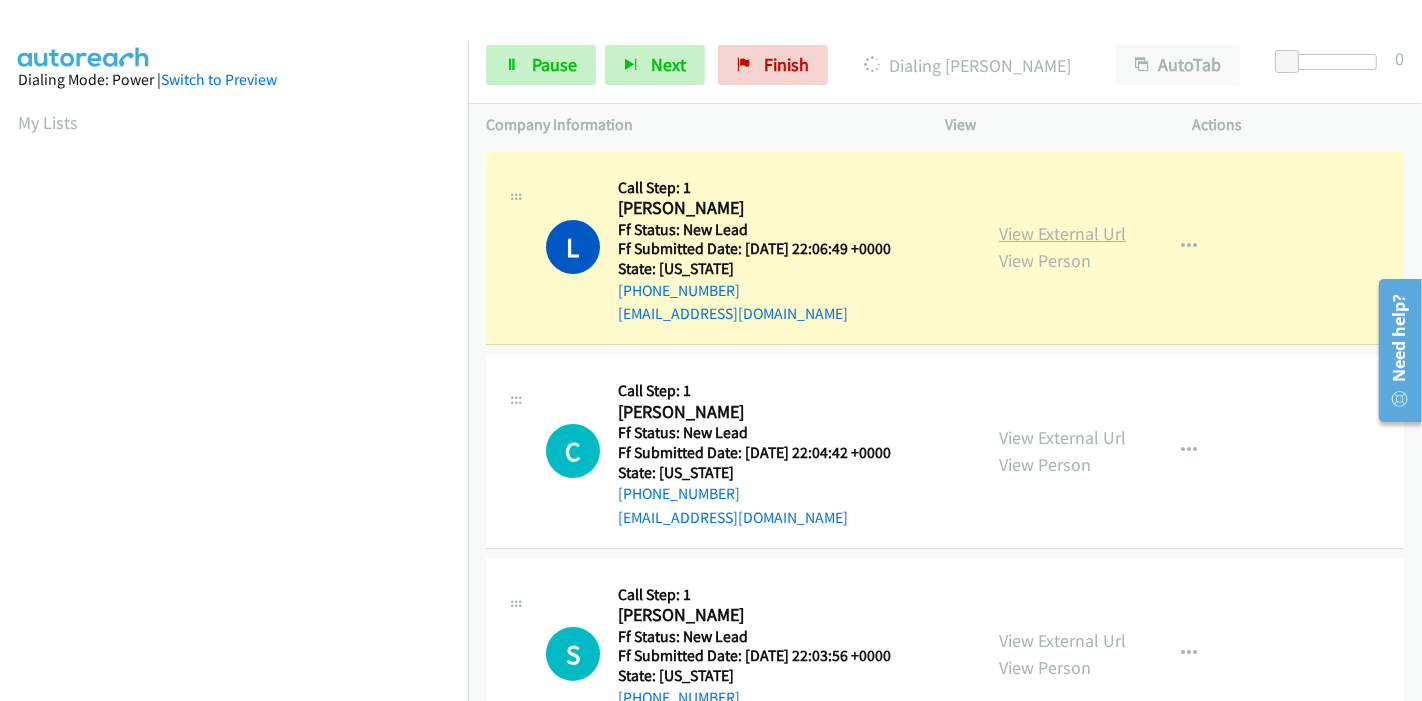 click on "View External Url" at bounding box center (1062, 233) 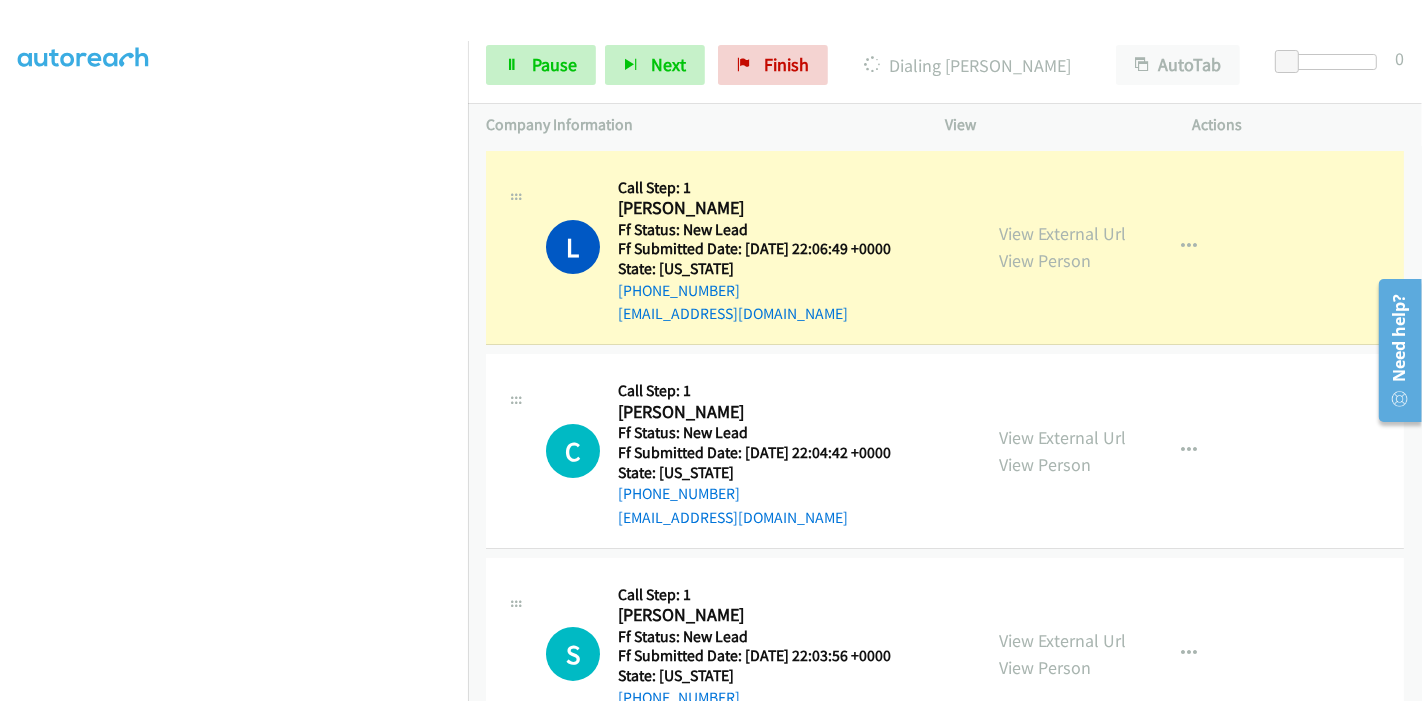 scroll, scrollTop: 0, scrollLeft: 0, axis: both 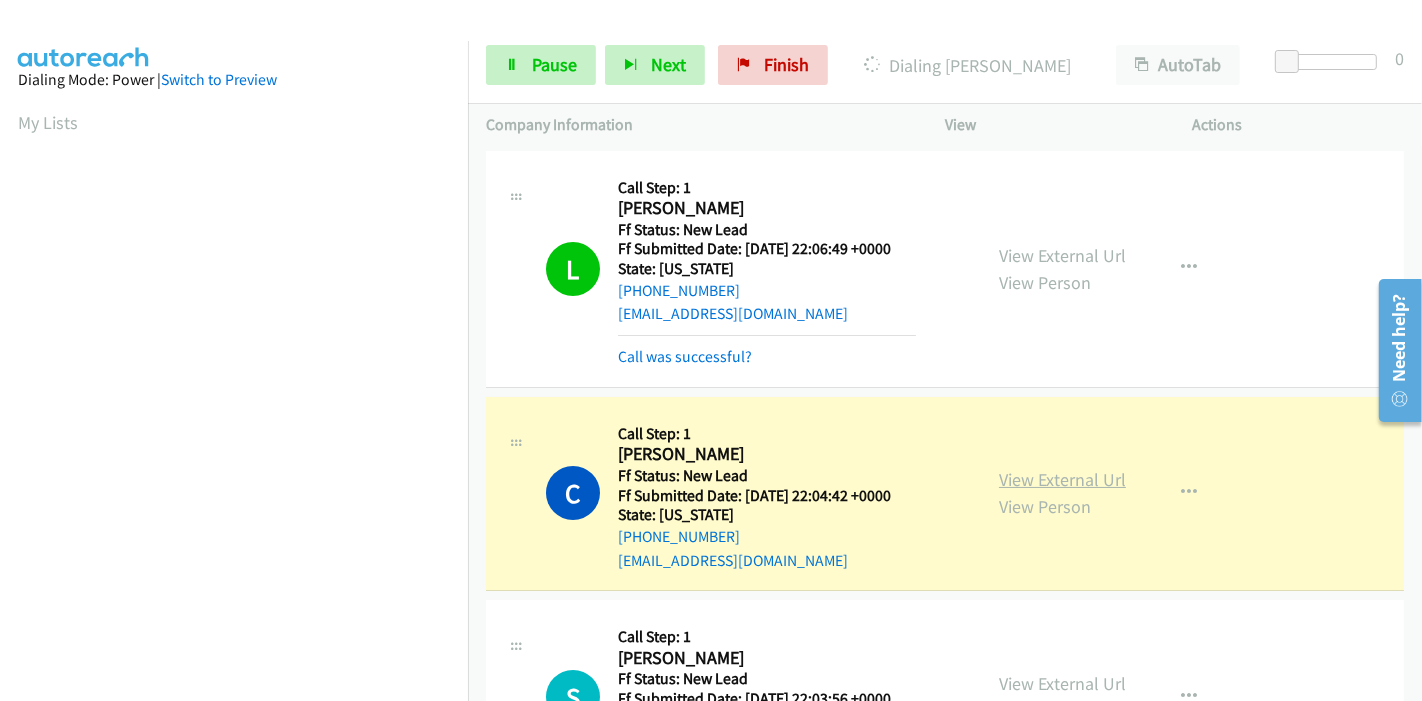 click on "View External Url" at bounding box center [1062, 479] 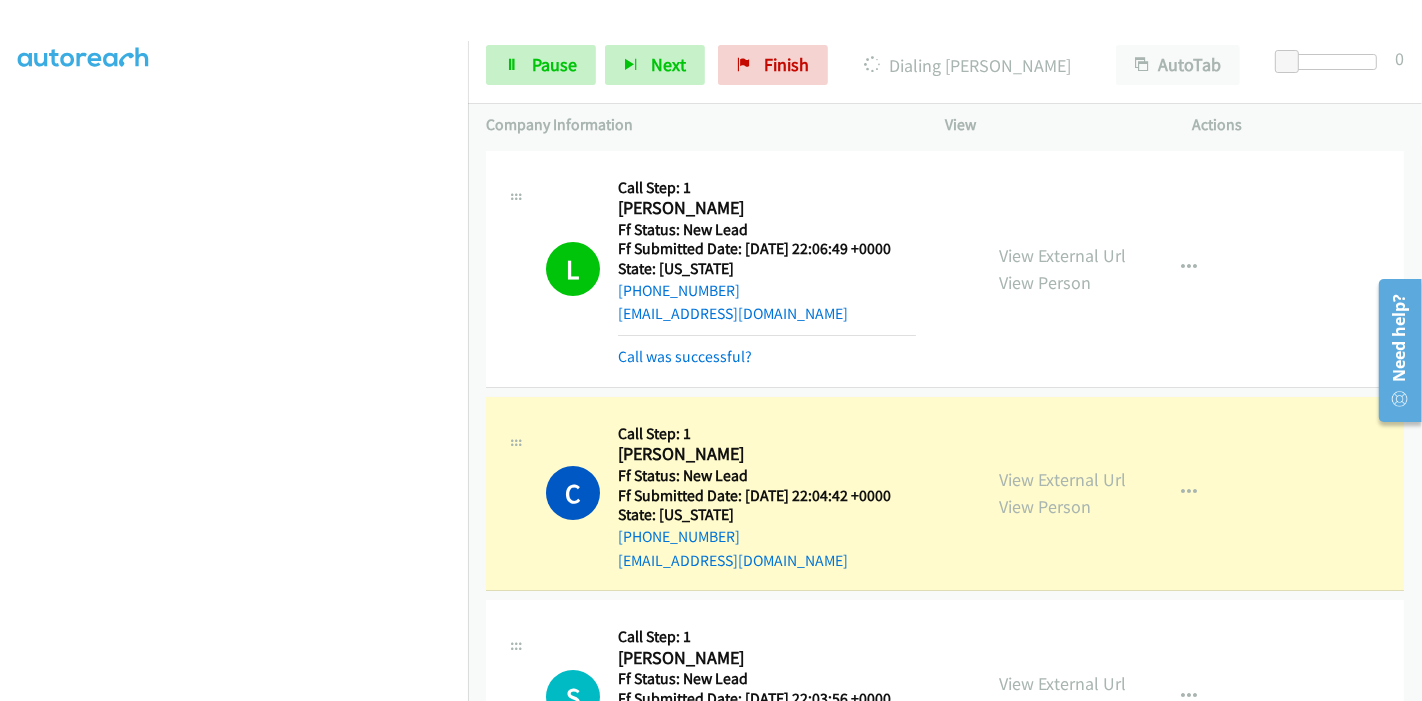 scroll, scrollTop: 0, scrollLeft: 0, axis: both 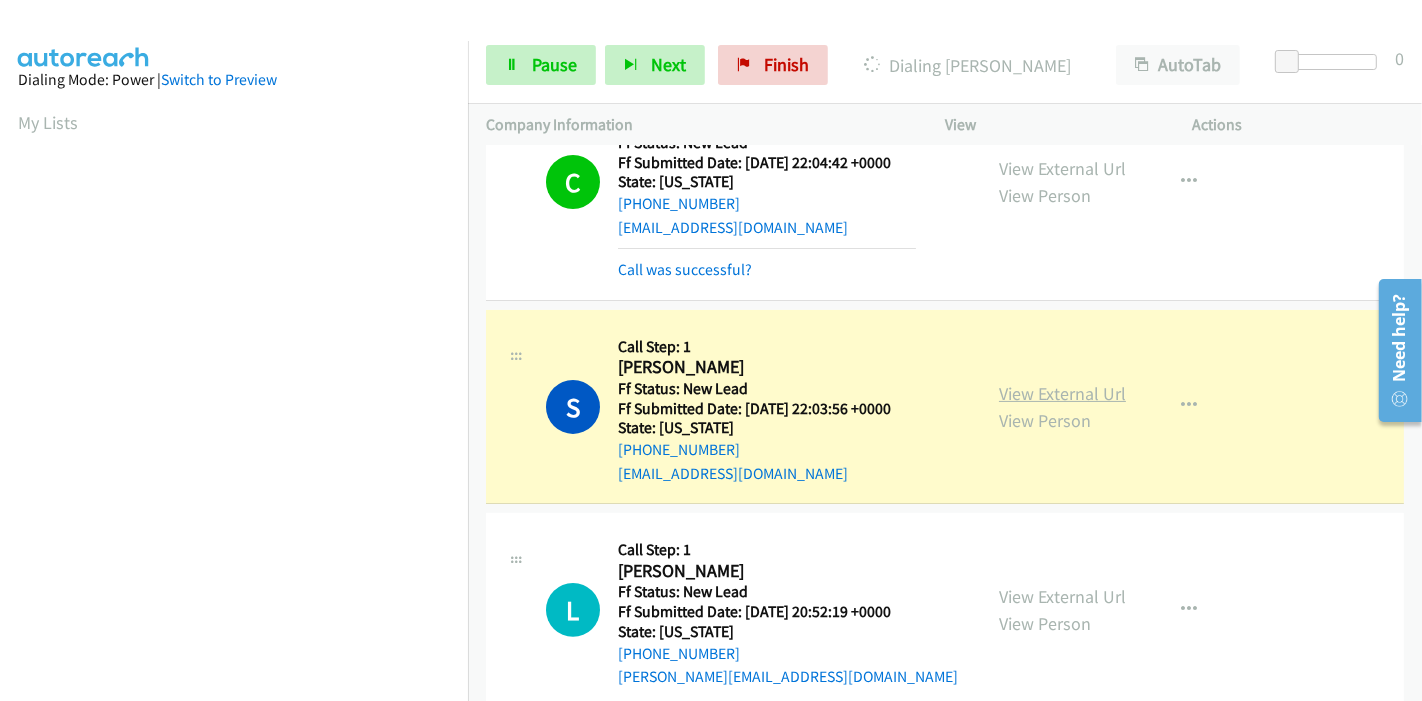 click on "View External Url" at bounding box center (1062, 393) 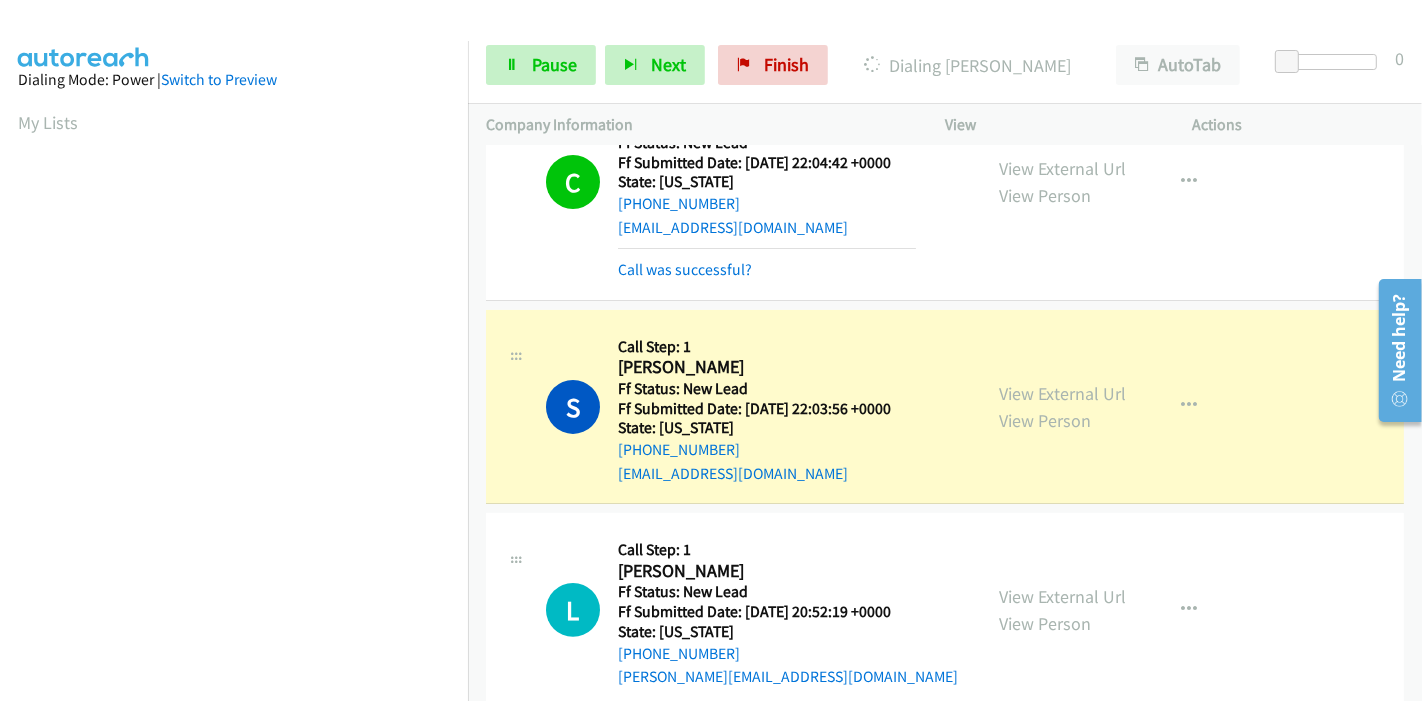 scroll, scrollTop: 422, scrollLeft: 0, axis: vertical 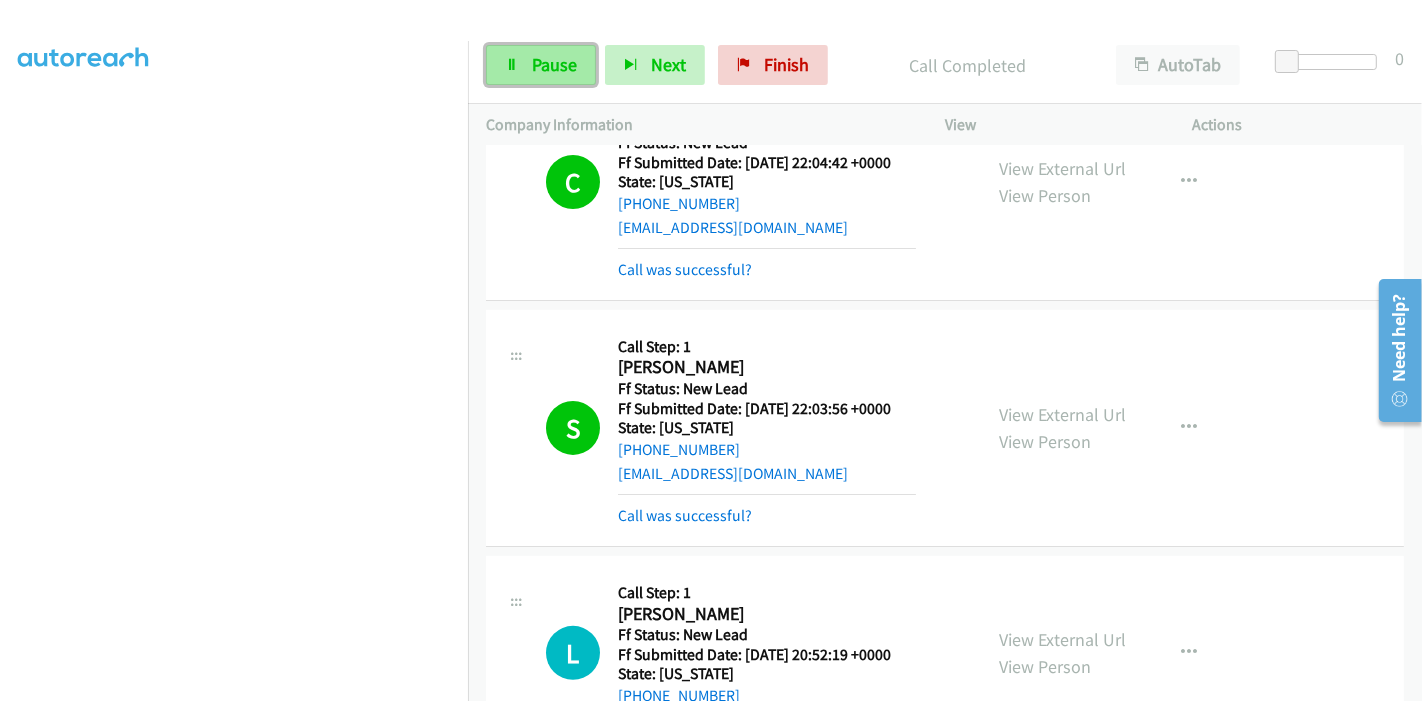 click at bounding box center (512, 66) 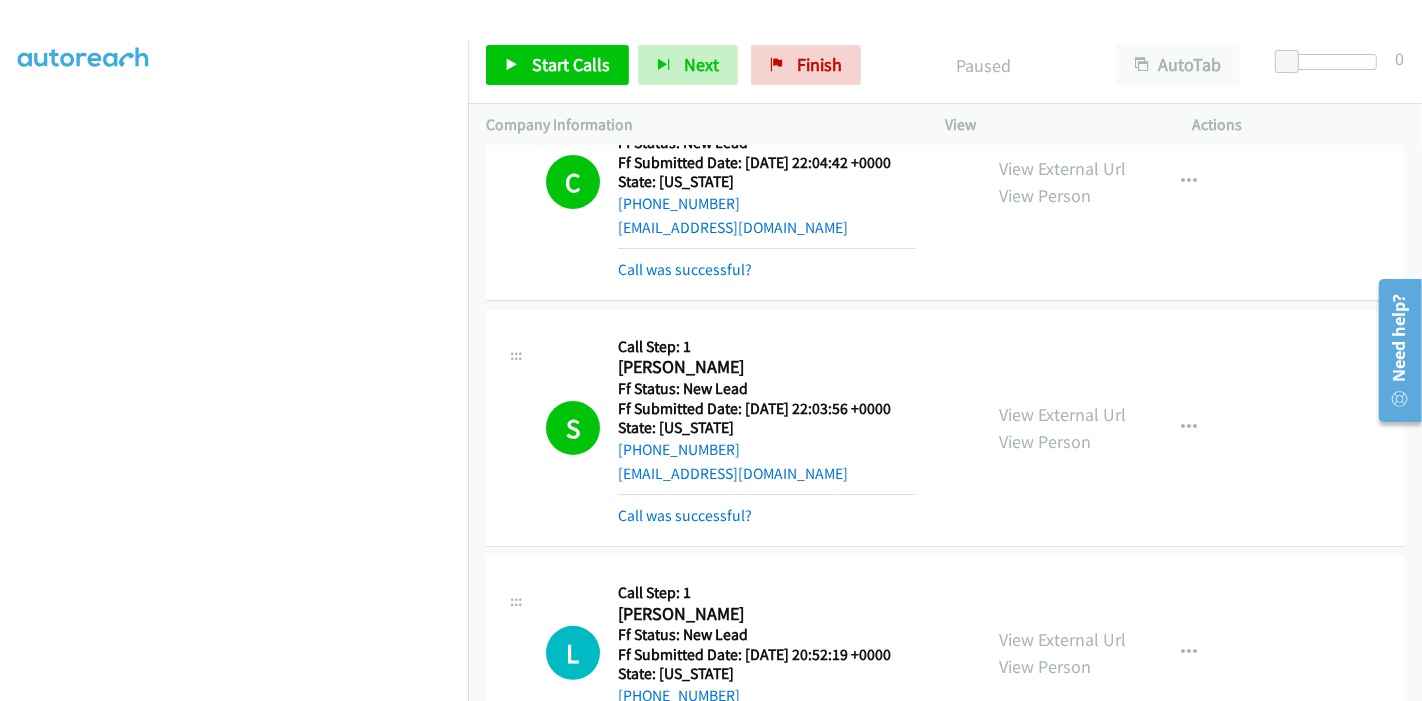 click on "Start Calls
Pause
Next
Finish" at bounding box center [678, 65] 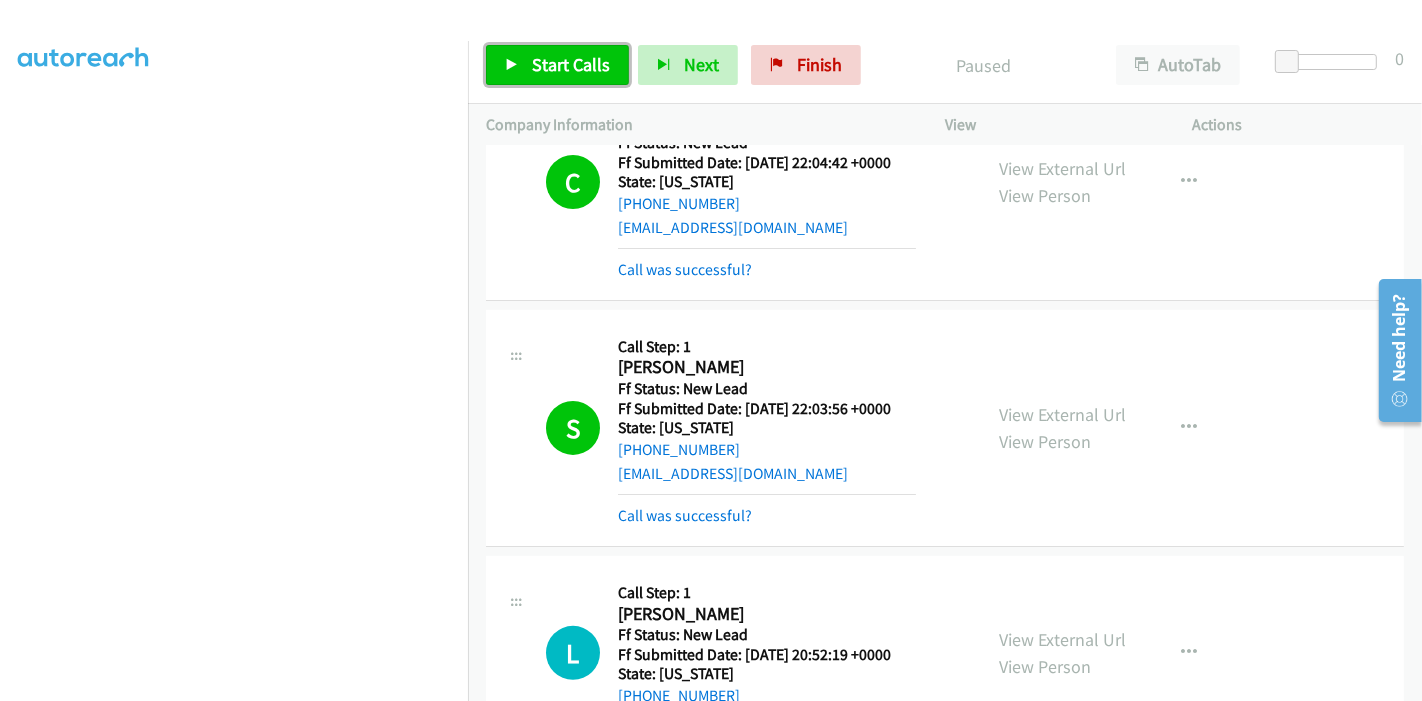 click on "Start Calls" at bounding box center (571, 64) 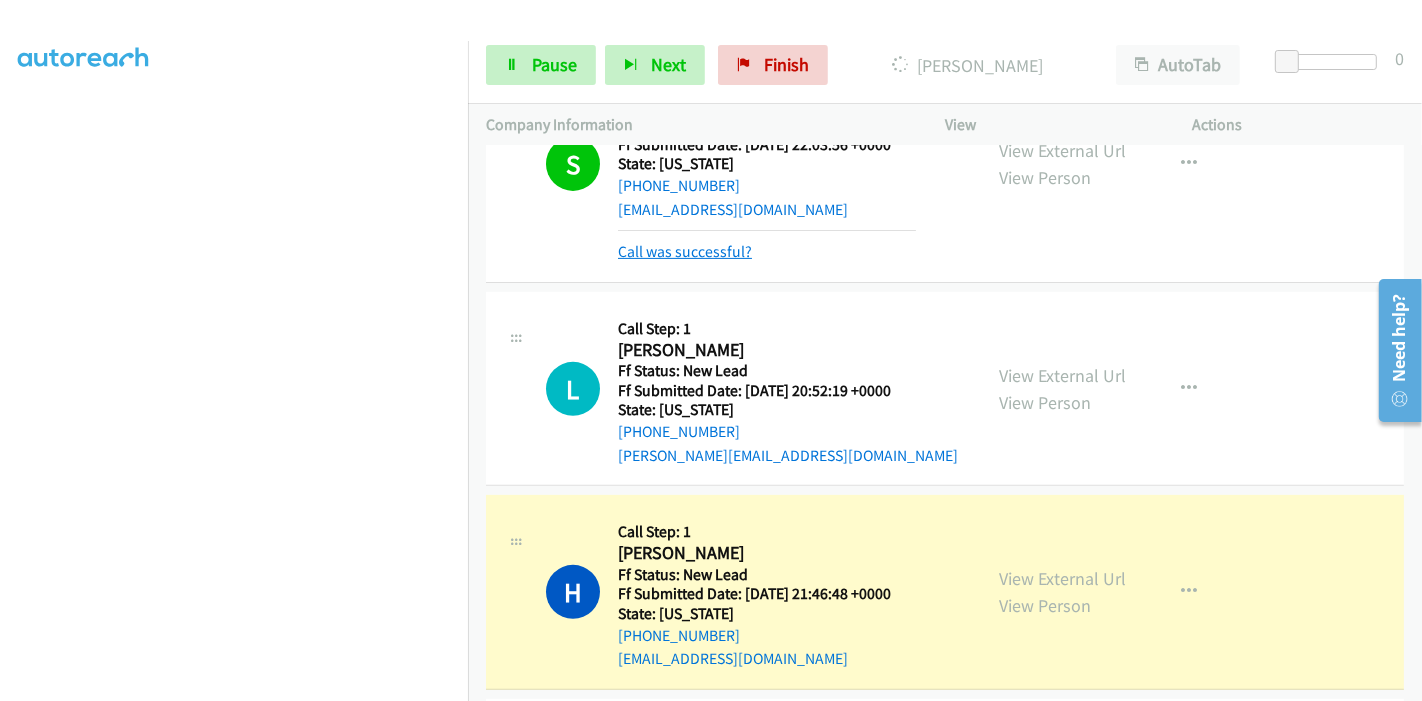 scroll, scrollTop: 777, scrollLeft: 0, axis: vertical 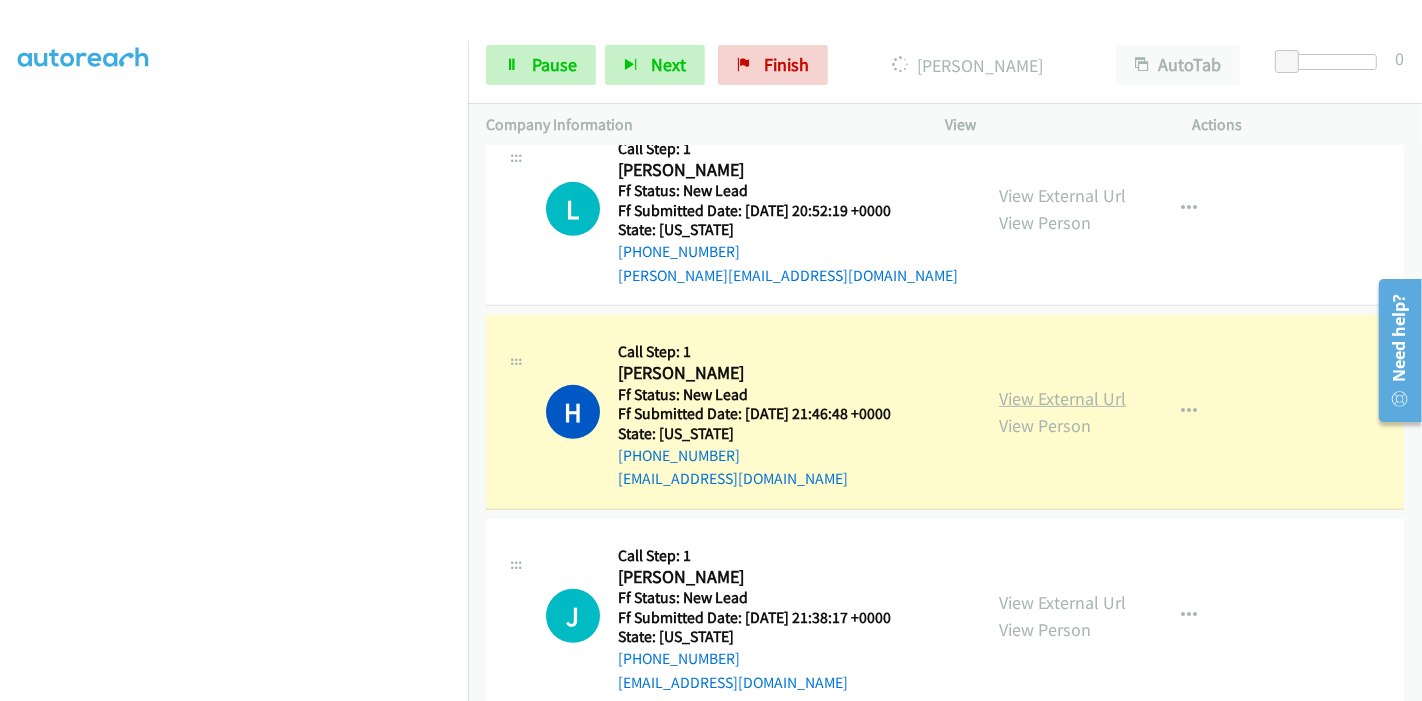 click on "View External Url" at bounding box center (1062, 398) 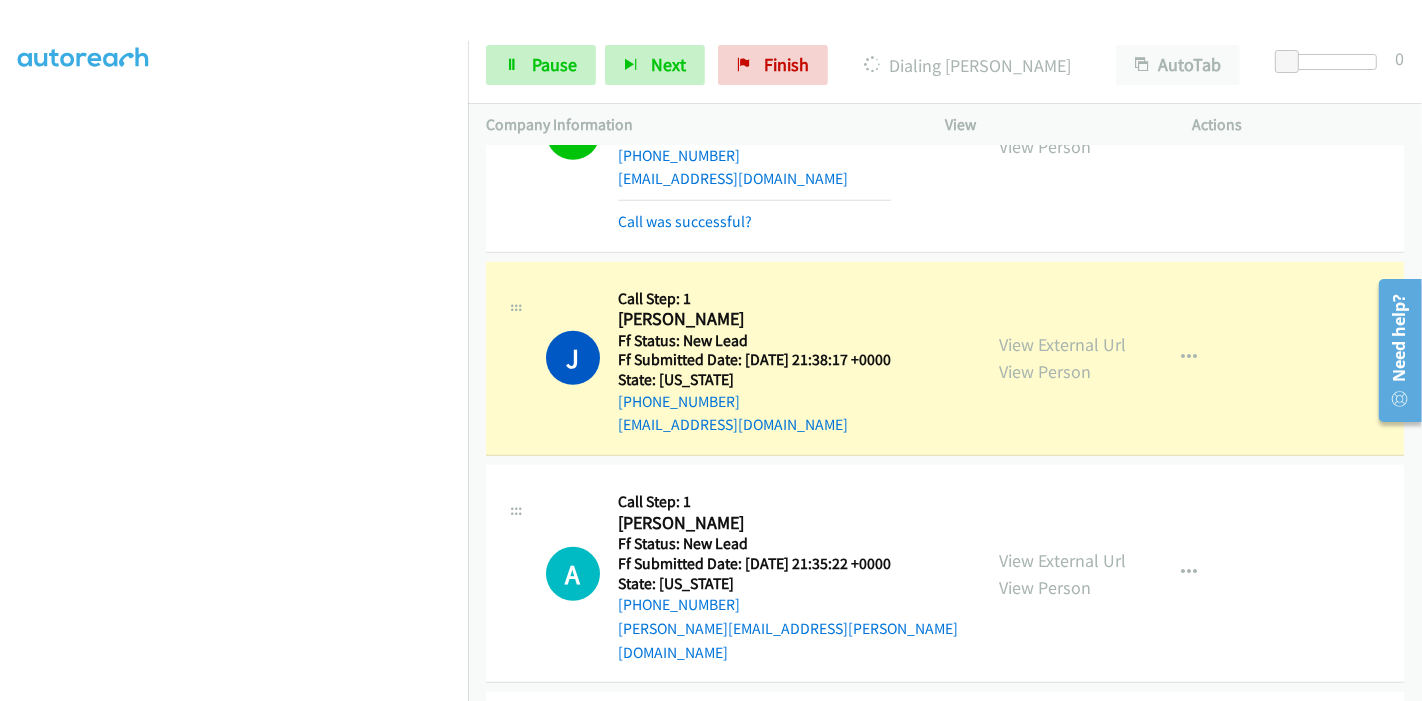 scroll, scrollTop: 1222, scrollLeft: 0, axis: vertical 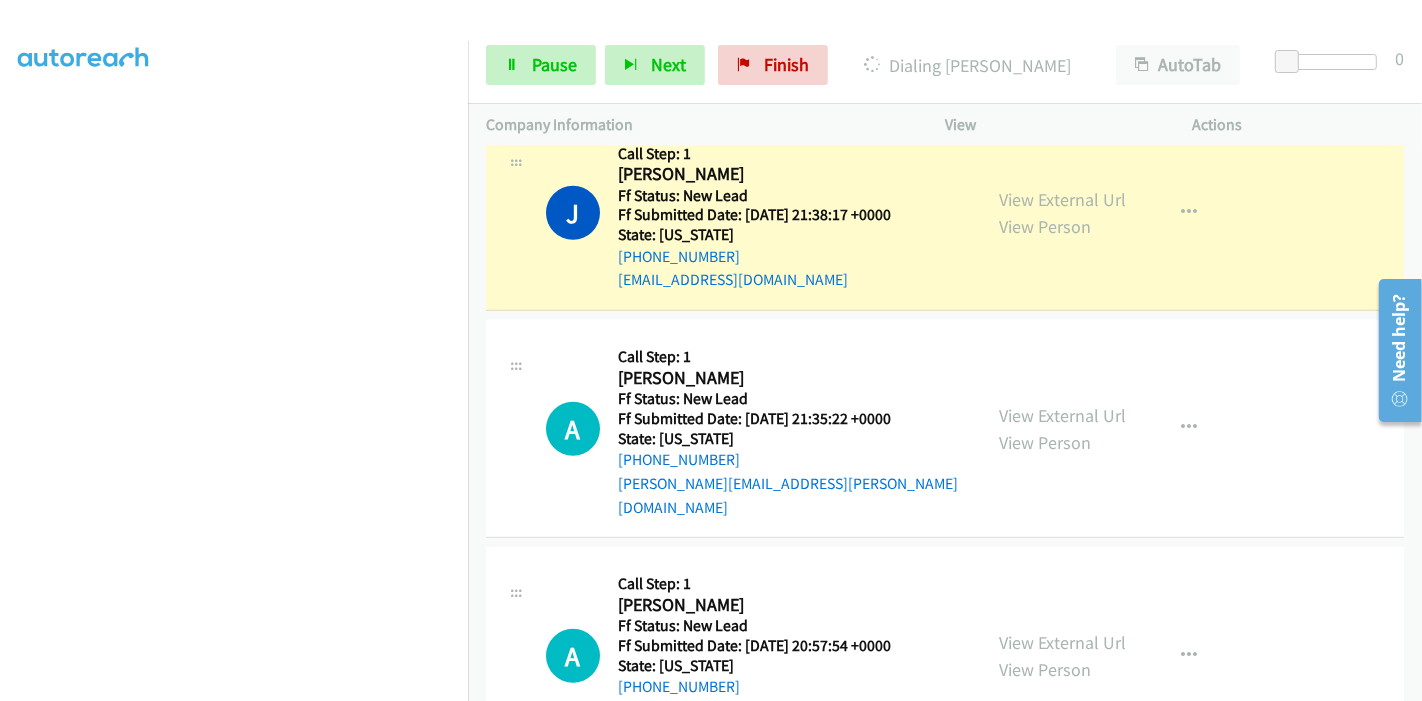 click on "View External Url
View Person" at bounding box center [1062, 213] 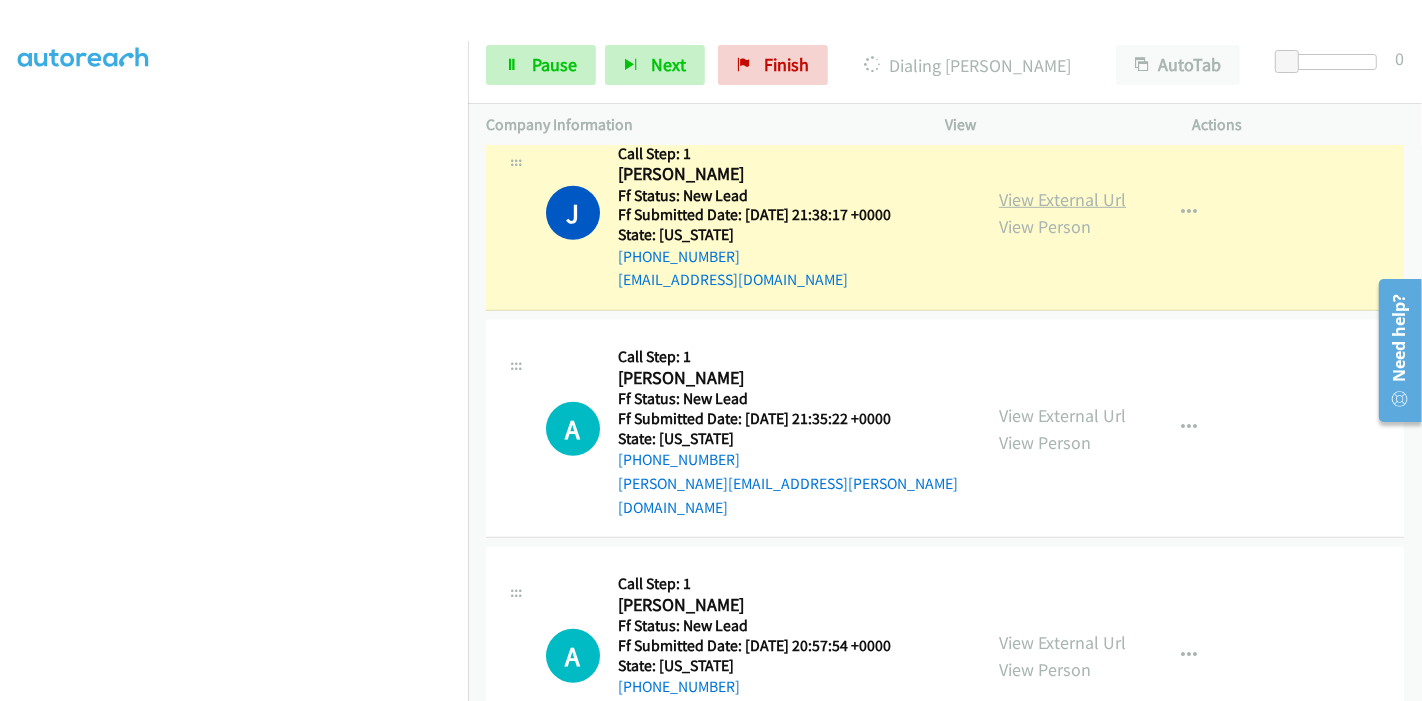click on "View External Url" at bounding box center (1062, 199) 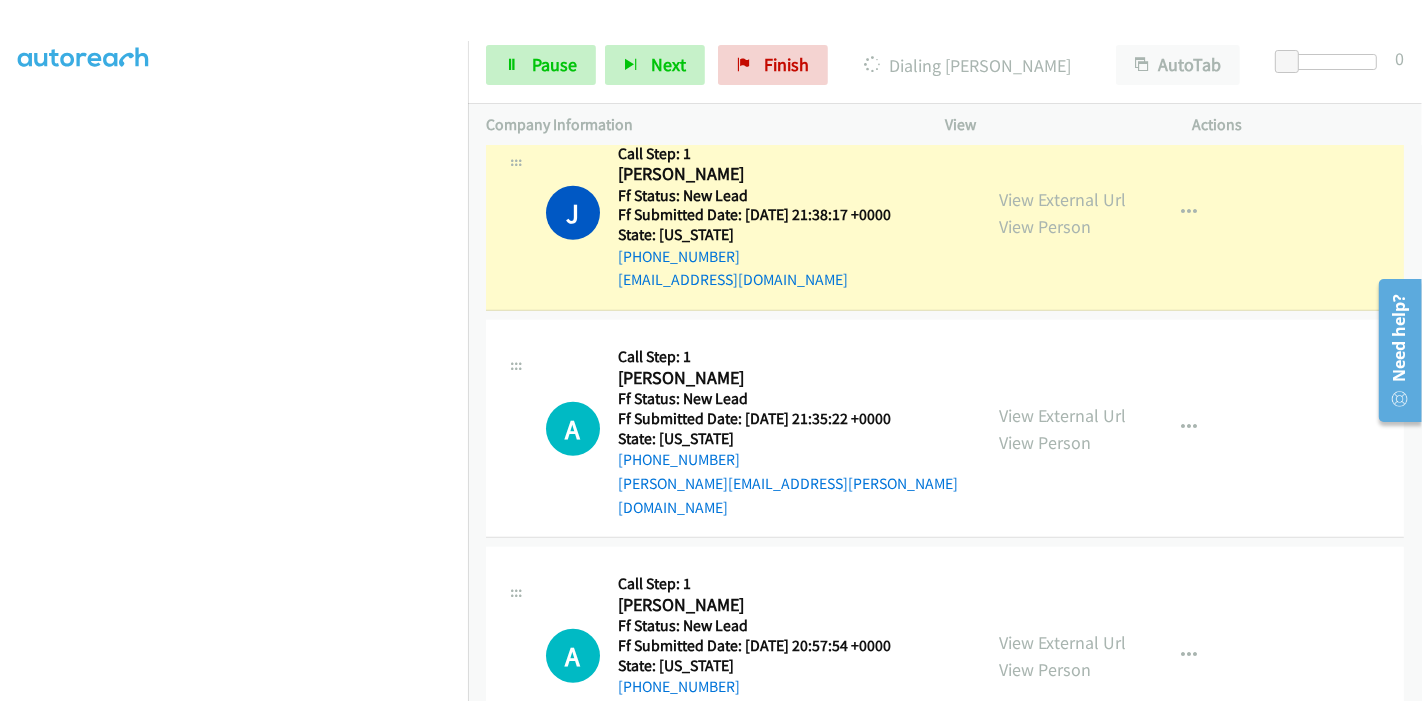 scroll, scrollTop: 0, scrollLeft: 0, axis: both 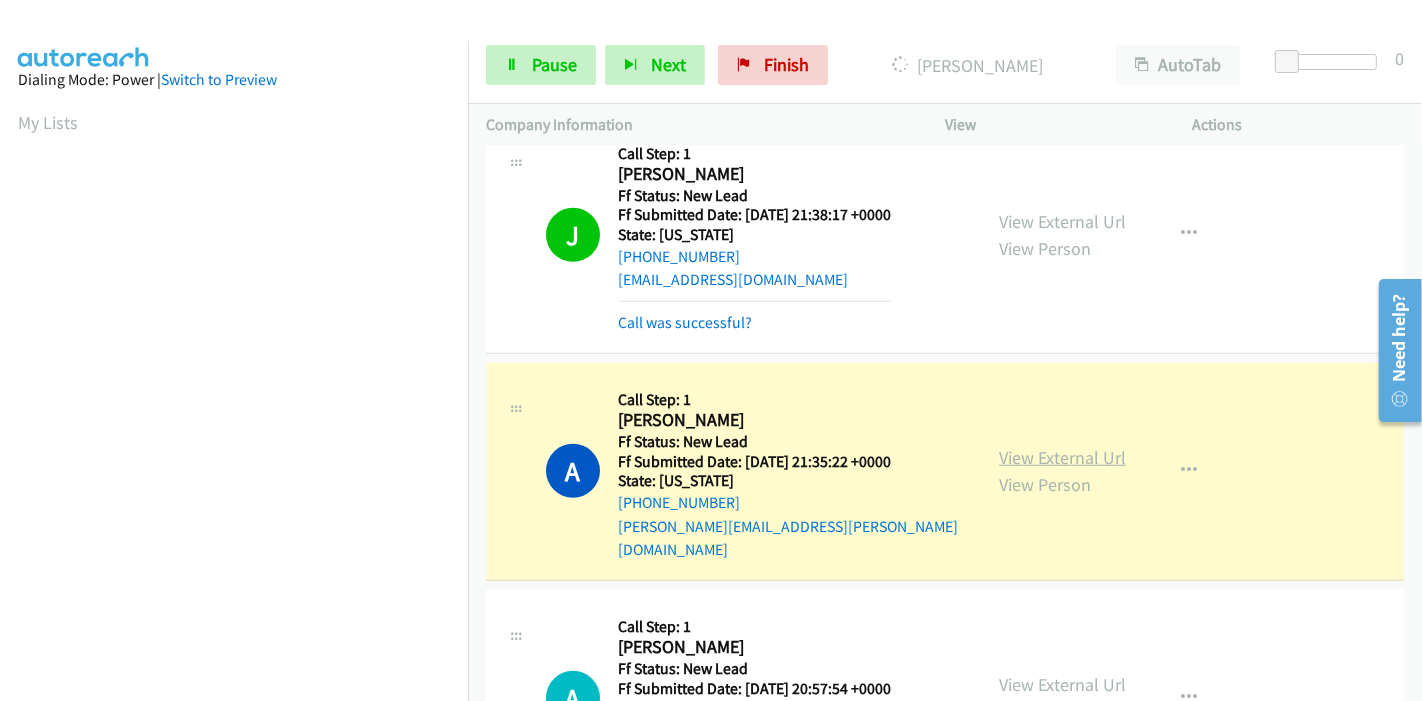 click on "View External Url" at bounding box center [1062, 457] 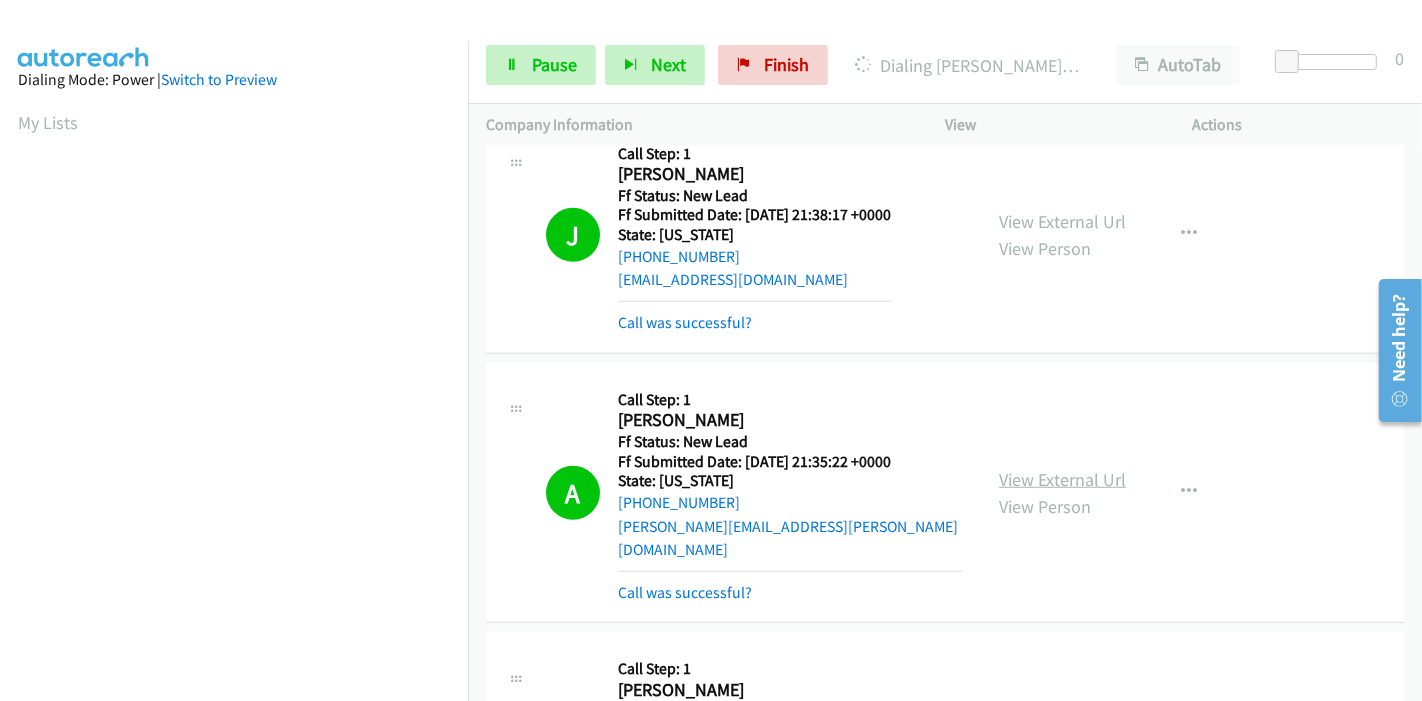 scroll, scrollTop: 422, scrollLeft: 0, axis: vertical 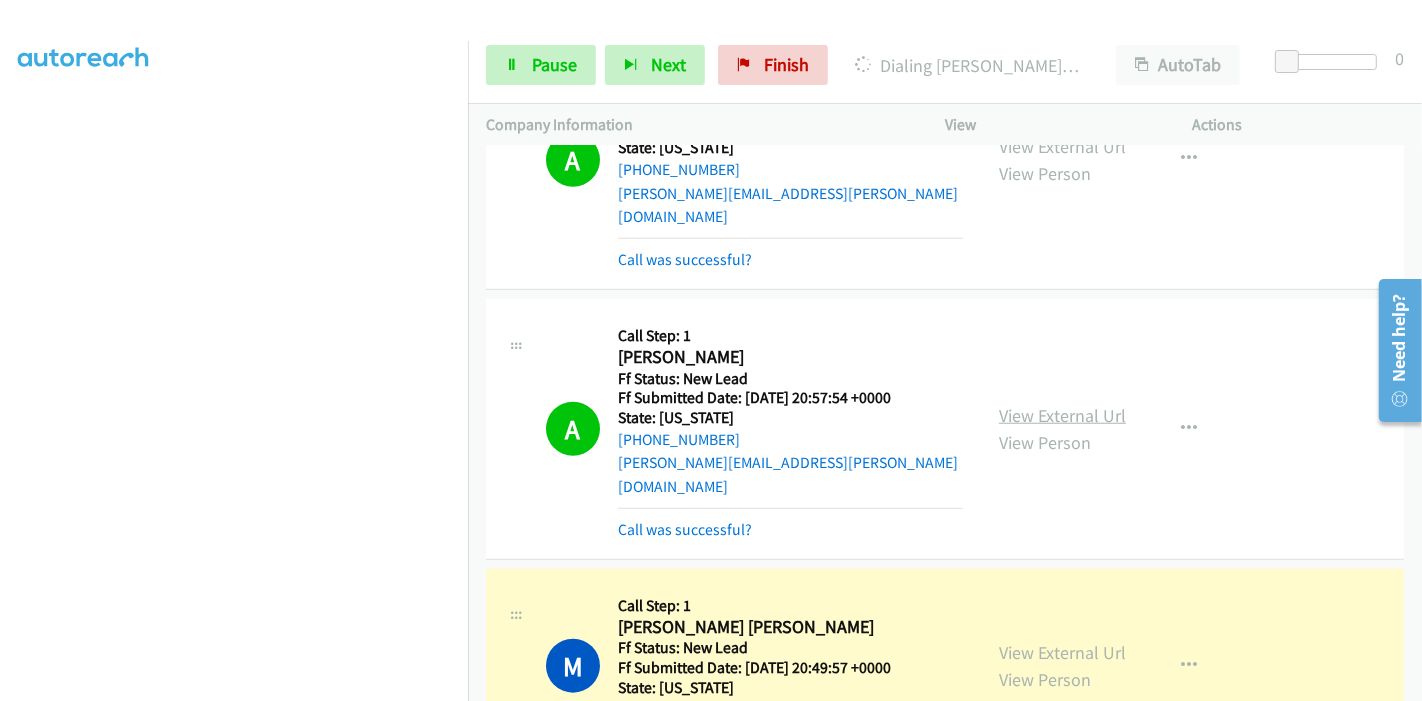 click on "View External Url" at bounding box center [1062, 415] 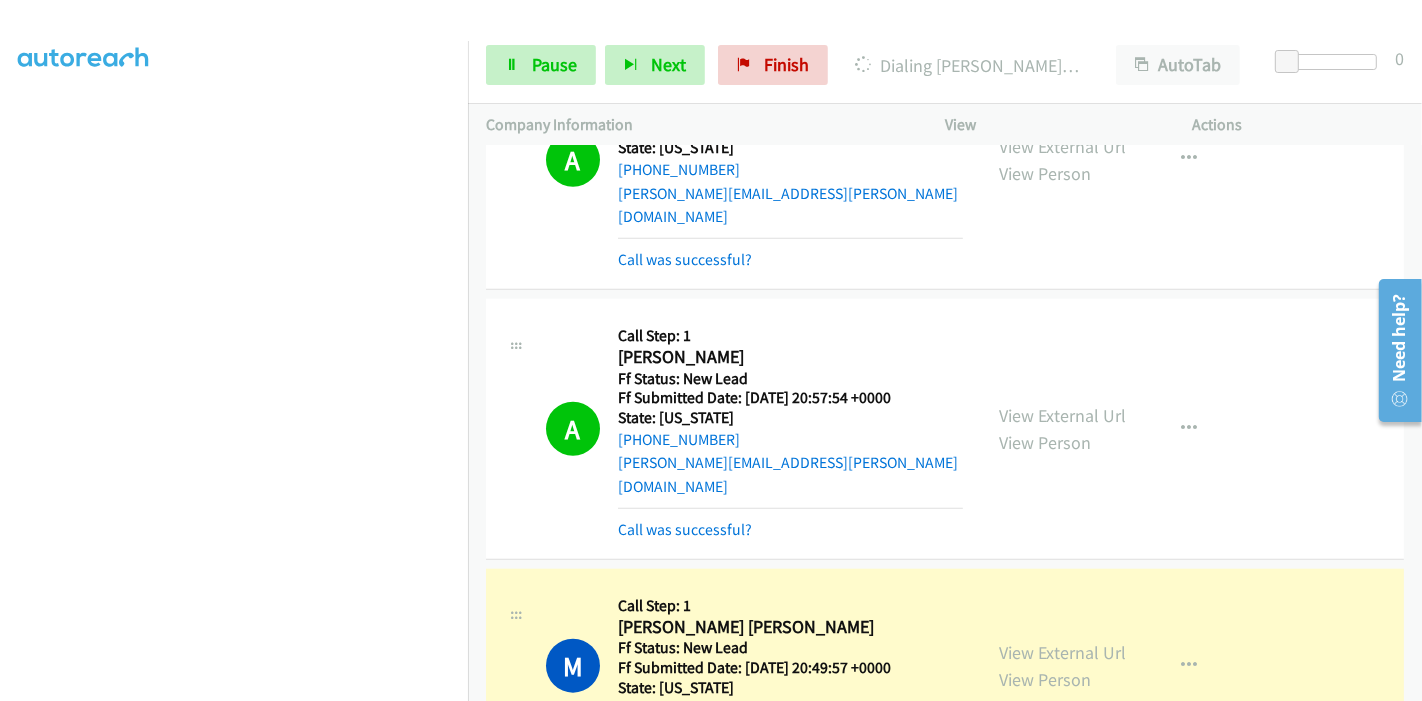 scroll, scrollTop: 0, scrollLeft: 0, axis: both 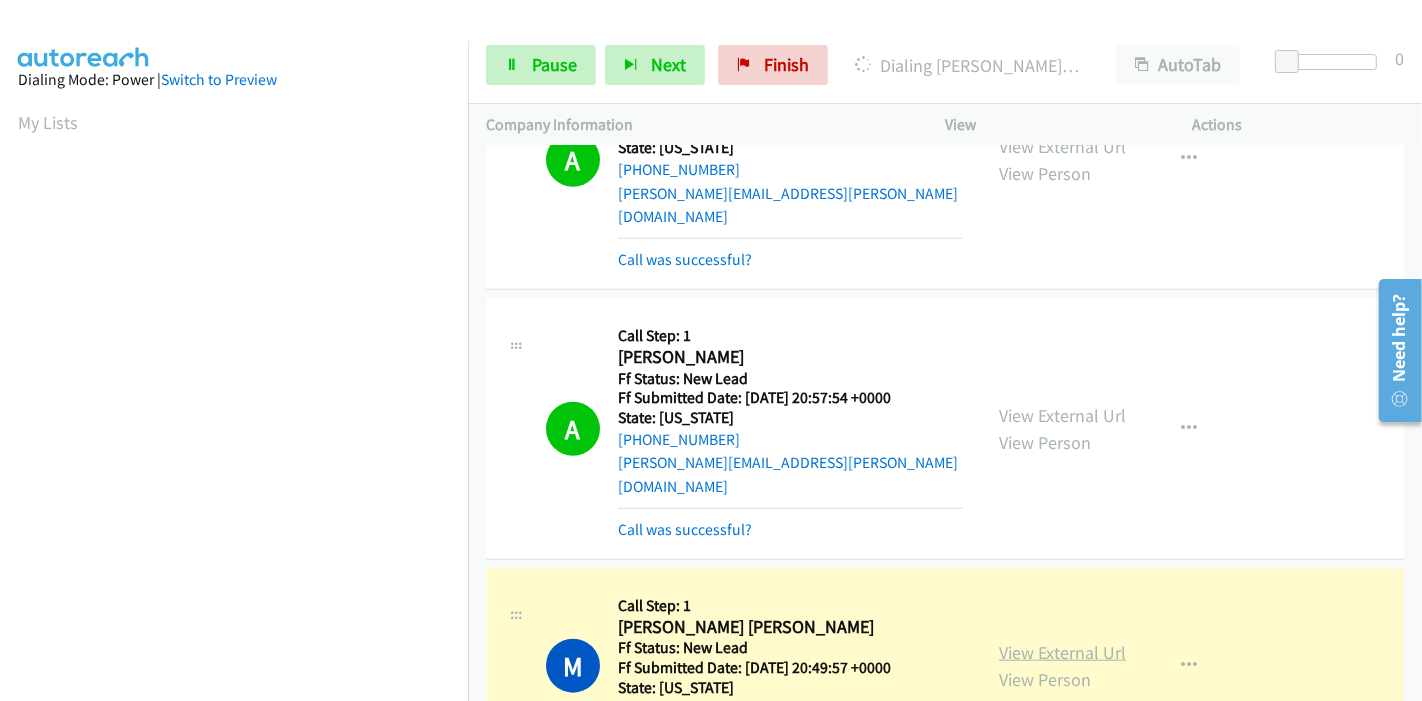 click on "View External Url" at bounding box center [1062, 652] 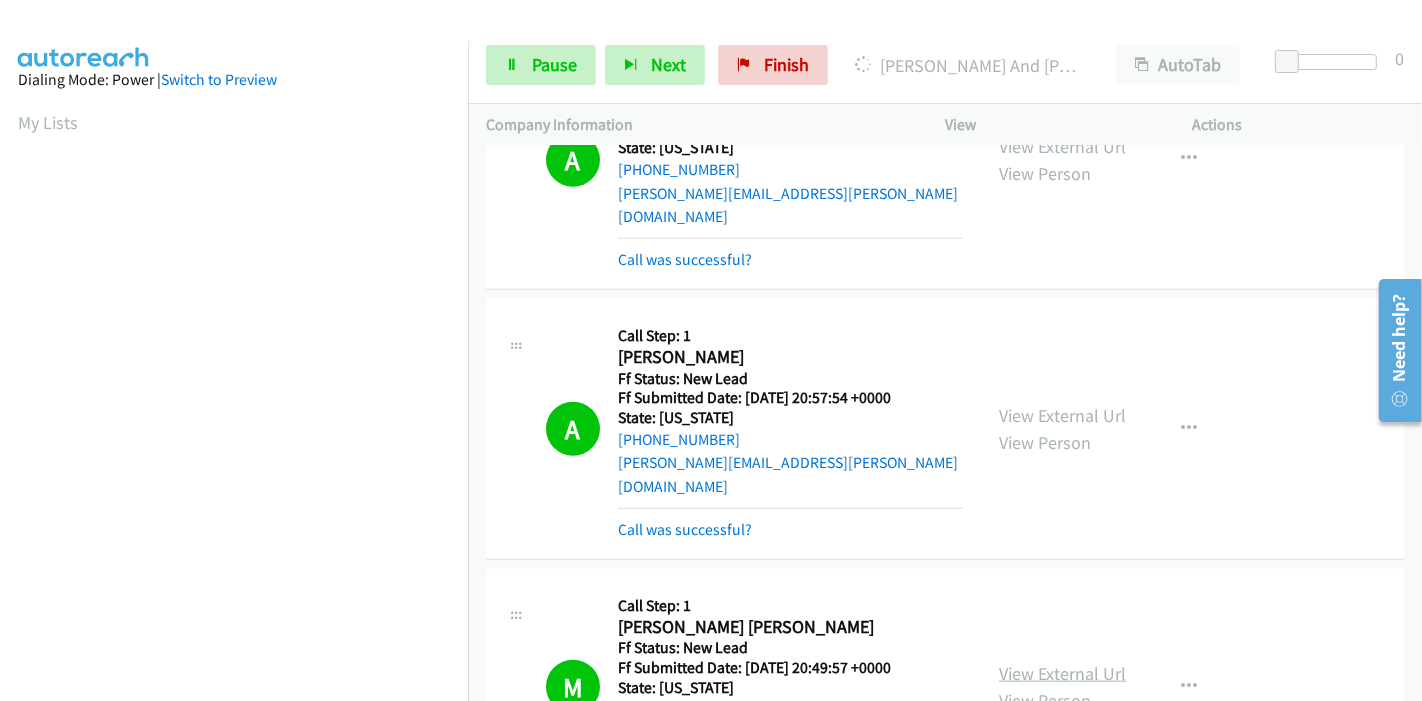 scroll, scrollTop: 422, scrollLeft: 0, axis: vertical 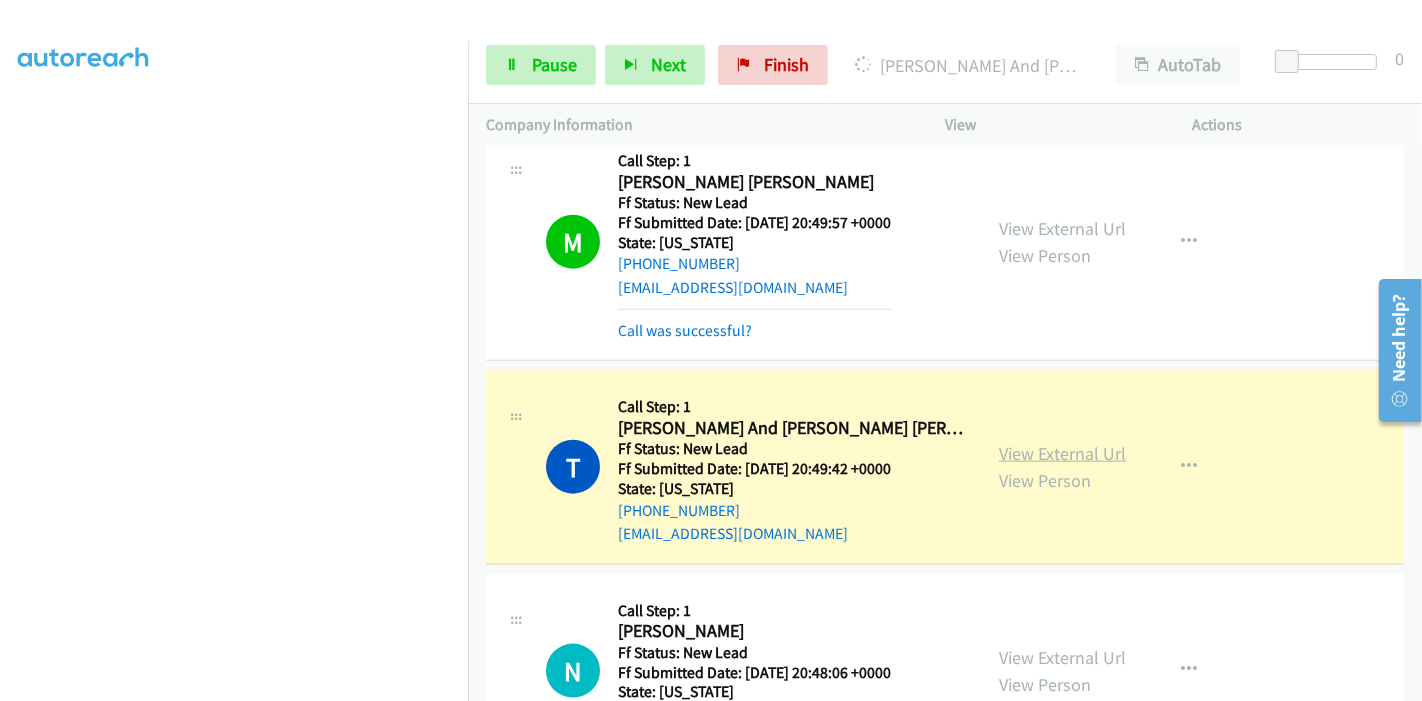 click on "View External Url" at bounding box center [1062, 453] 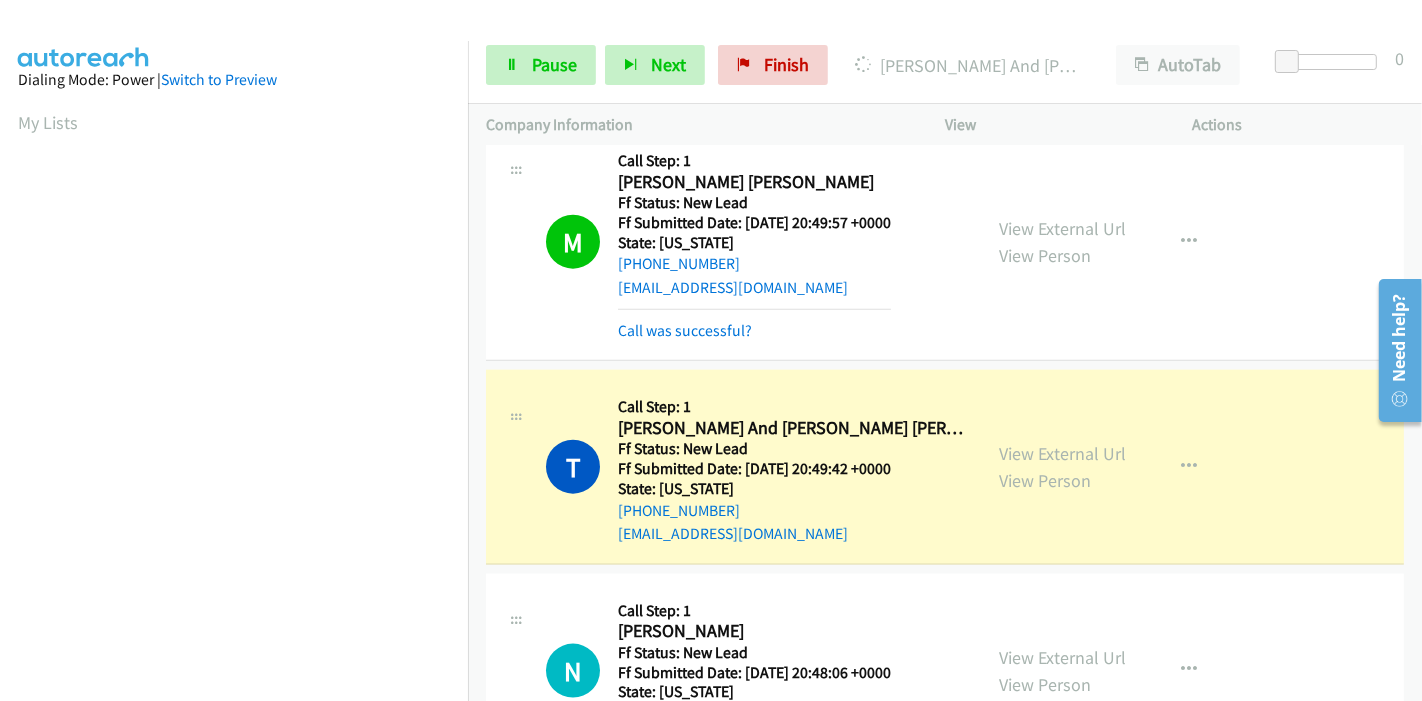 scroll, scrollTop: 422, scrollLeft: 0, axis: vertical 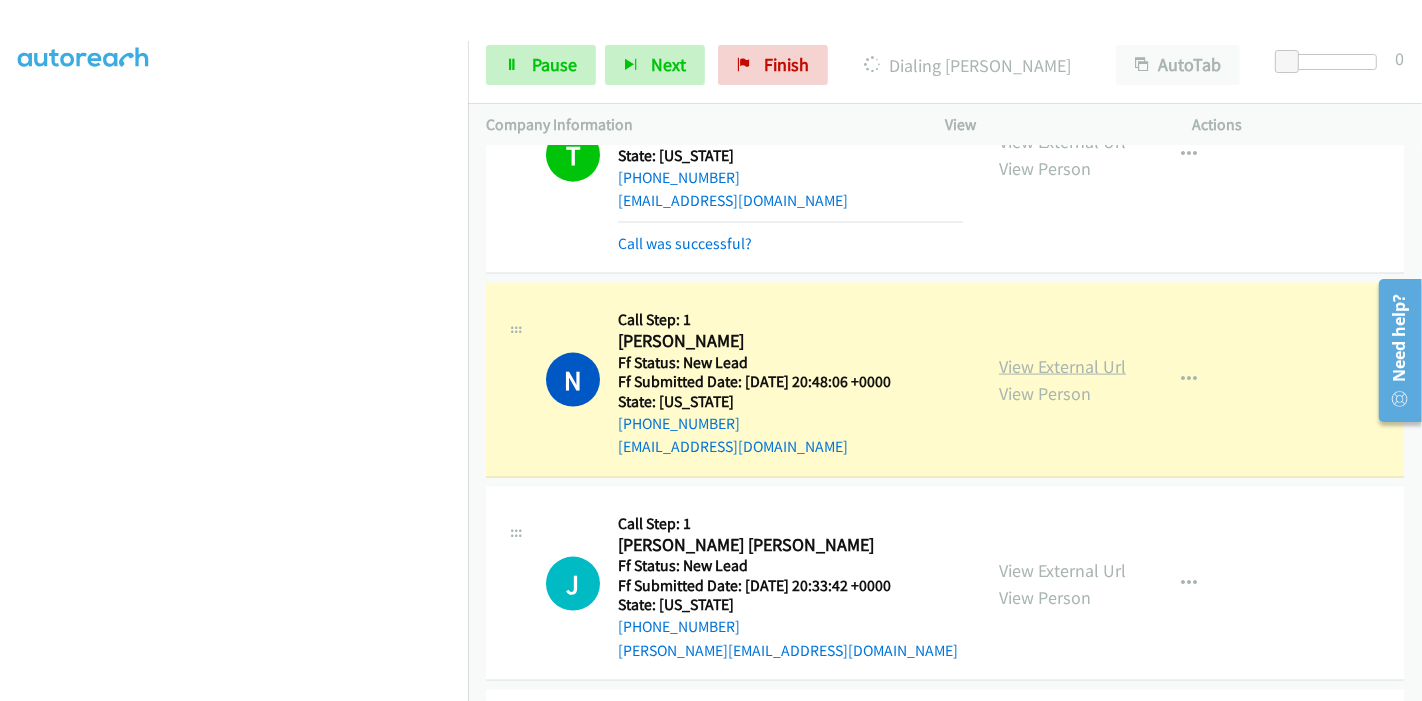 click on "View External Url" at bounding box center [1062, 366] 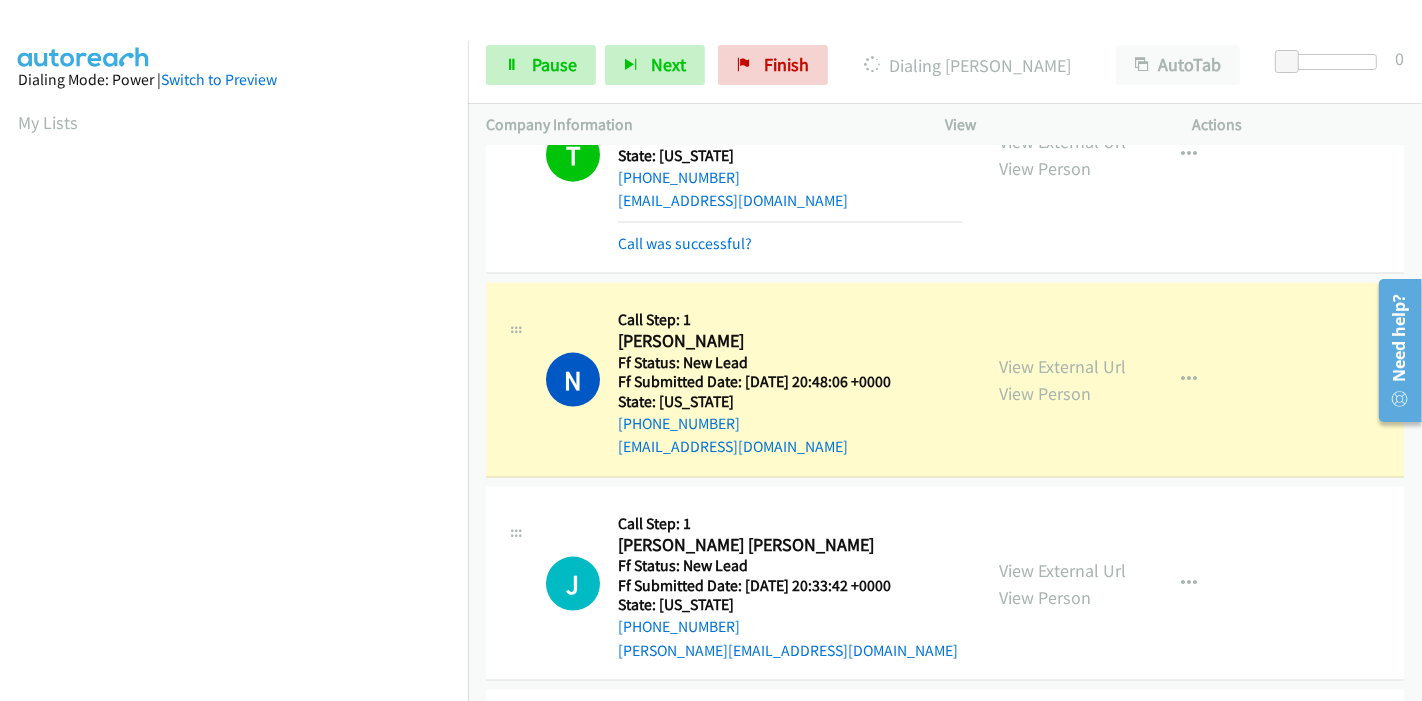 scroll, scrollTop: 422, scrollLeft: 0, axis: vertical 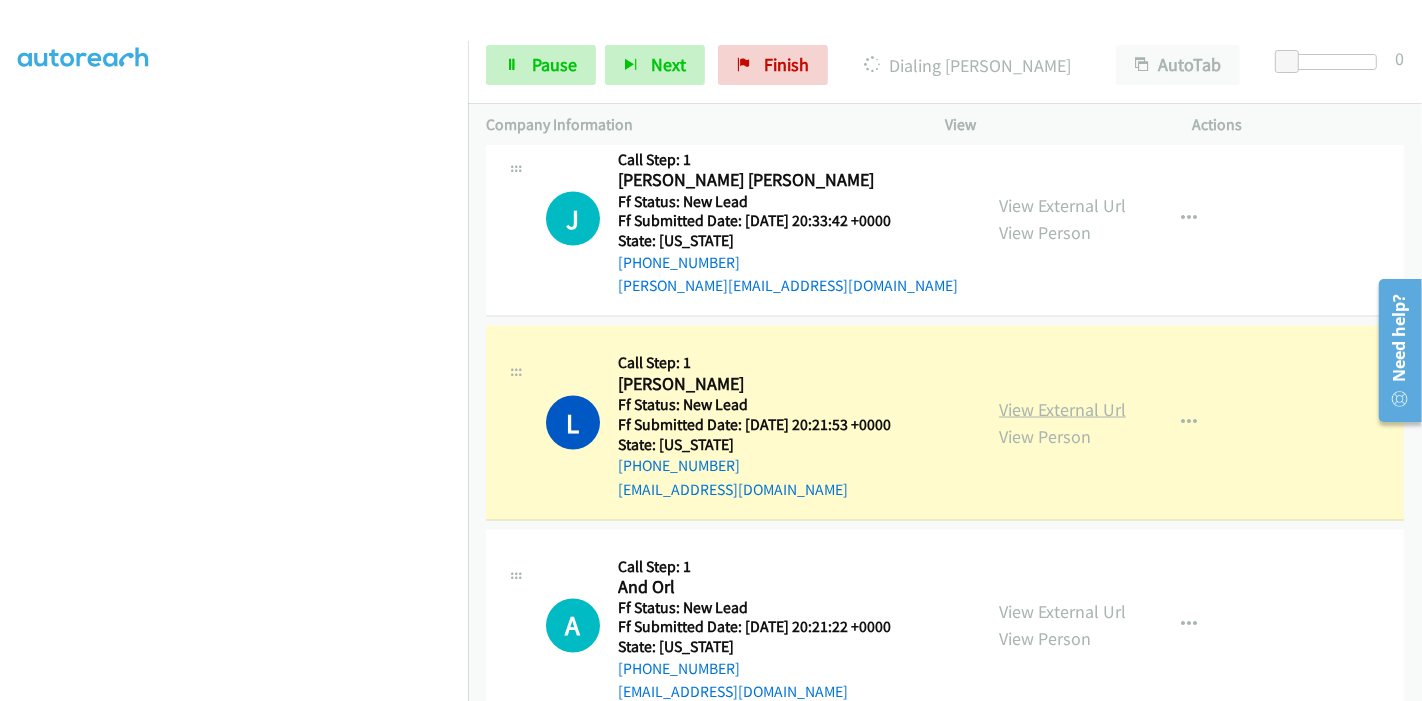 click on "View External Url" at bounding box center (1062, 409) 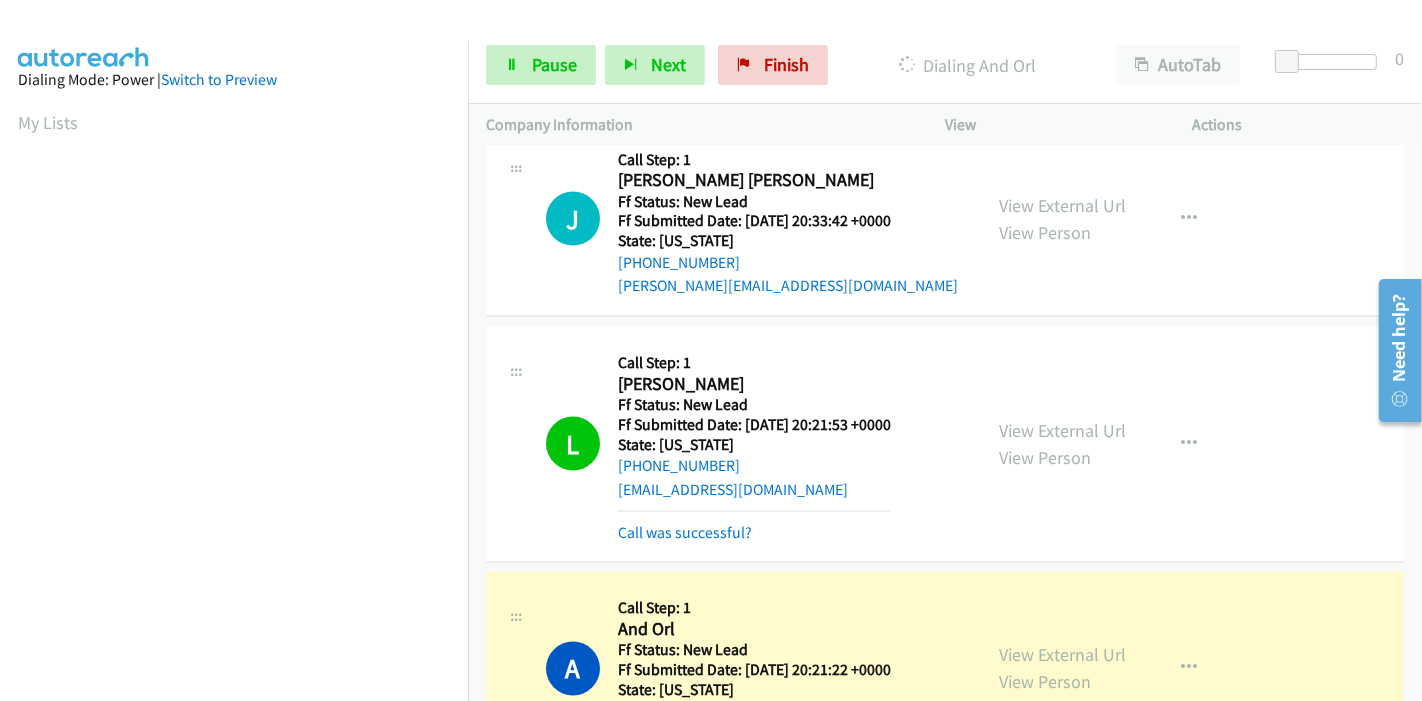 scroll, scrollTop: 422, scrollLeft: 0, axis: vertical 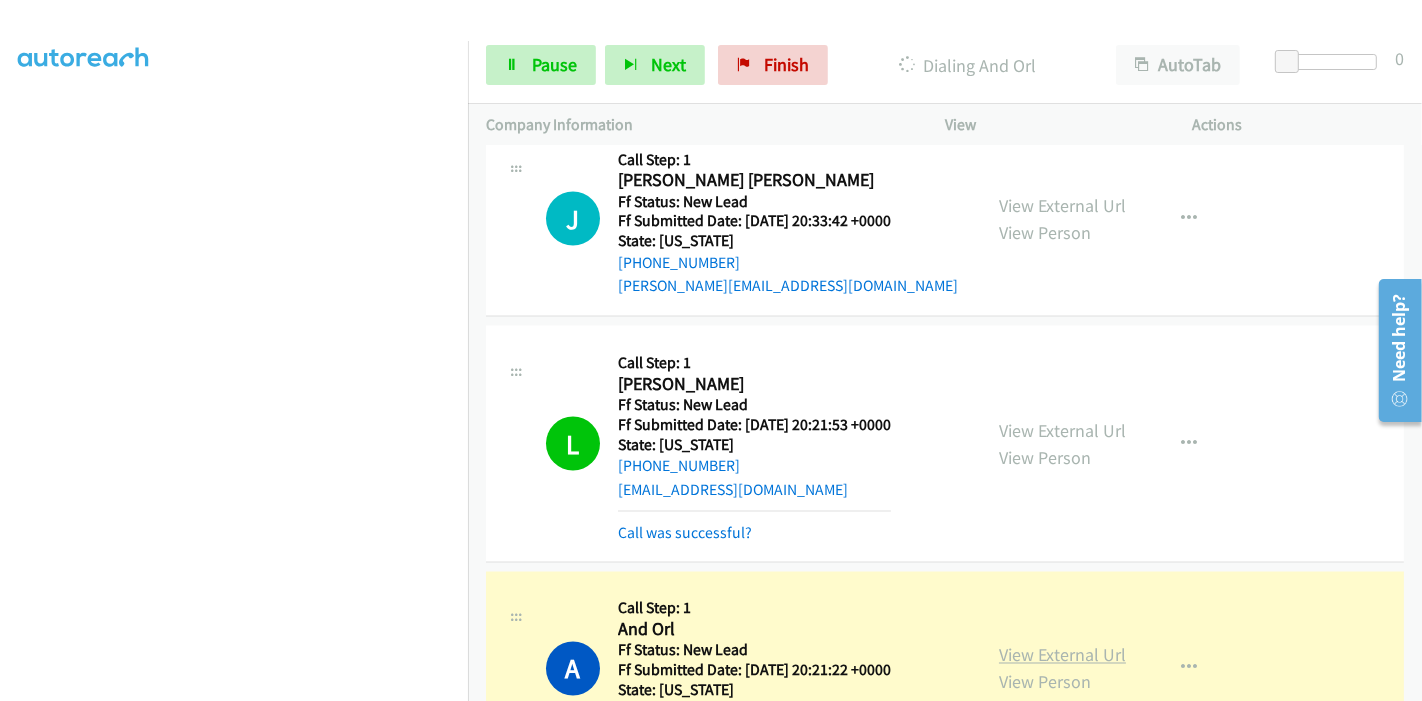 click on "View External Url" at bounding box center (1062, 655) 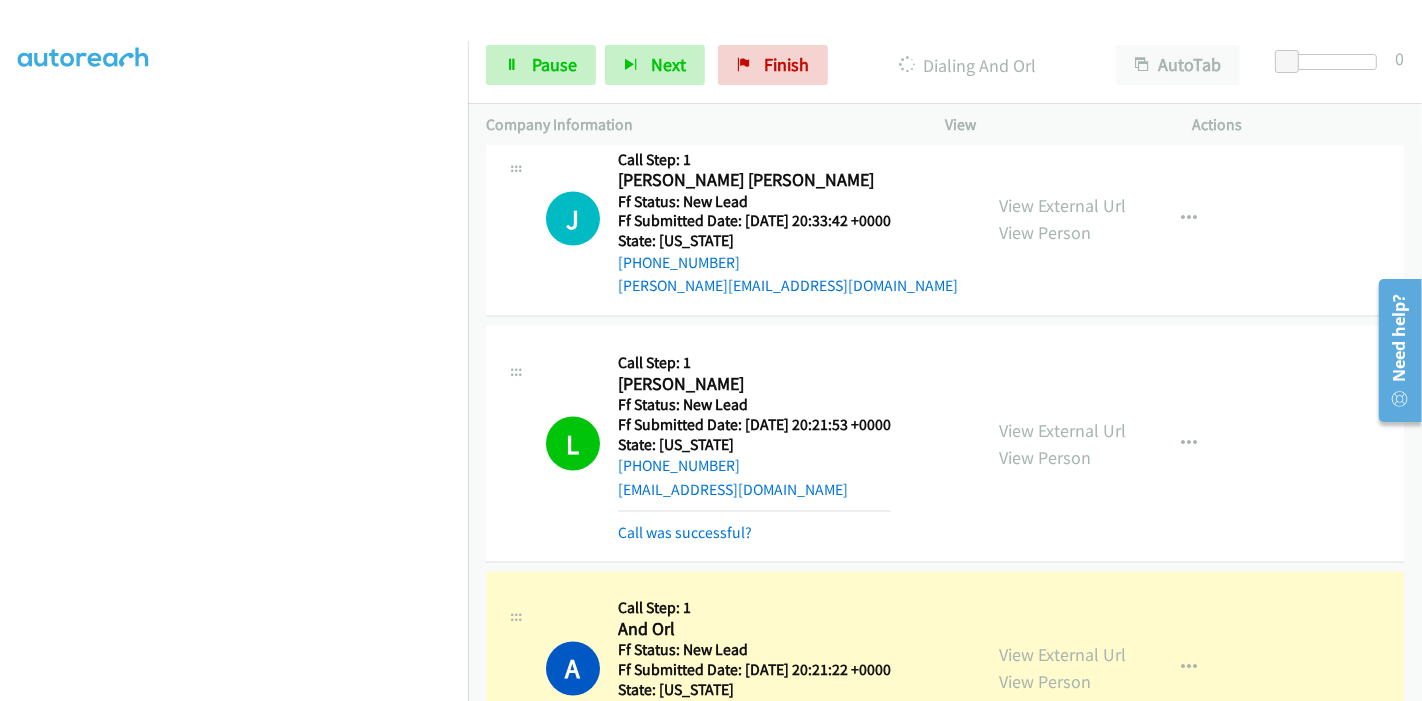 click at bounding box center [234, 226] 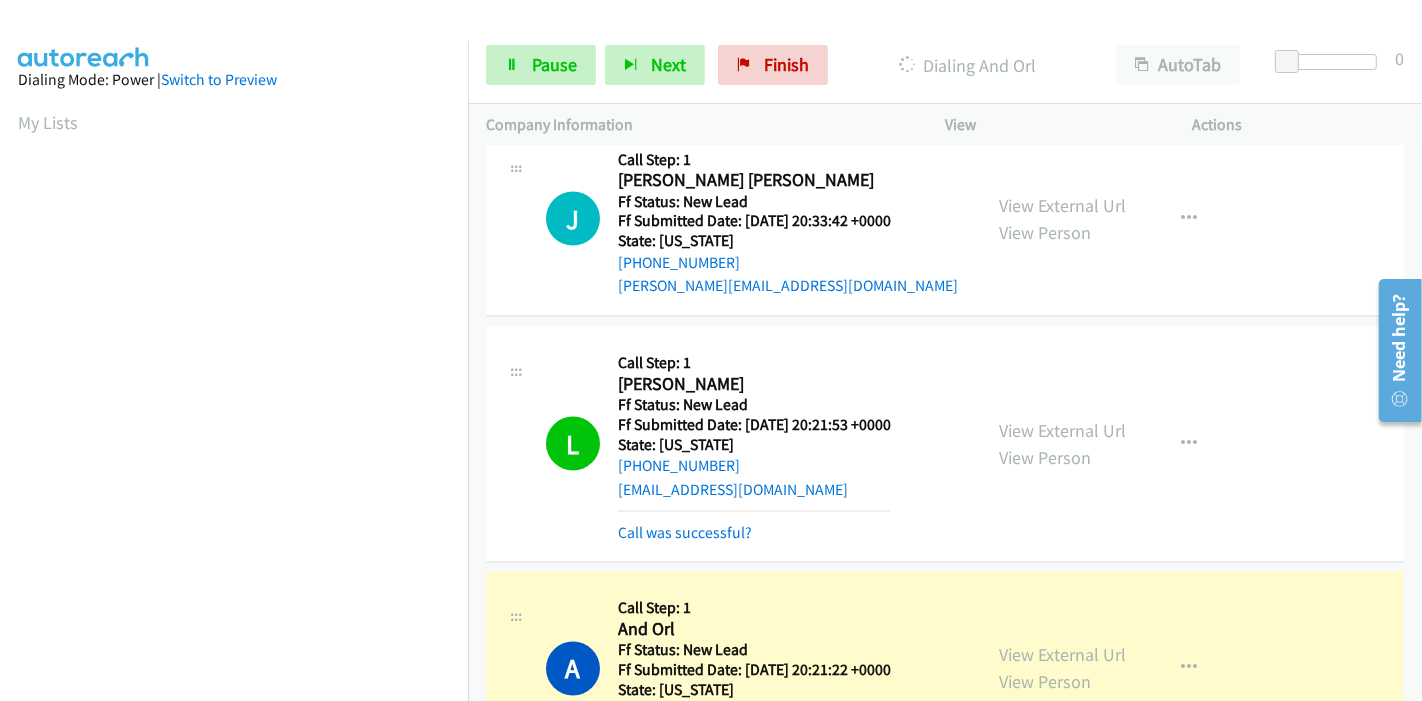 scroll, scrollTop: 422, scrollLeft: 0, axis: vertical 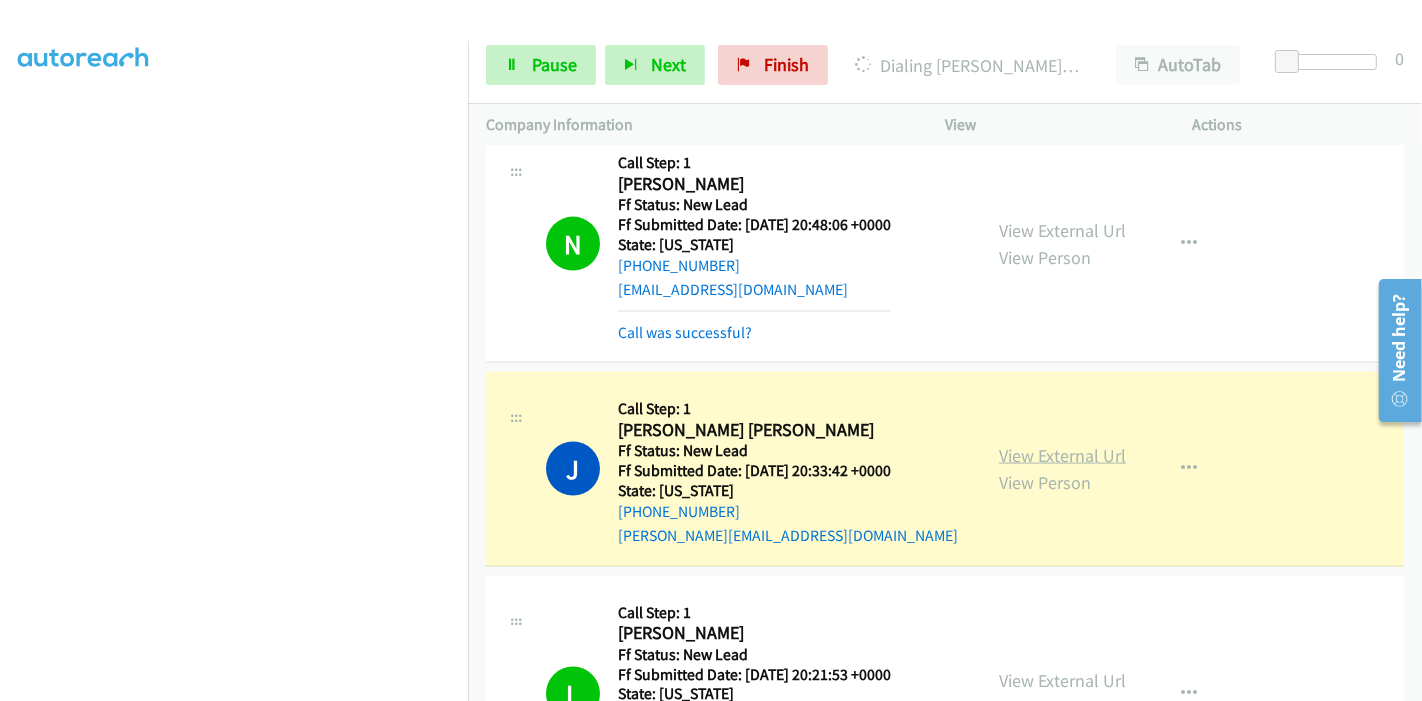 click on "View External Url" at bounding box center [1062, 455] 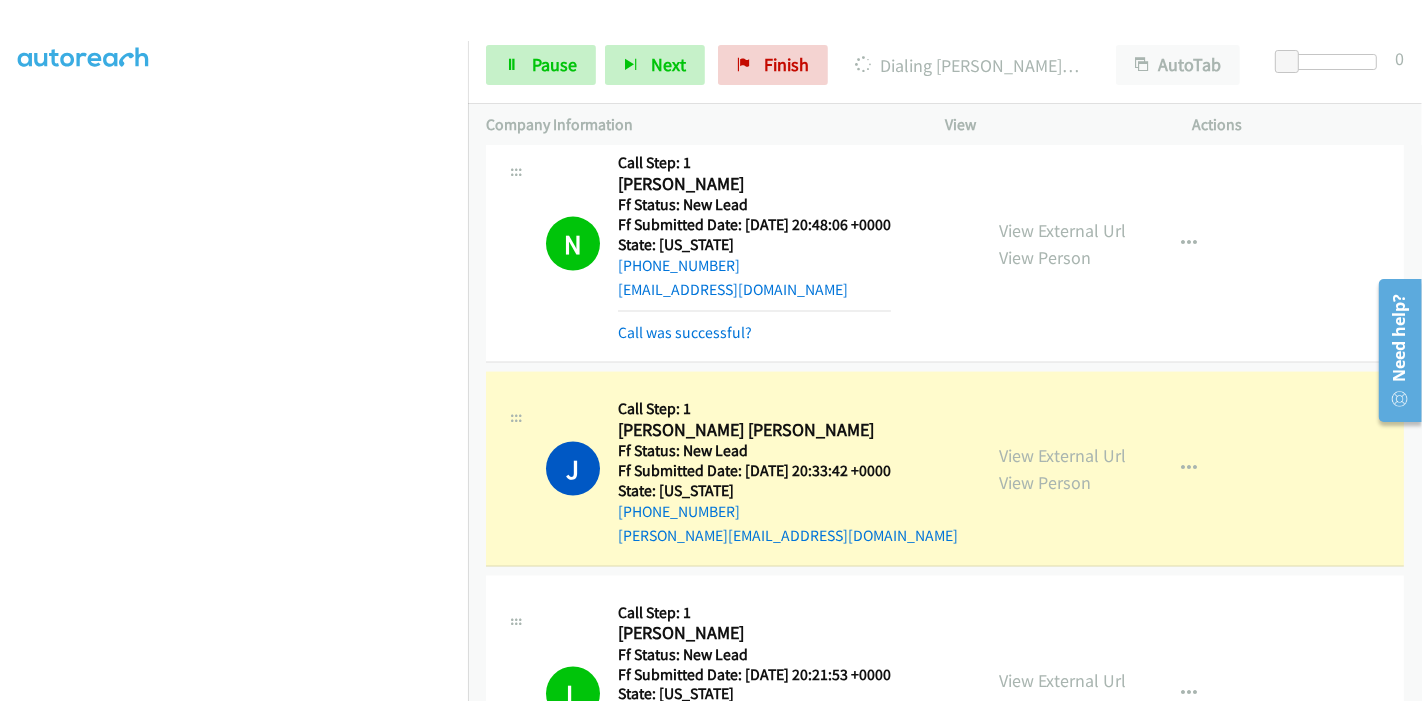 scroll, scrollTop: 0, scrollLeft: 0, axis: both 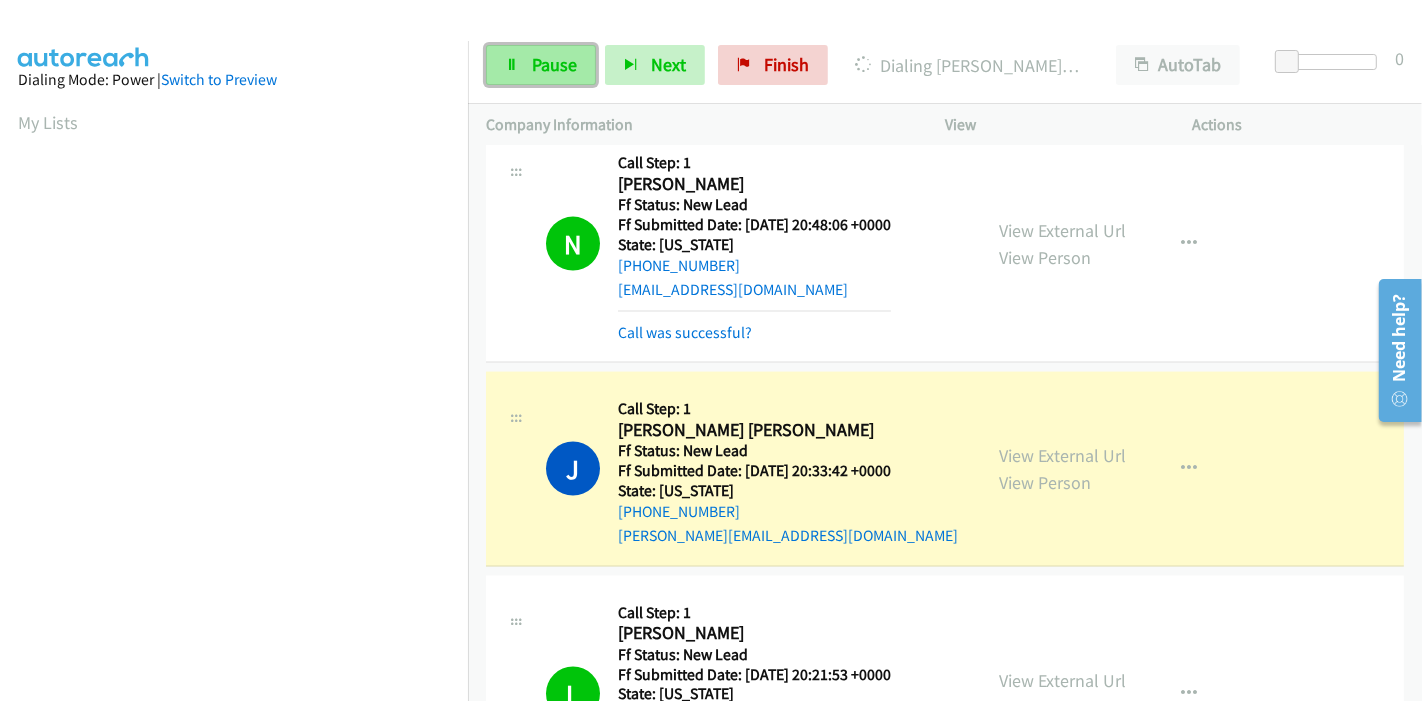 click on "Pause" at bounding box center (554, 64) 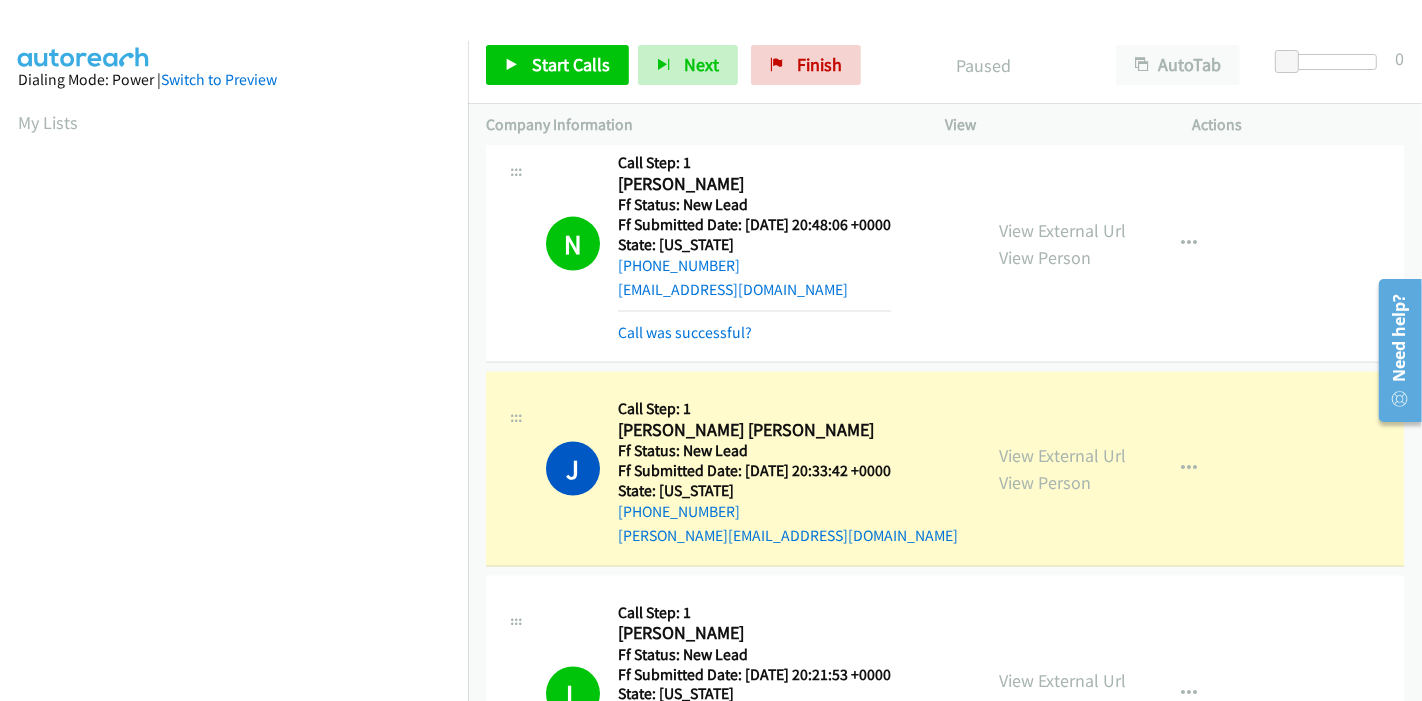 scroll, scrollTop: 422, scrollLeft: 0, axis: vertical 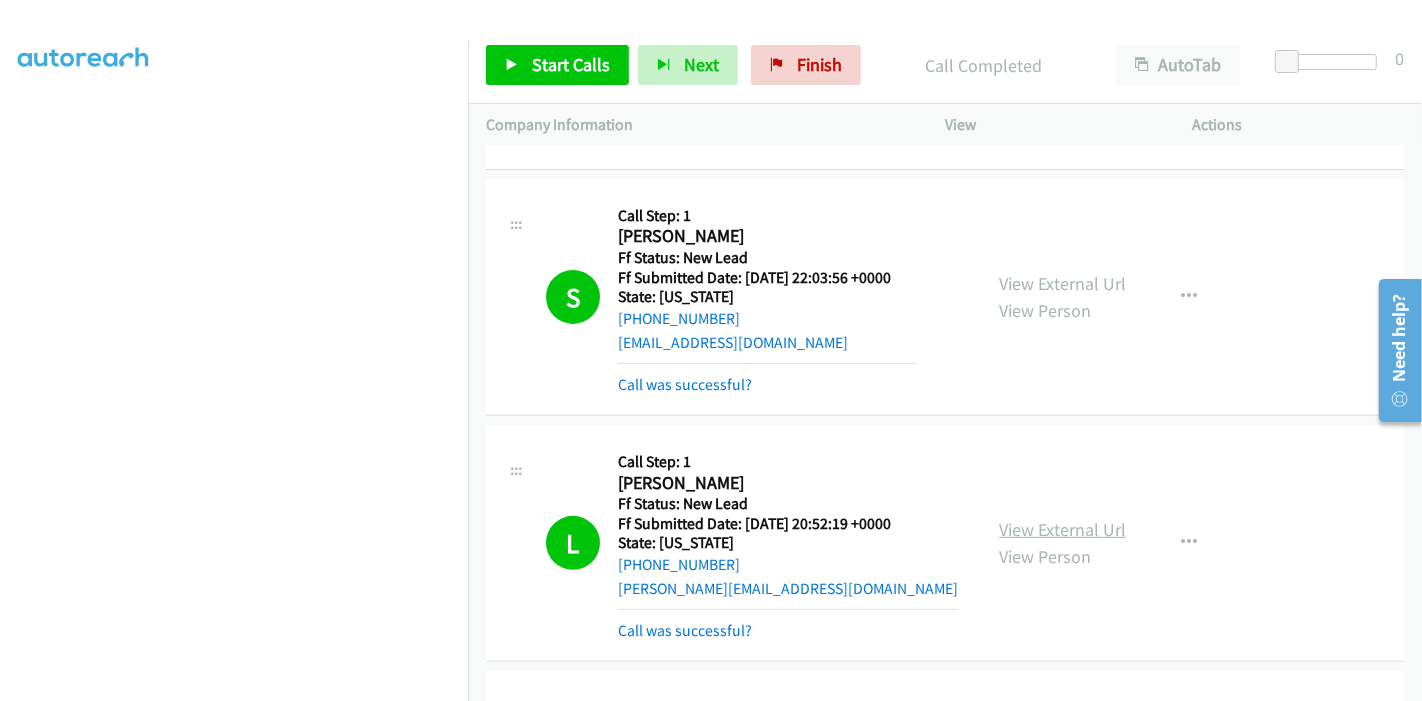 click on "View External Url" at bounding box center [1062, 529] 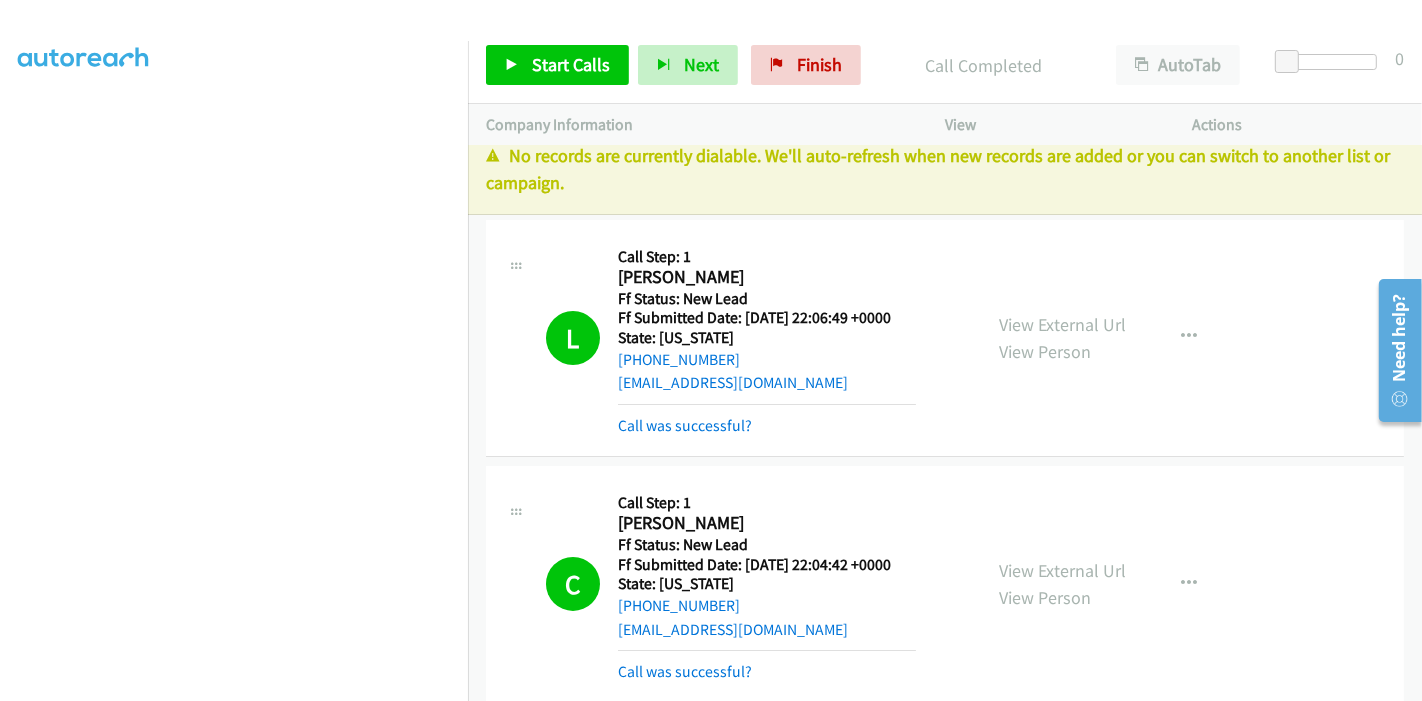 scroll, scrollTop: 0, scrollLeft: 0, axis: both 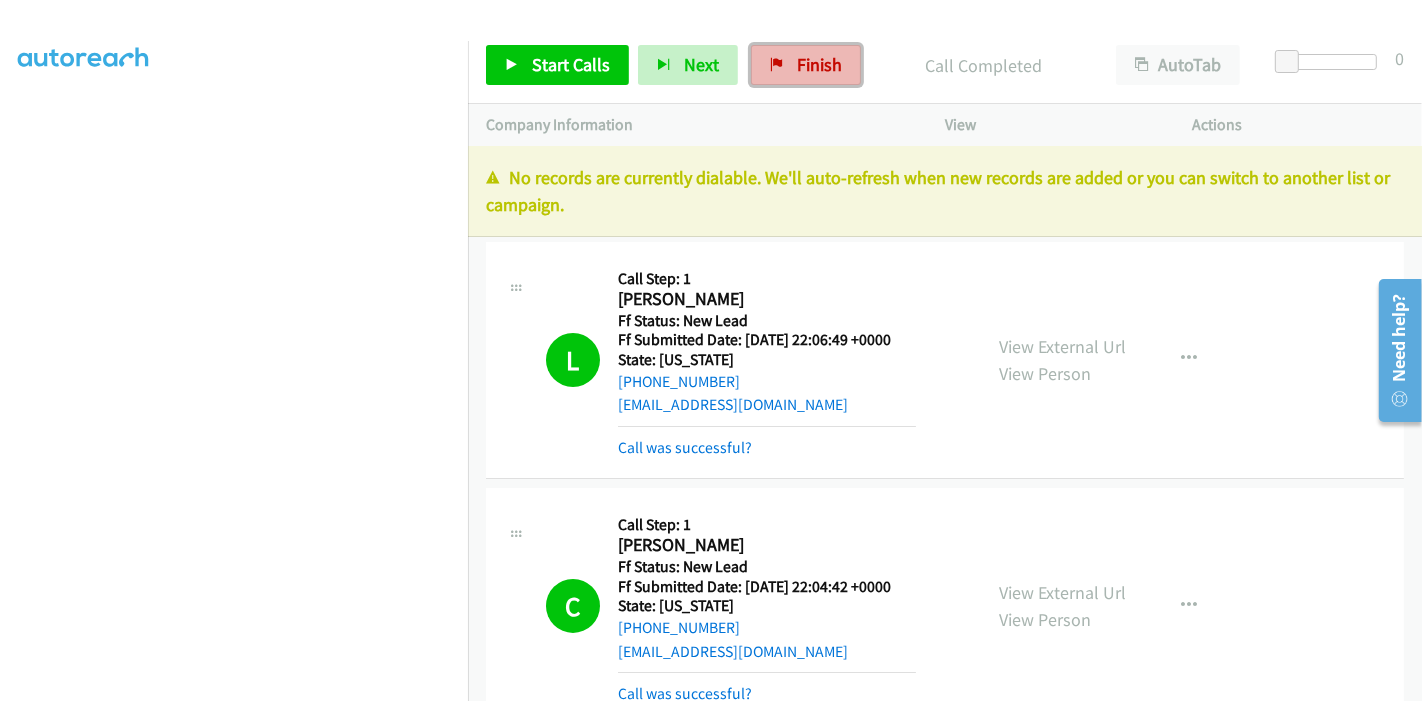 click on "Finish" at bounding box center (806, 65) 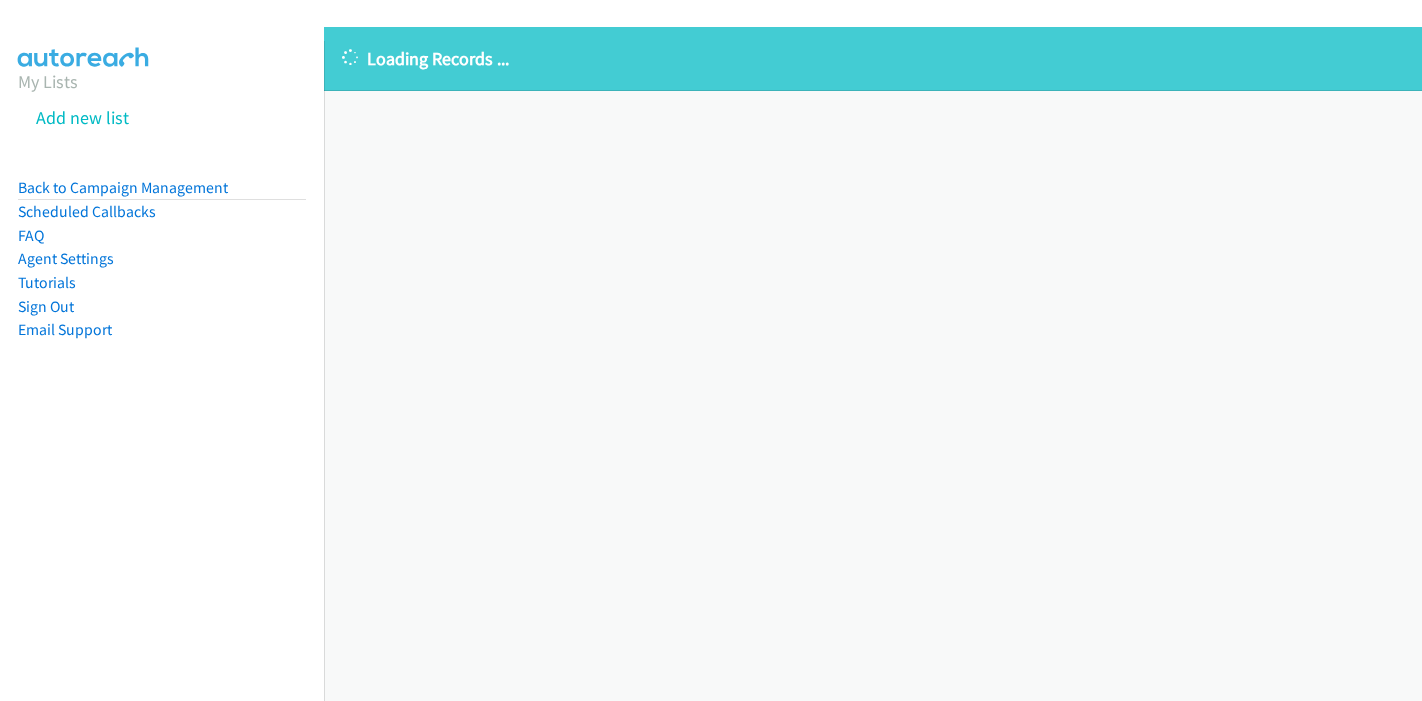 scroll, scrollTop: 0, scrollLeft: 0, axis: both 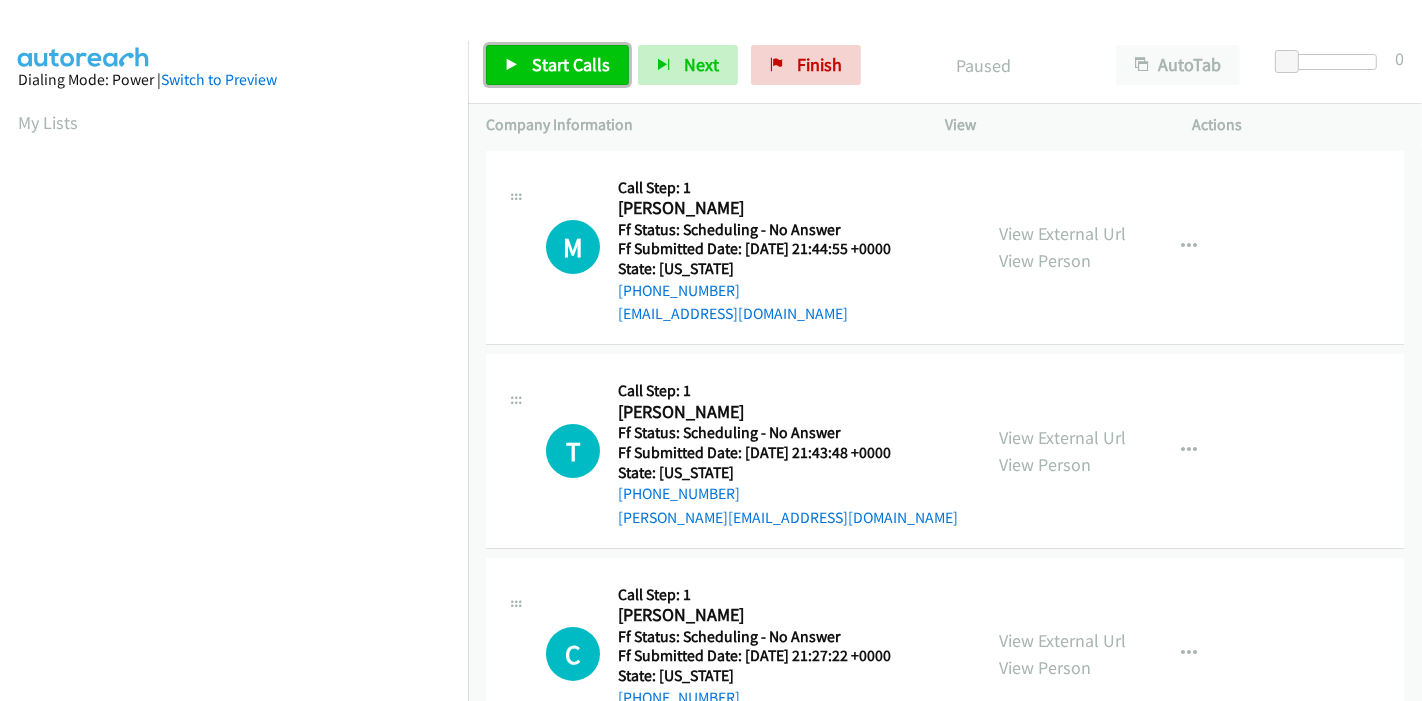 click on "Start Calls" at bounding box center [557, 65] 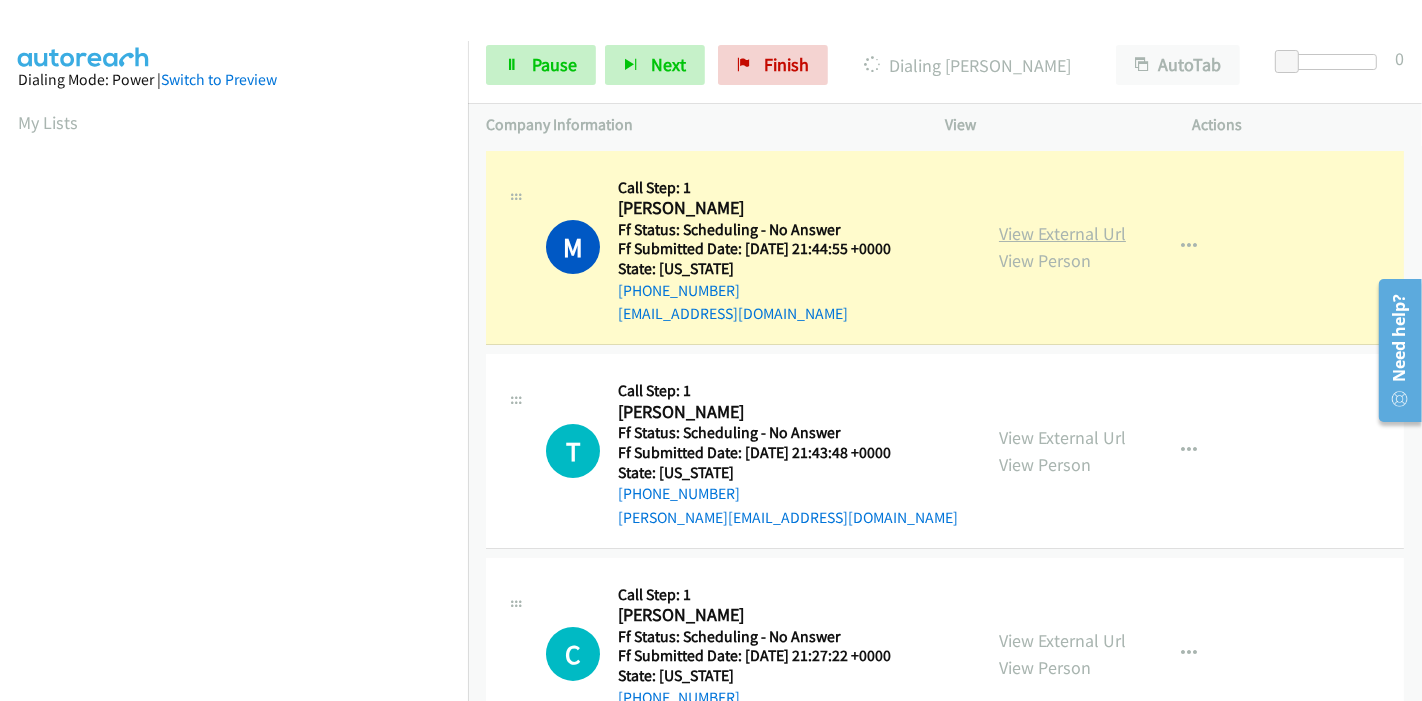 click on "View External Url" at bounding box center [1062, 233] 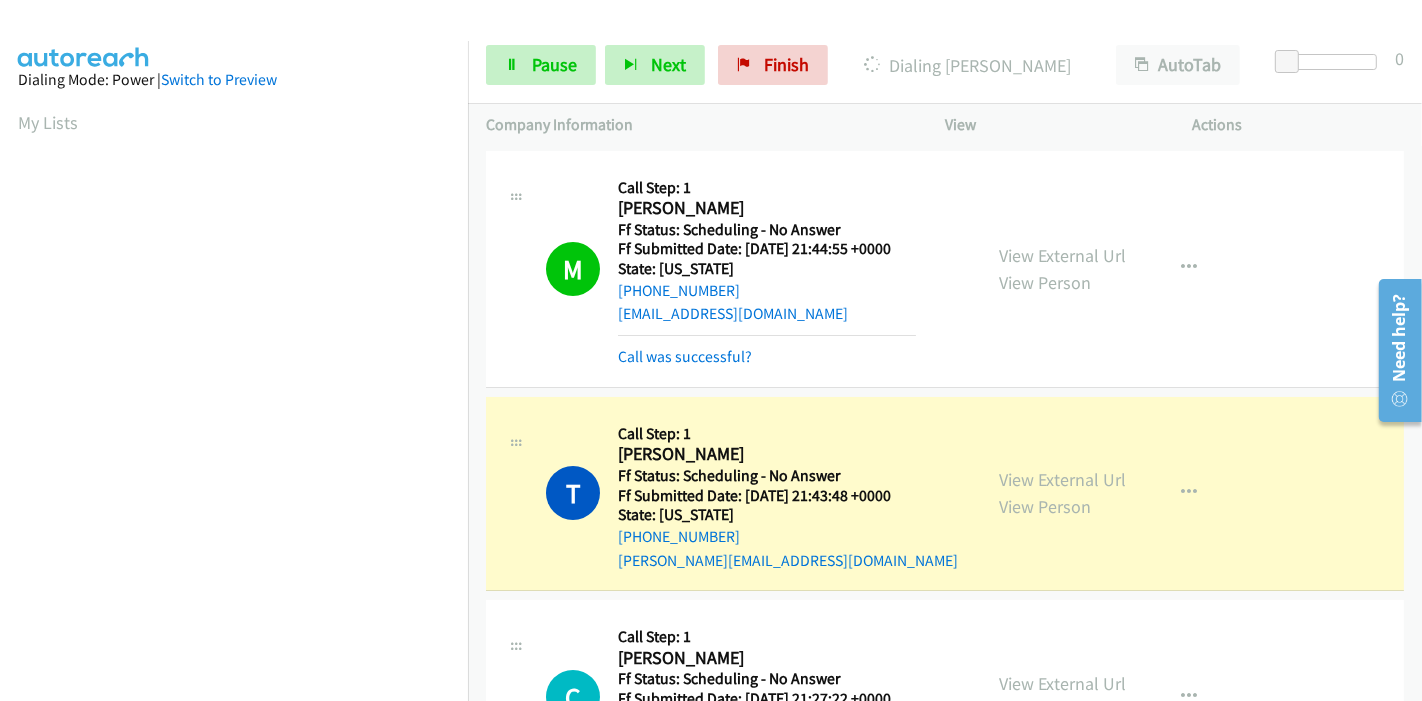 scroll, scrollTop: 422, scrollLeft: 0, axis: vertical 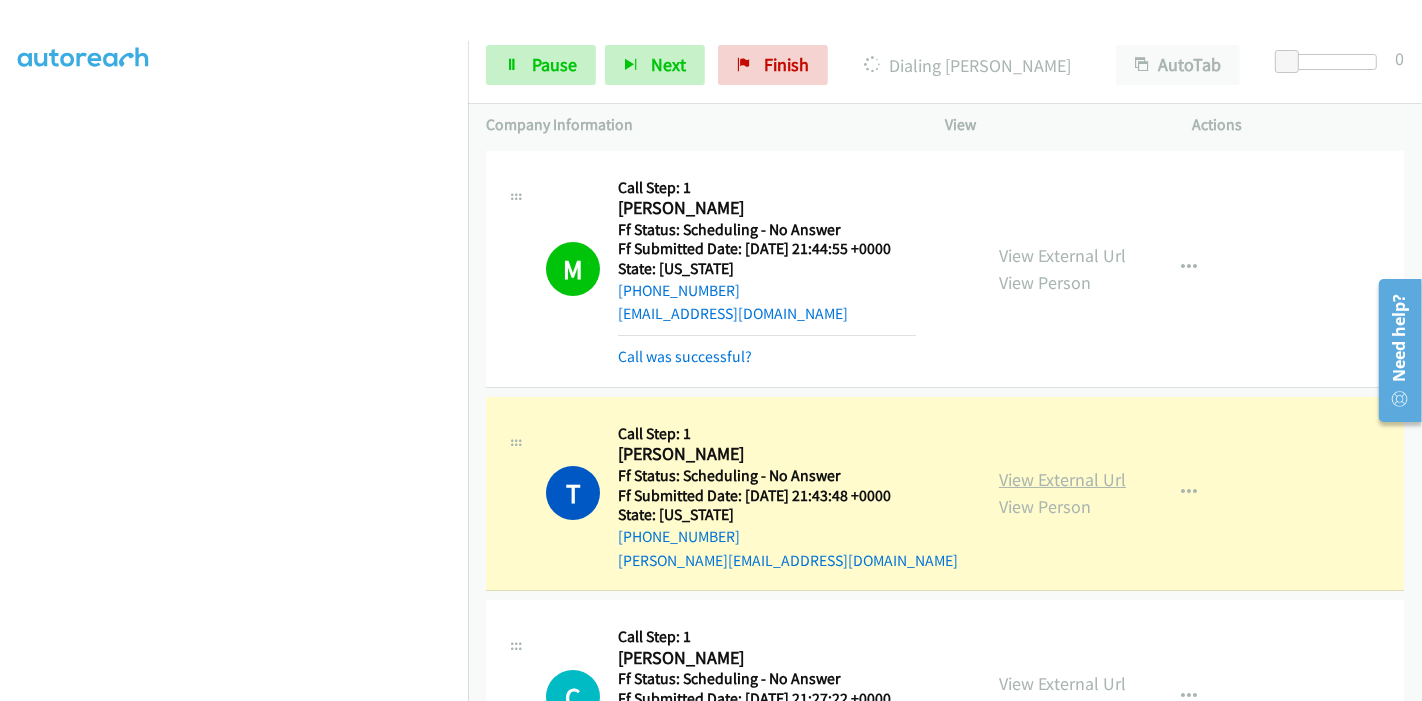 click on "View External Url" at bounding box center (1062, 479) 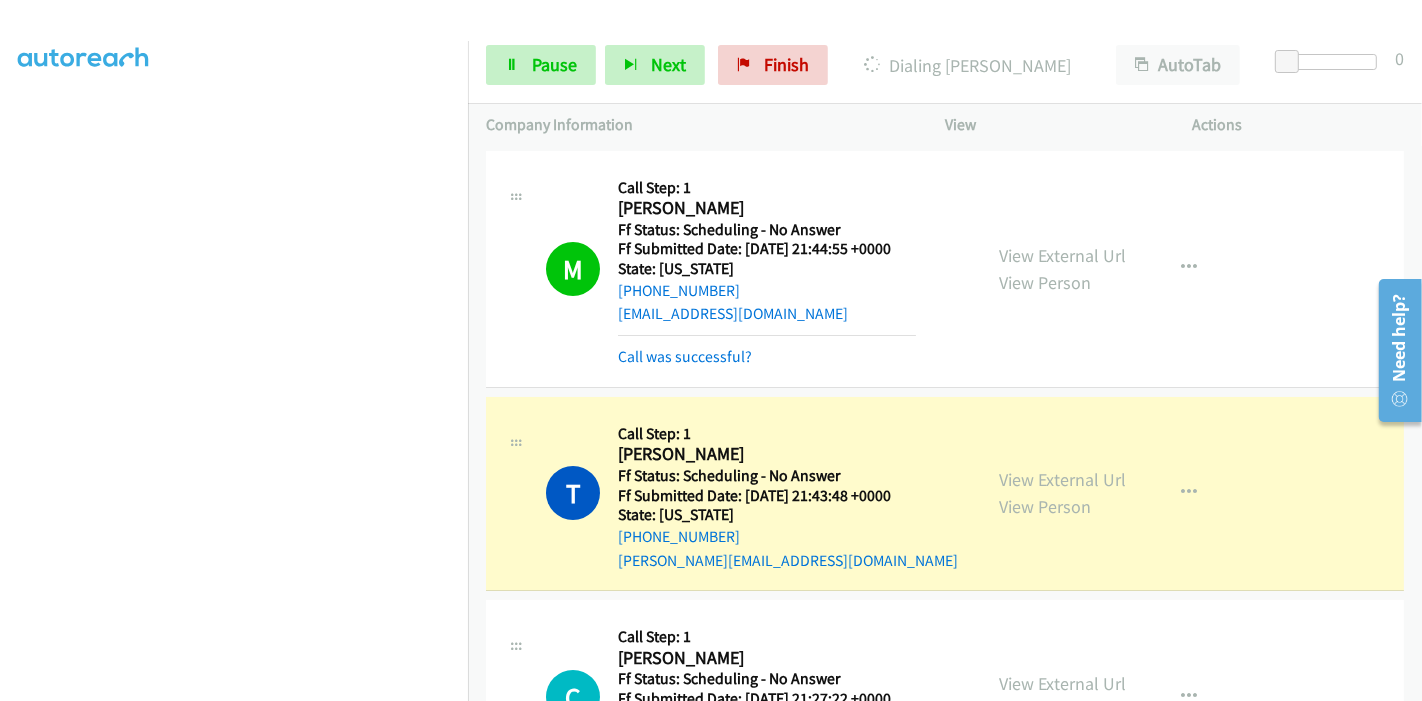 scroll, scrollTop: 0, scrollLeft: 0, axis: both 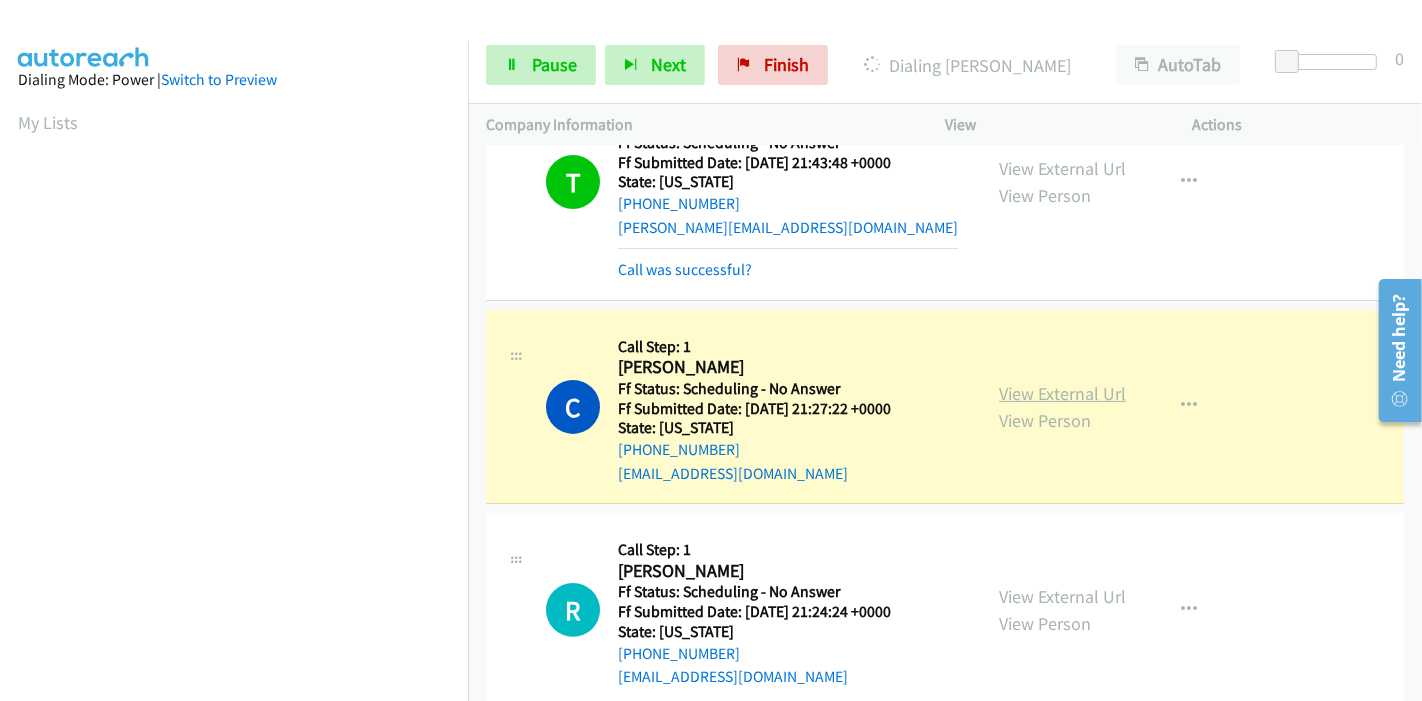 click on "View External Url" at bounding box center (1062, 393) 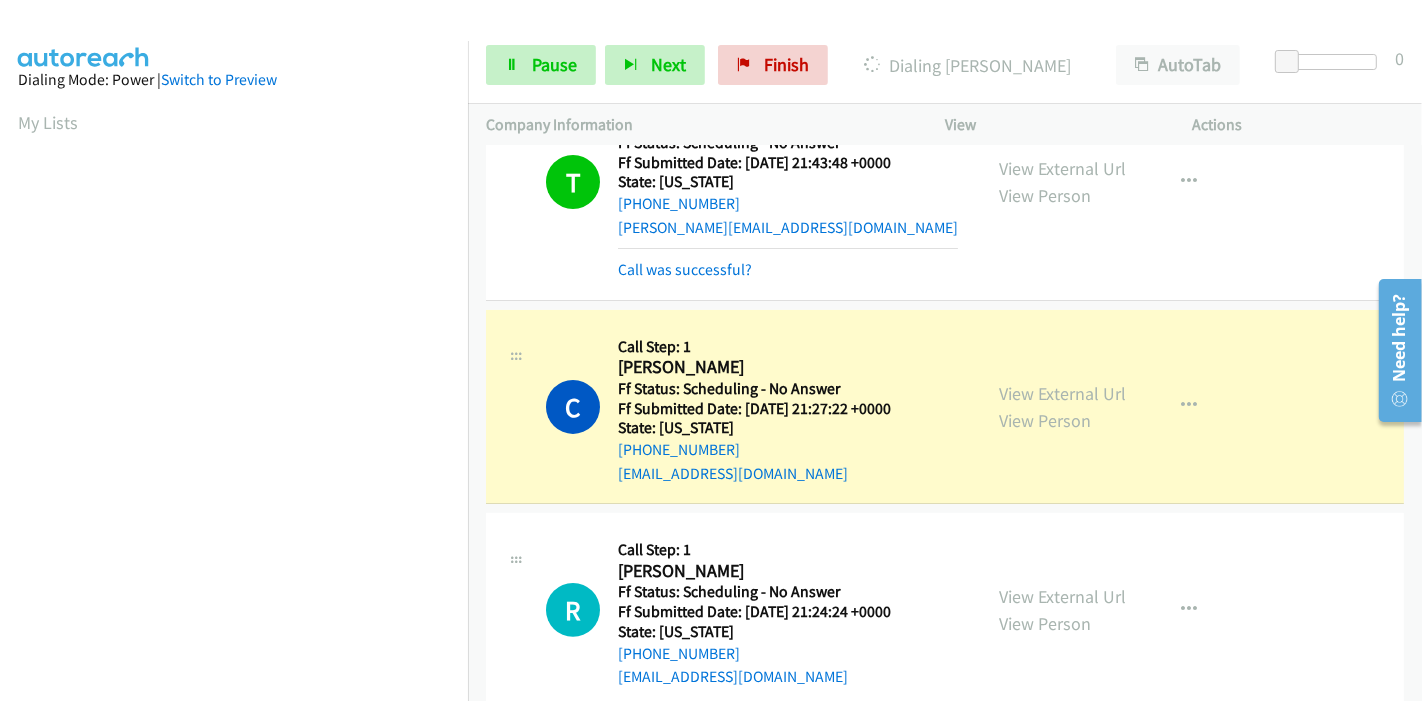 scroll, scrollTop: 422, scrollLeft: 0, axis: vertical 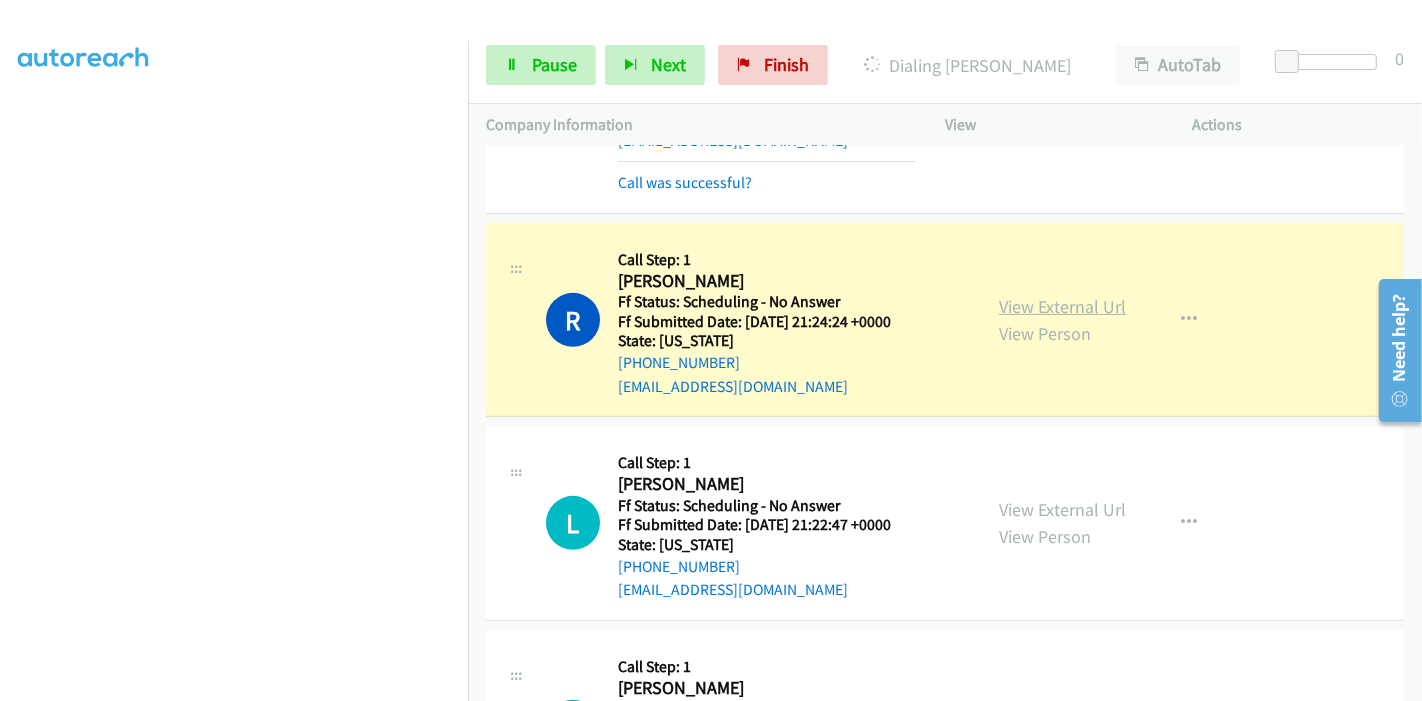 click on "View External Url" at bounding box center [1062, 306] 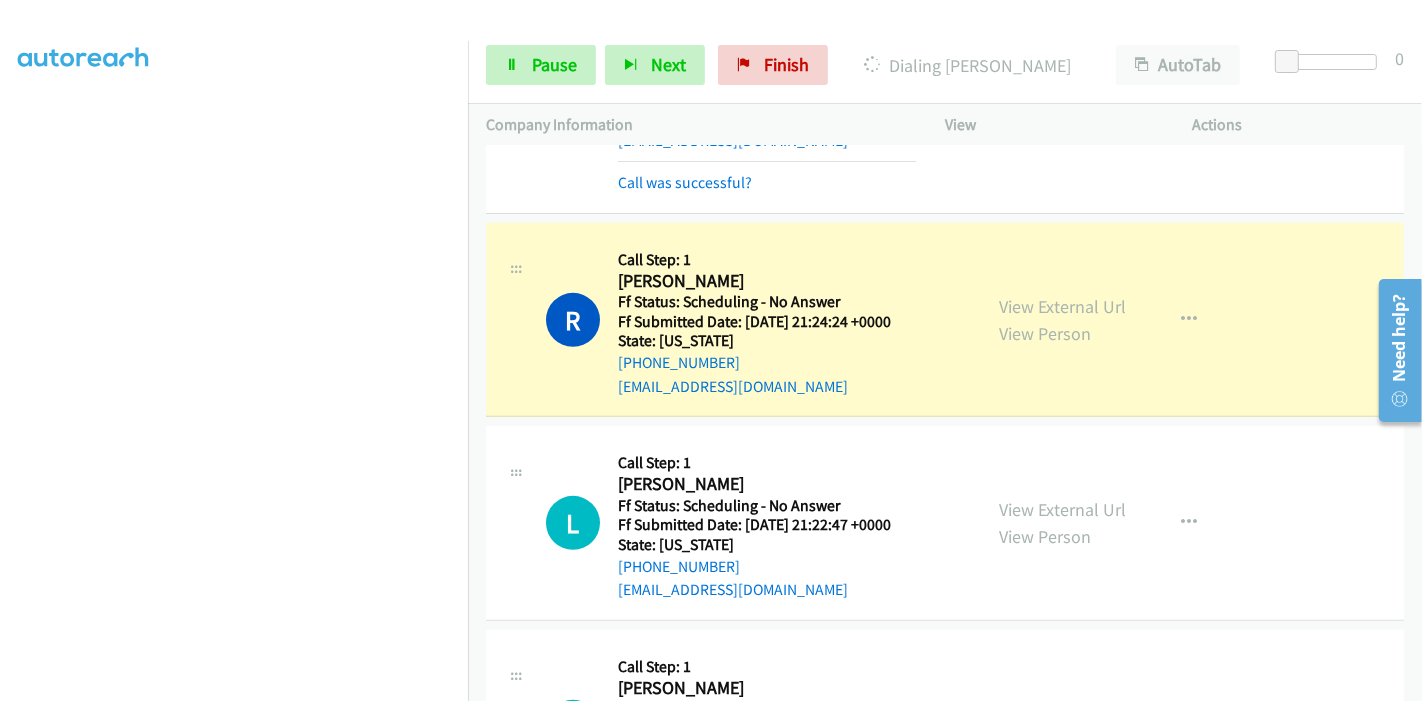 scroll, scrollTop: 0, scrollLeft: 0, axis: both 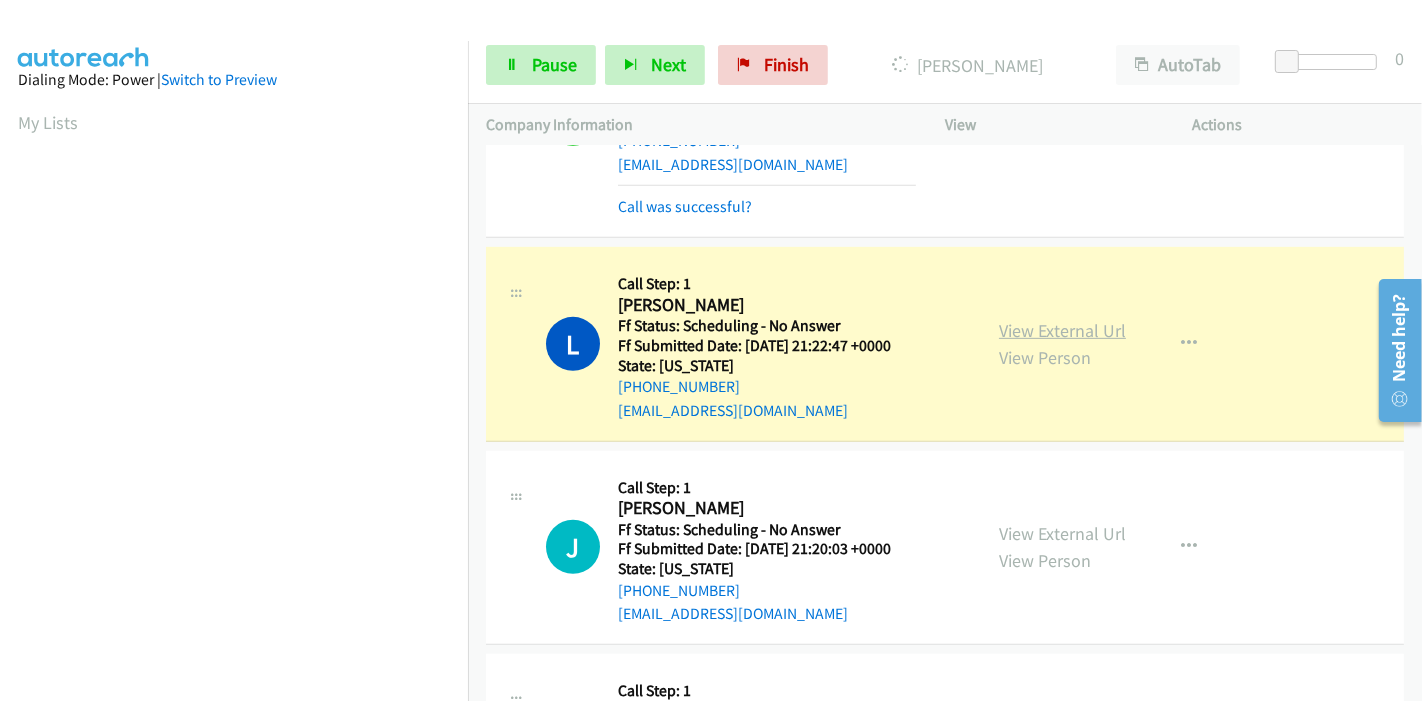click on "View External Url" at bounding box center [1062, 330] 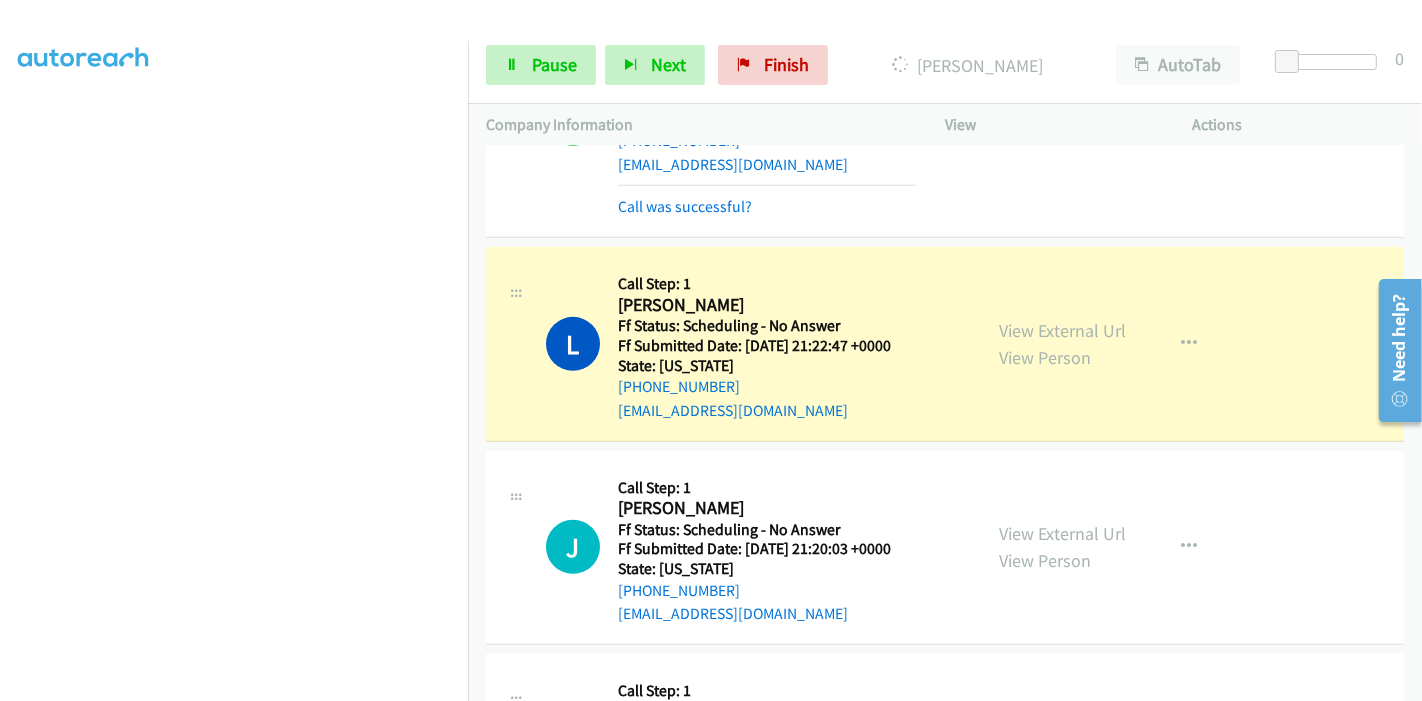 scroll, scrollTop: 0, scrollLeft: 0, axis: both 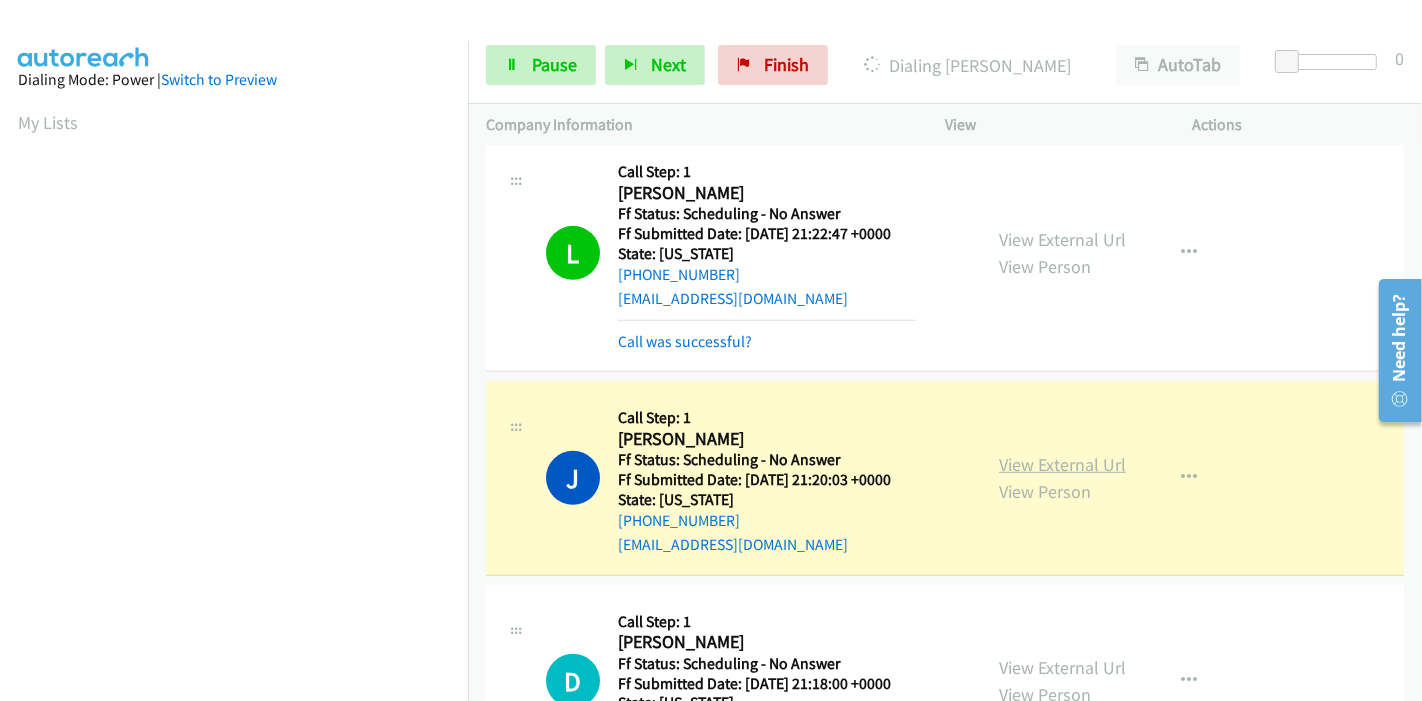 click on "View External Url" at bounding box center [1062, 464] 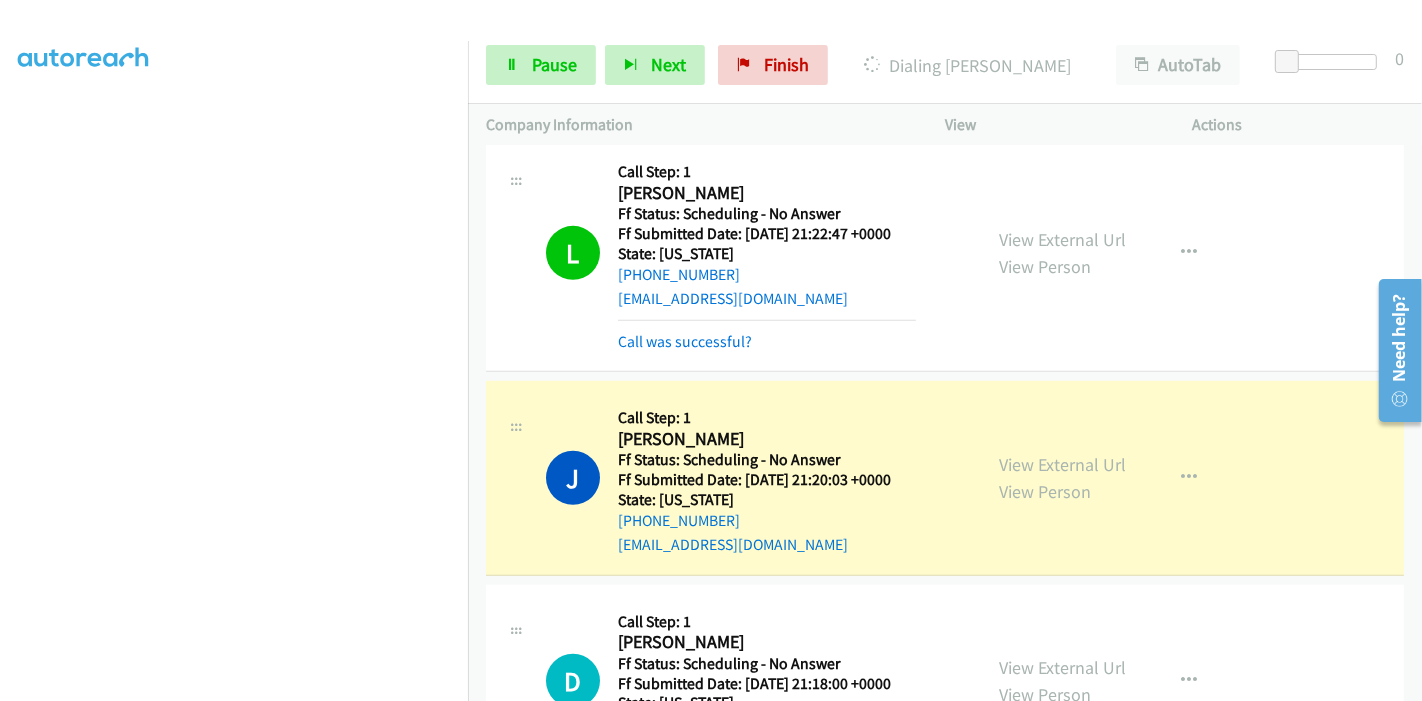 scroll, scrollTop: 0, scrollLeft: 0, axis: both 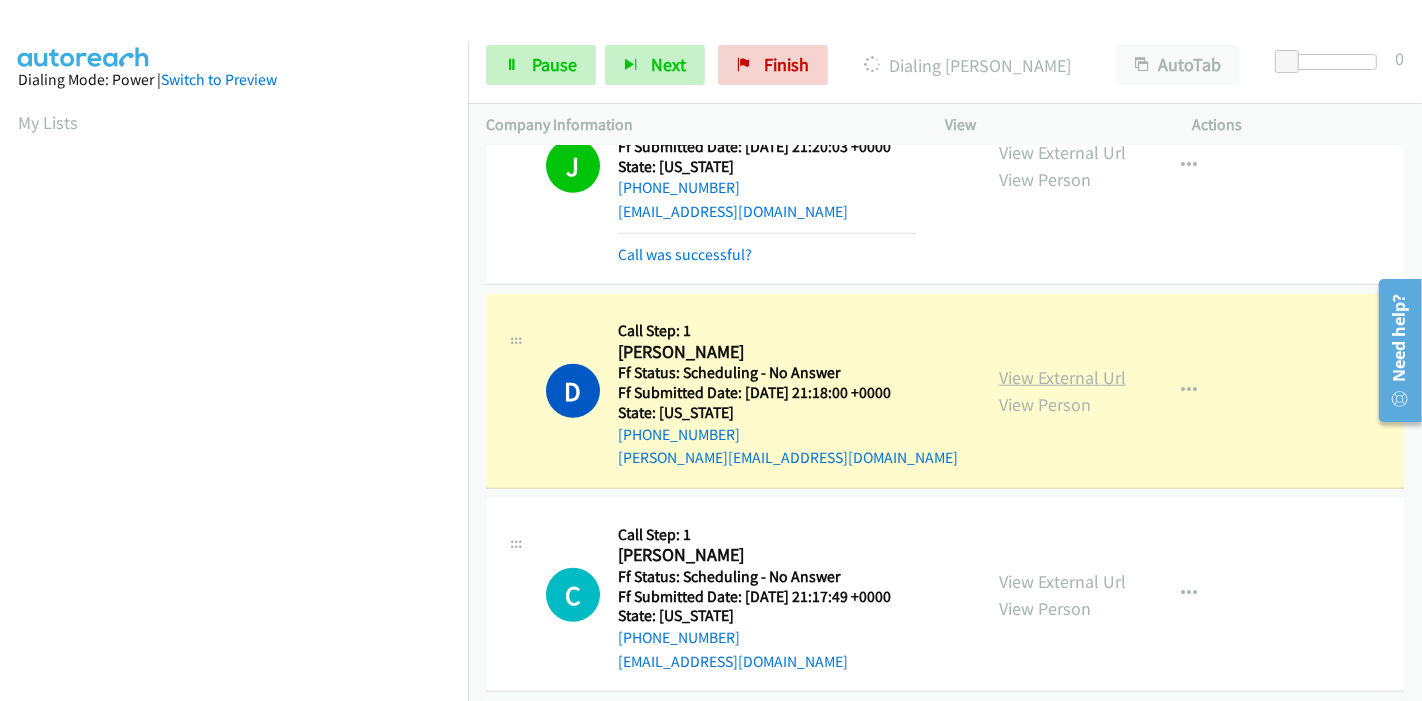 click on "View External Url" at bounding box center [1062, 377] 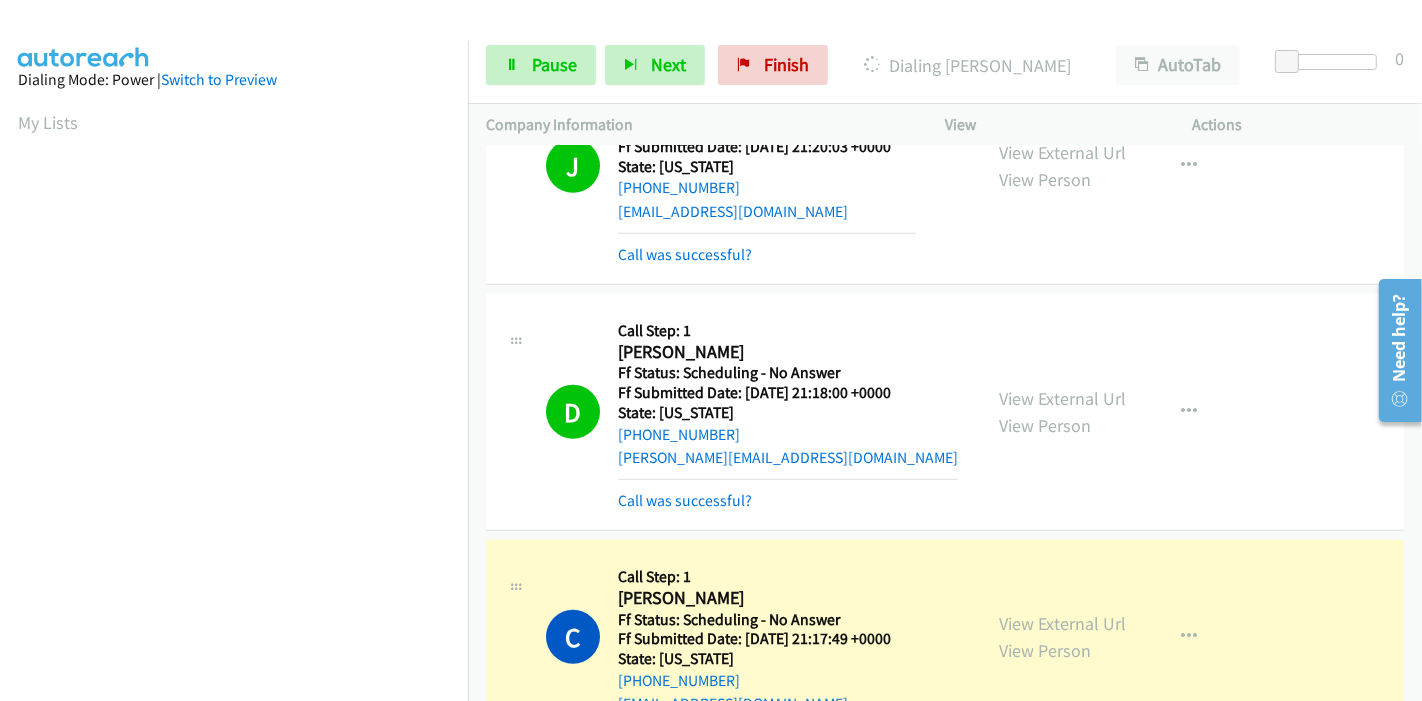 scroll, scrollTop: 422, scrollLeft: 0, axis: vertical 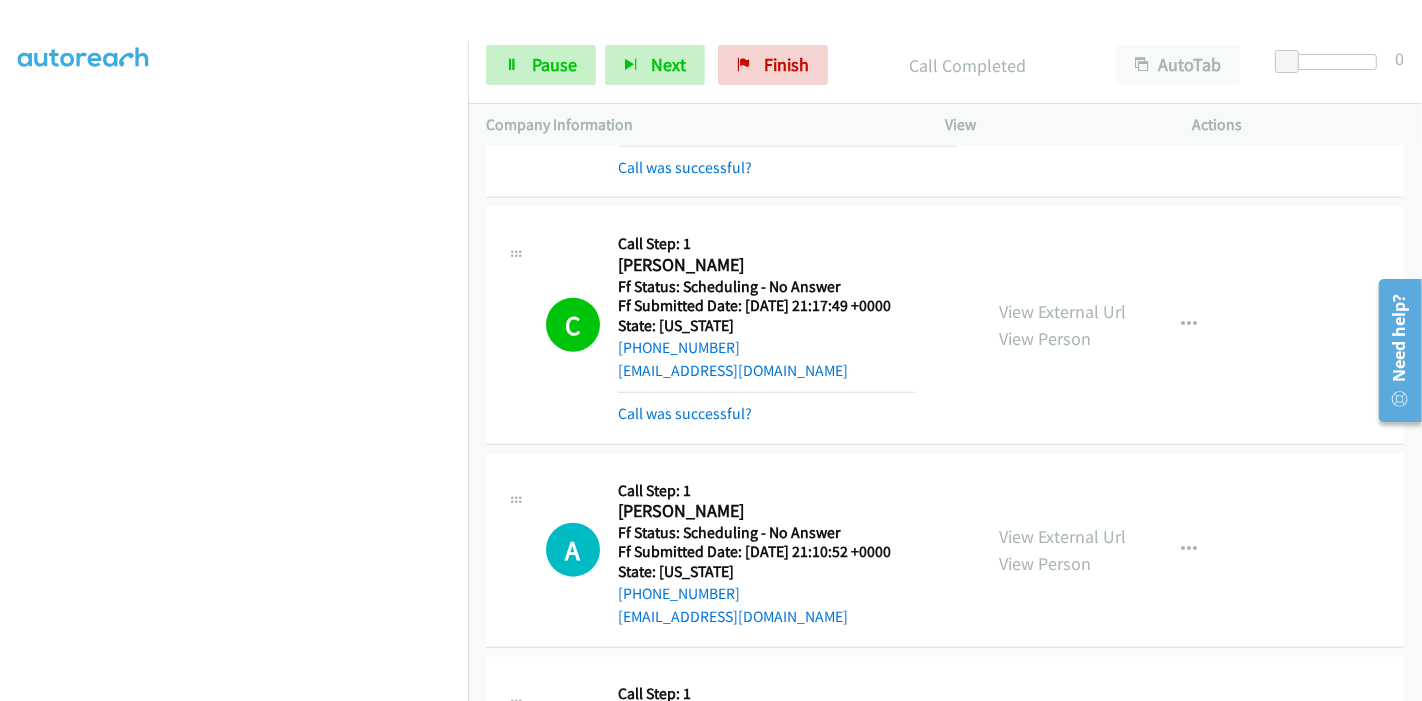 click on "View External Url
View Person
View External Url
Email
Schedule/Manage Callback
Skip Call
Add to do not call list" at bounding box center (1114, 325) 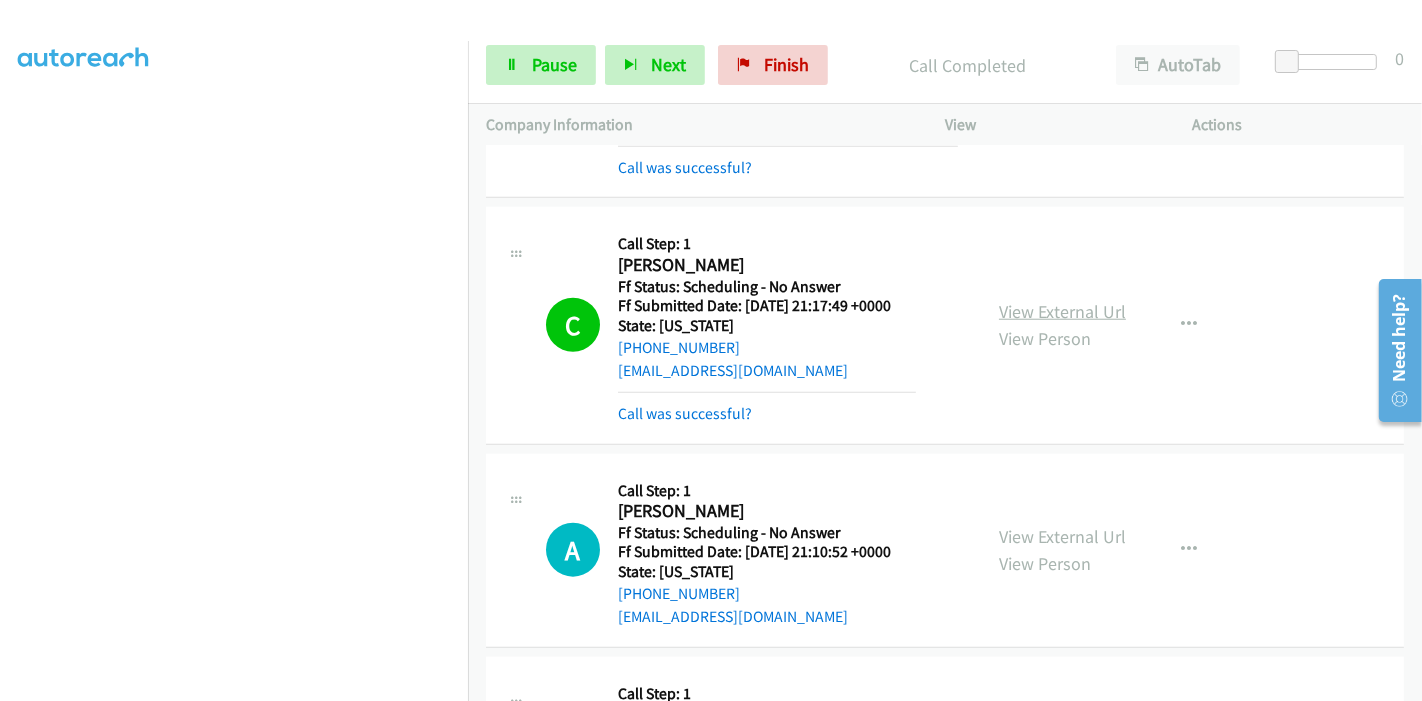 click on "View External Url" at bounding box center [1062, 311] 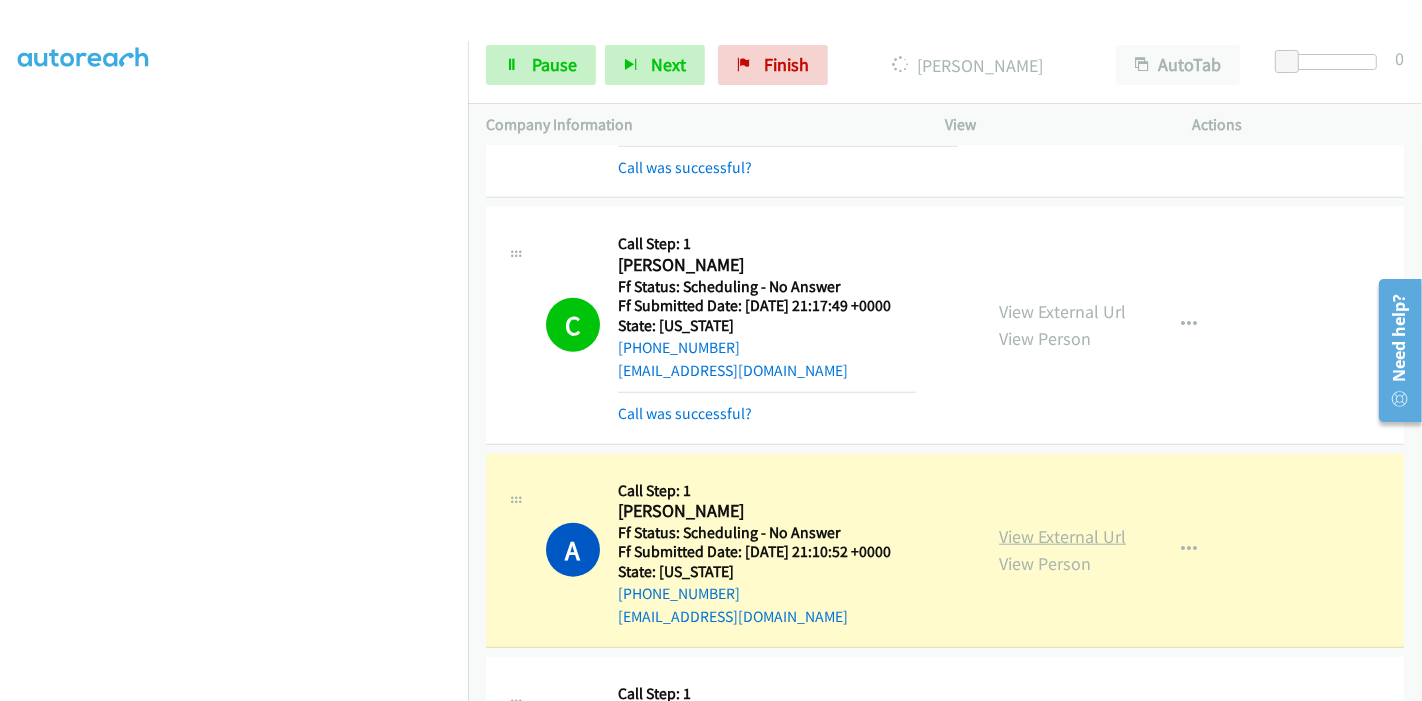 click on "View External Url" at bounding box center [1062, 536] 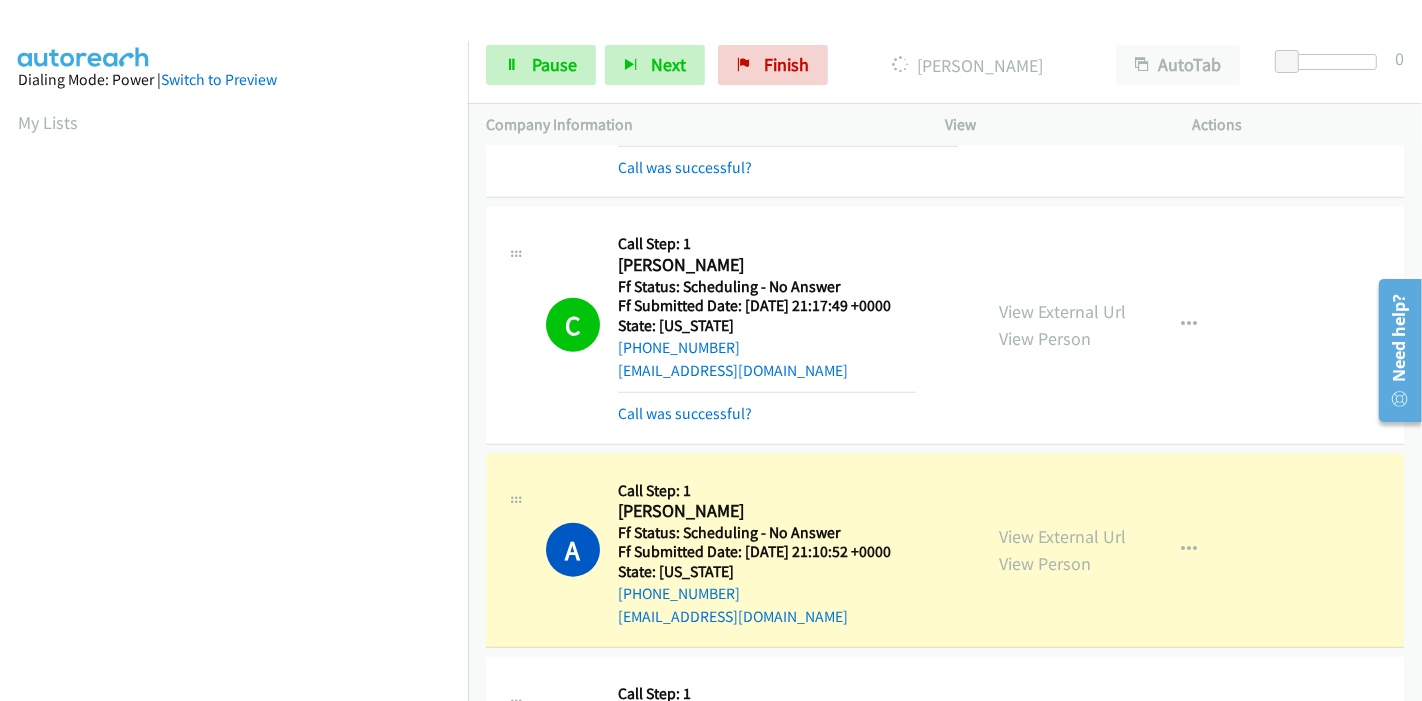 scroll, scrollTop: 422, scrollLeft: 0, axis: vertical 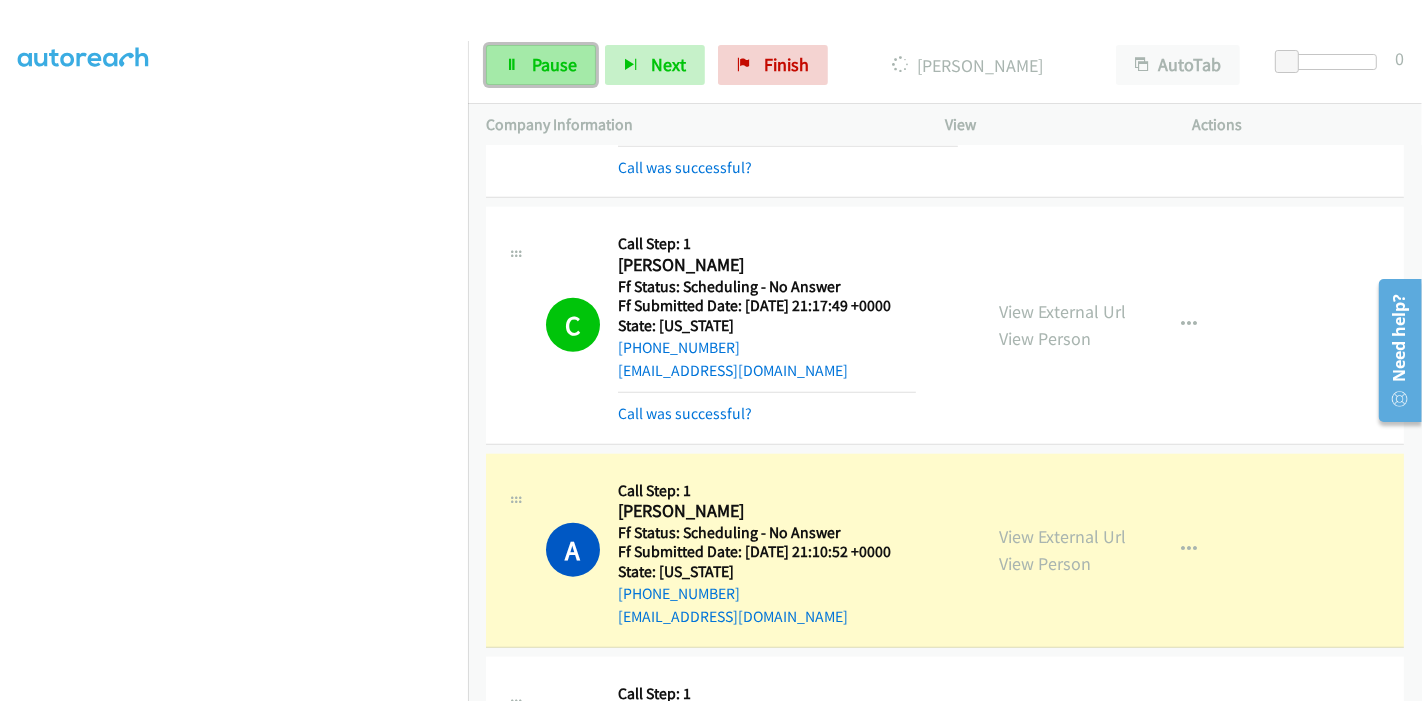 click on "Pause" at bounding box center (554, 64) 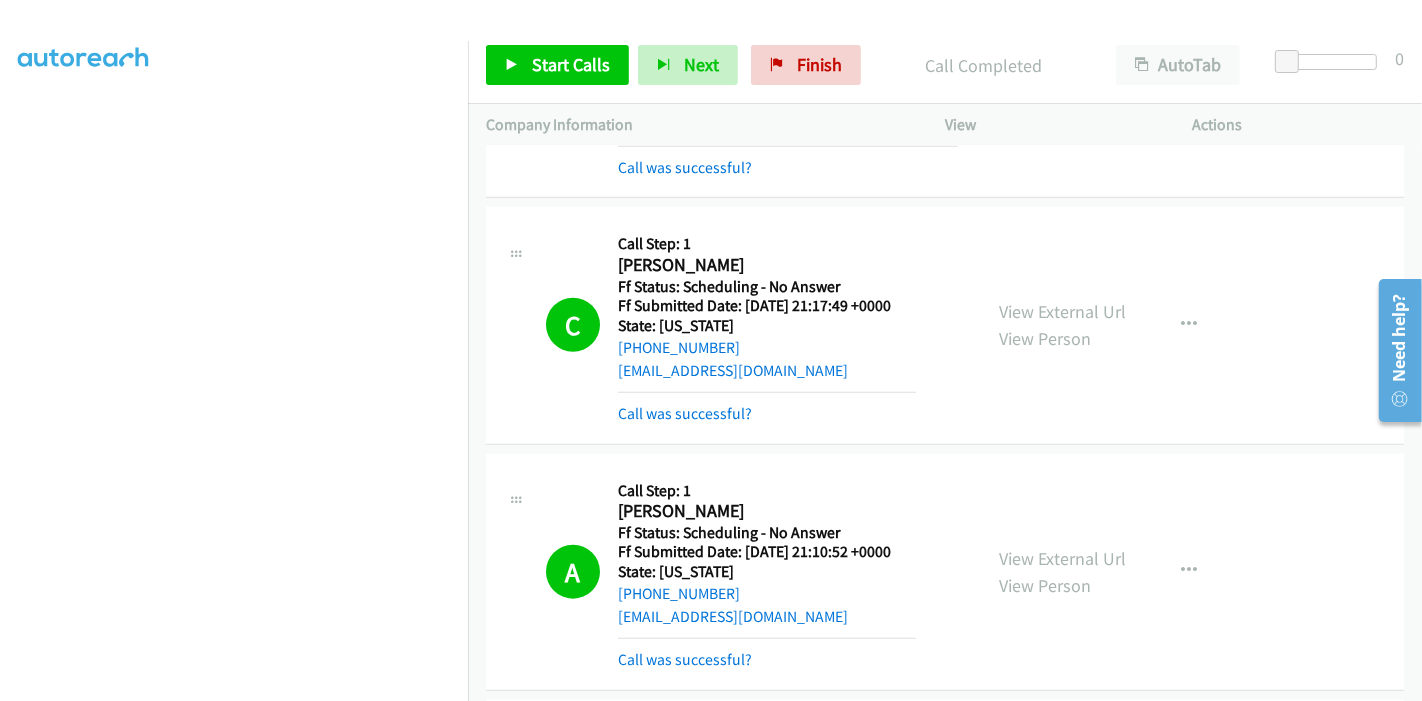 scroll, scrollTop: 0, scrollLeft: 0, axis: both 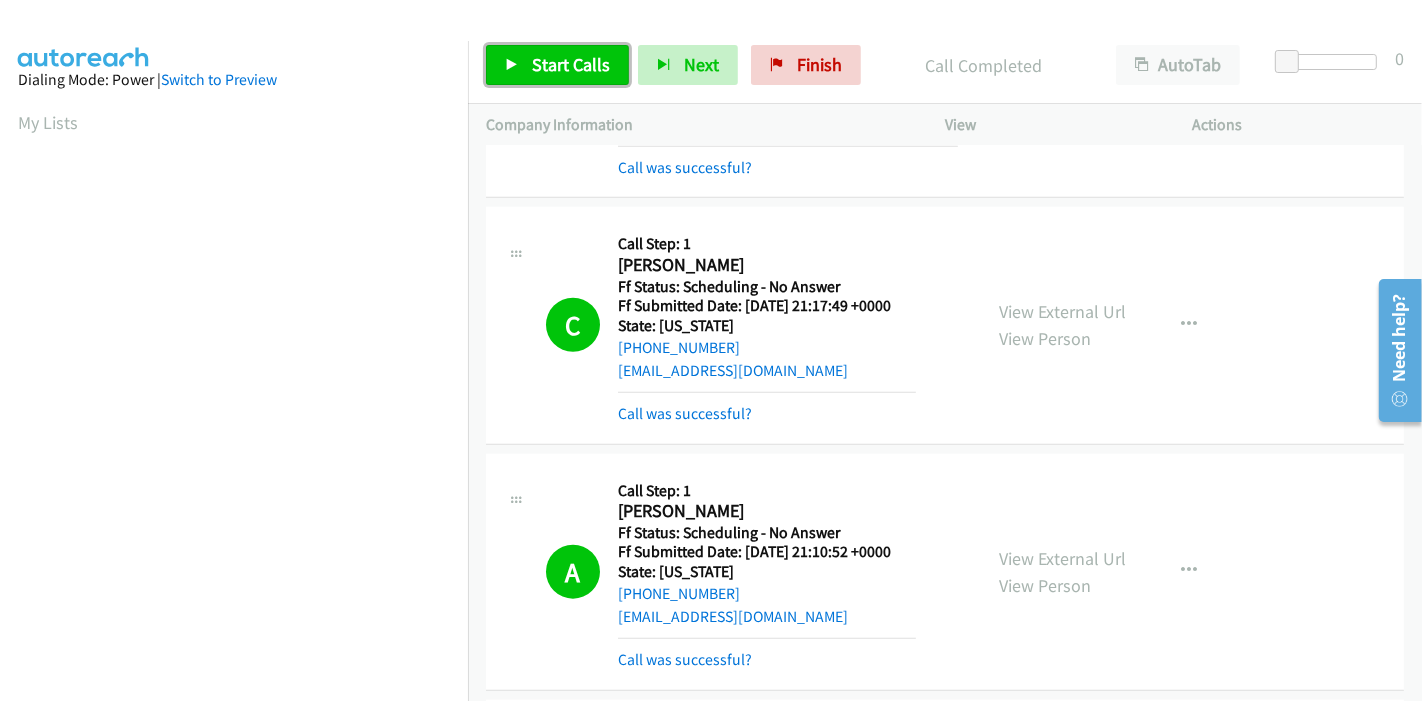 click on "Start Calls" at bounding box center (571, 64) 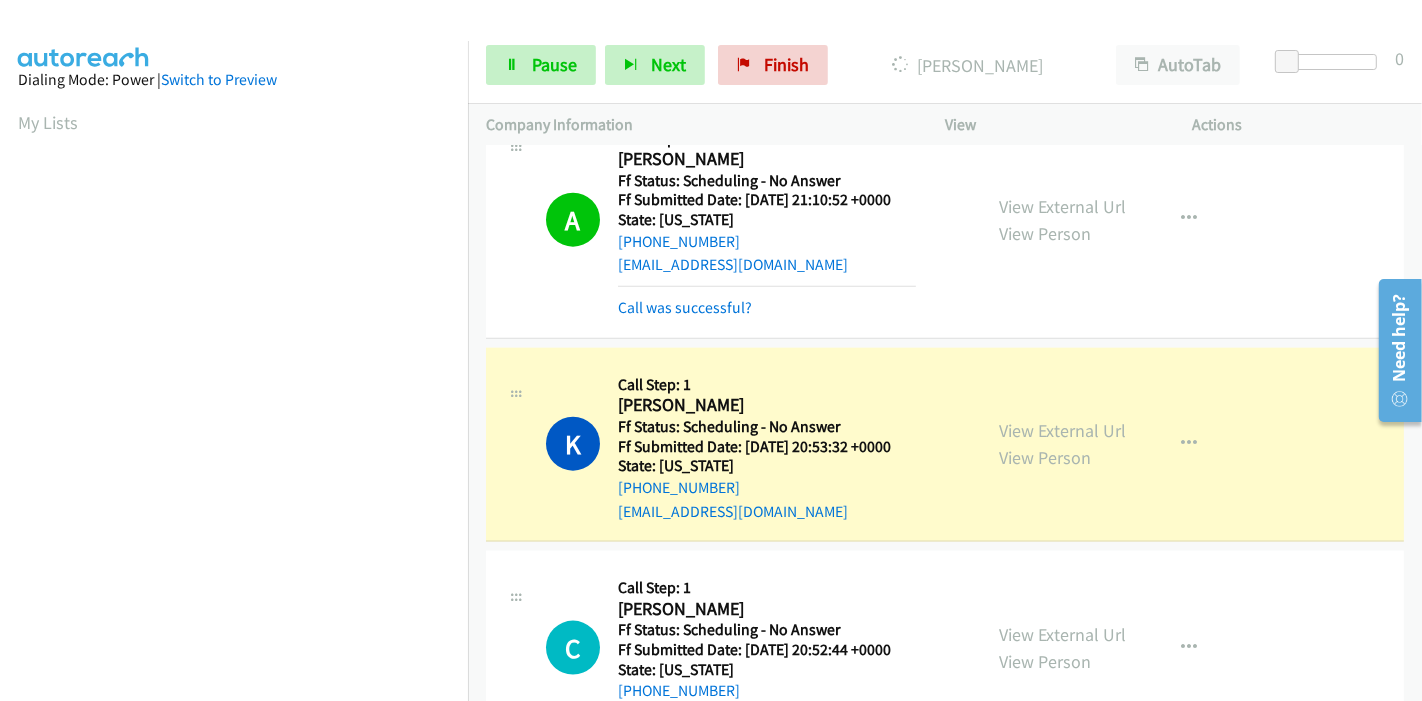 scroll, scrollTop: 2111, scrollLeft: 0, axis: vertical 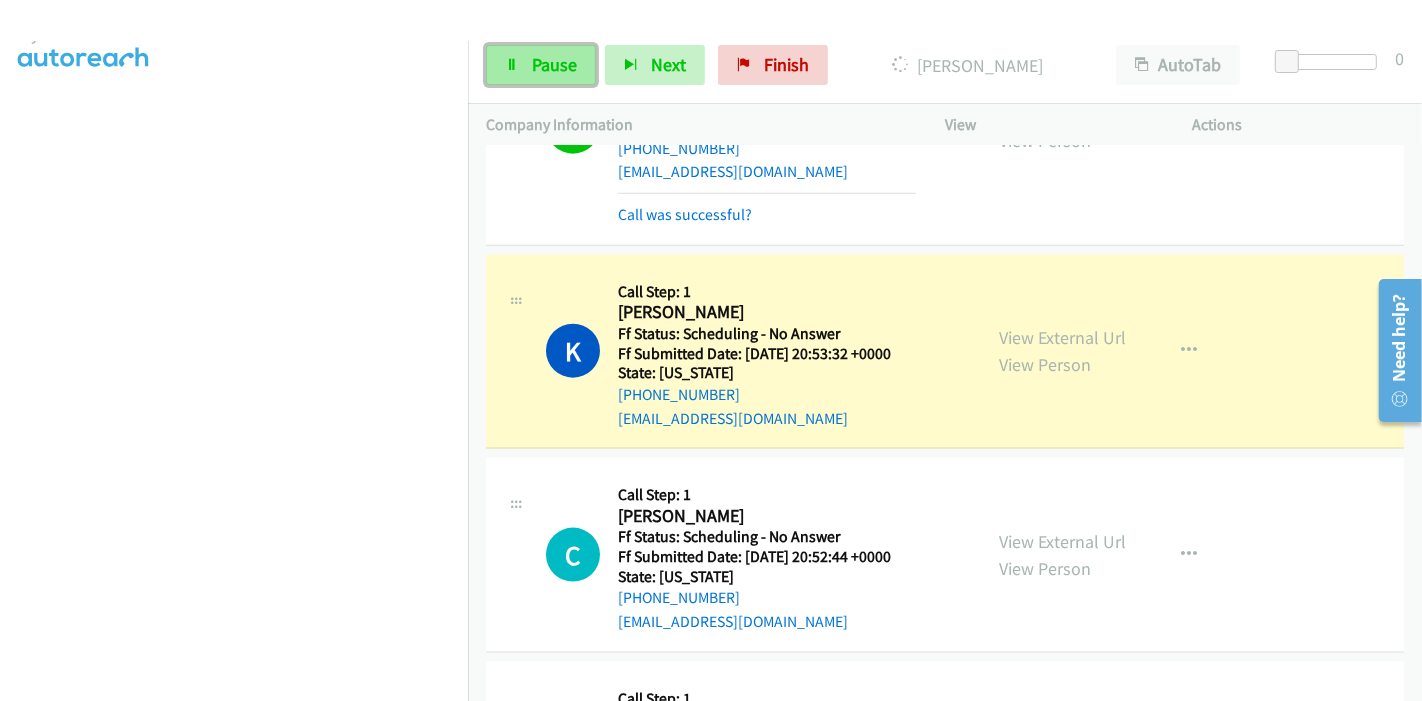 click on "Pause" at bounding box center (554, 64) 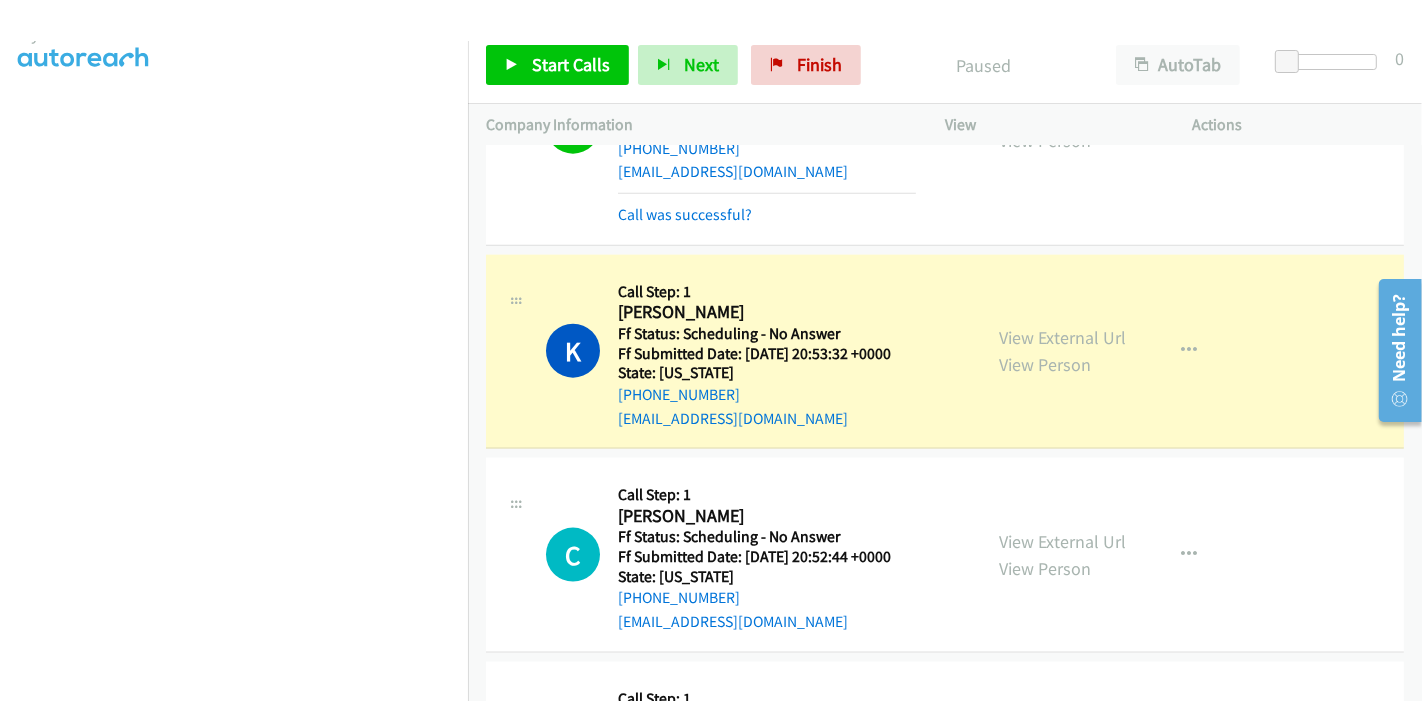 scroll, scrollTop: 422, scrollLeft: 0, axis: vertical 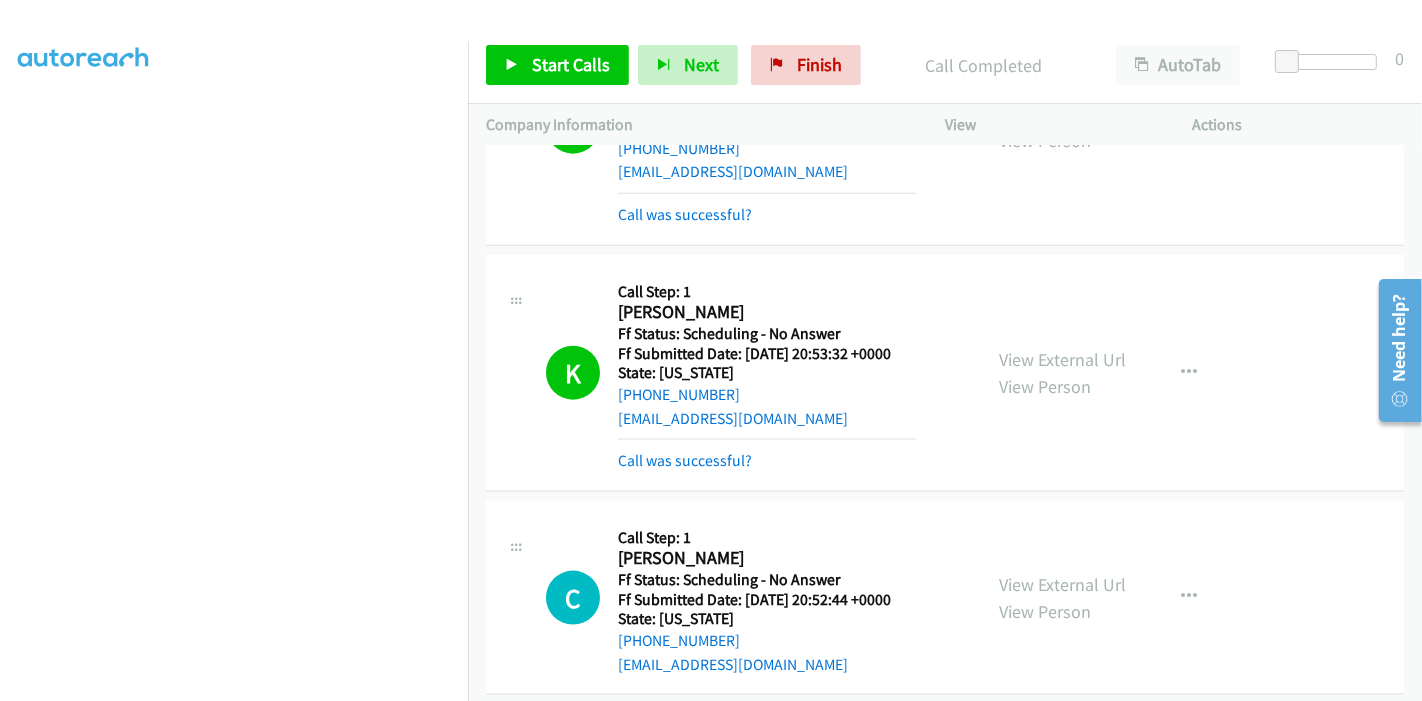 click on "View External Url
View Person
View External Url
Email
Schedule/Manage Callback
Skip Call
Add to do not call list" at bounding box center (1114, 373) 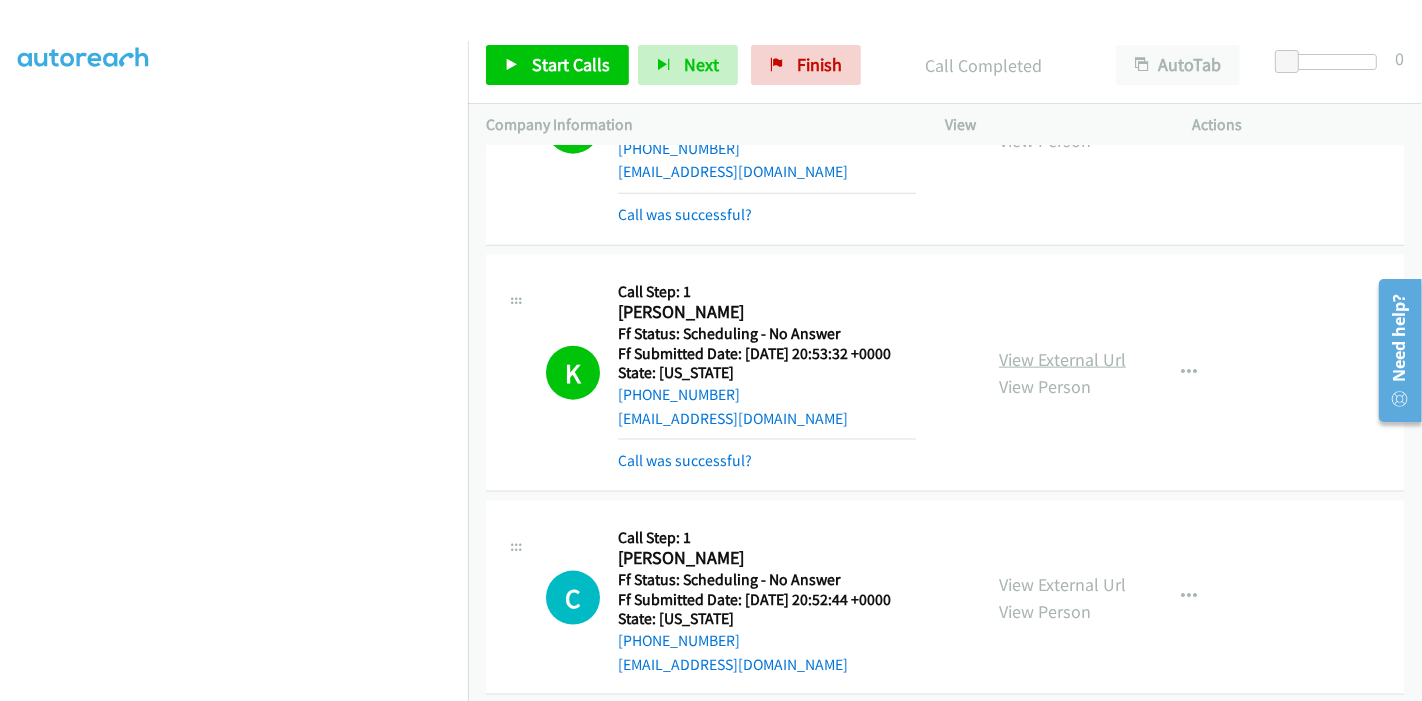 click on "View External Url" at bounding box center (1062, 359) 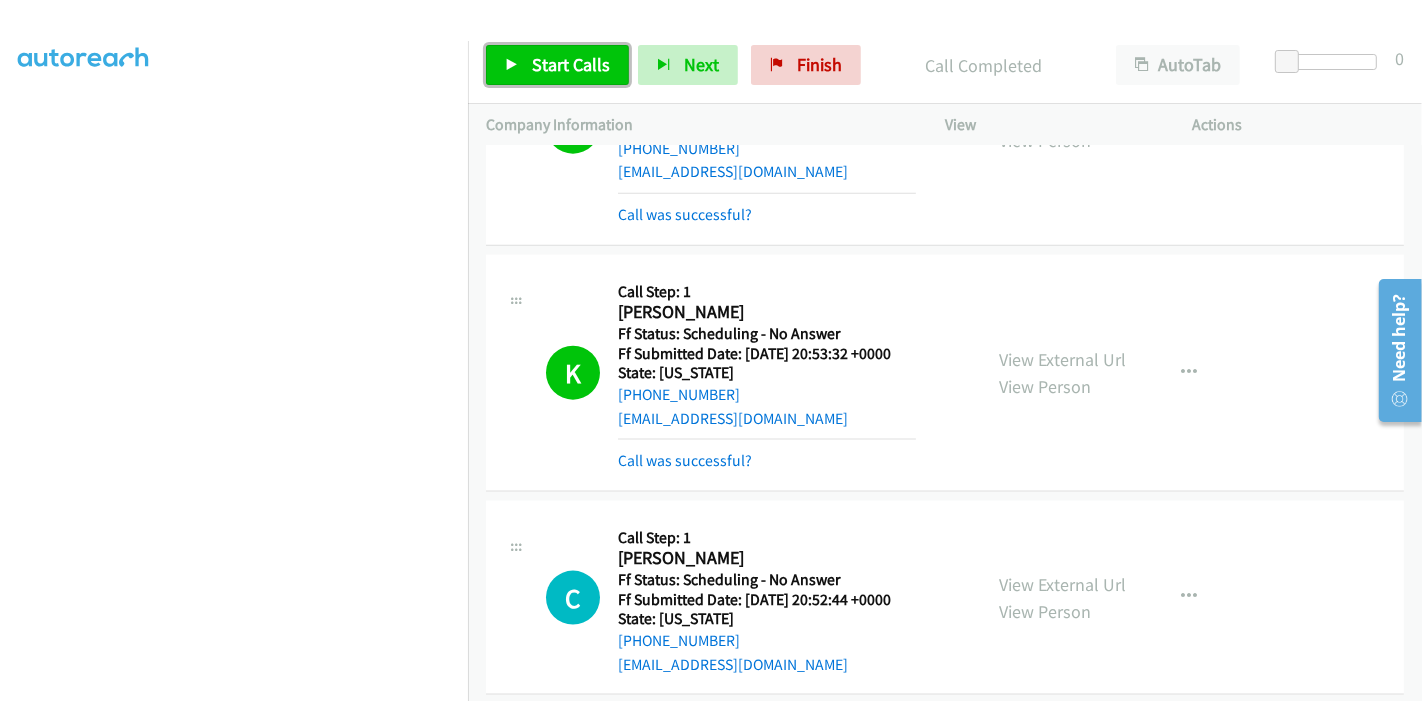 click on "Start Calls" at bounding box center (571, 64) 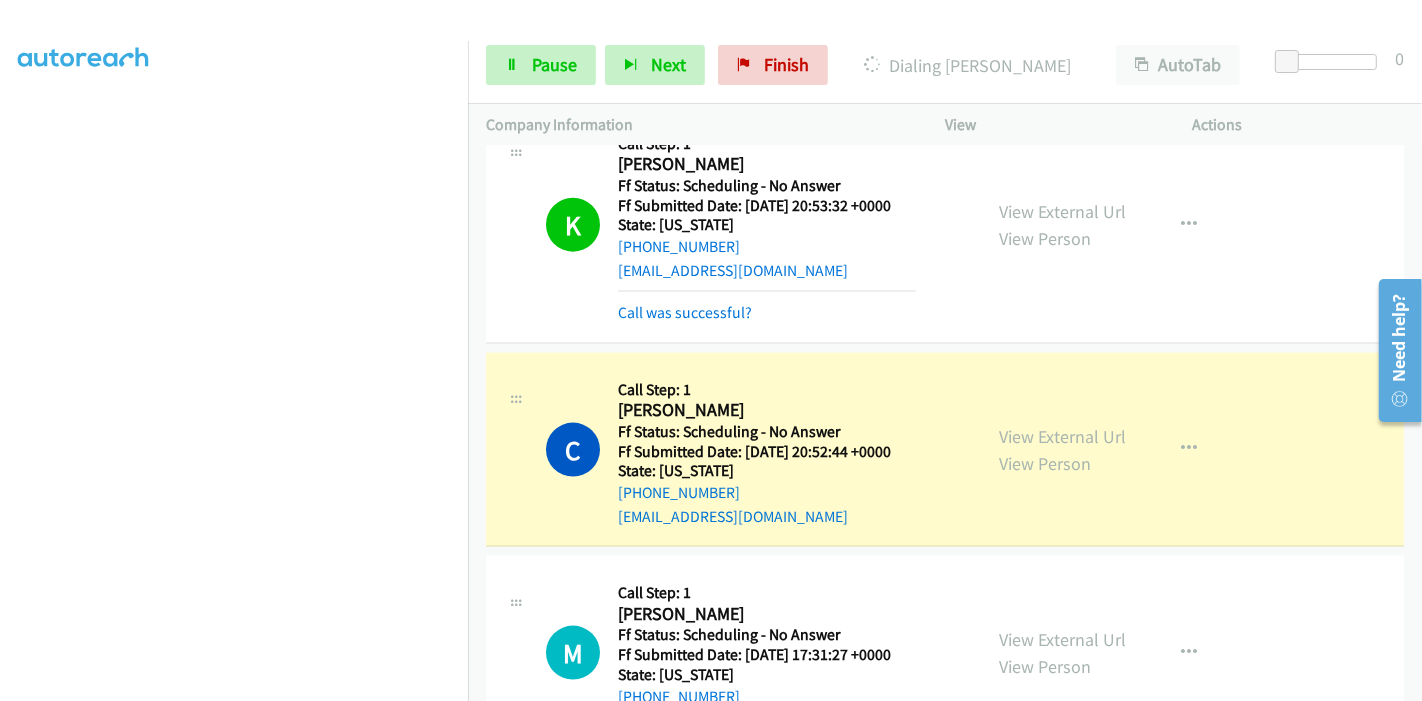 scroll, scrollTop: 2444, scrollLeft: 0, axis: vertical 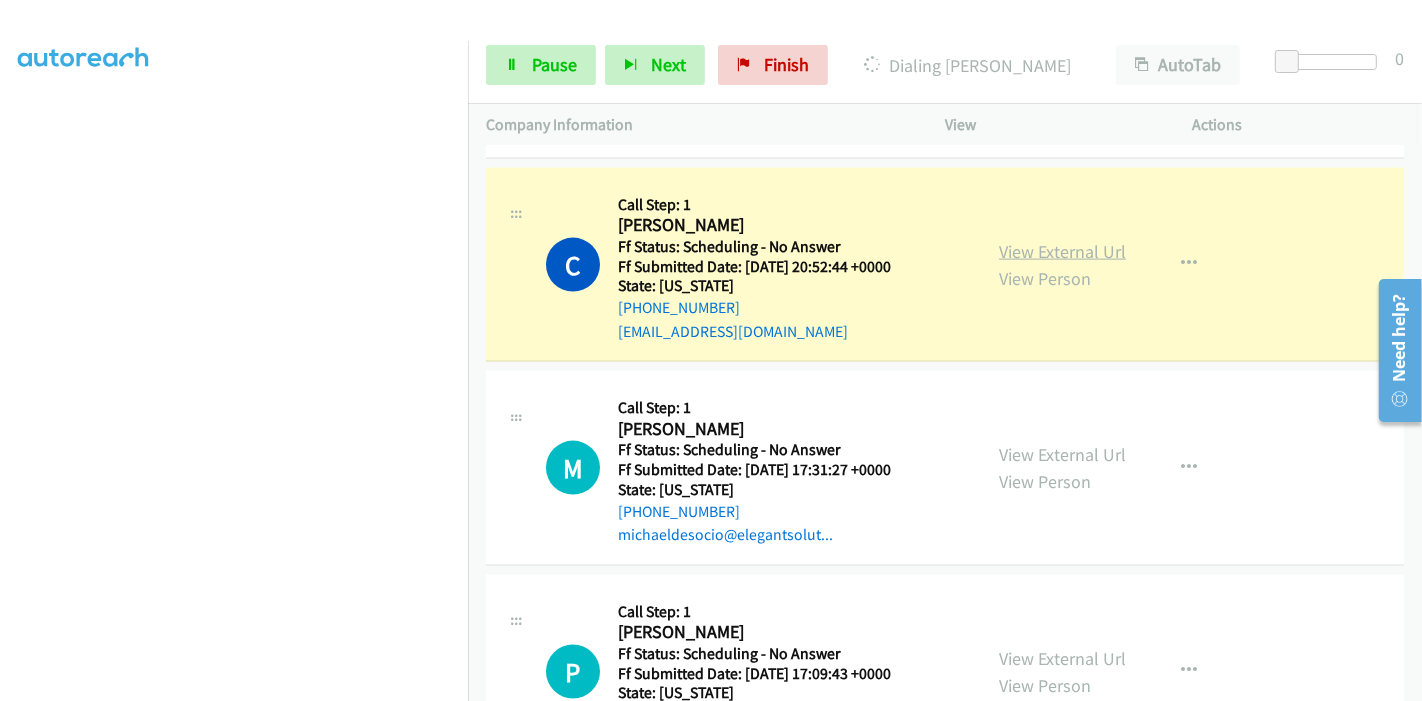 click on "View External Url" at bounding box center (1062, 251) 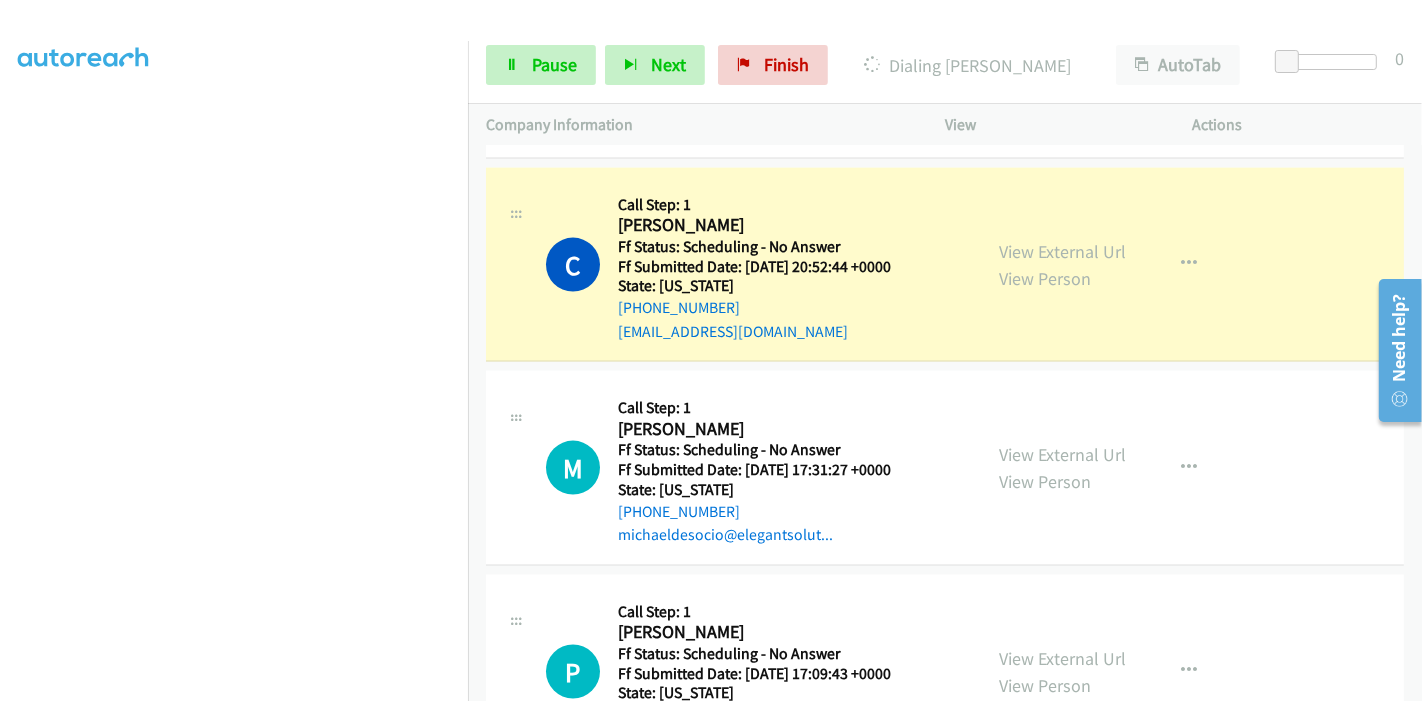 scroll, scrollTop: 0, scrollLeft: 0, axis: both 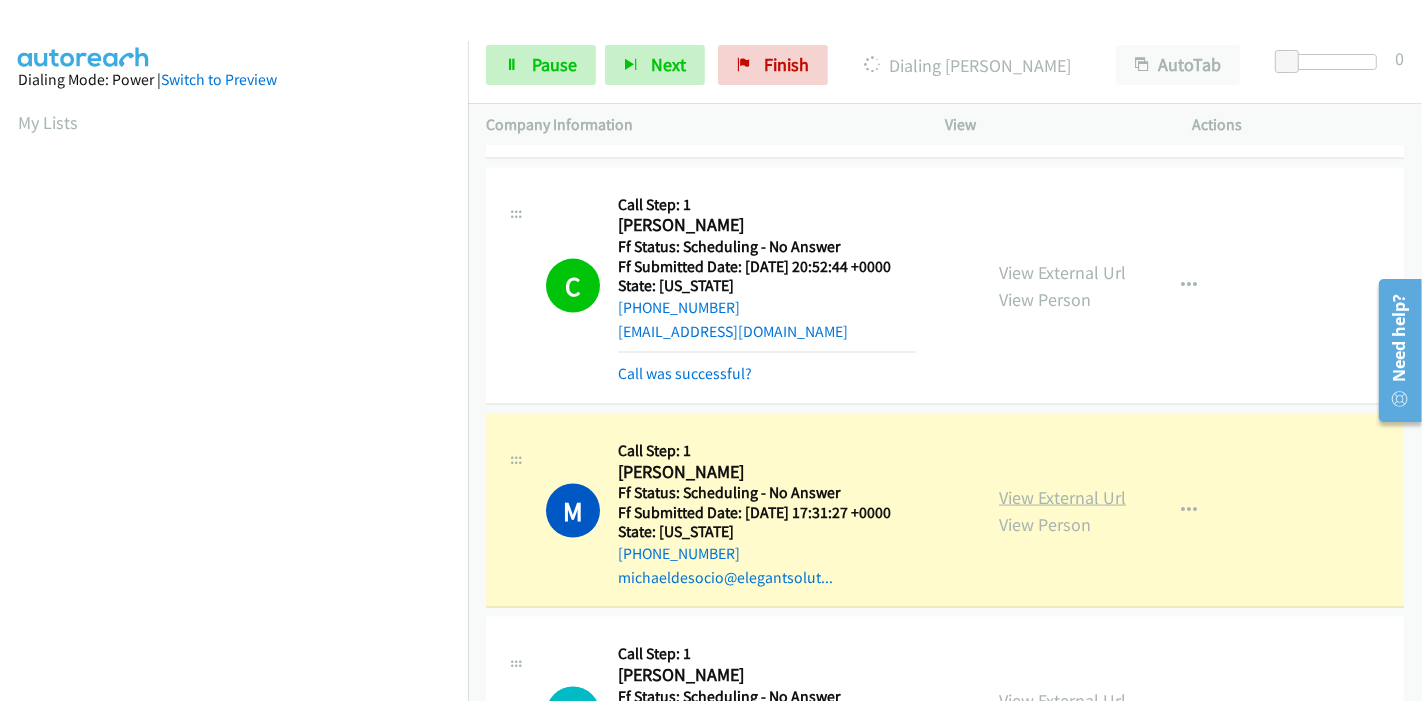 click on "View External Url" at bounding box center (1062, 497) 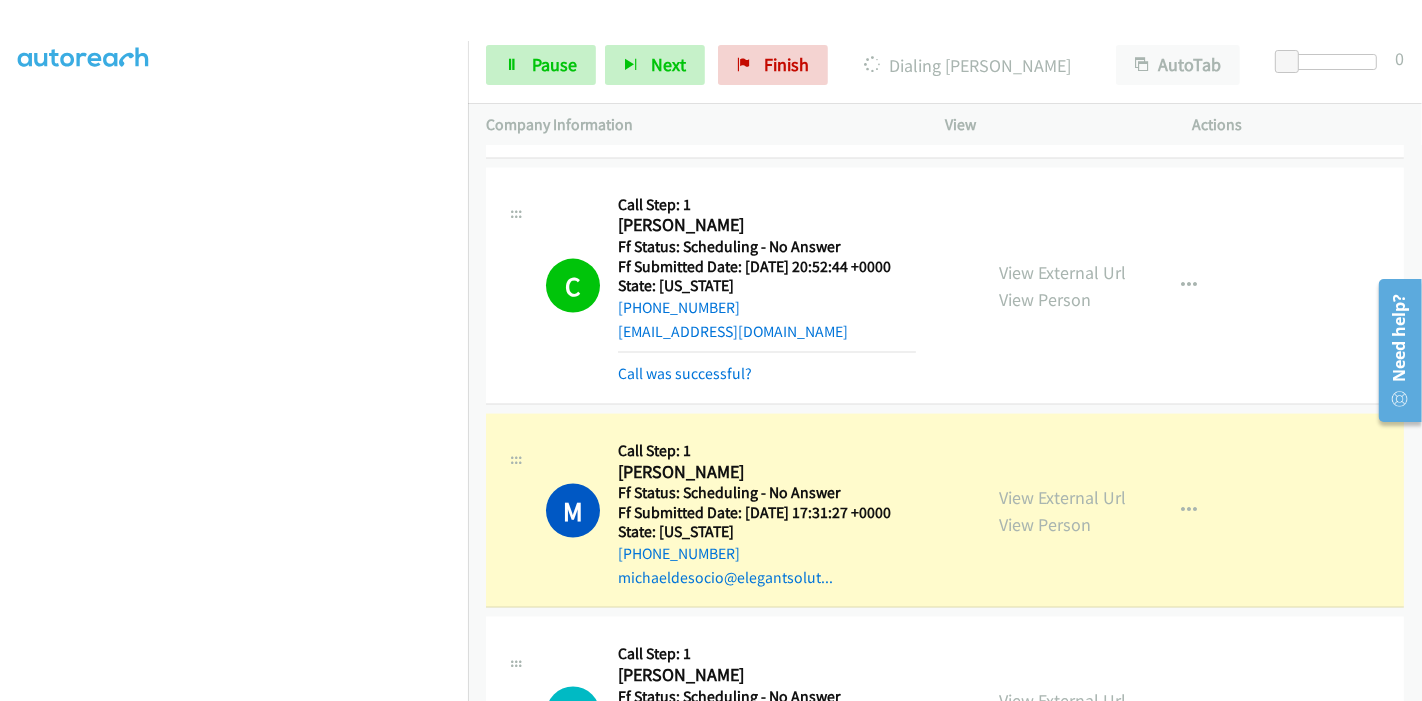 scroll, scrollTop: 422, scrollLeft: 0, axis: vertical 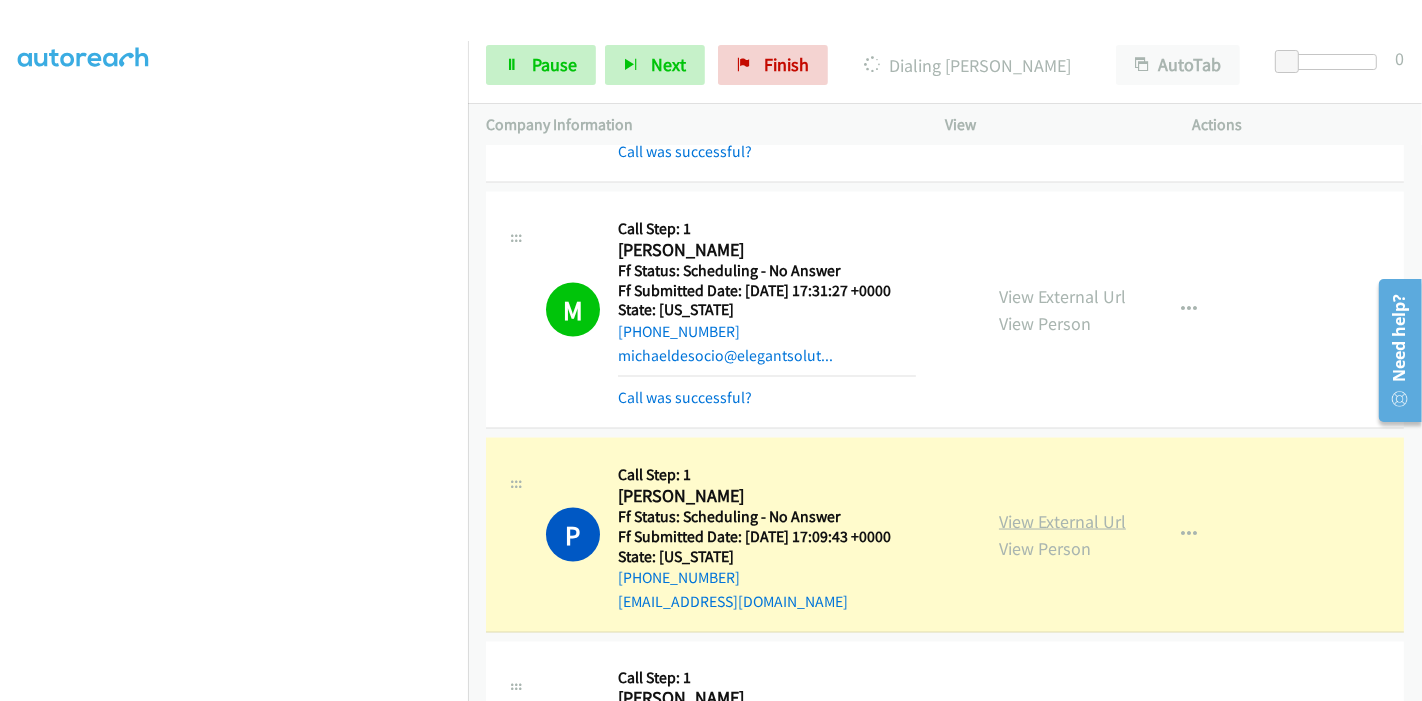 click on "View External Url" at bounding box center [1062, 521] 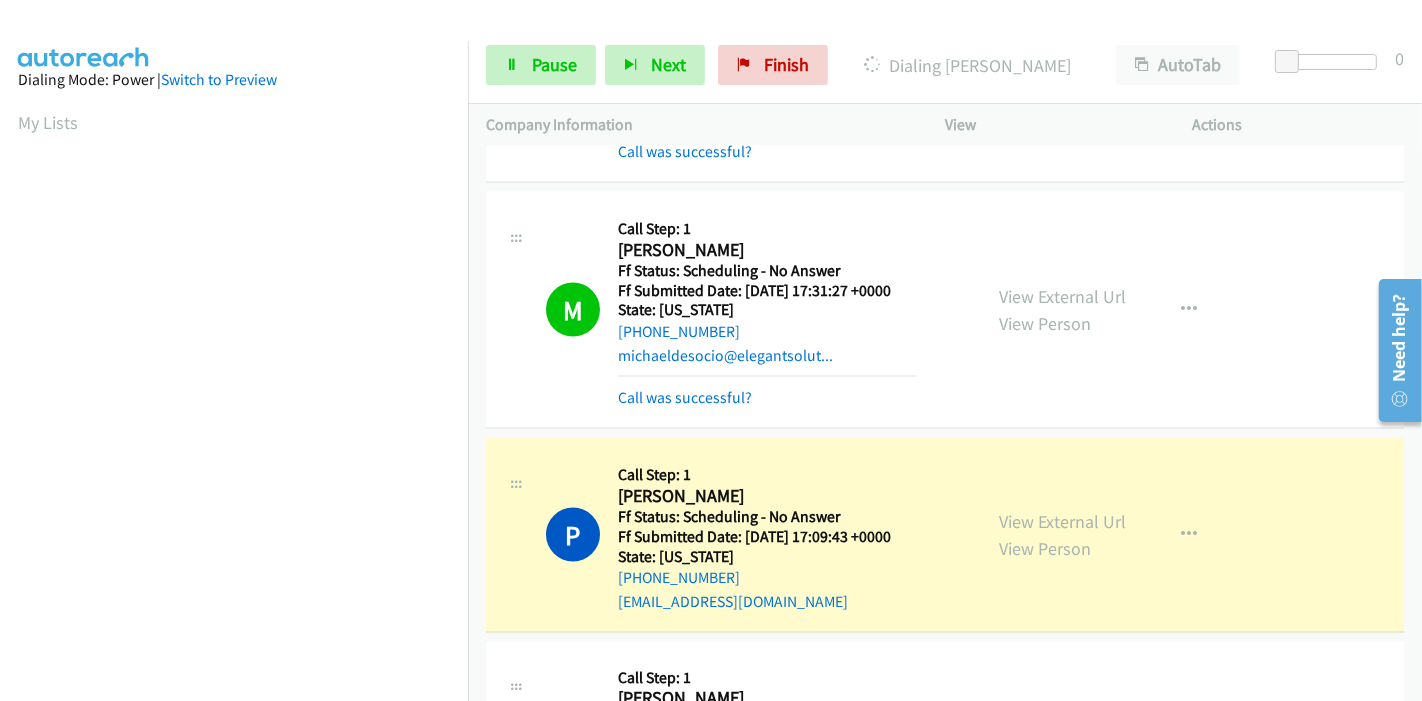 scroll, scrollTop: 422, scrollLeft: 0, axis: vertical 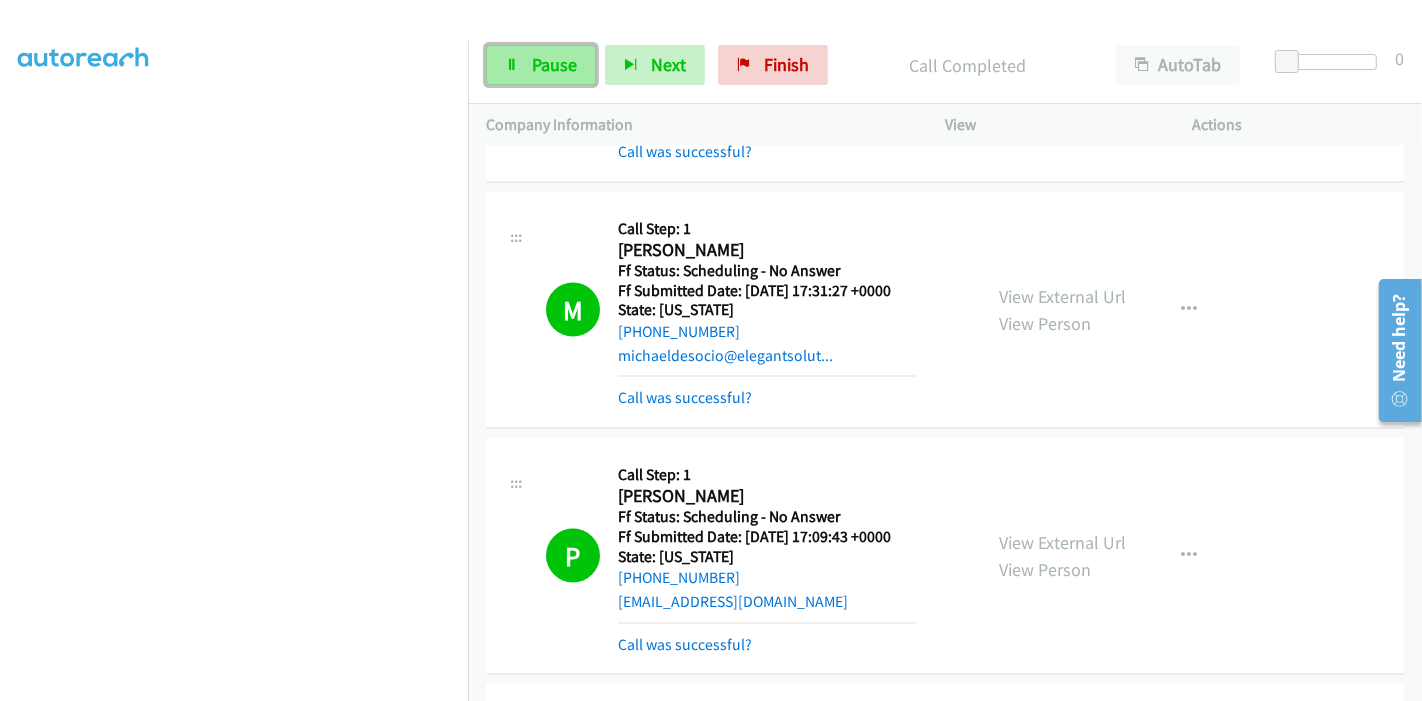 click on "Pause" at bounding box center (541, 65) 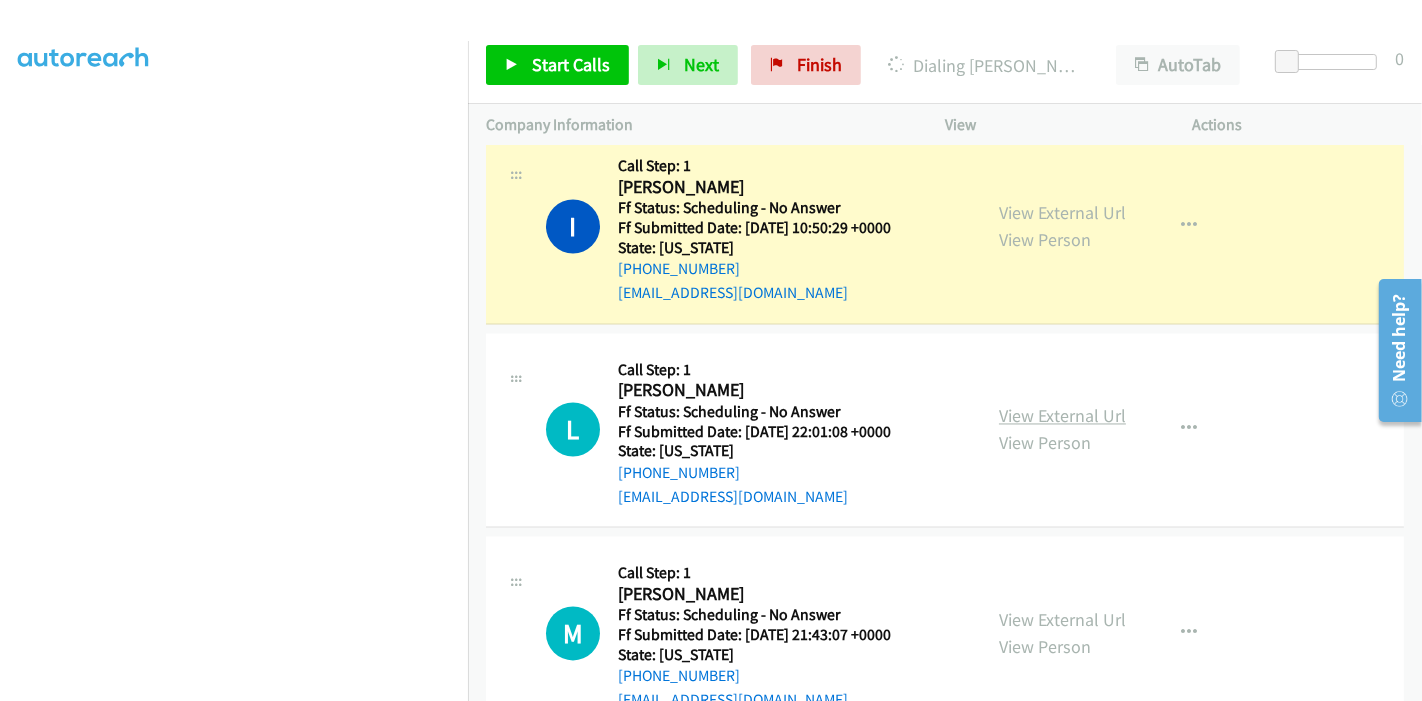 scroll, scrollTop: 3222, scrollLeft: 0, axis: vertical 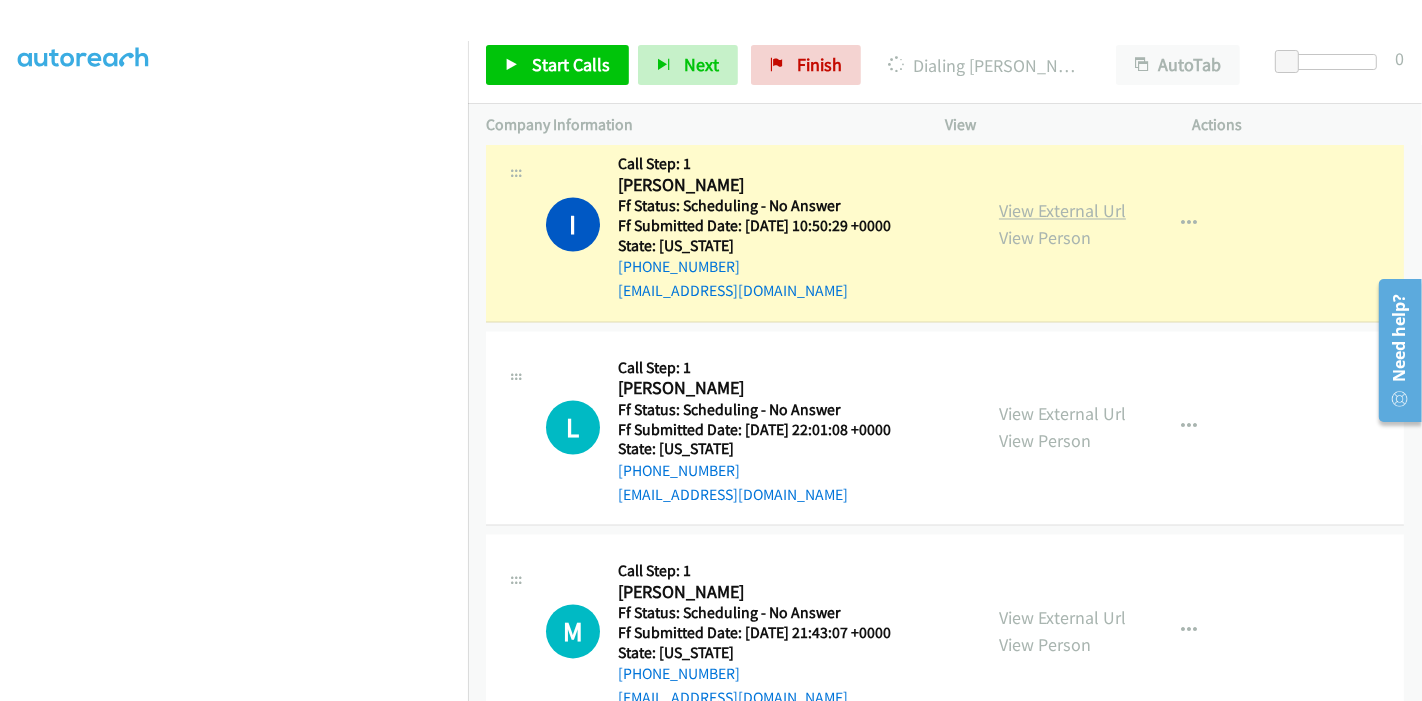 click on "View External Url" at bounding box center (1062, 211) 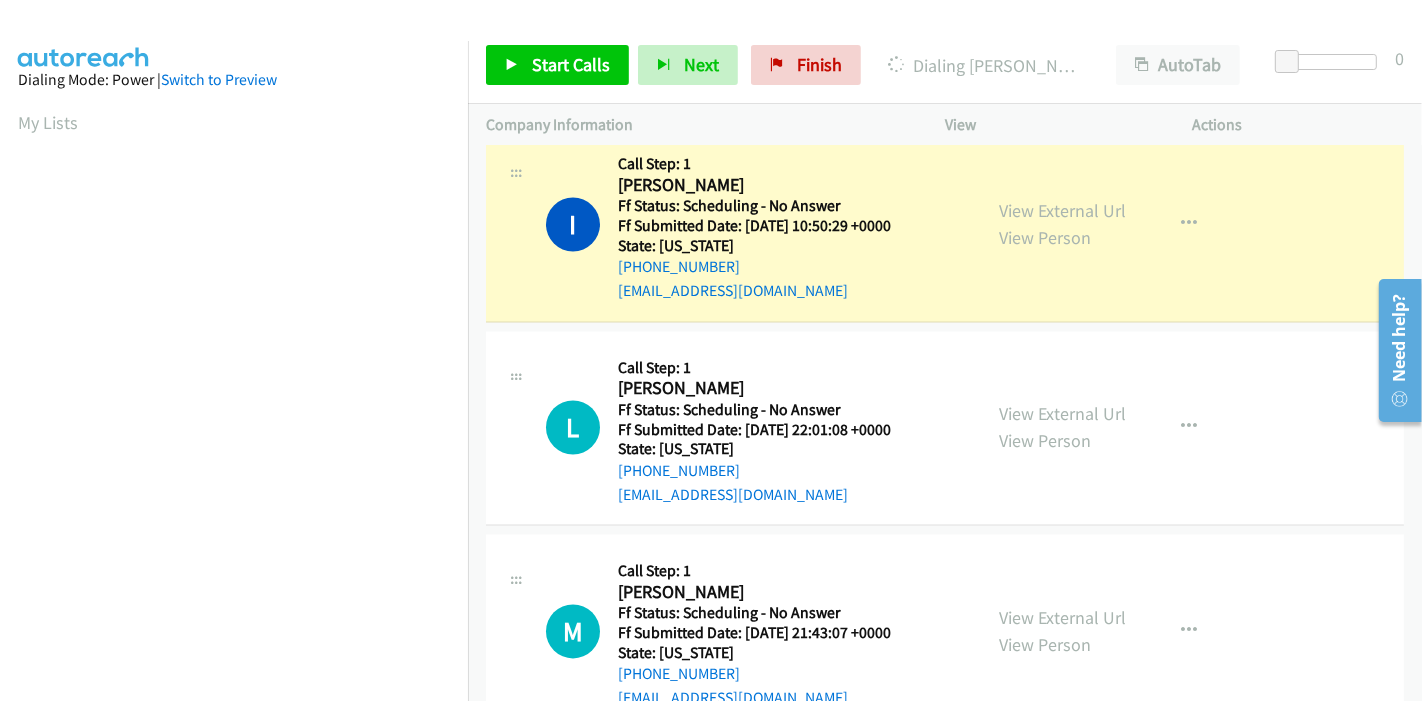 scroll, scrollTop: 422, scrollLeft: 0, axis: vertical 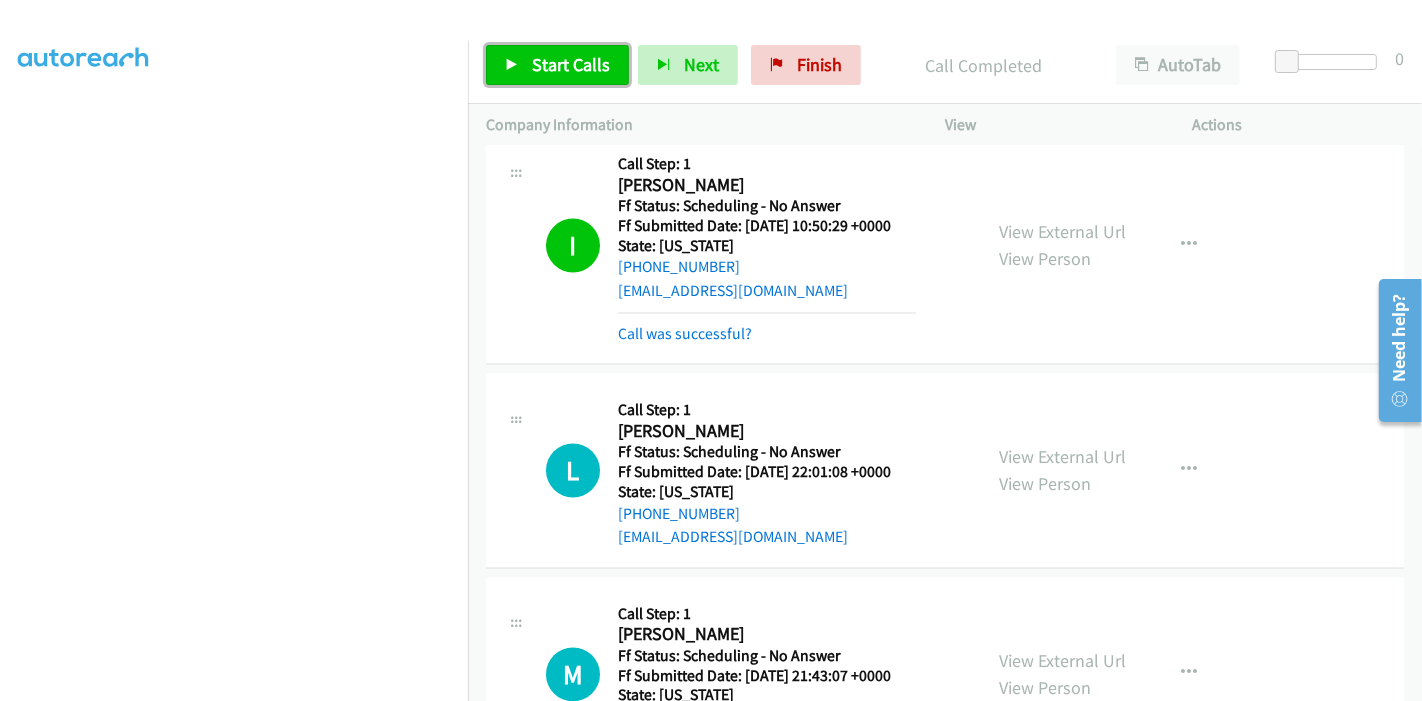 click on "Start Calls" at bounding box center [571, 64] 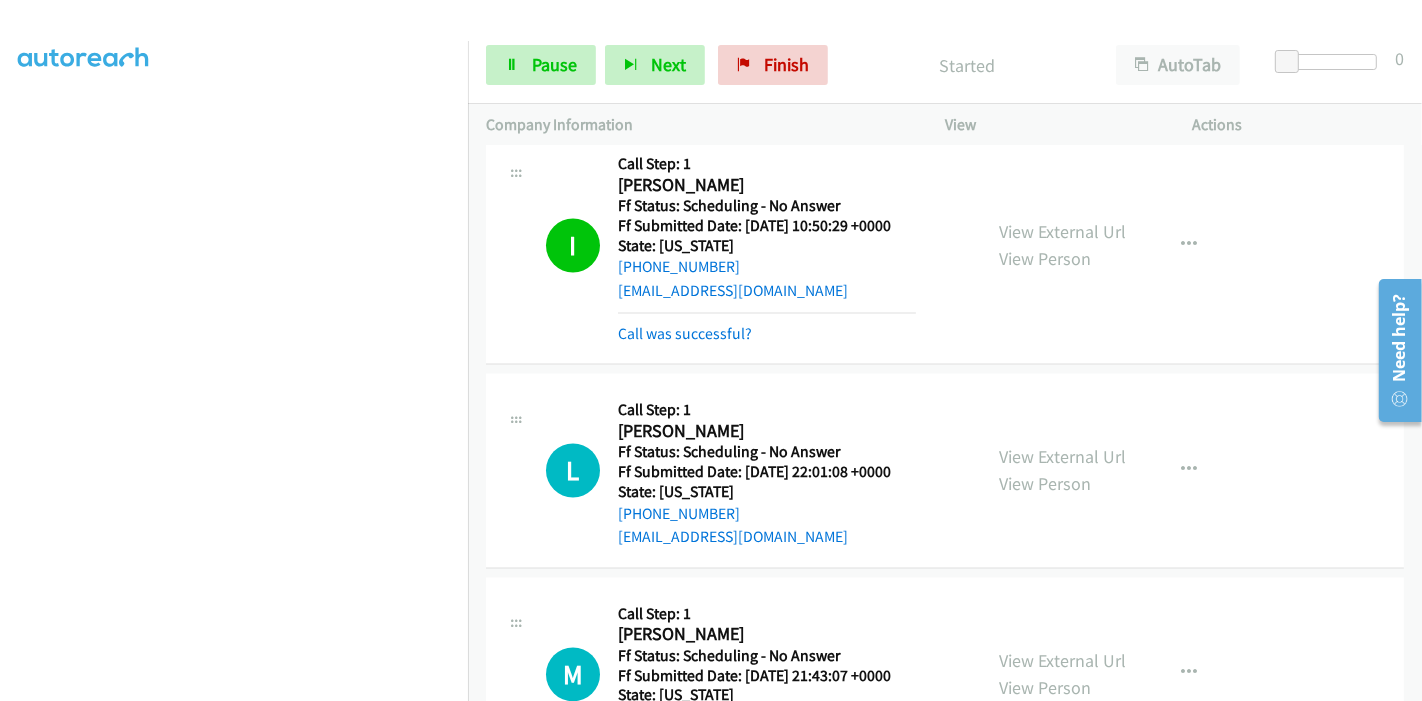 scroll, scrollTop: 311, scrollLeft: 0, axis: vertical 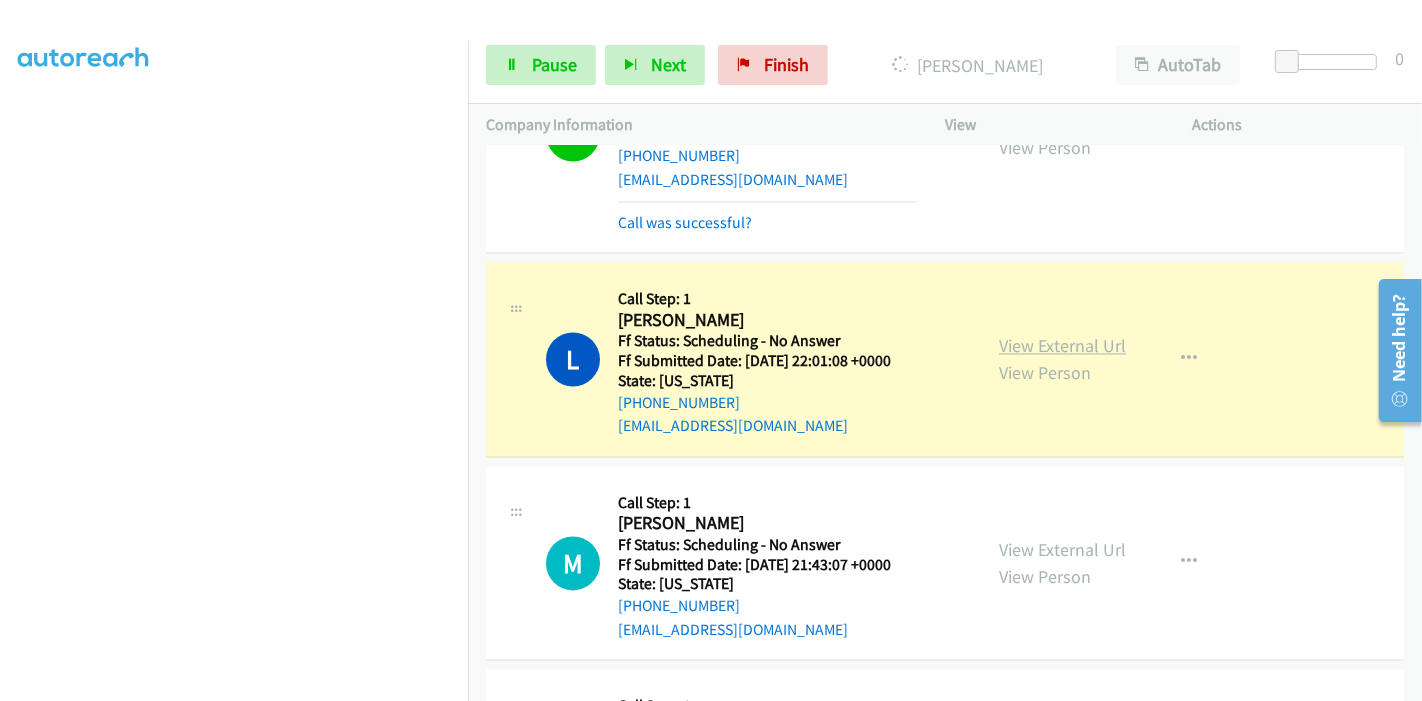 click on "View External Url" at bounding box center (1062, 346) 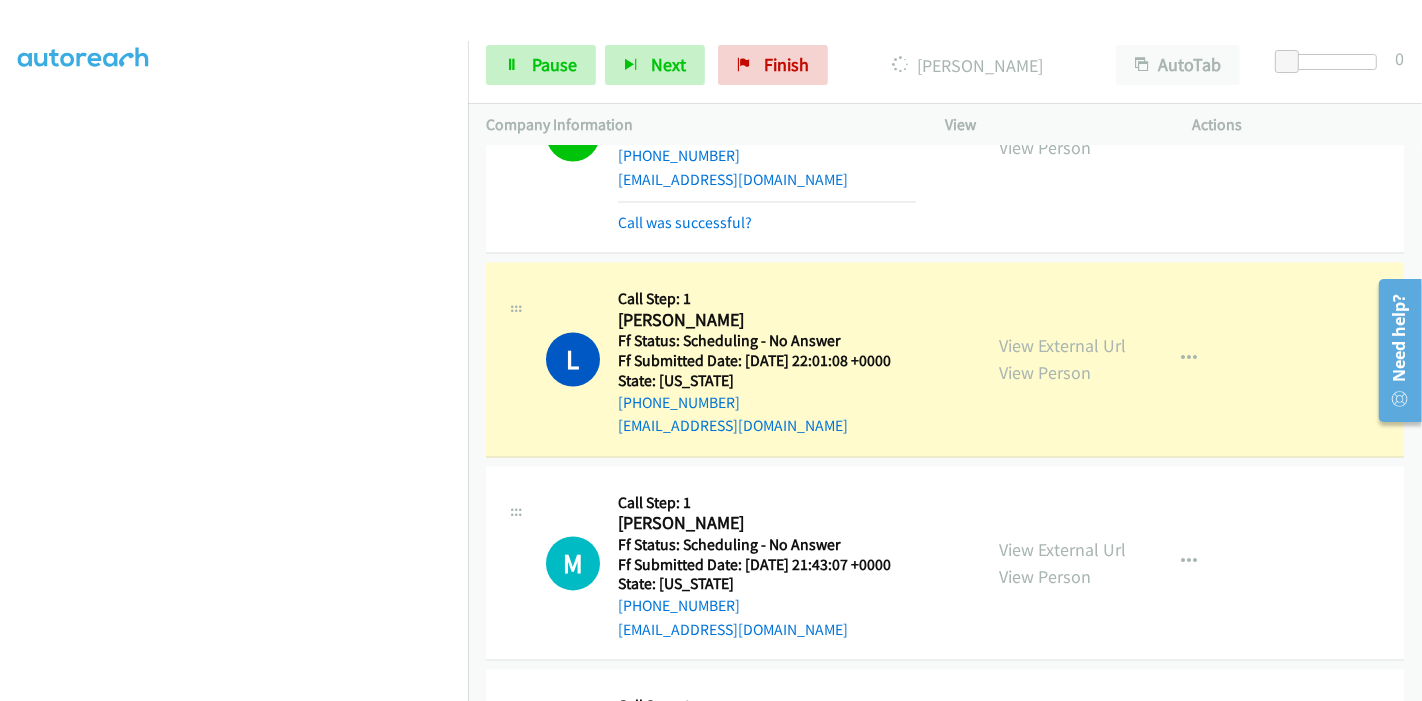 scroll, scrollTop: 422, scrollLeft: 0, axis: vertical 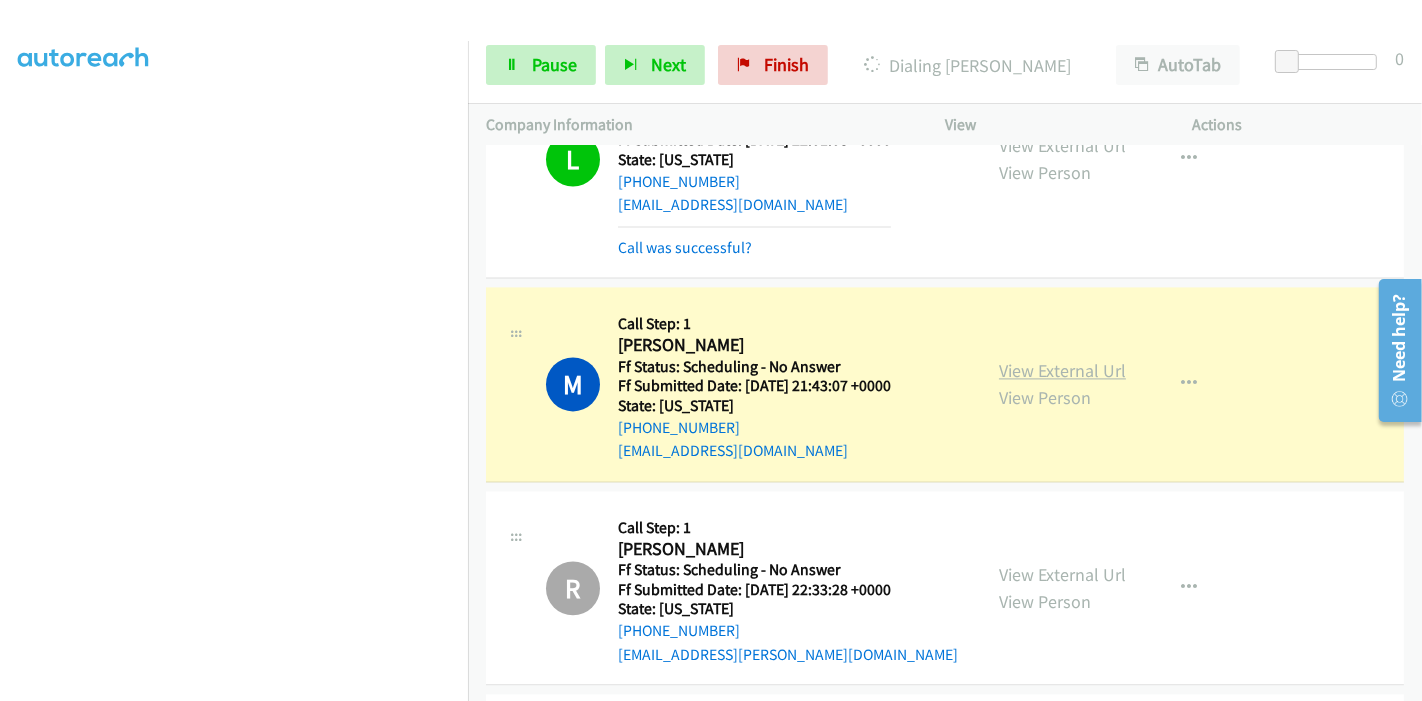 click on "View External Url" at bounding box center [1062, 370] 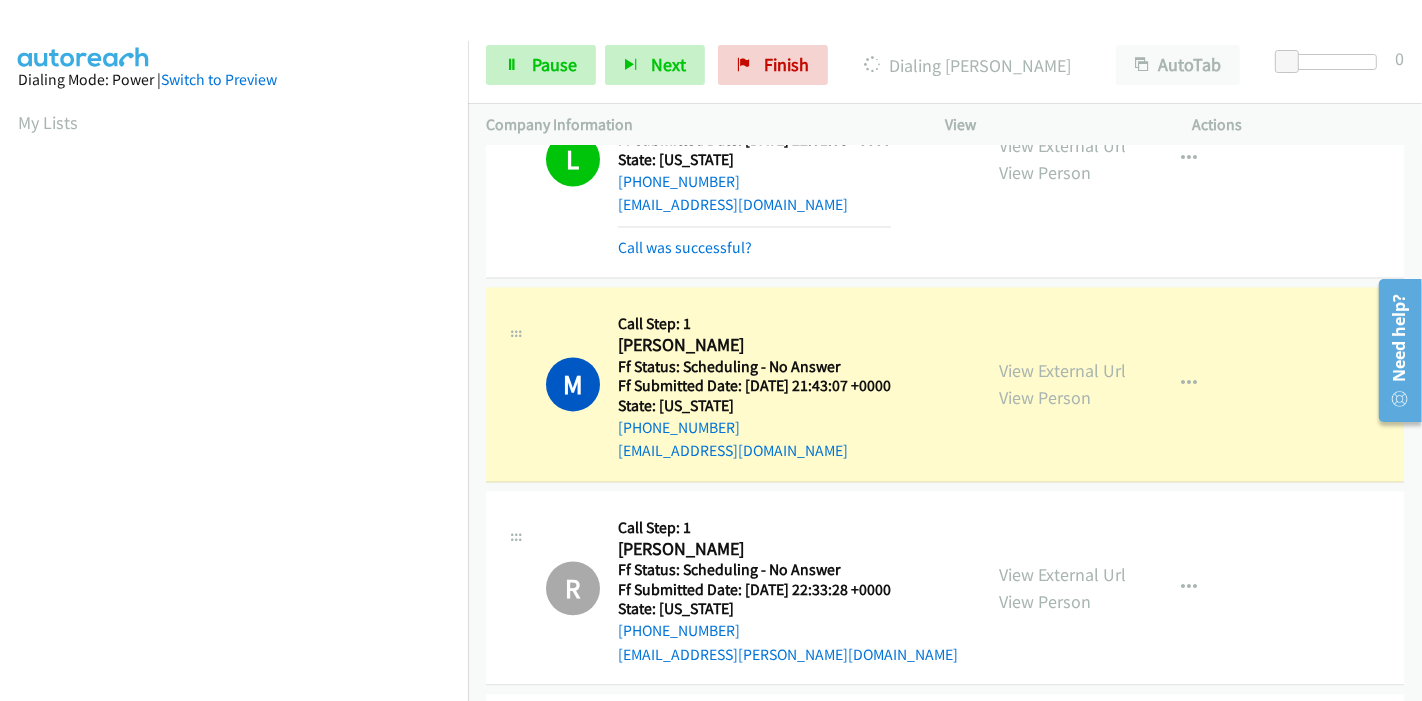 scroll, scrollTop: 422, scrollLeft: 0, axis: vertical 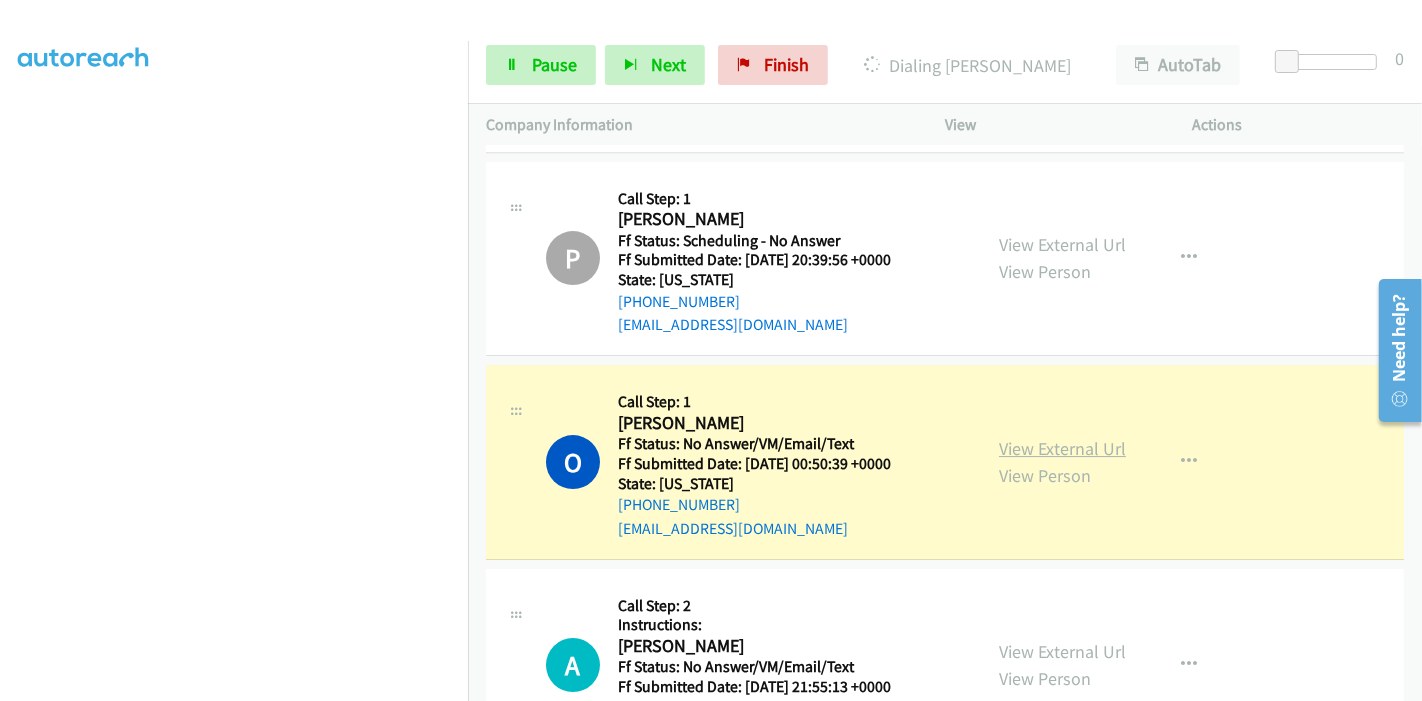 click on "View External Url" at bounding box center [1062, 448] 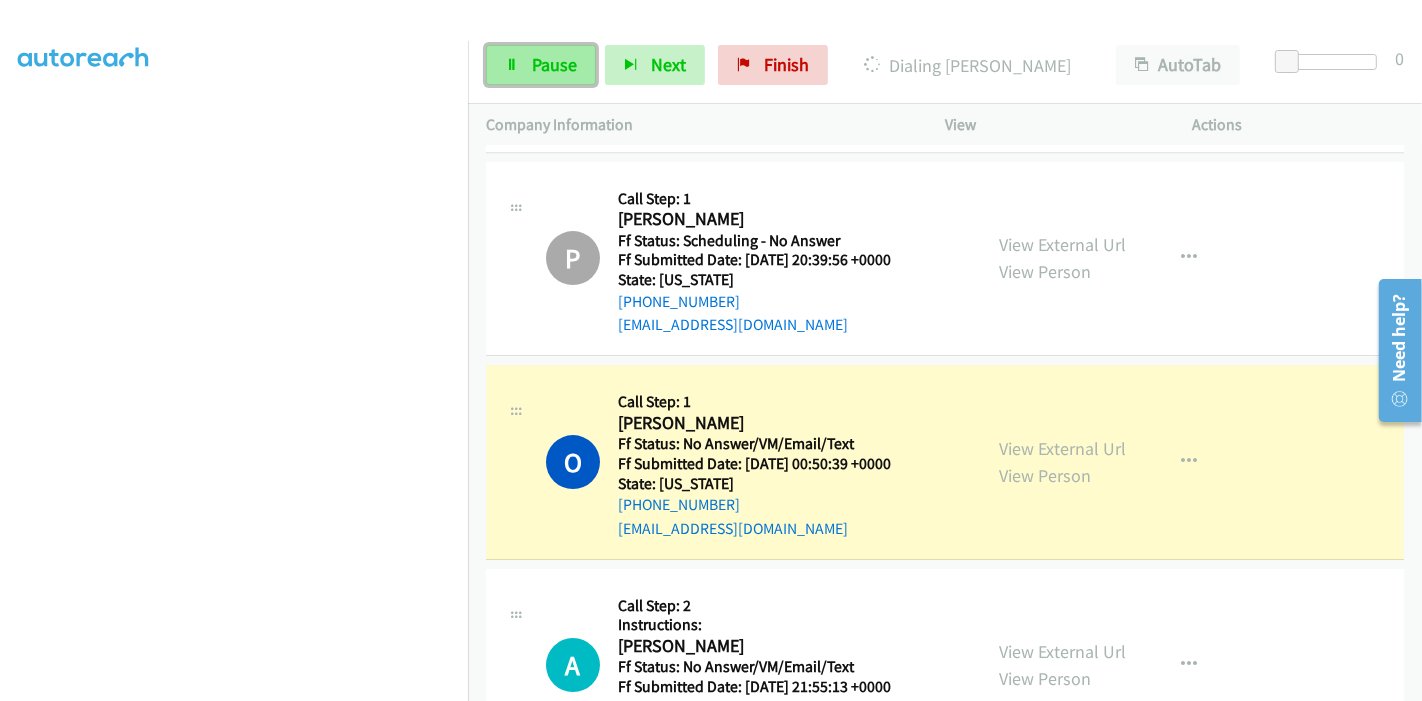 click on "Pause" at bounding box center (541, 65) 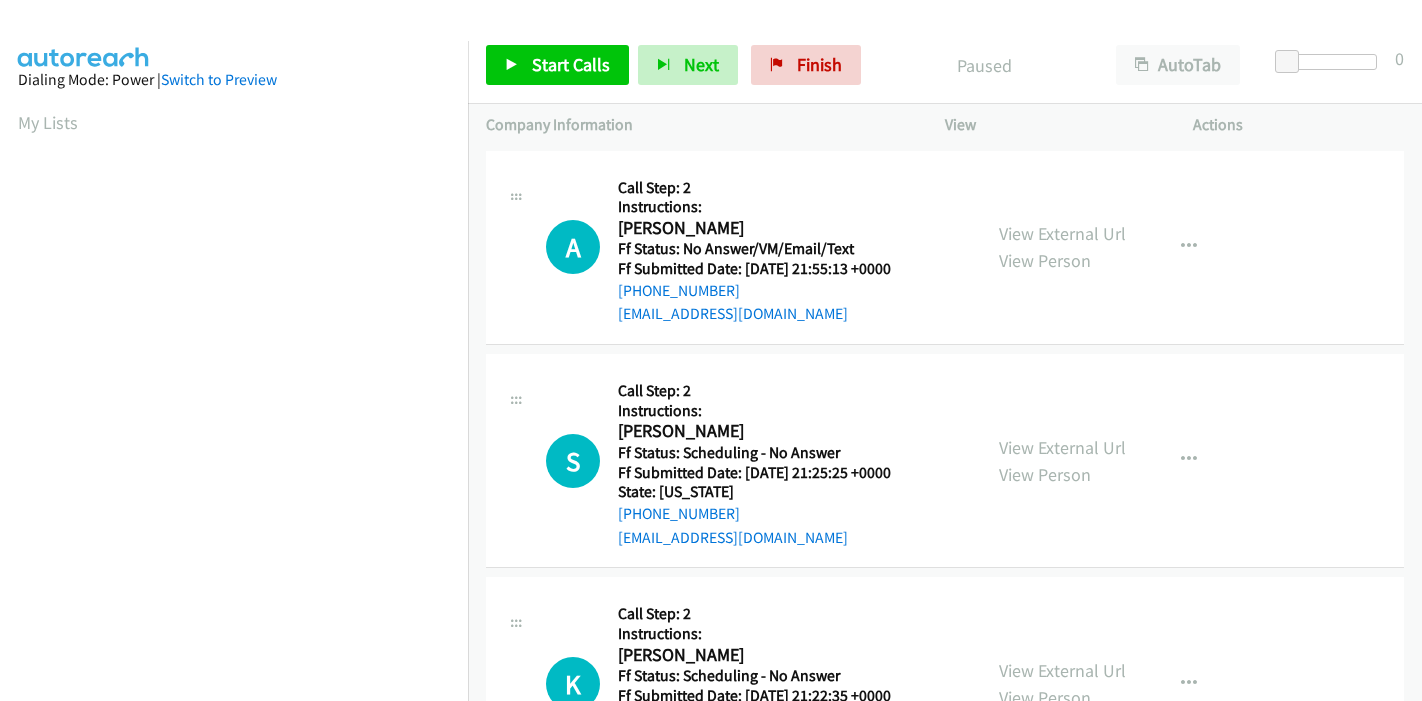 scroll, scrollTop: 0, scrollLeft: 0, axis: both 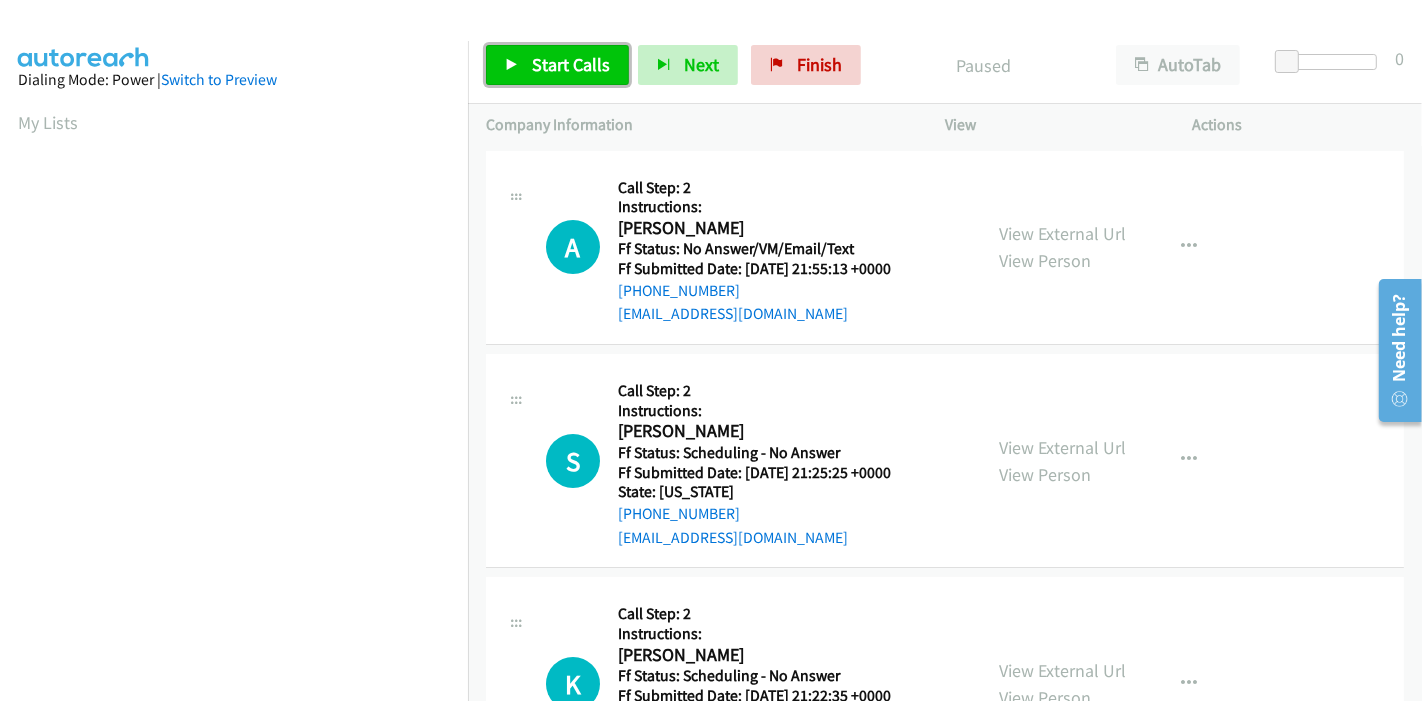 click on "Start Calls" at bounding box center (571, 64) 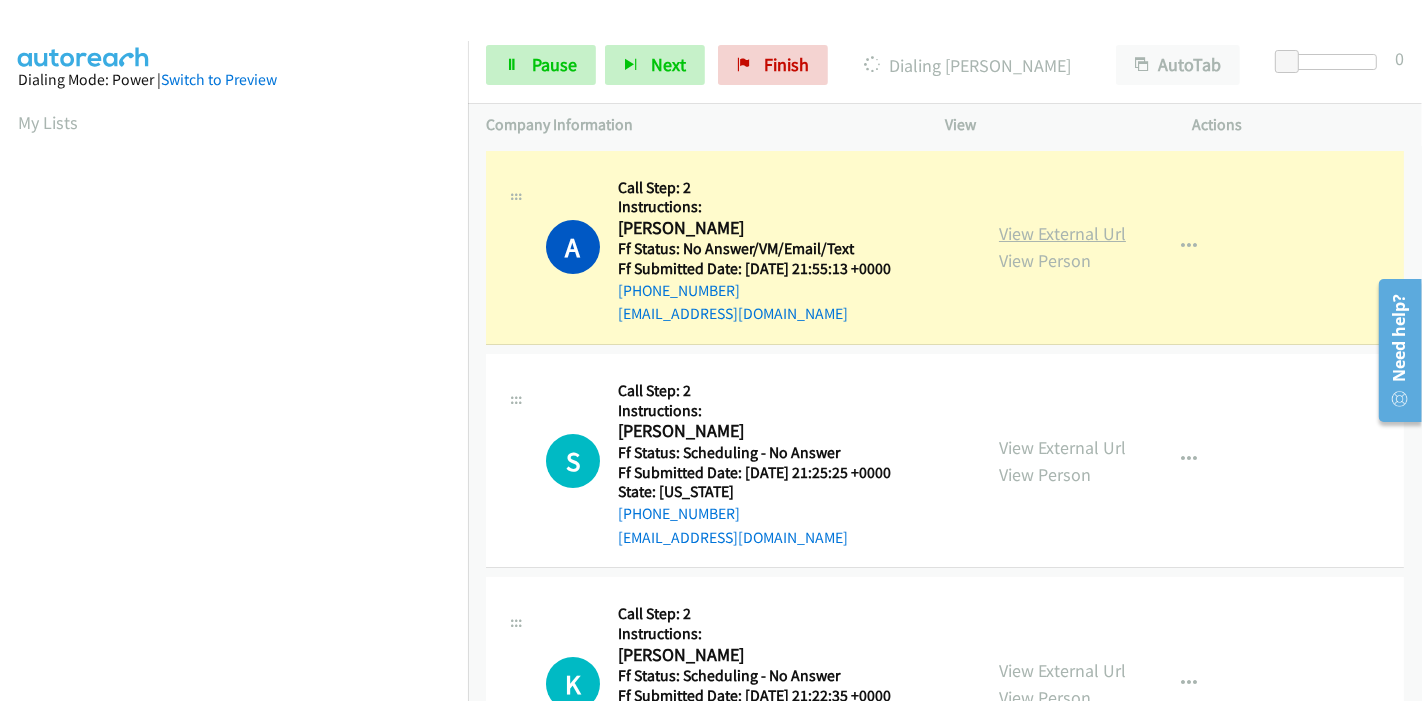 click on "View External Url" at bounding box center [1062, 233] 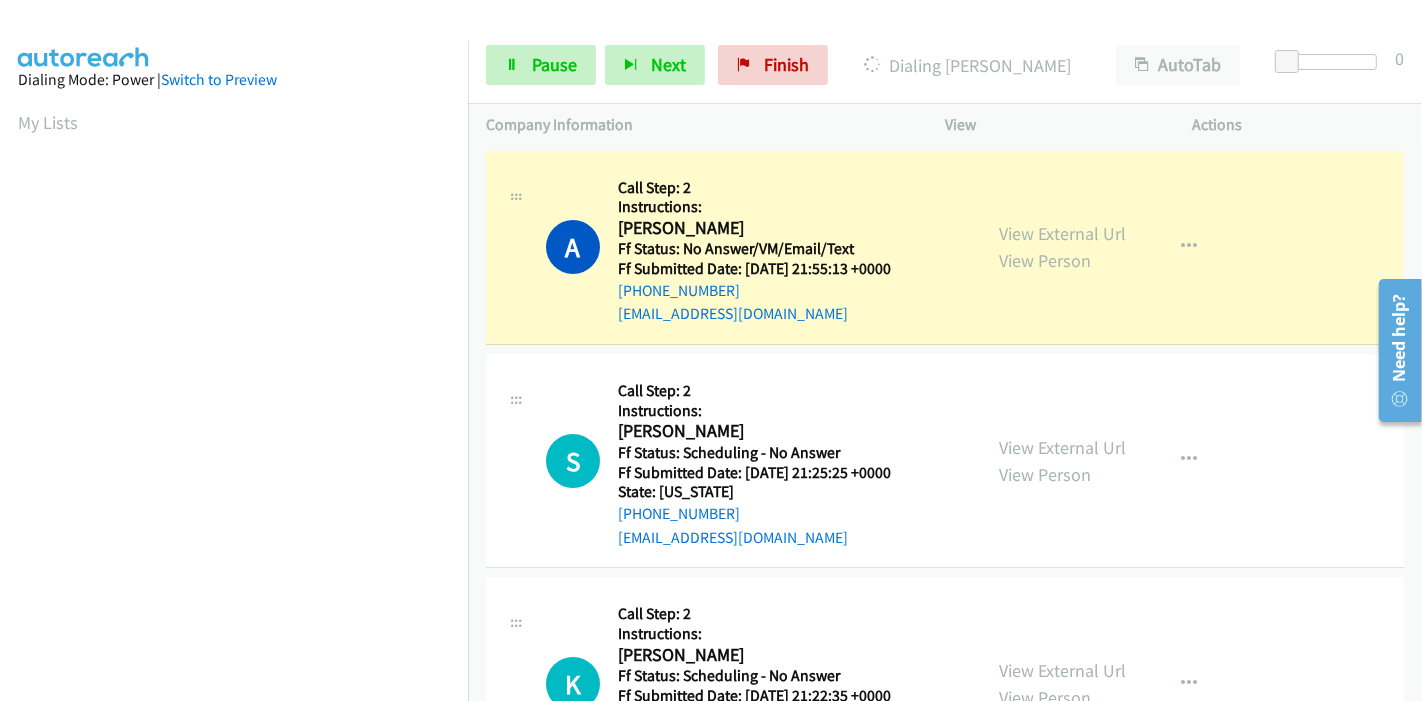 scroll, scrollTop: 422, scrollLeft: 0, axis: vertical 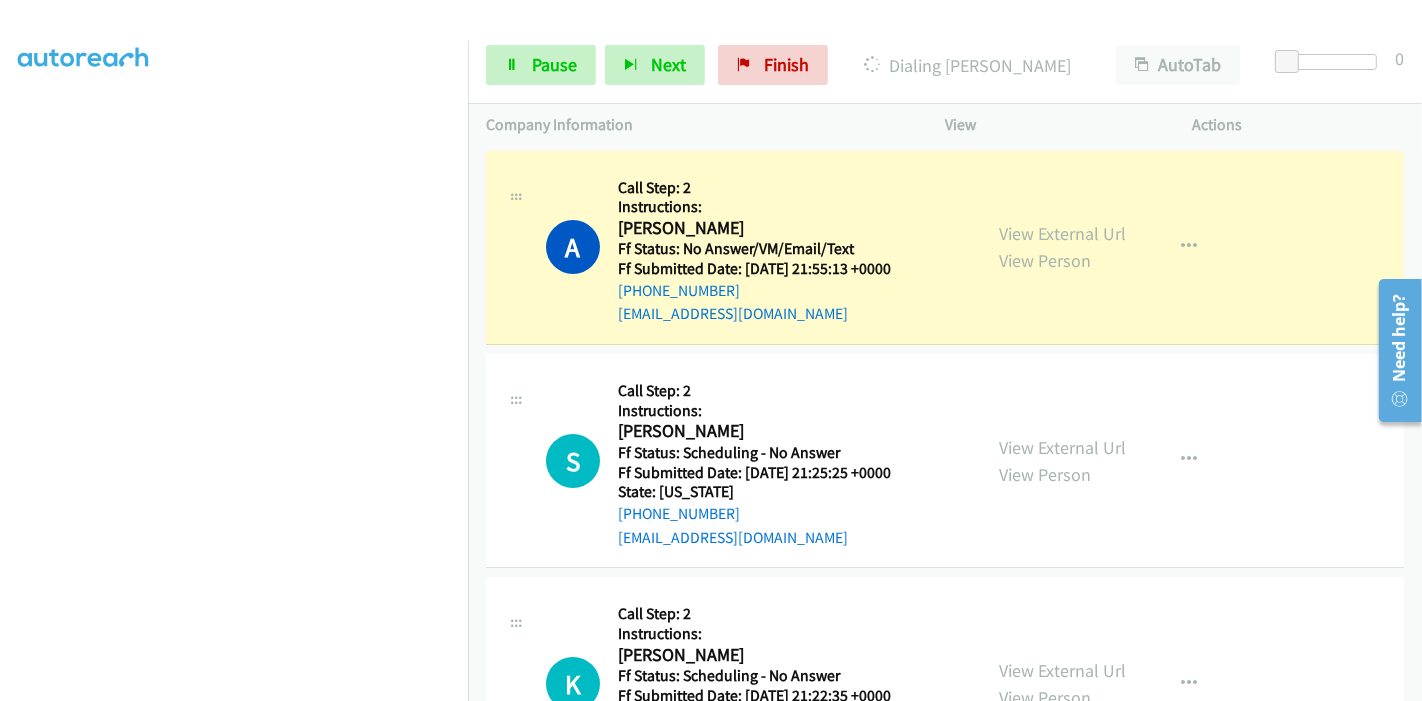 click on "Start Calls
Pause
Next
Finish
Dialing Angela
AutoTab
AutoTab
0" at bounding box center (945, 65) 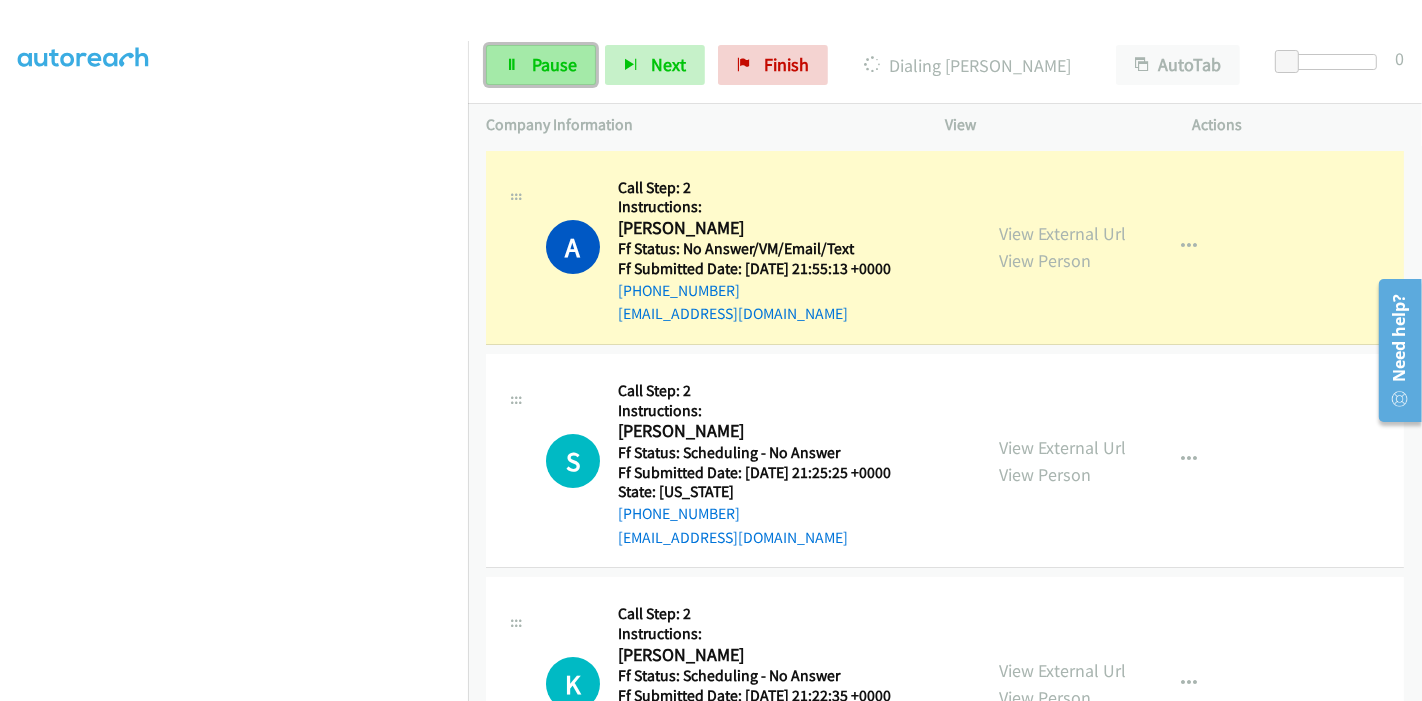 click on "Pause" at bounding box center [554, 64] 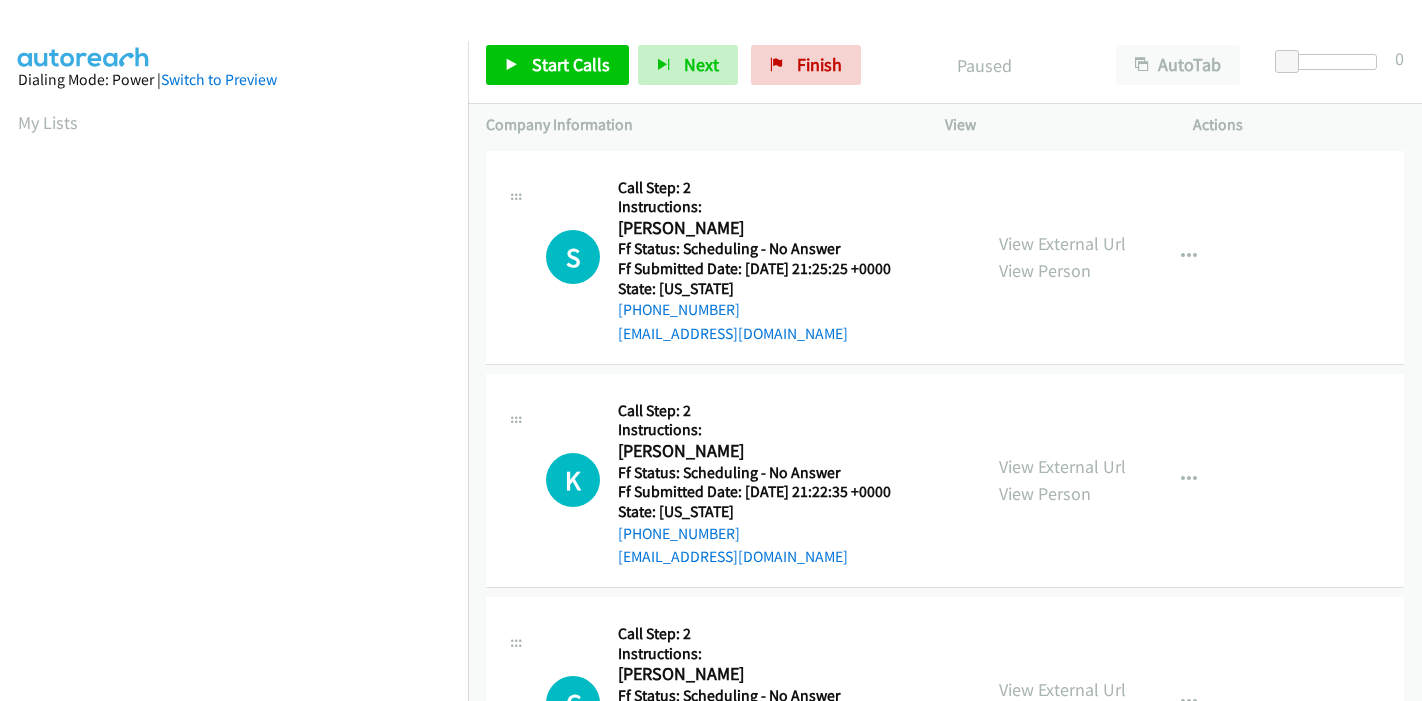 scroll, scrollTop: 0, scrollLeft: 0, axis: both 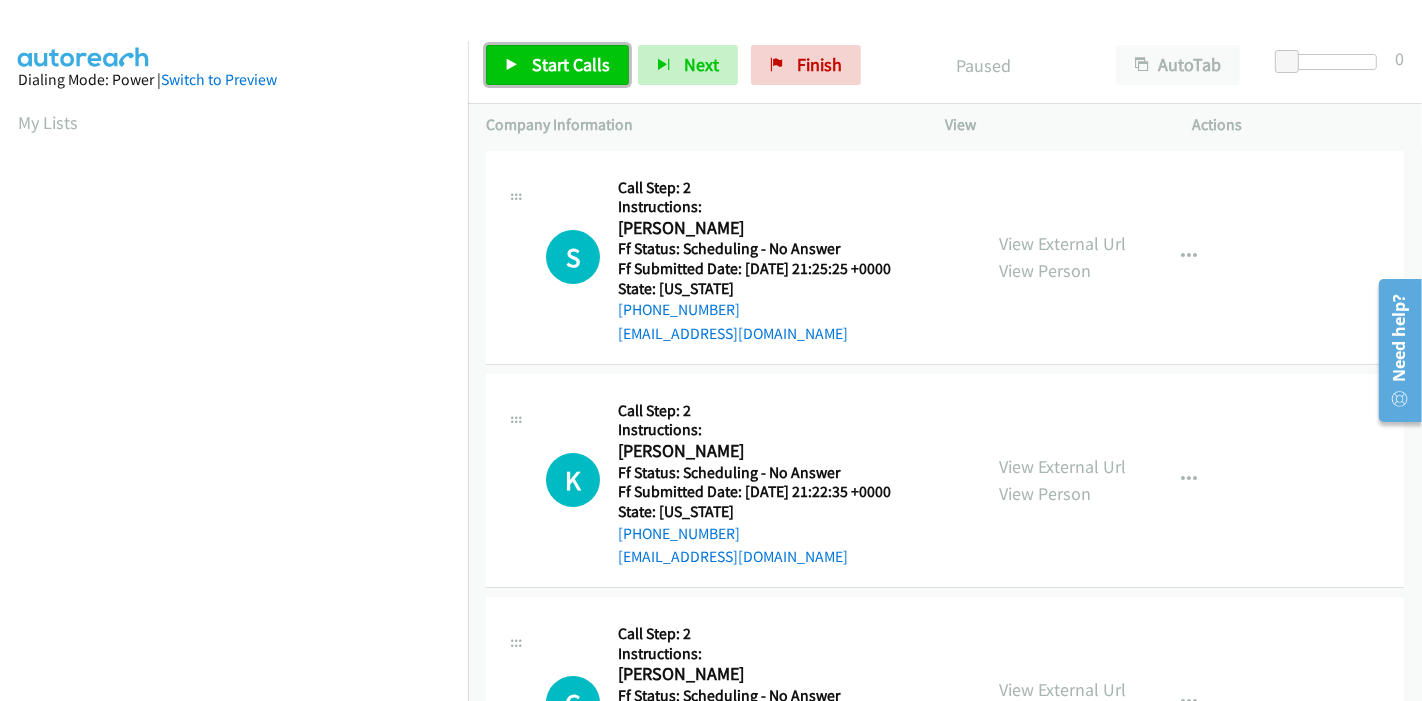 click on "Start Calls" at bounding box center (571, 64) 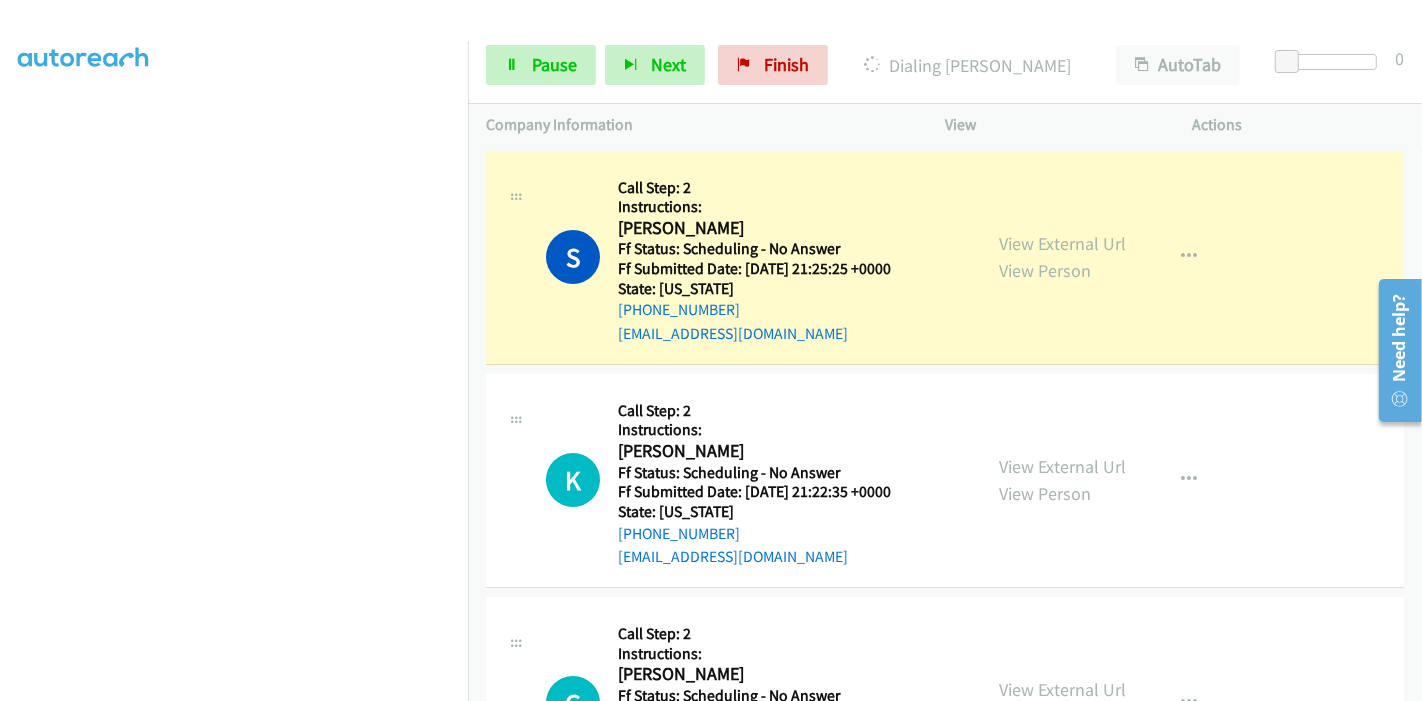 scroll, scrollTop: 0, scrollLeft: 0, axis: both 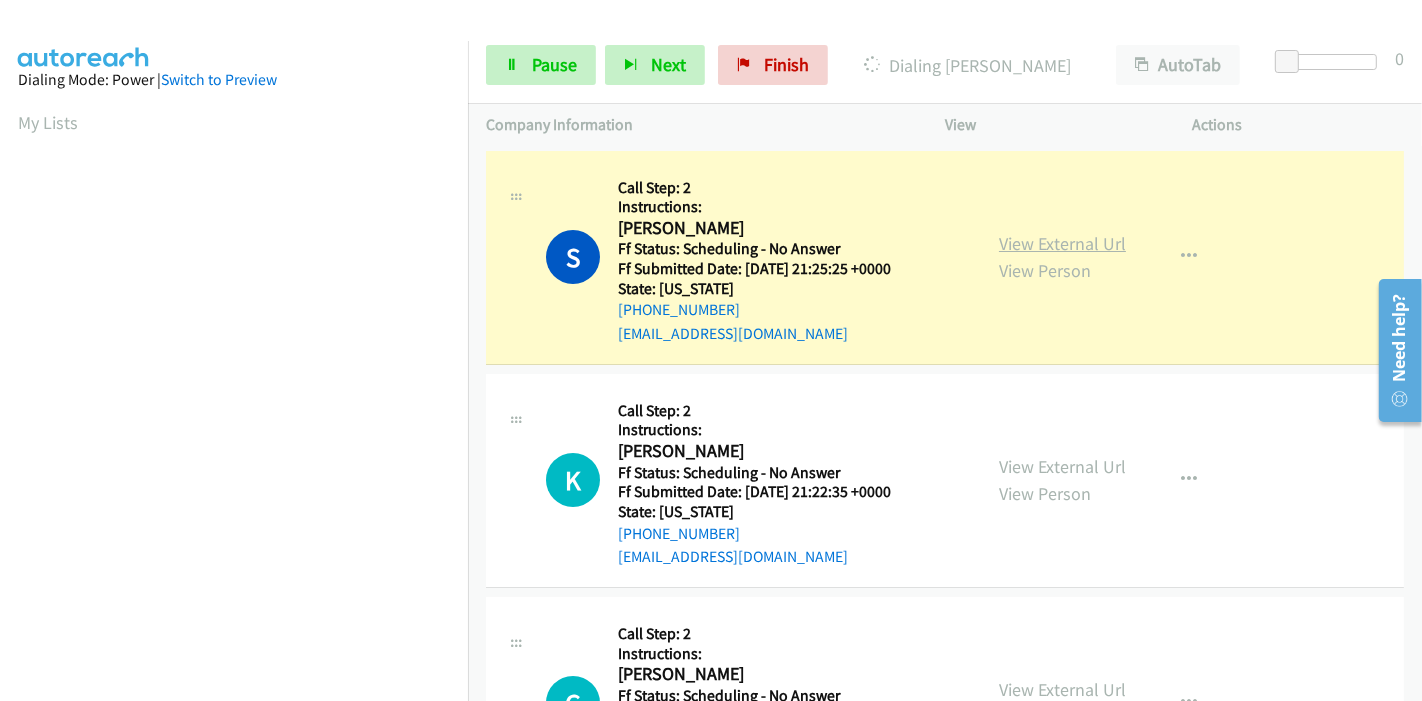 click on "View External Url" at bounding box center (1062, 243) 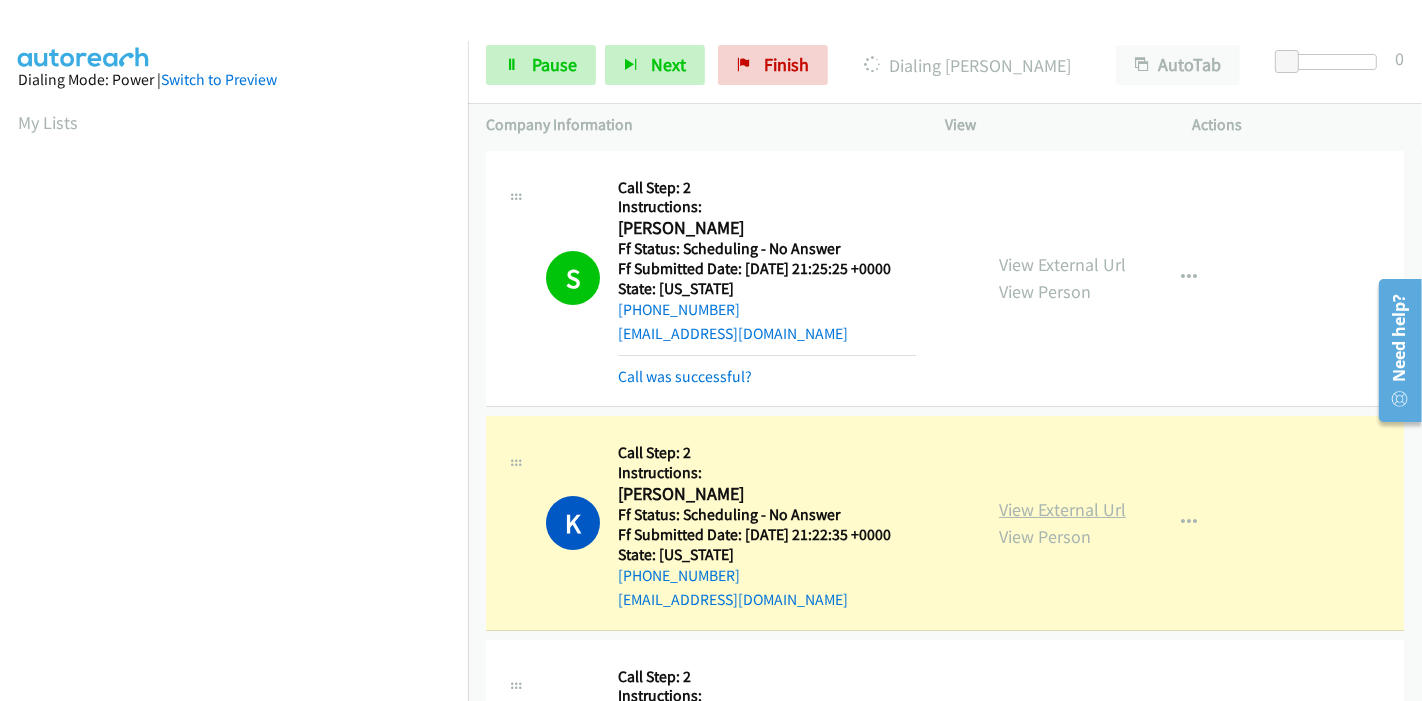 click on "View External Url" at bounding box center [1062, 509] 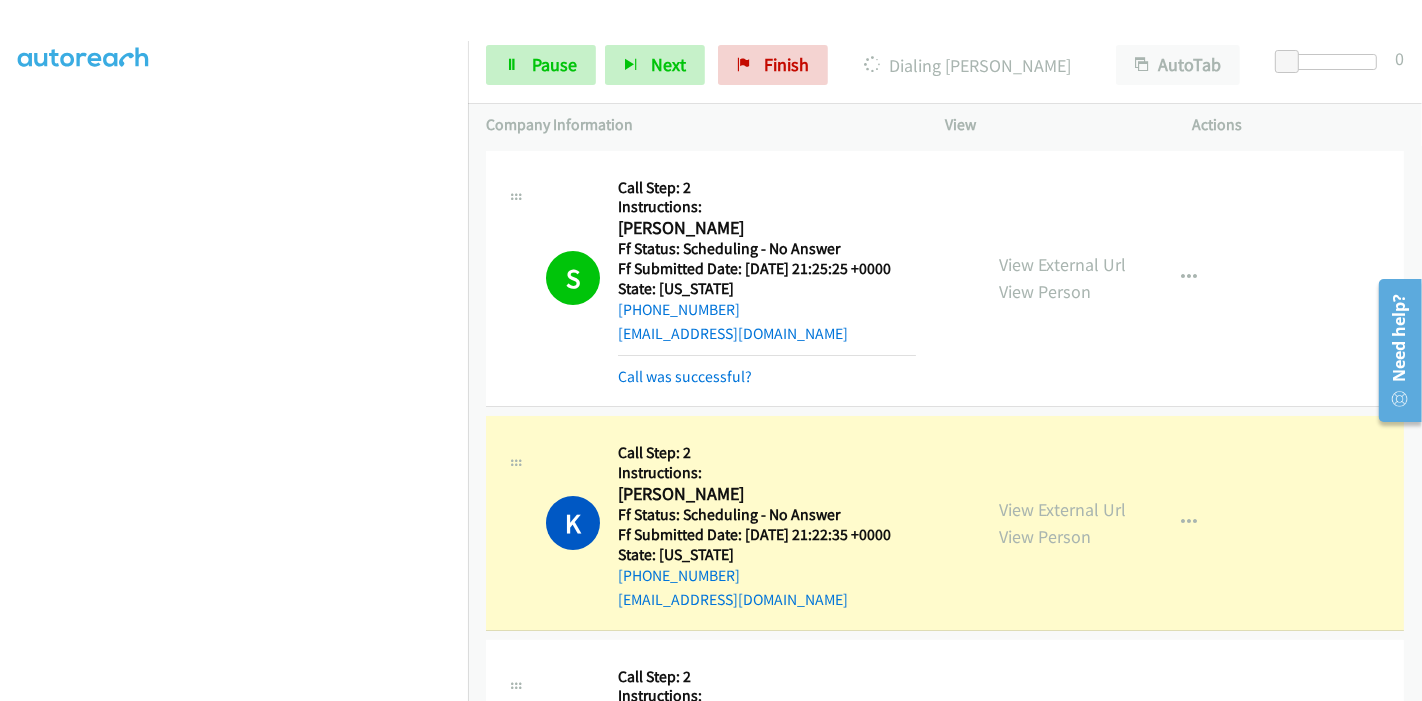scroll, scrollTop: 0, scrollLeft: 0, axis: both 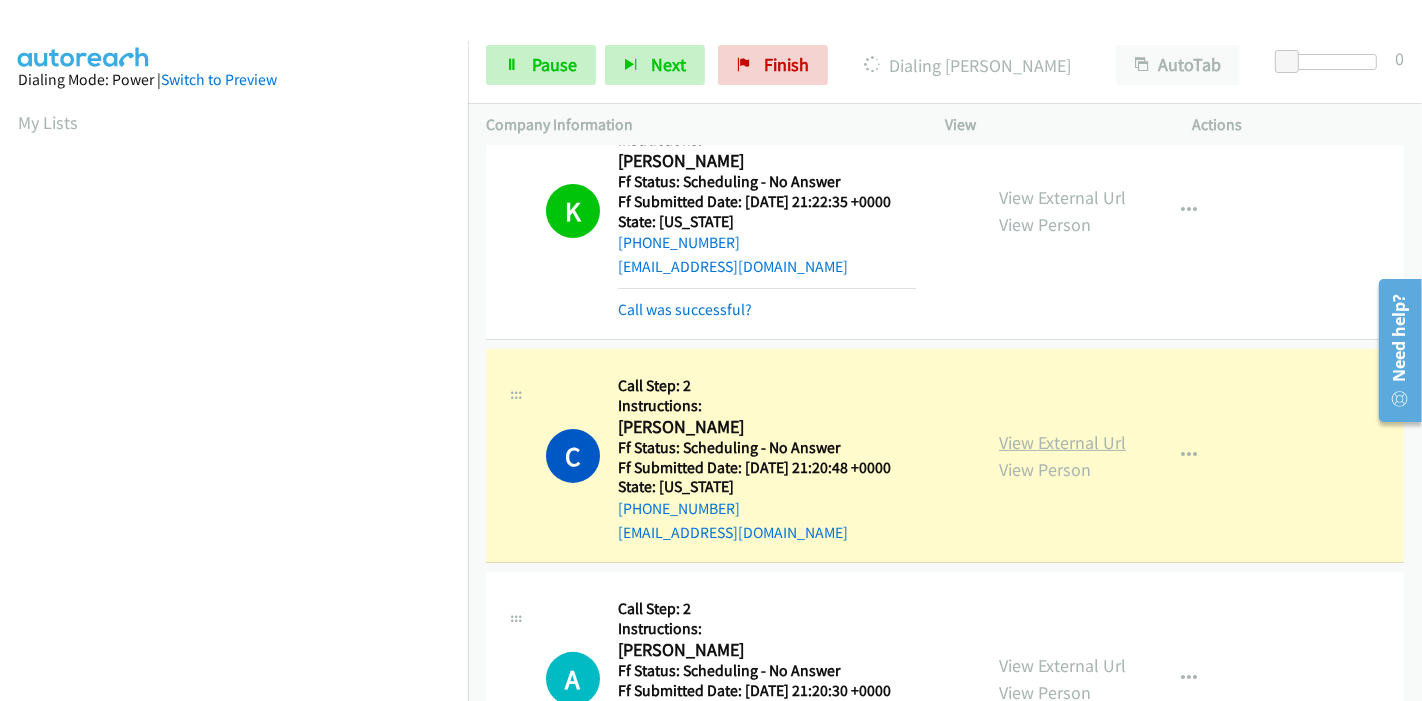 click on "View External Url" at bounding box center [1062, 442] 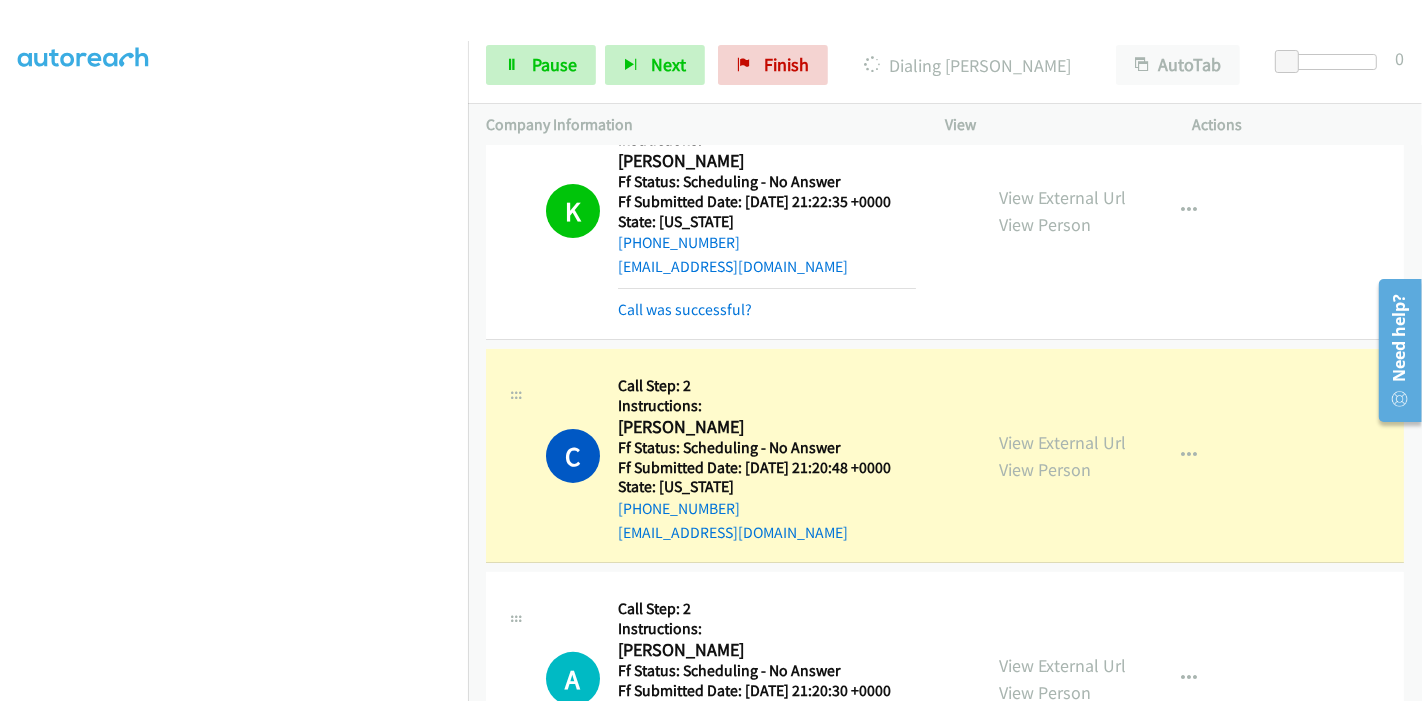 scroll, scrollTop: 0, scrollLeft: 0, axis: both 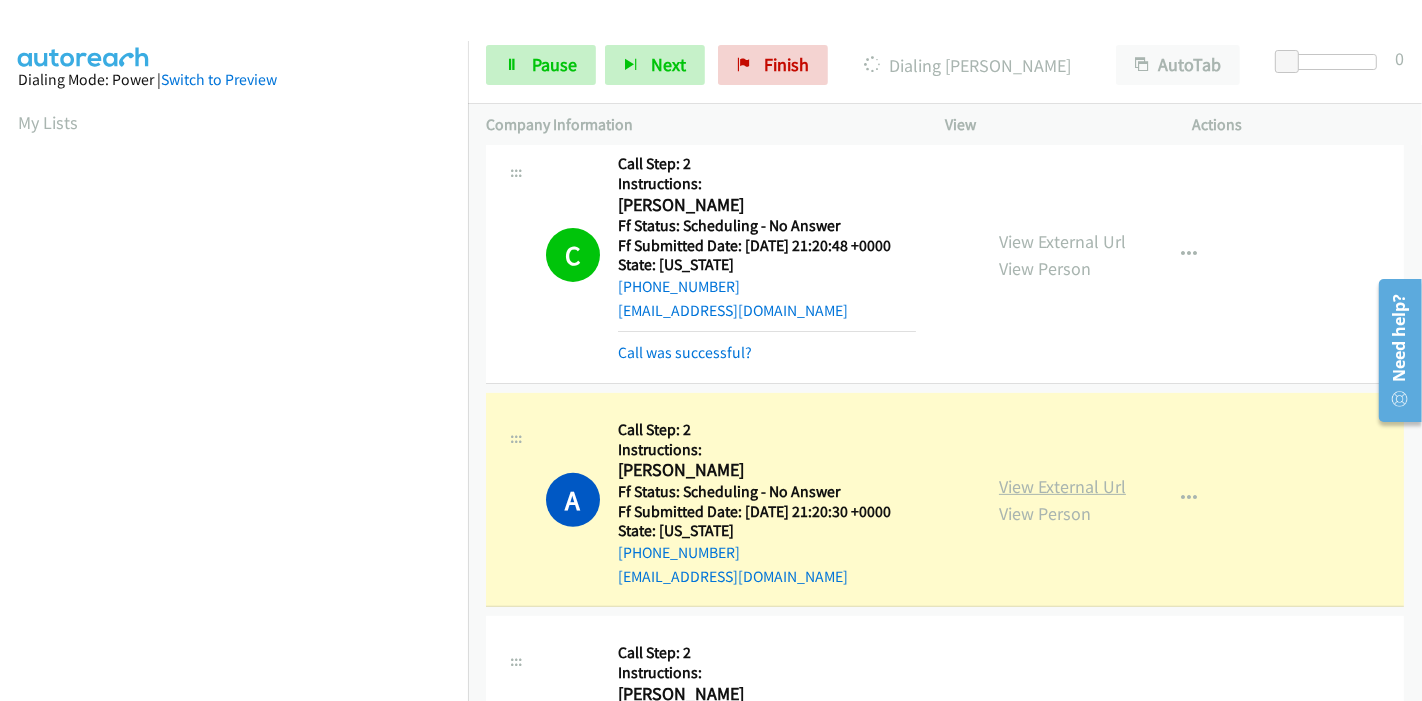 click on "View External Url" at bounding box center (1062, 486) 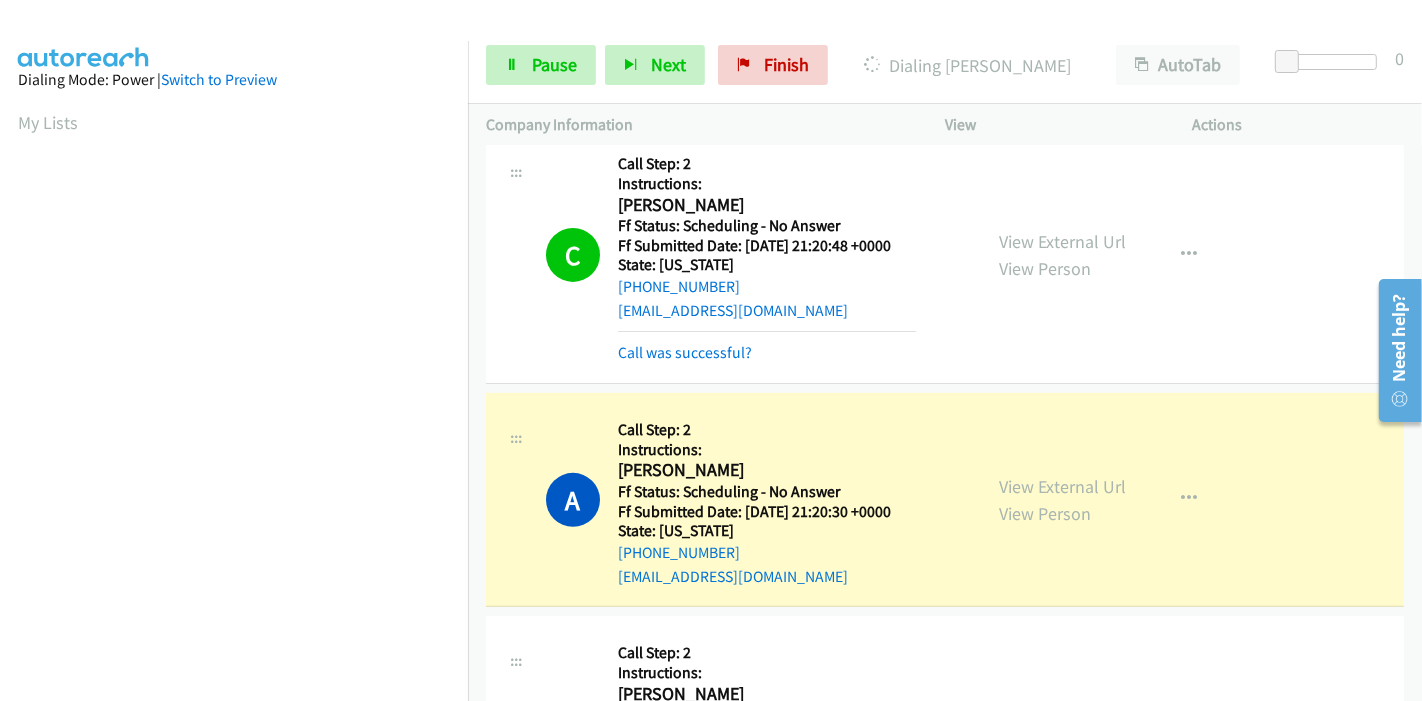 scroll, scrollTop: 422, scrollLeft: 0, axis: vertical 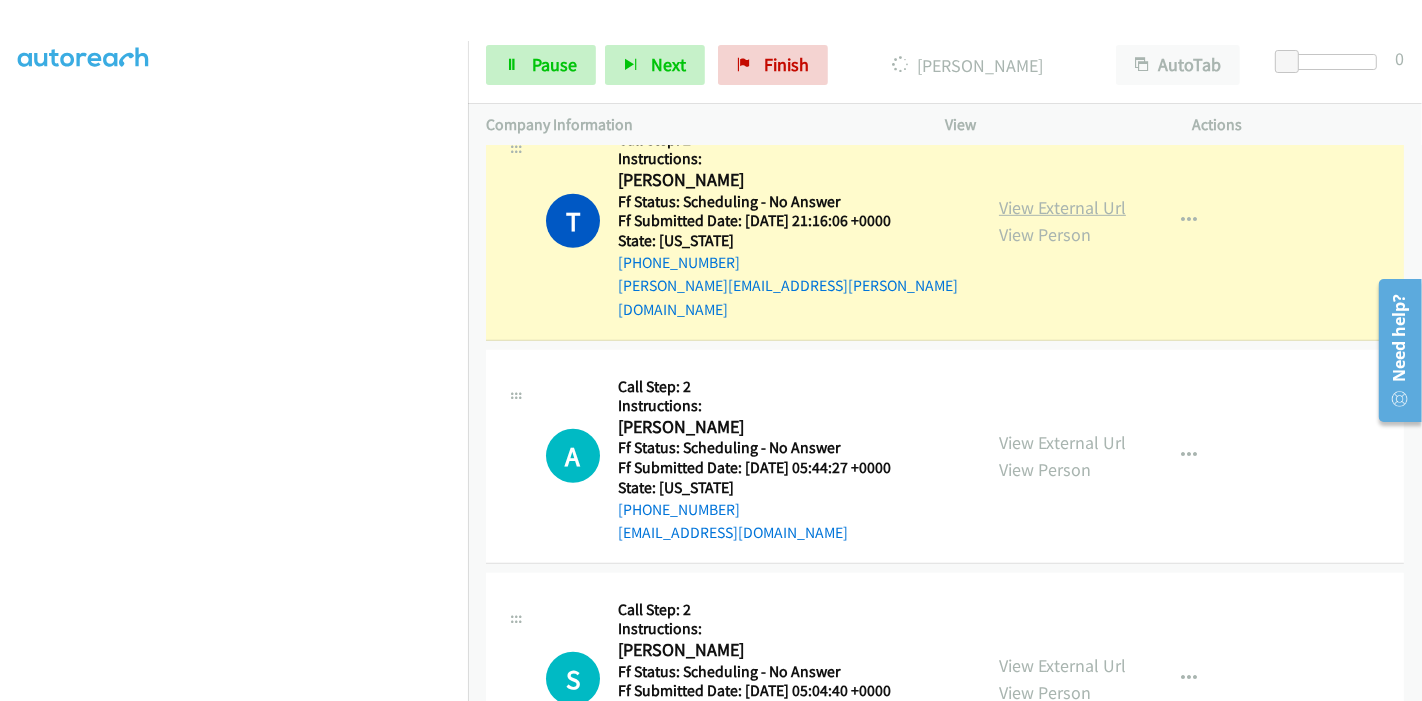 click on "View External Url" at bounding box center [1062, 207] 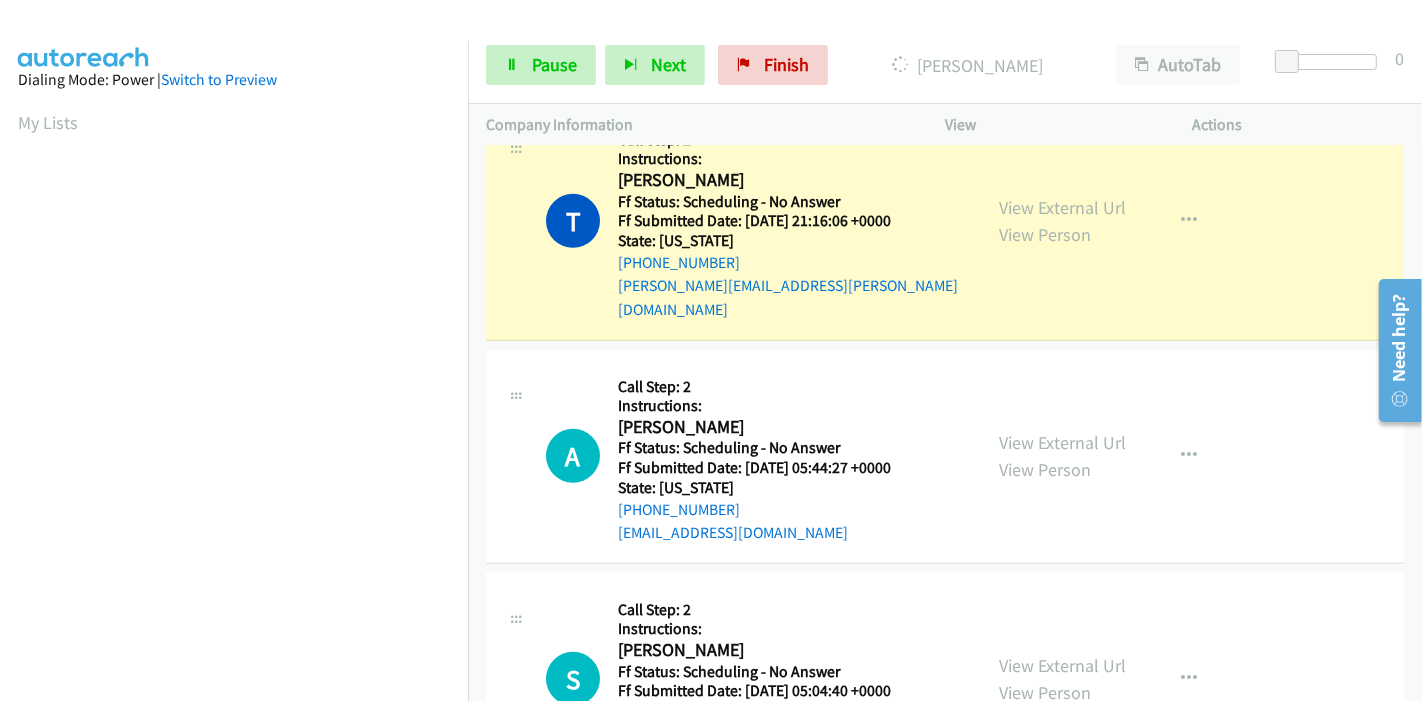 scroll, scrollTop: 422, scrollLeft: 0, axis: vertical 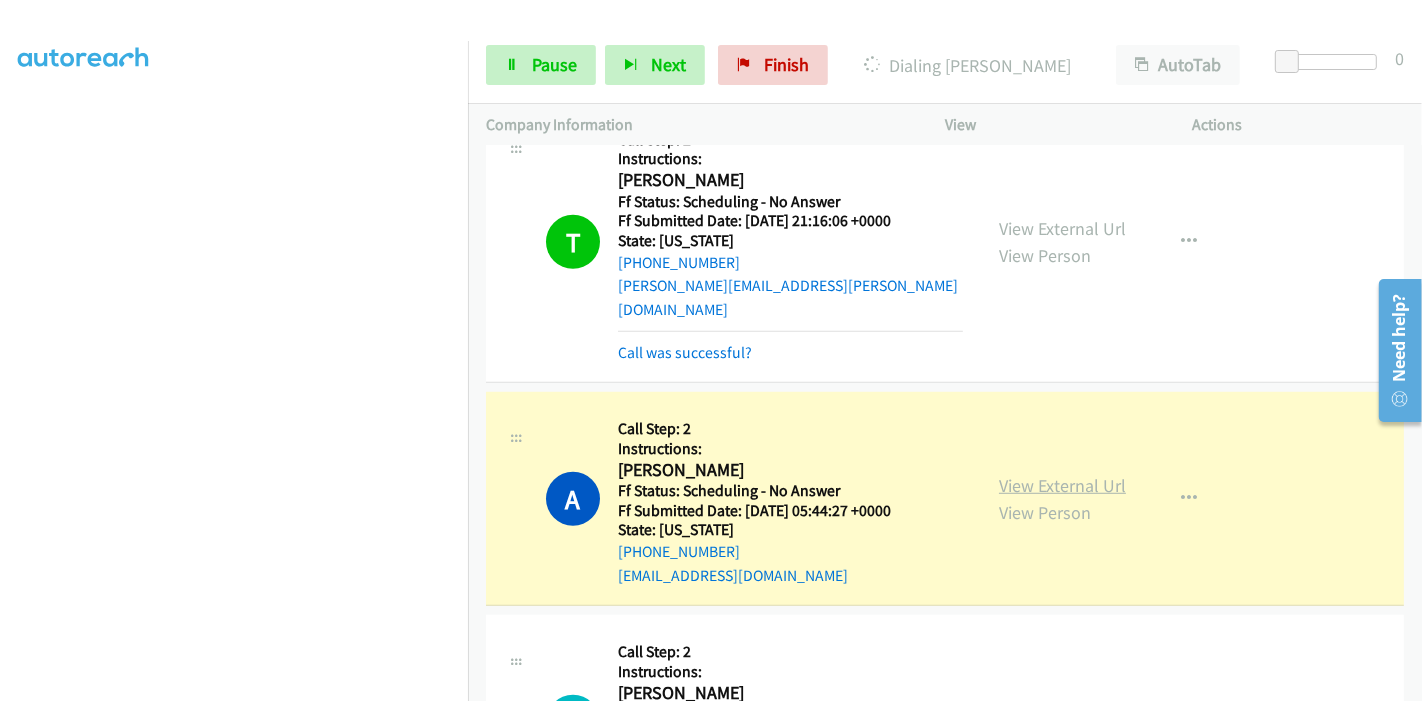 click on "View External Url" at bounding box center (1062, 485) 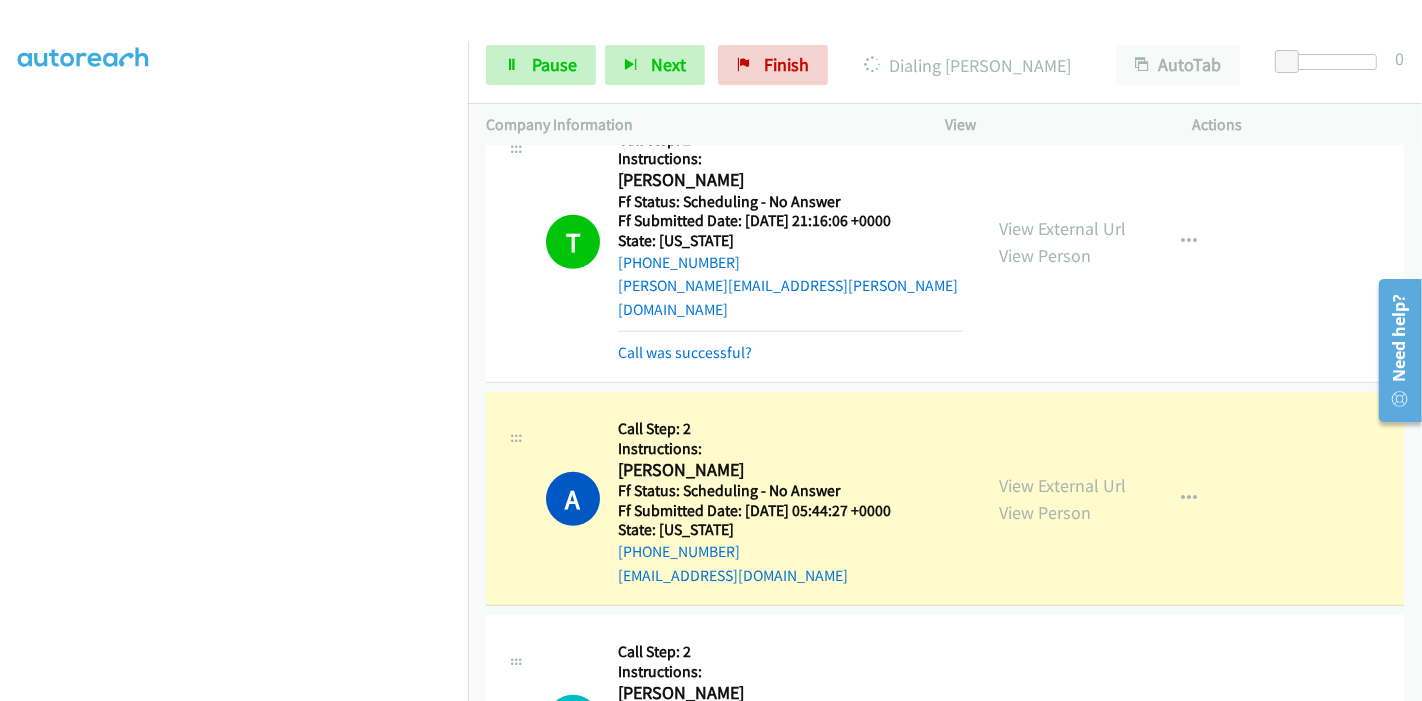 scroll, scrollTop: 0, scrollLeft: 0, axis: both 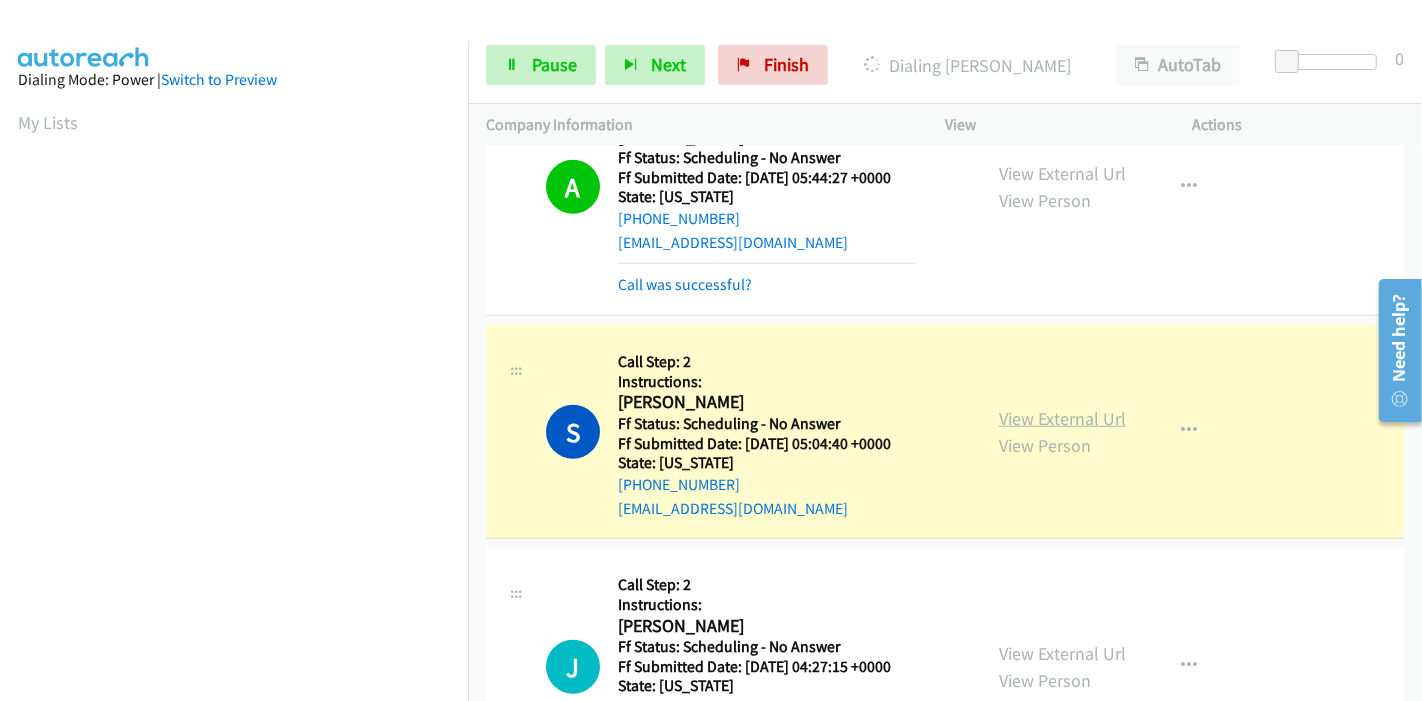 click on "View External Url" at bounding box center (1062, 418) 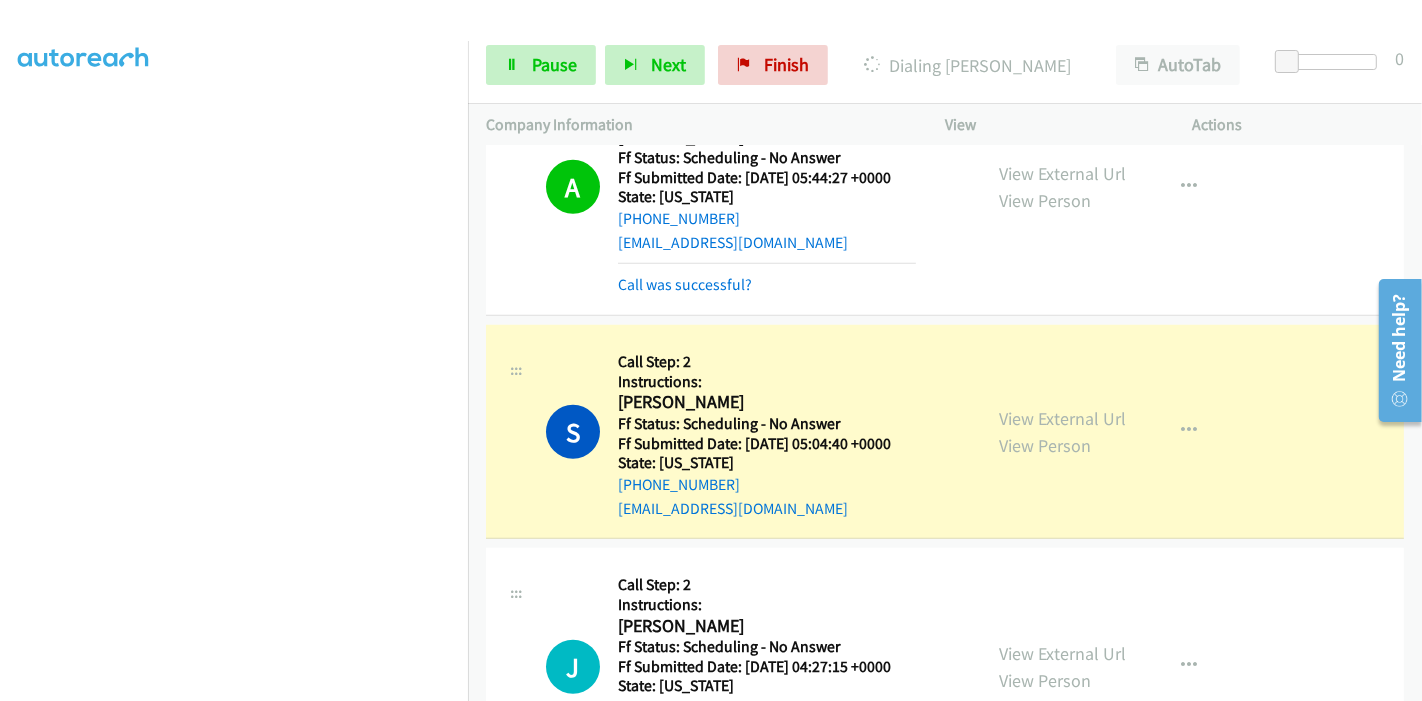 scroll, scrollTop: 0, scrollLeft: 0, axis: both 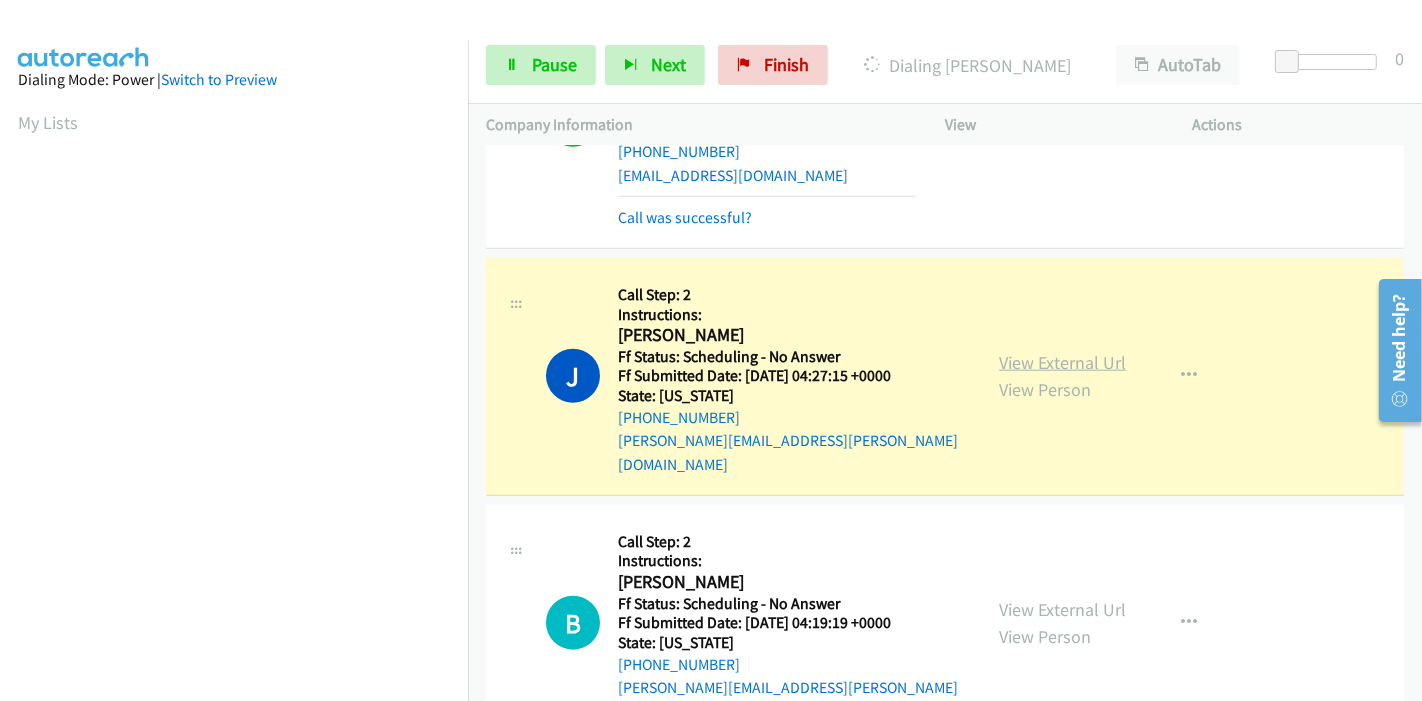 click on "View External Url" at bounding box center (1062, 362) 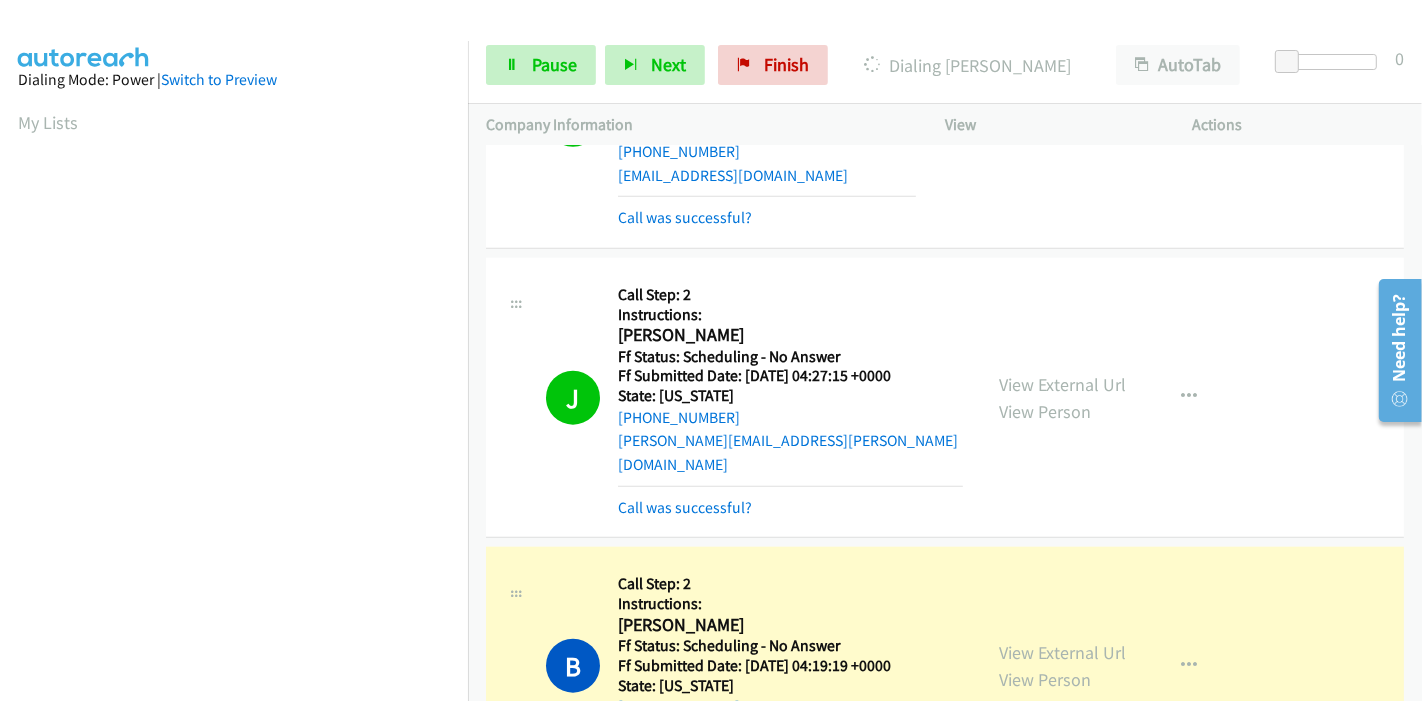 scroll, scrollTop: 422, scrollLeft: 0, axis: vertical 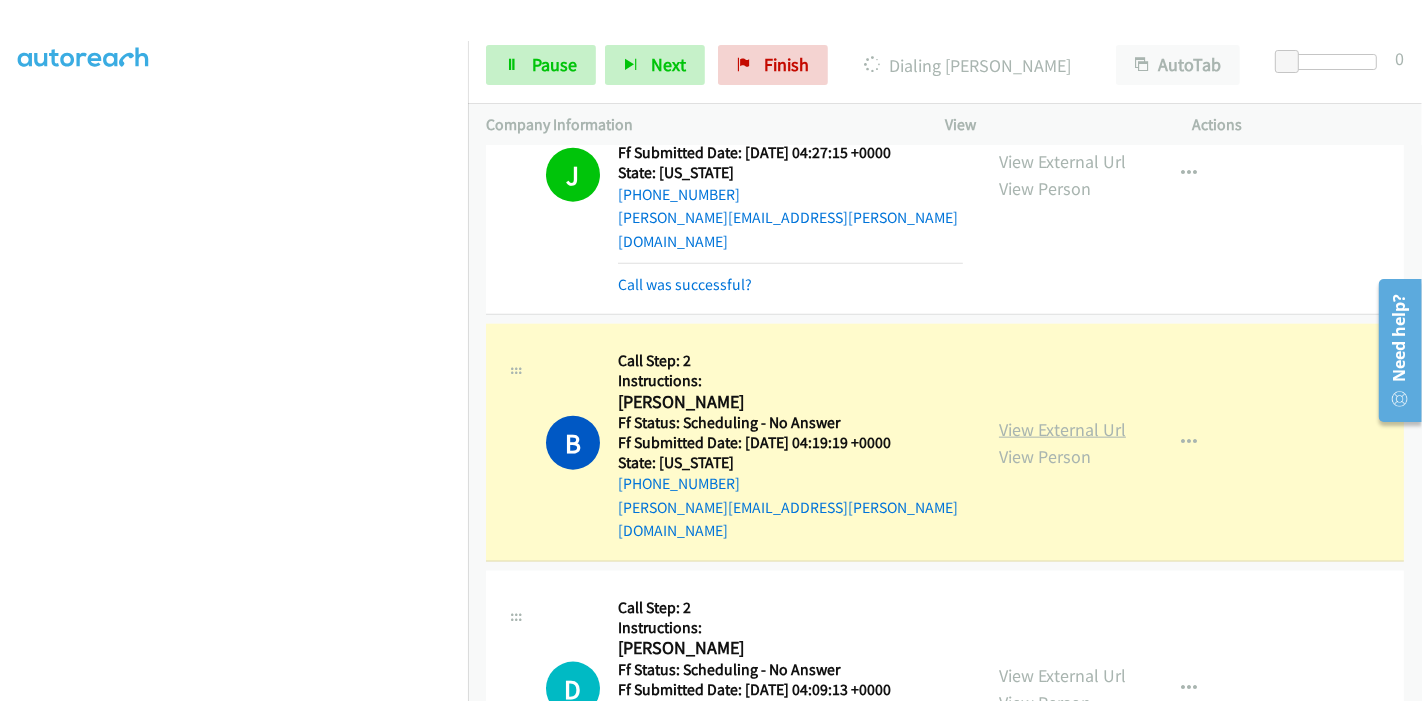 click on "View External Url" at bounding box center (1062, 429) 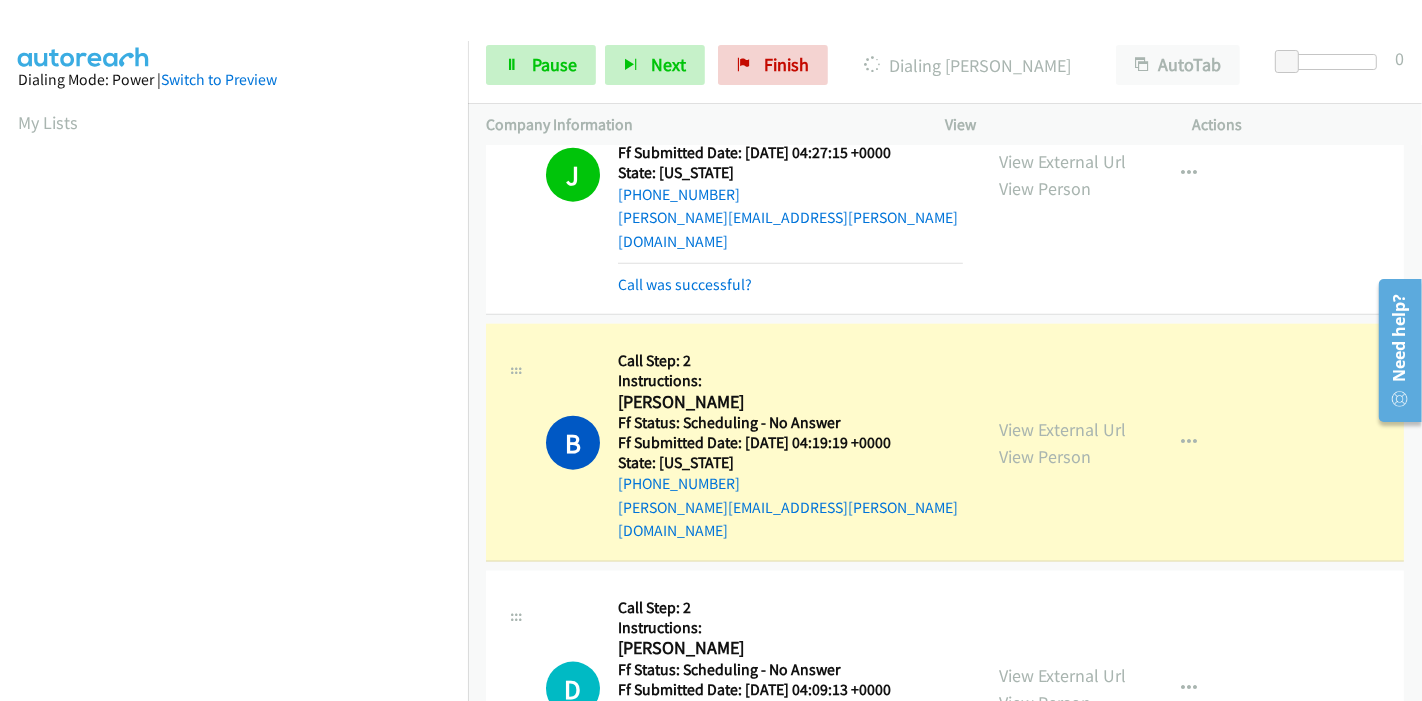 scroll, scrollTop: 422, scrollLeft: 0, axis: vertical 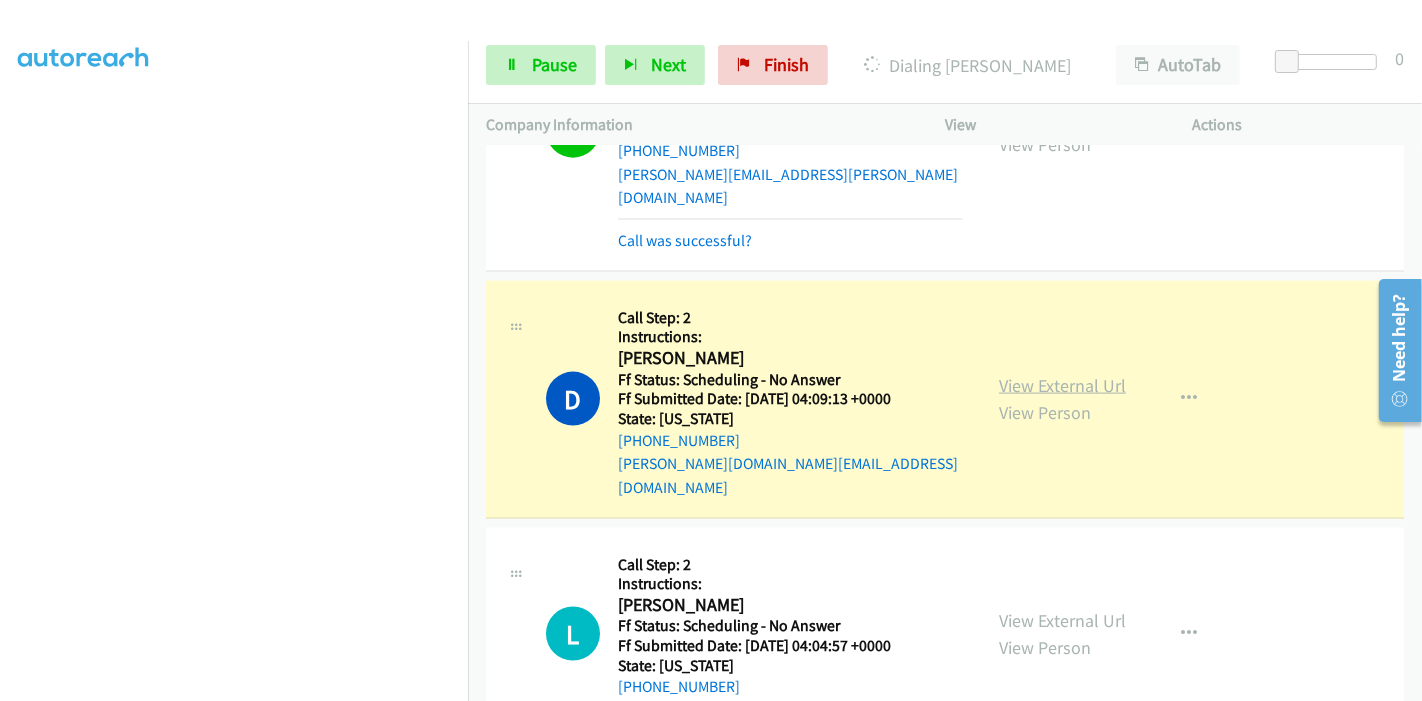 click on "View External Url" at bounding box center [1062, 385] 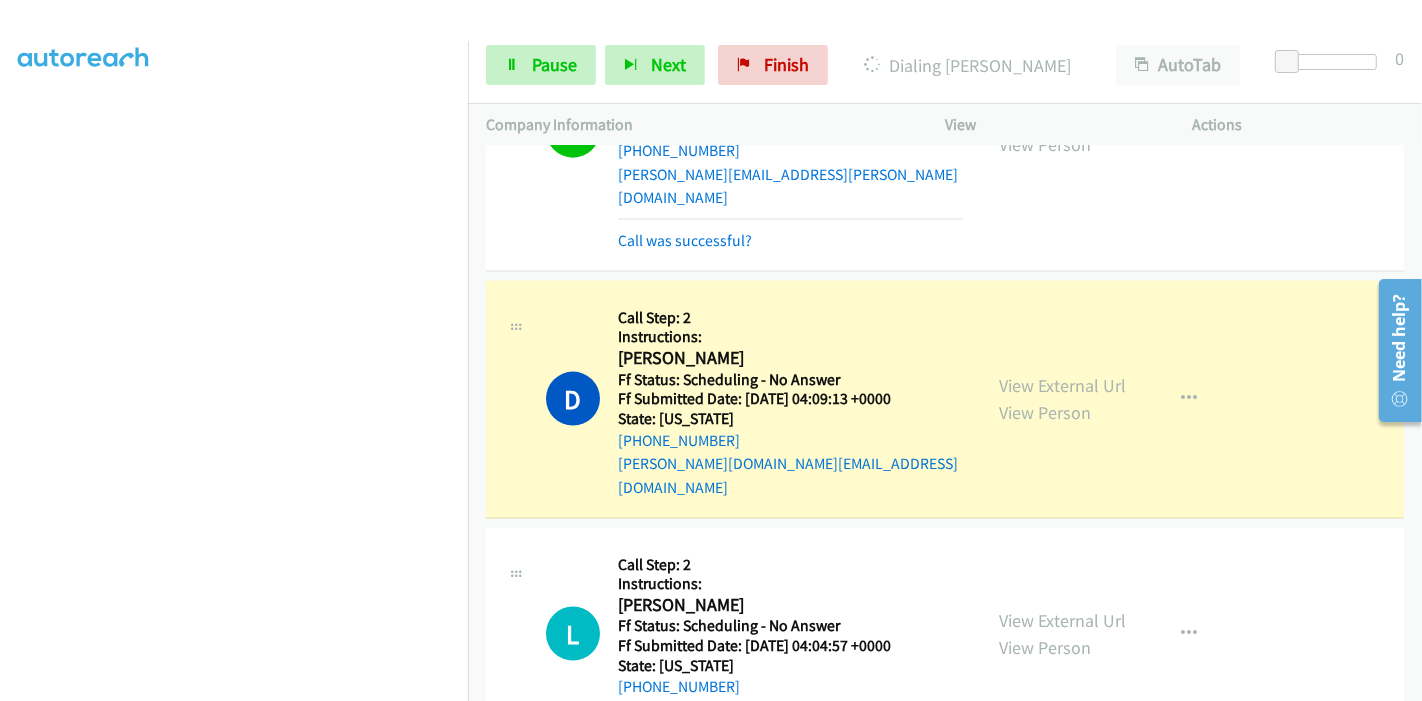 scroll, scrollTop: 0, scrollLeft: 0, axis: both 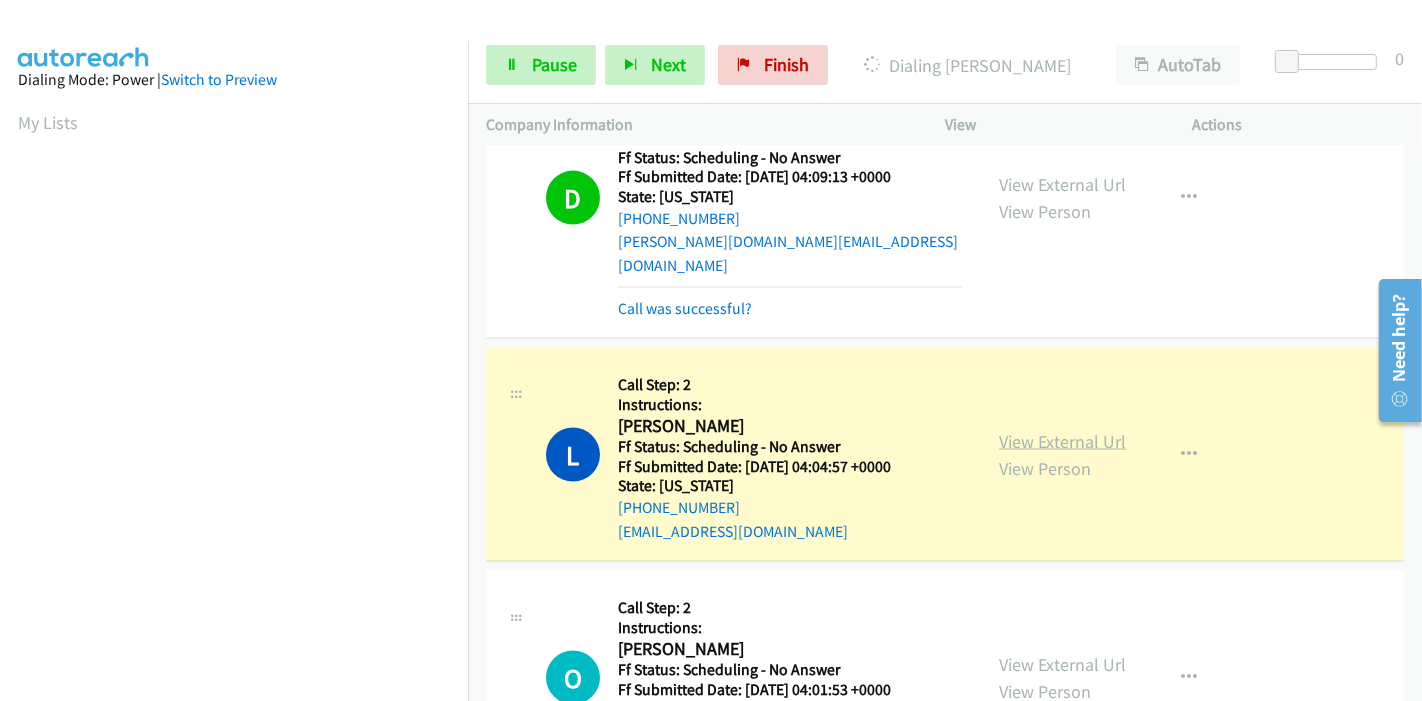 click on "View External Url" at bounding box center [1062, 441] 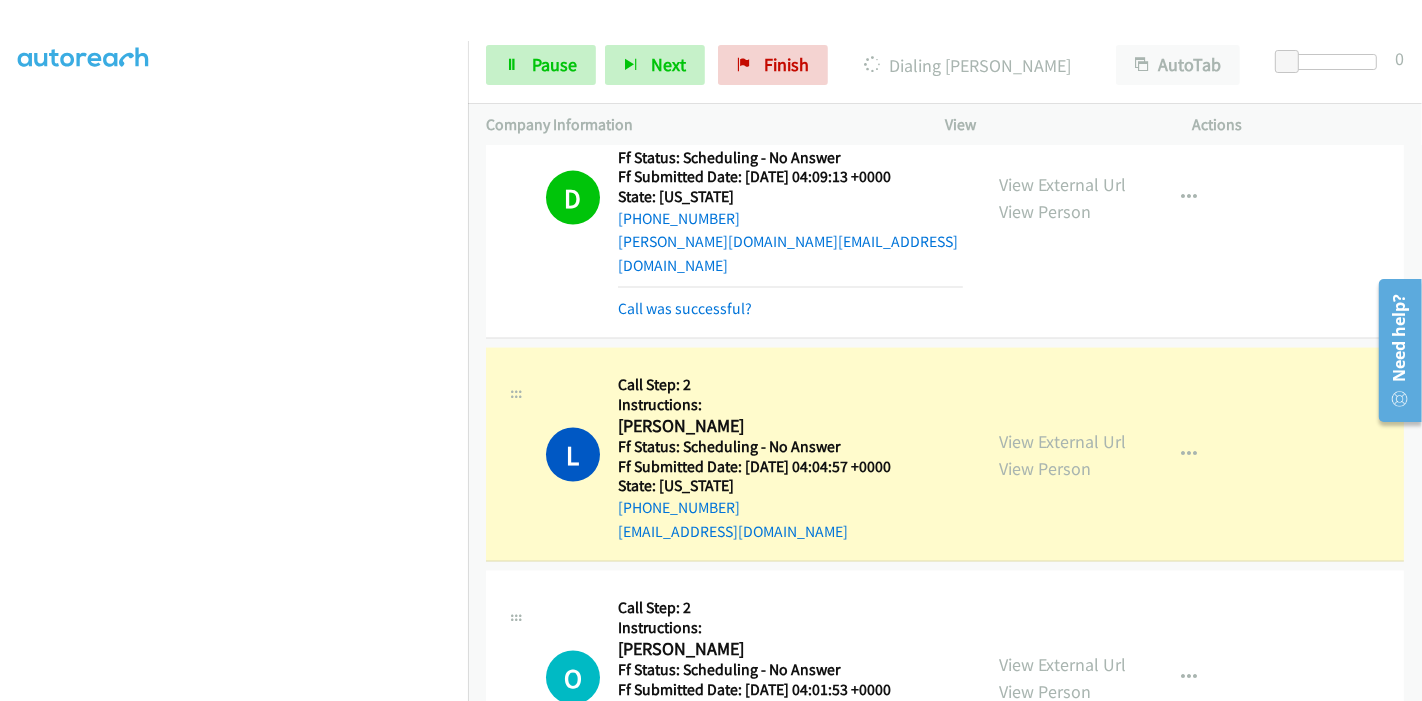 scroll, scrollTop: 0, scrollLeft: 0, axis: both 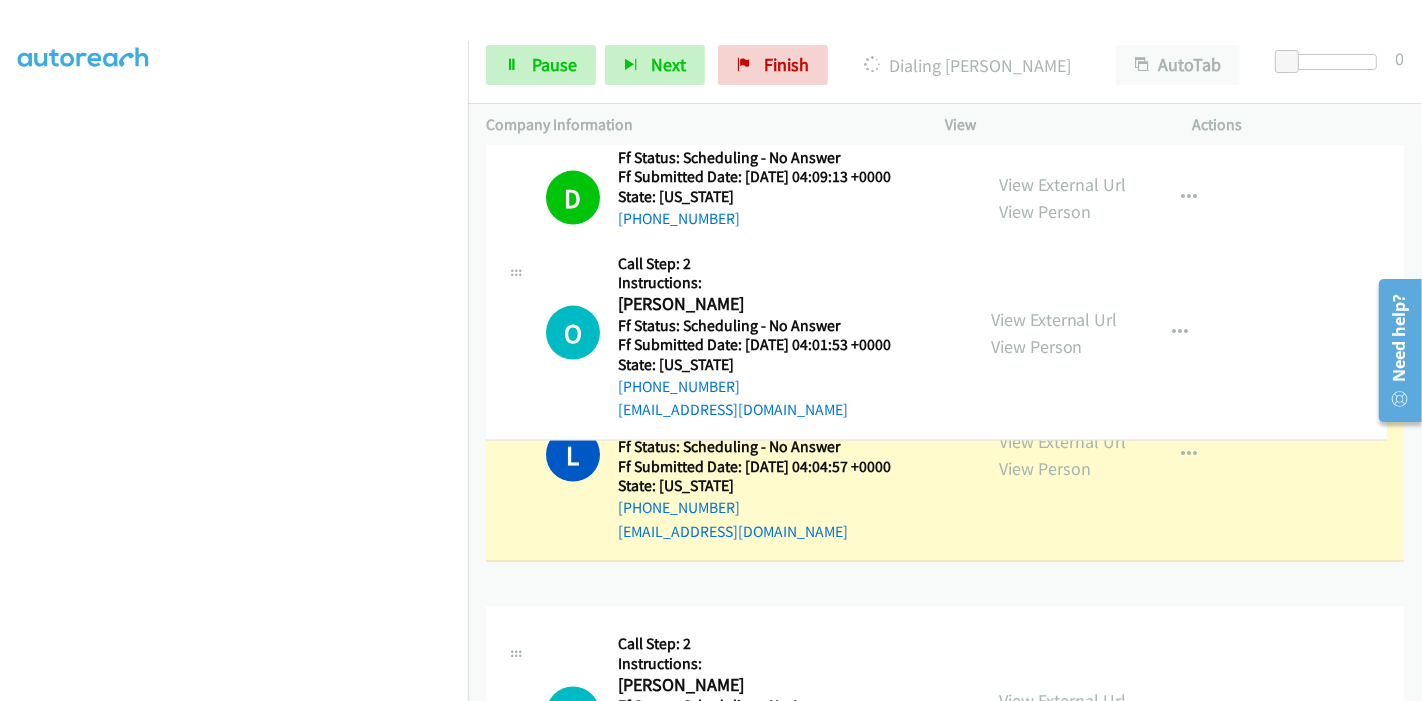 drag, startPoint x: 480, startPoint y: 427, endPoint x: 474, endPoint y: 326, distance: 101.17806 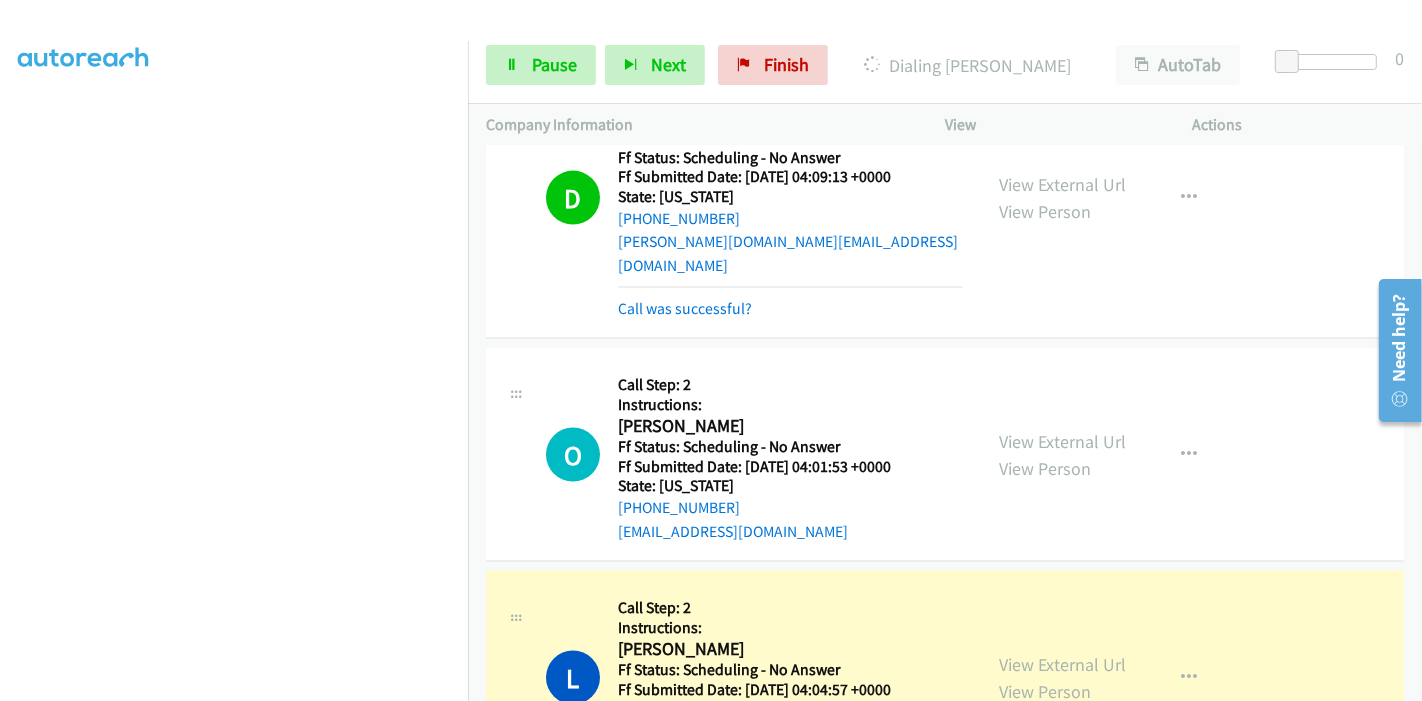 scroll, scrollTop: 0, scrollLeft: 0, axis: both 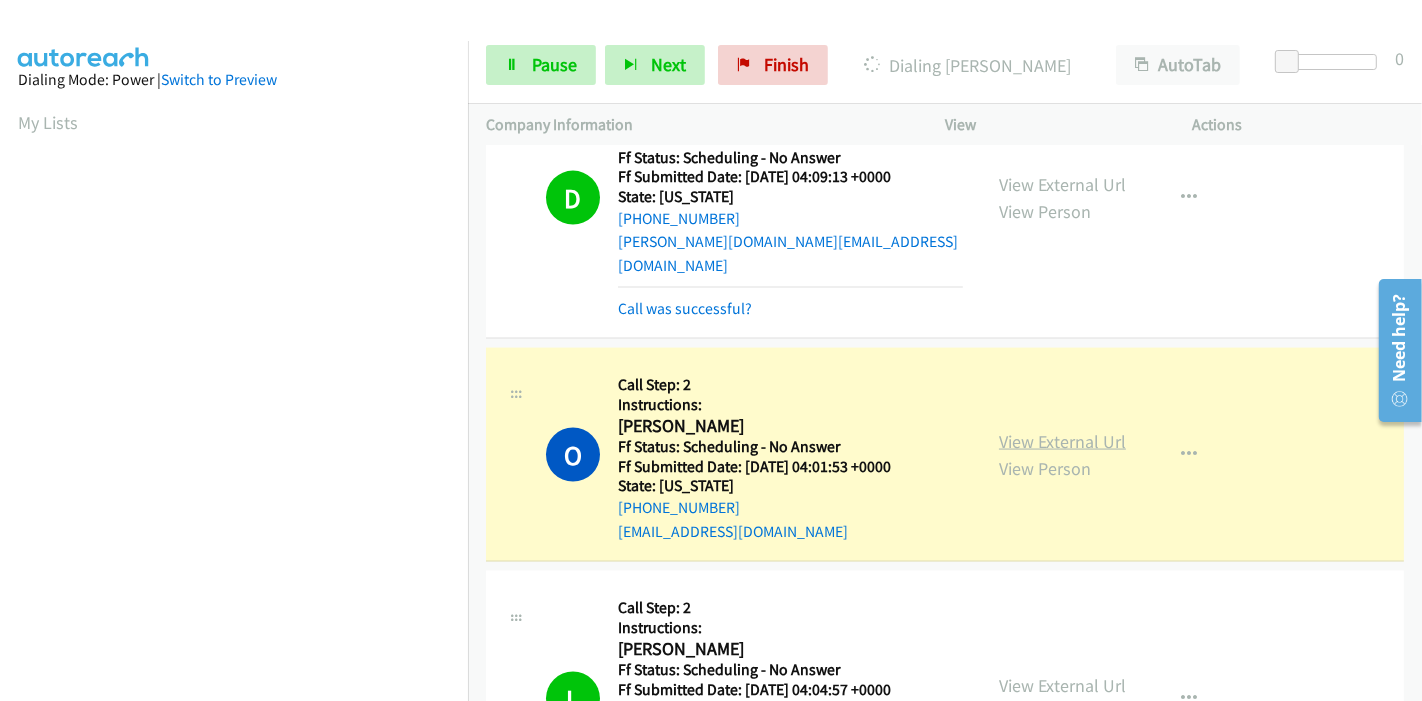 click on "View External Url" at bounding box center [1062, 441] 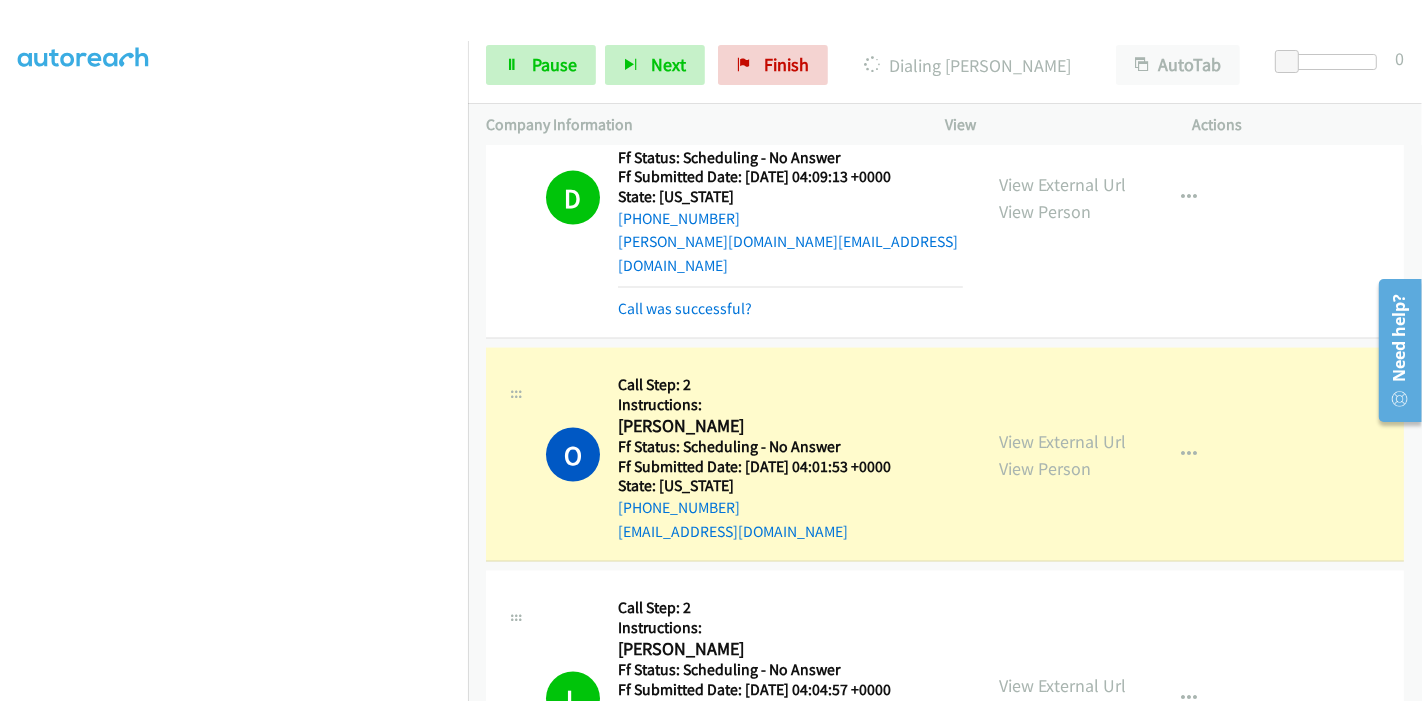 scroll, scrollTop: 422, scrollLeft: 0, axis: vertical 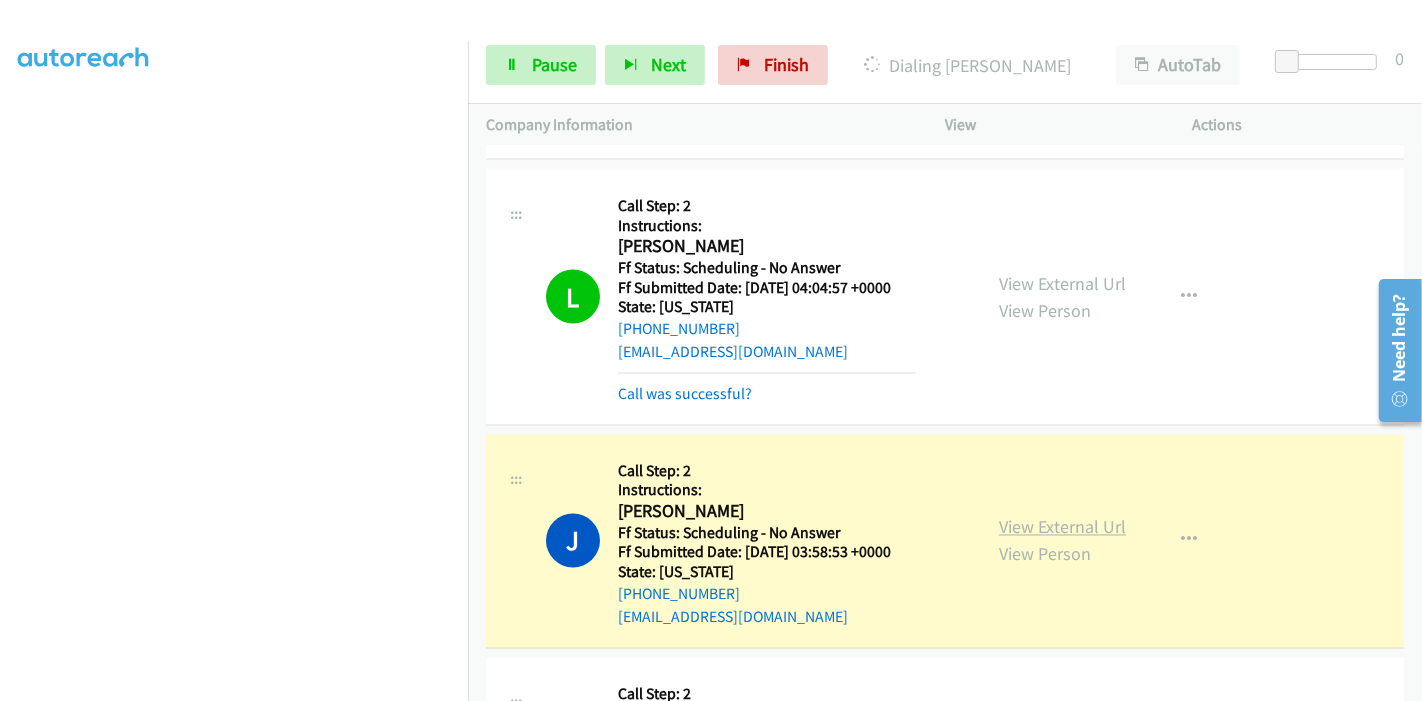 click on "View External Url" at bounding box center (1062, 527) 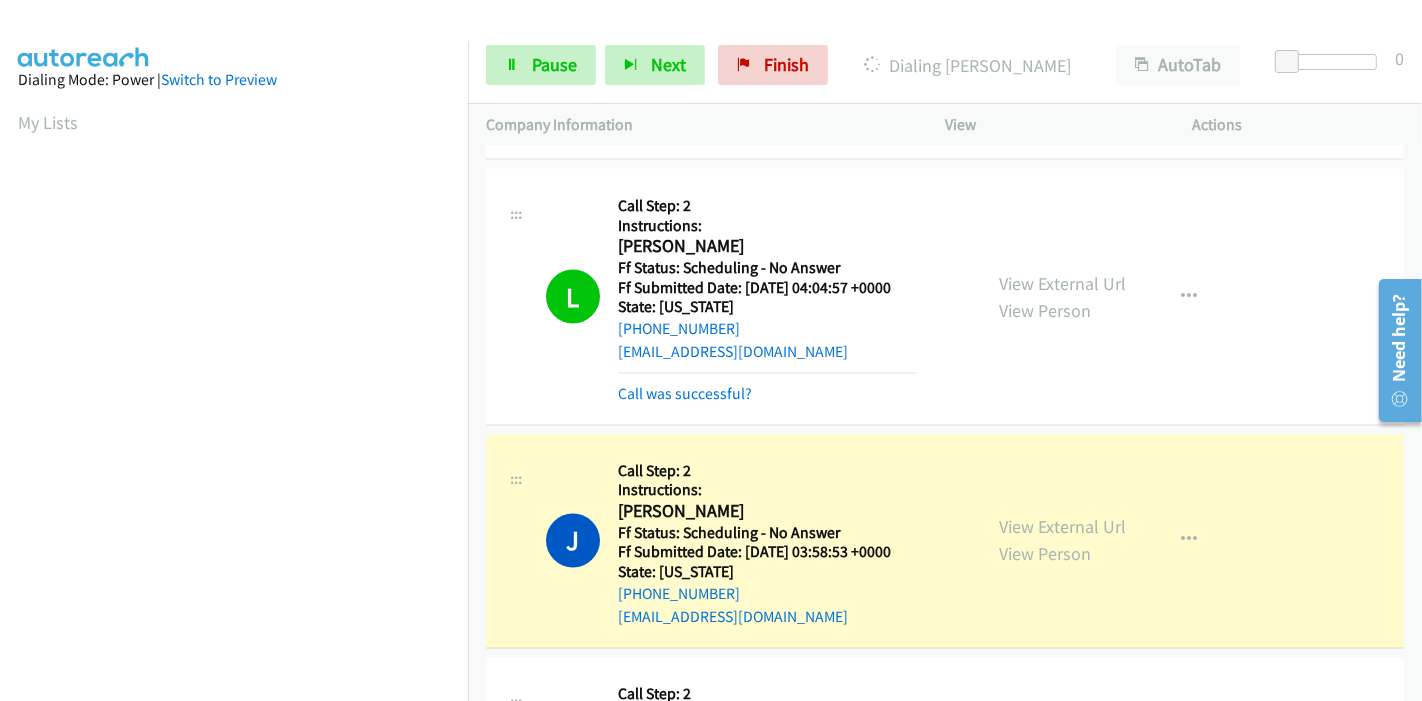 scroll, scrollTop: 422, scrollLeft: 0, axis: vertical 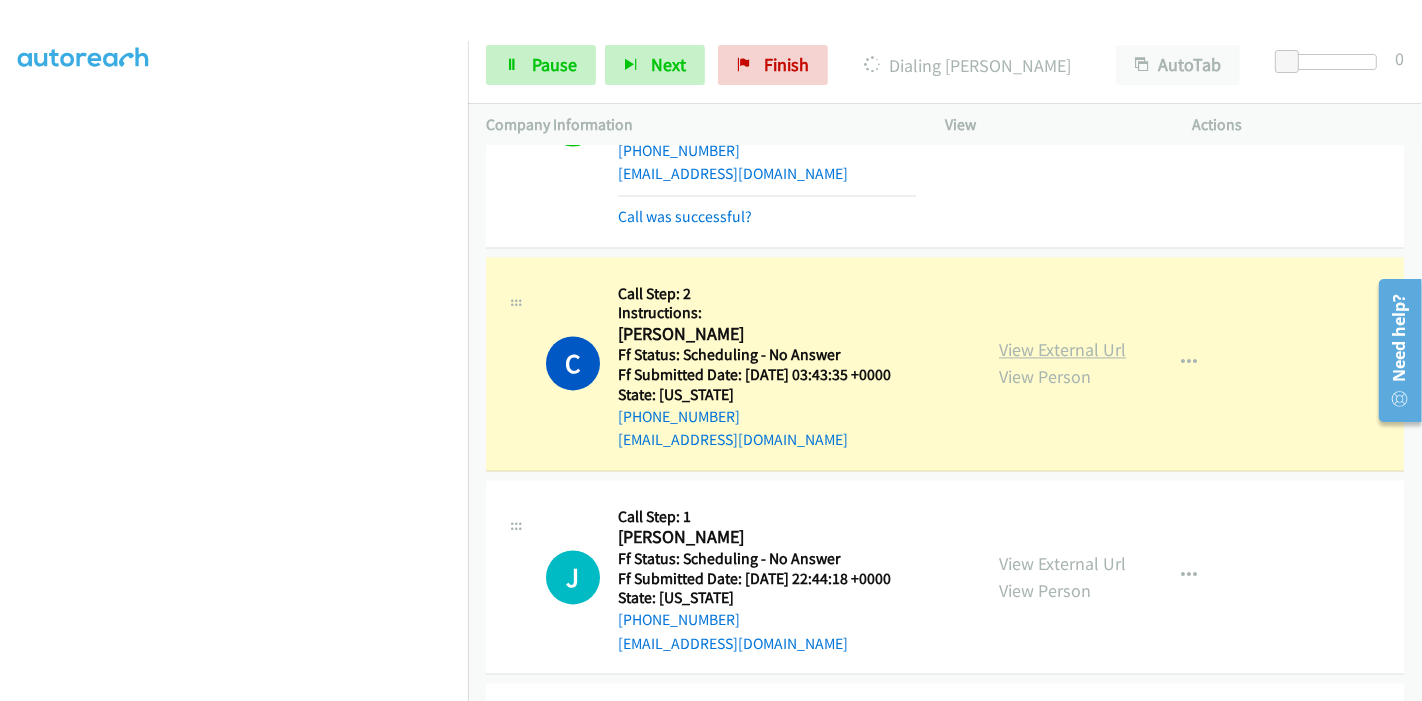 click on "View External Url" at bounding box center [1062, 349] 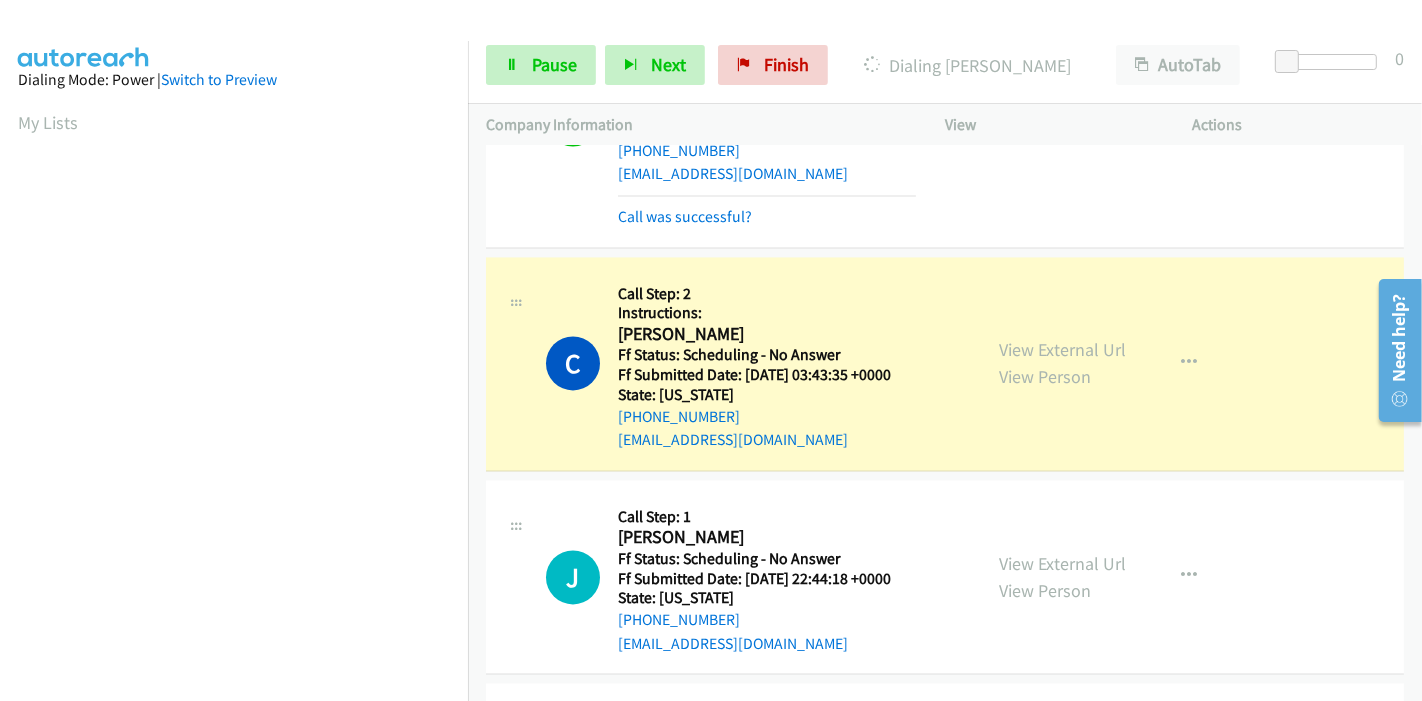 scroll, scrollTop: 0, scrollLeft: 0, axis: both 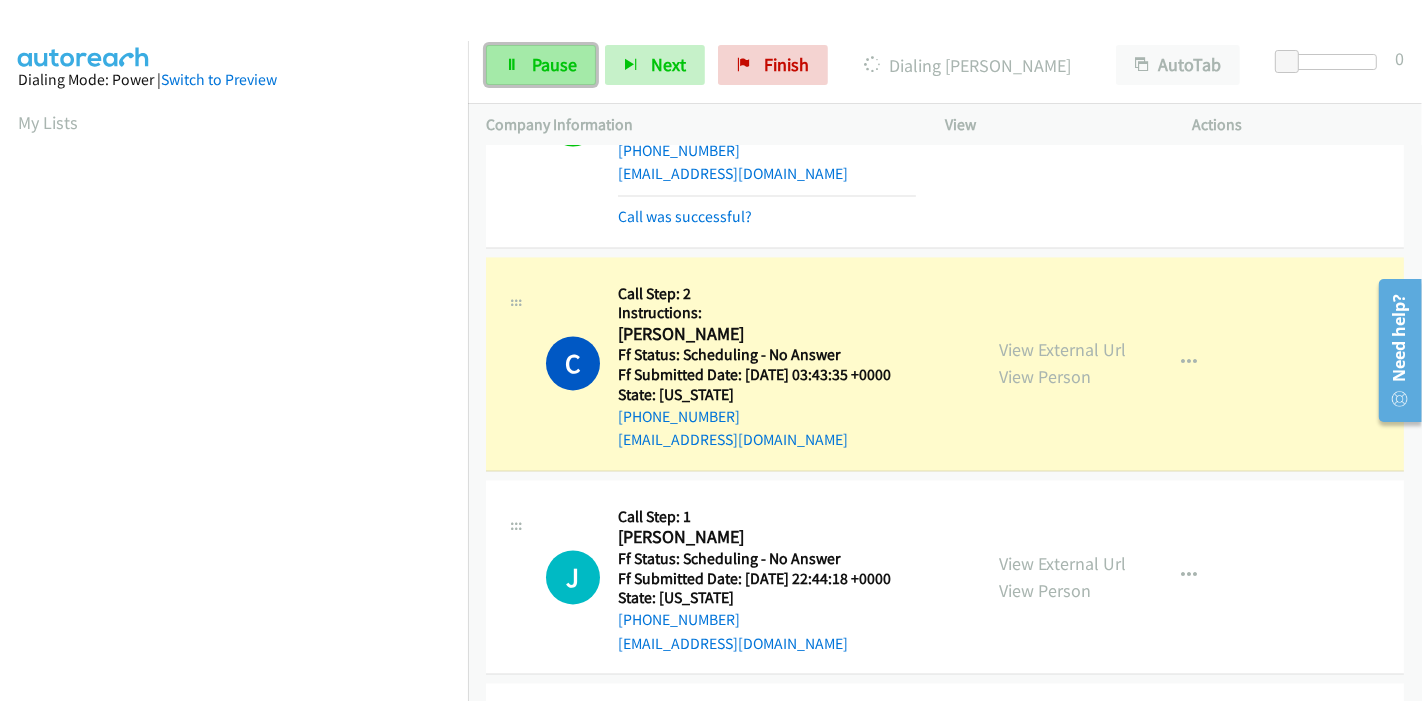 click on "Pause" at bounding box center [554, 64] 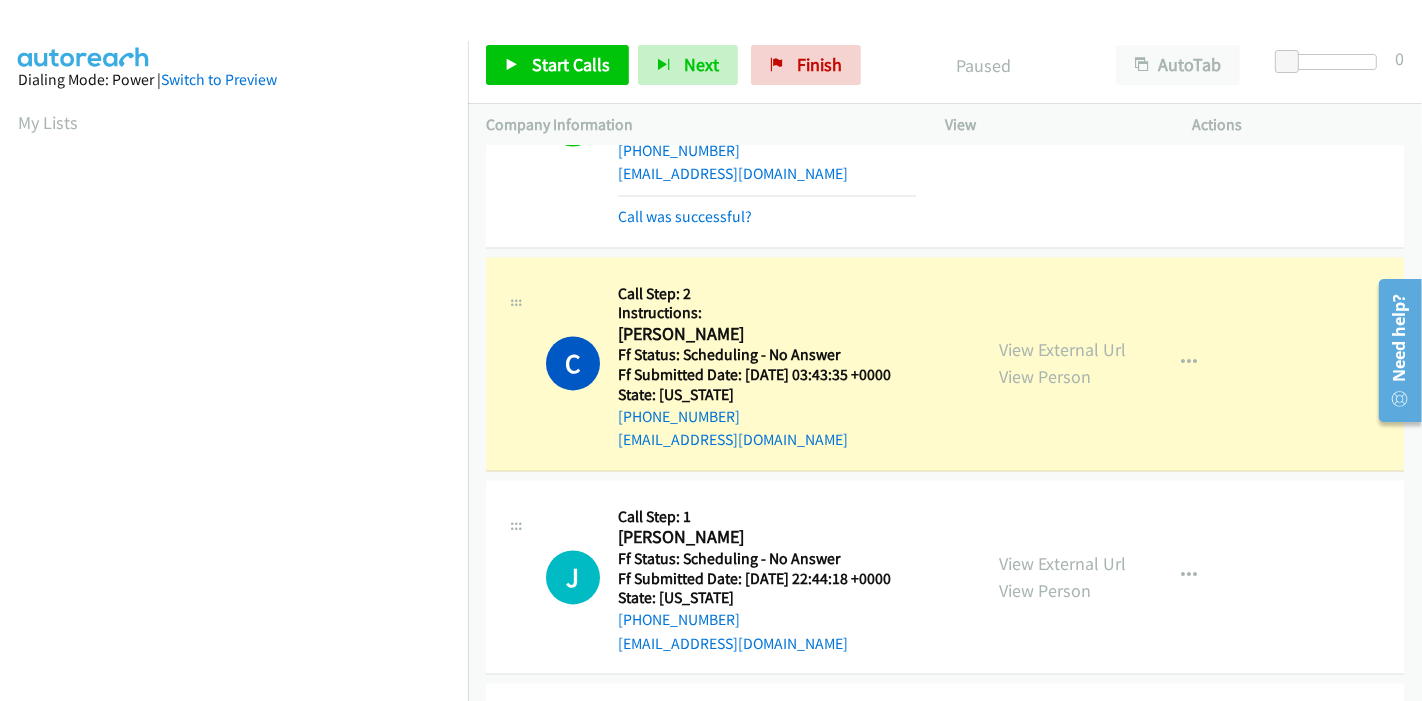 scroll, scrollTop: 422, scrollLeft: 0, axis: vertical 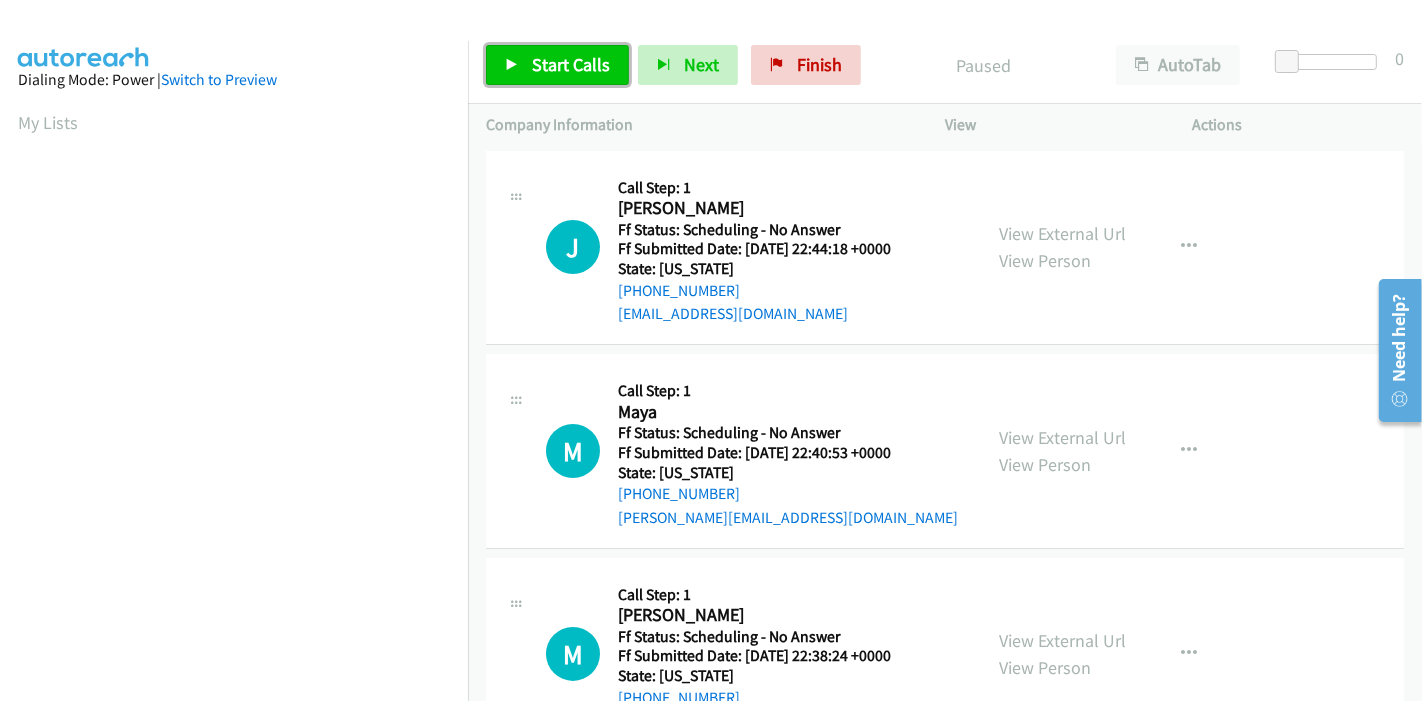 click on "Start Calls" at bounding box center [571, 64] 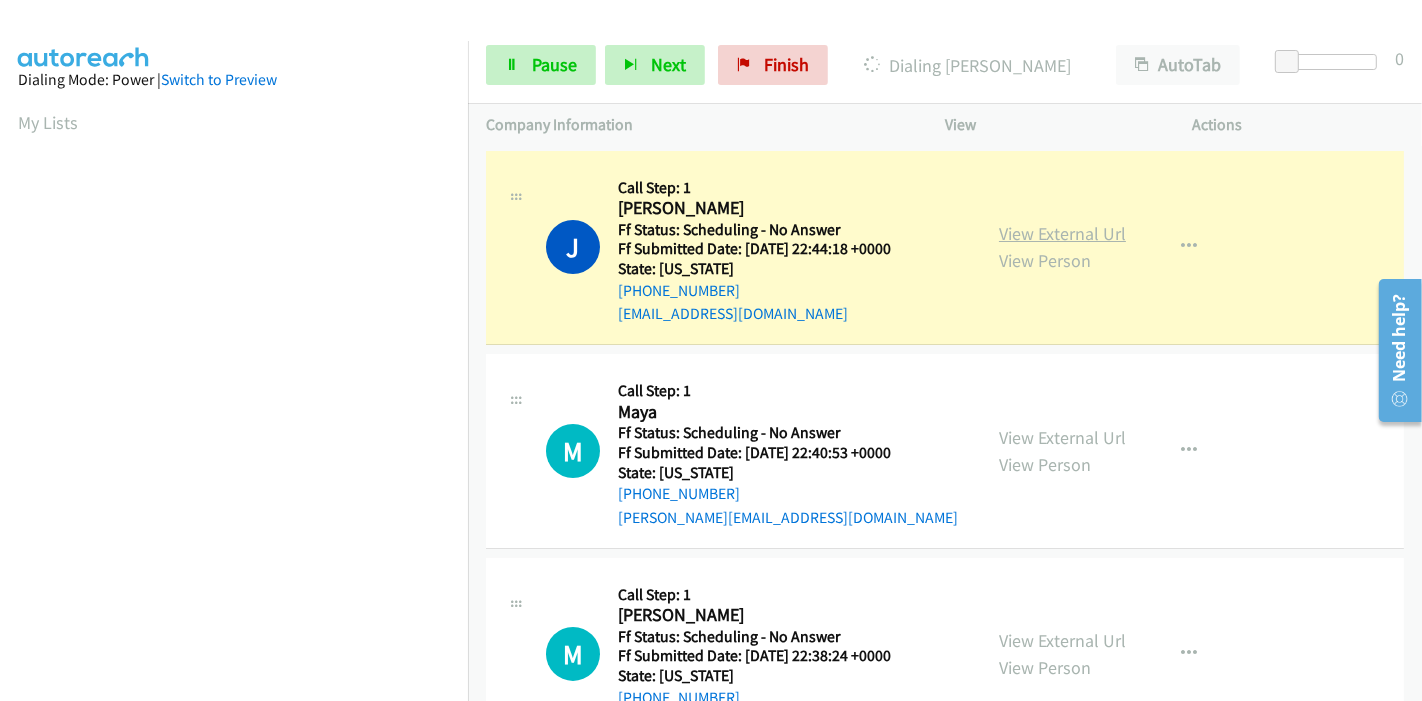 click on "View External Url" at bounding box center [1062, 233] 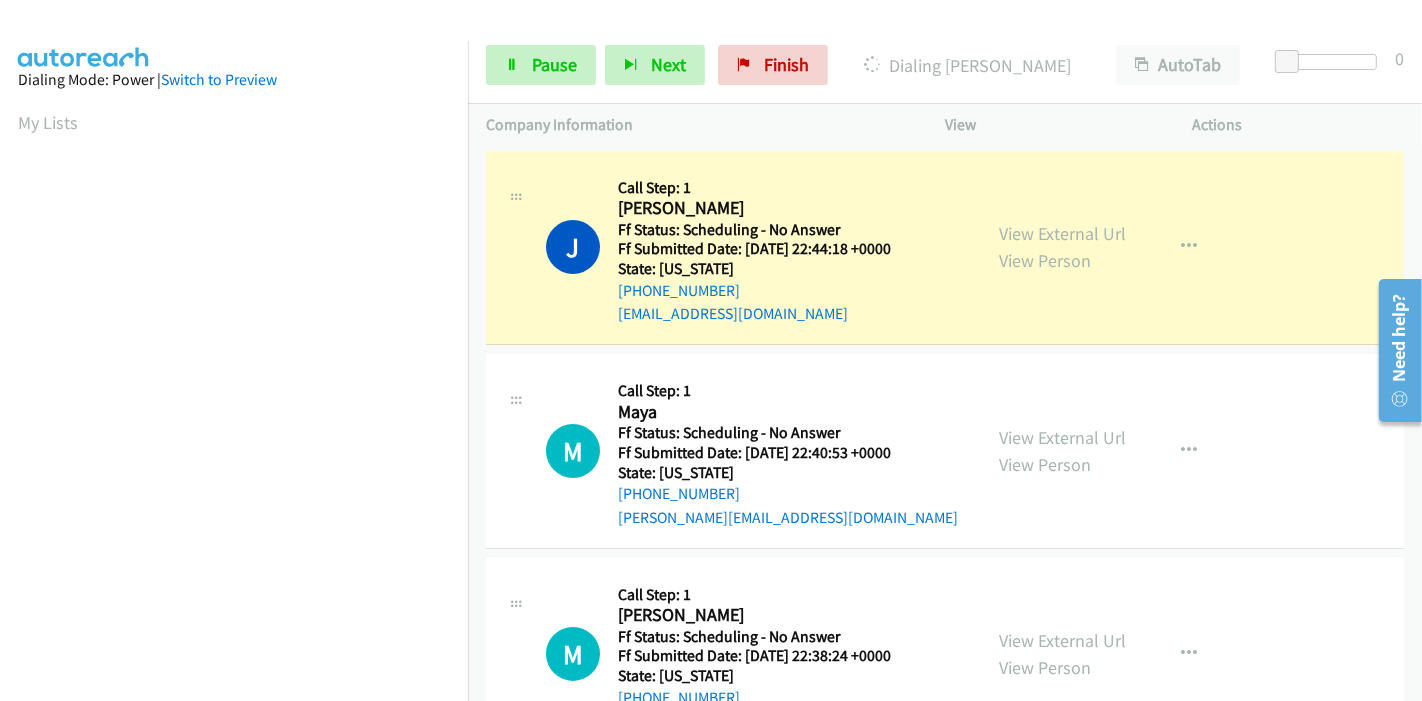scroll, scrollTop: 422, scrollLeft: 0, axis: vertical 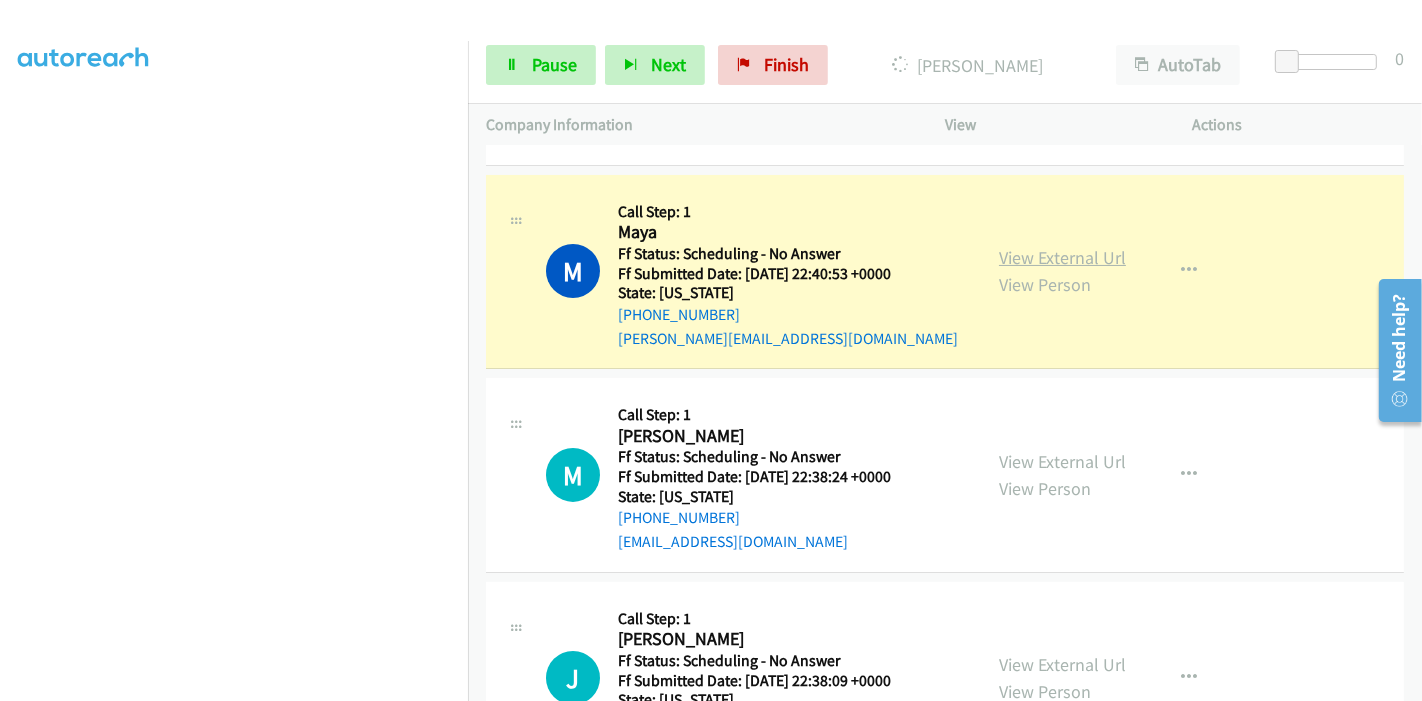 click on "View External Url" at bounding box center (1062, 257) 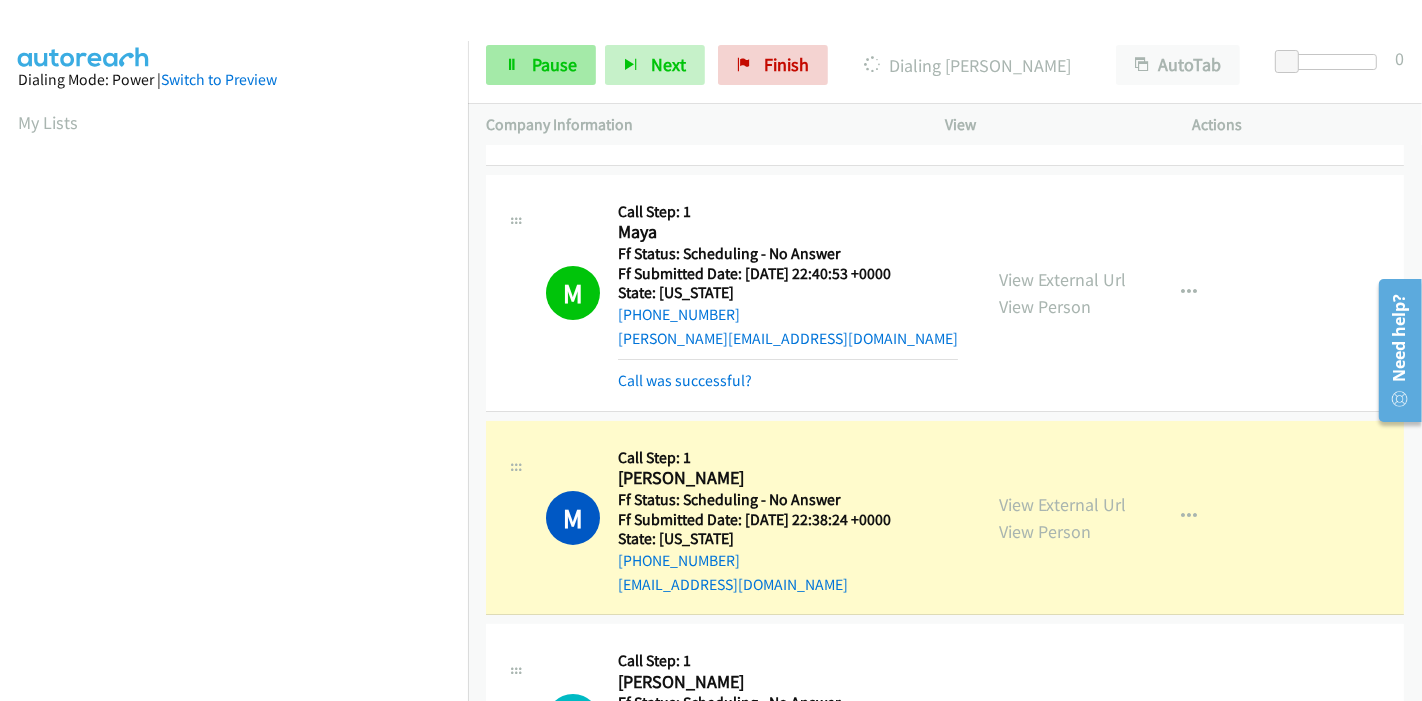 scroll, scrollTop: 422, scrollLeft: 0, axis: vertical 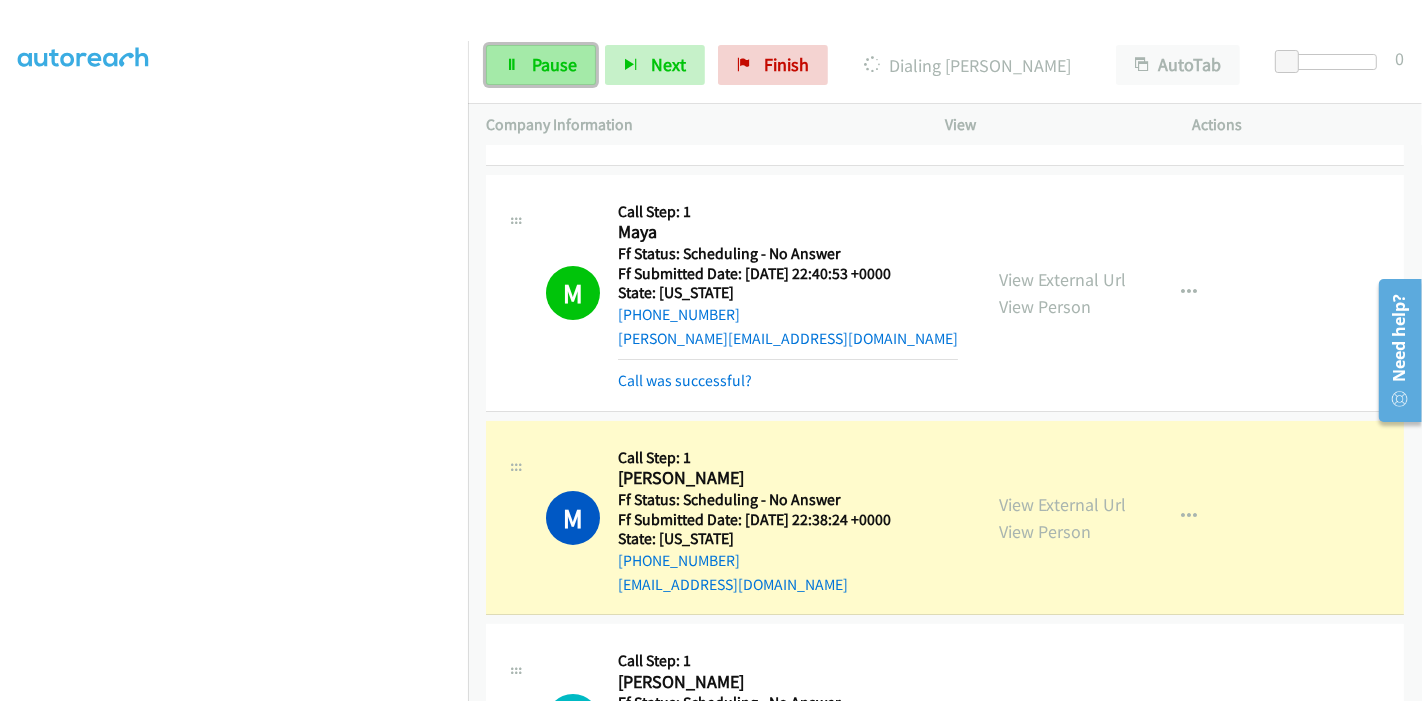 click on "Pause" at bounding box center [554, 64] 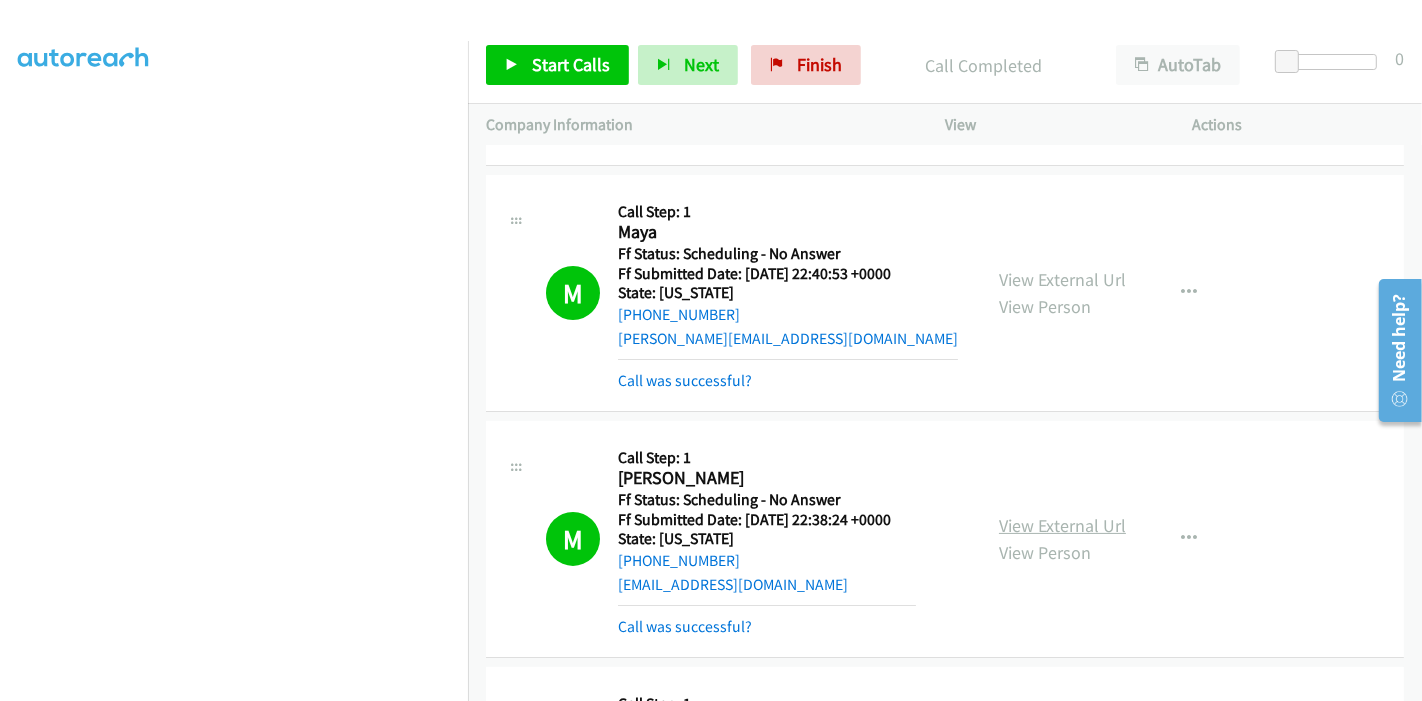 click on "View External Url" at bounding box center (1062, 525) 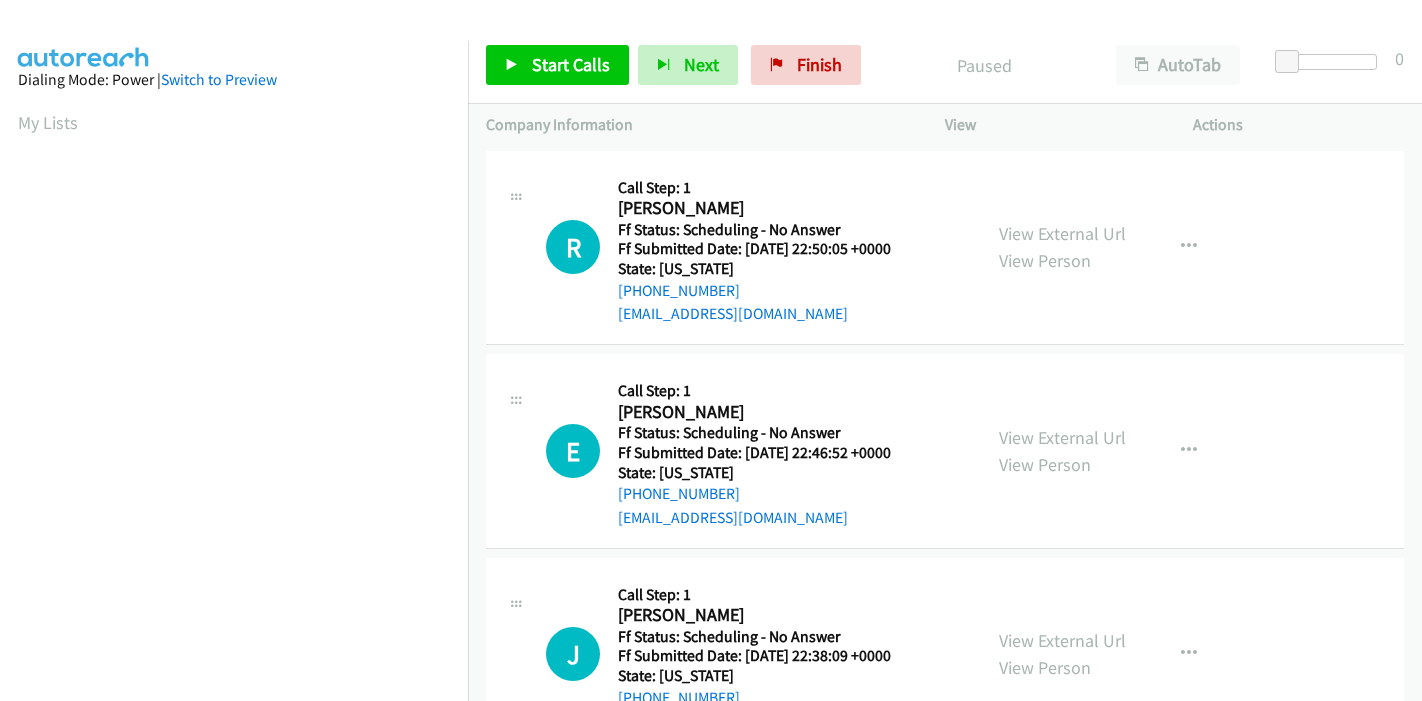 scroll, scrollTop: 0, scrollLeft: 0, axis: both 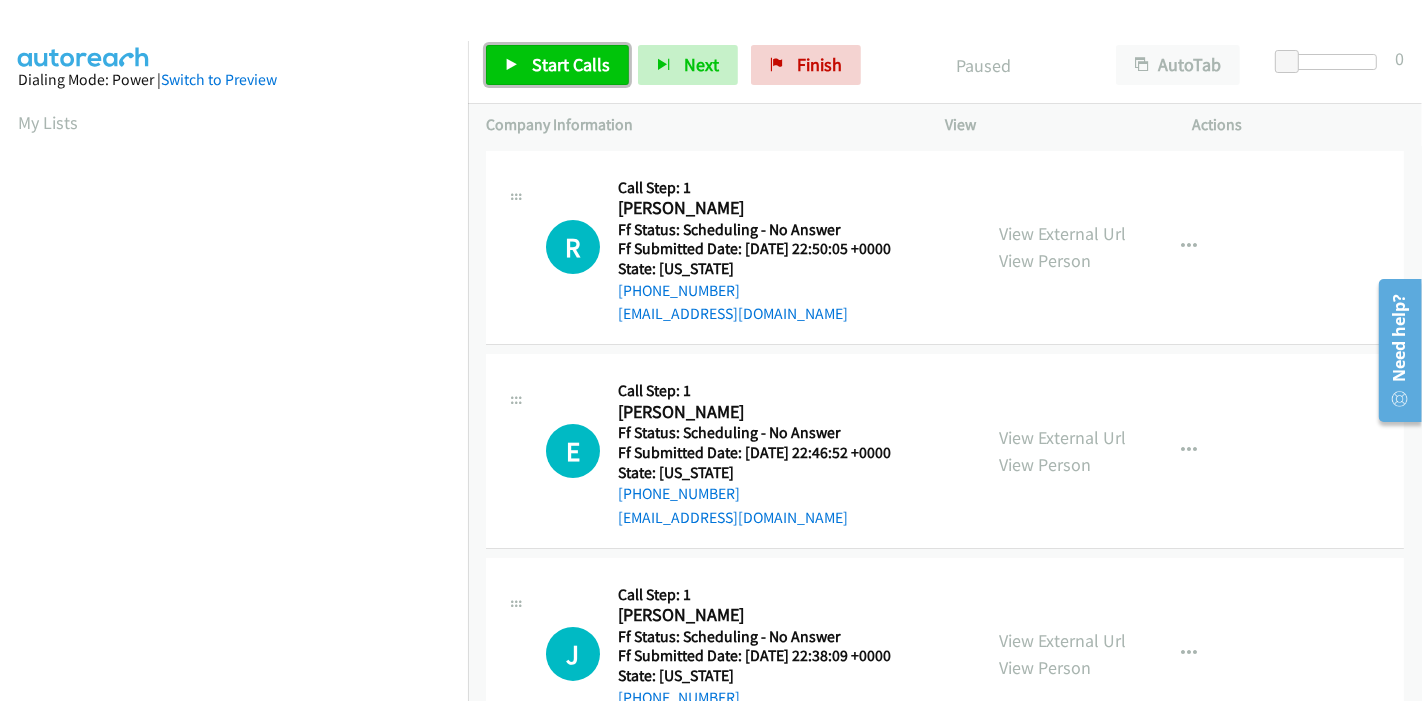click on "Start Calls" at bounding box center (571, 64) 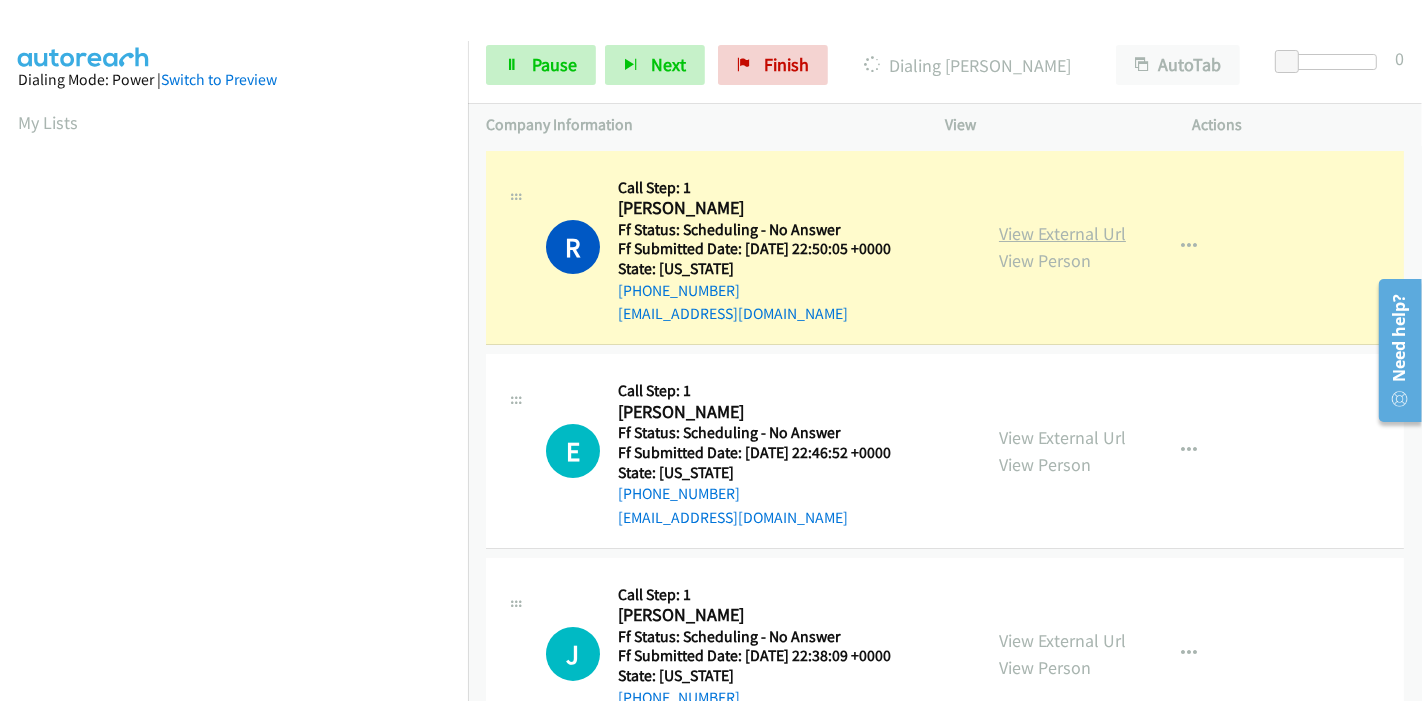 click on "View External Url" at bounding box center (1062, 233) 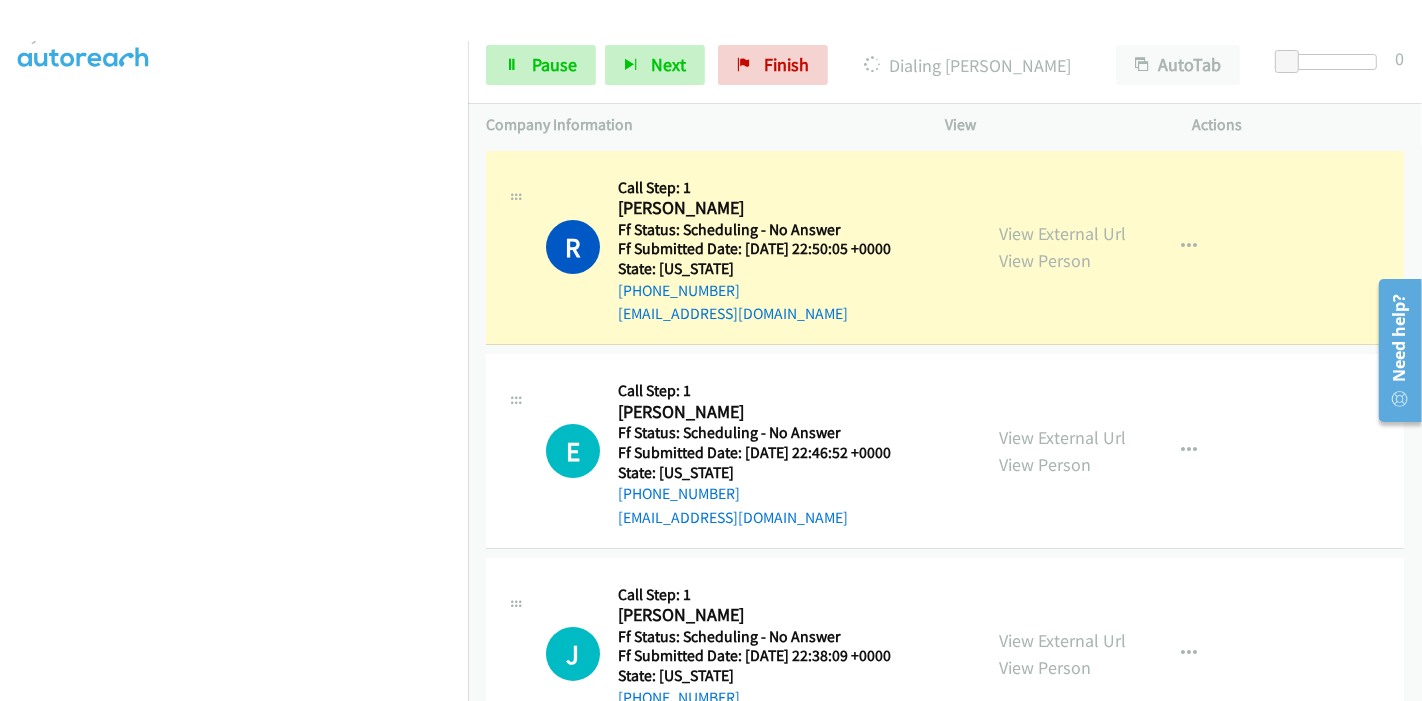 scroll, scrollTop: 422, scrollLeft: 0, axis: vertical 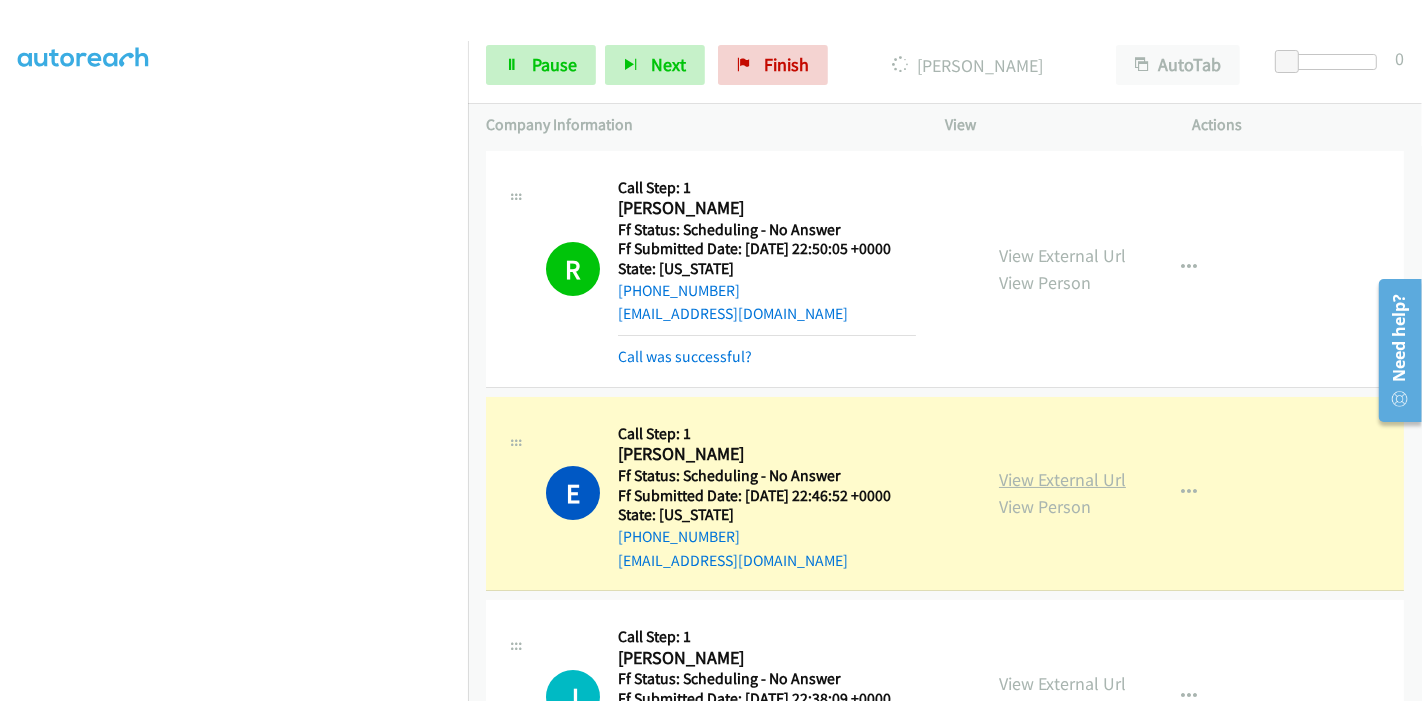 click on "View External Url" at bounding box center (1062, 479) 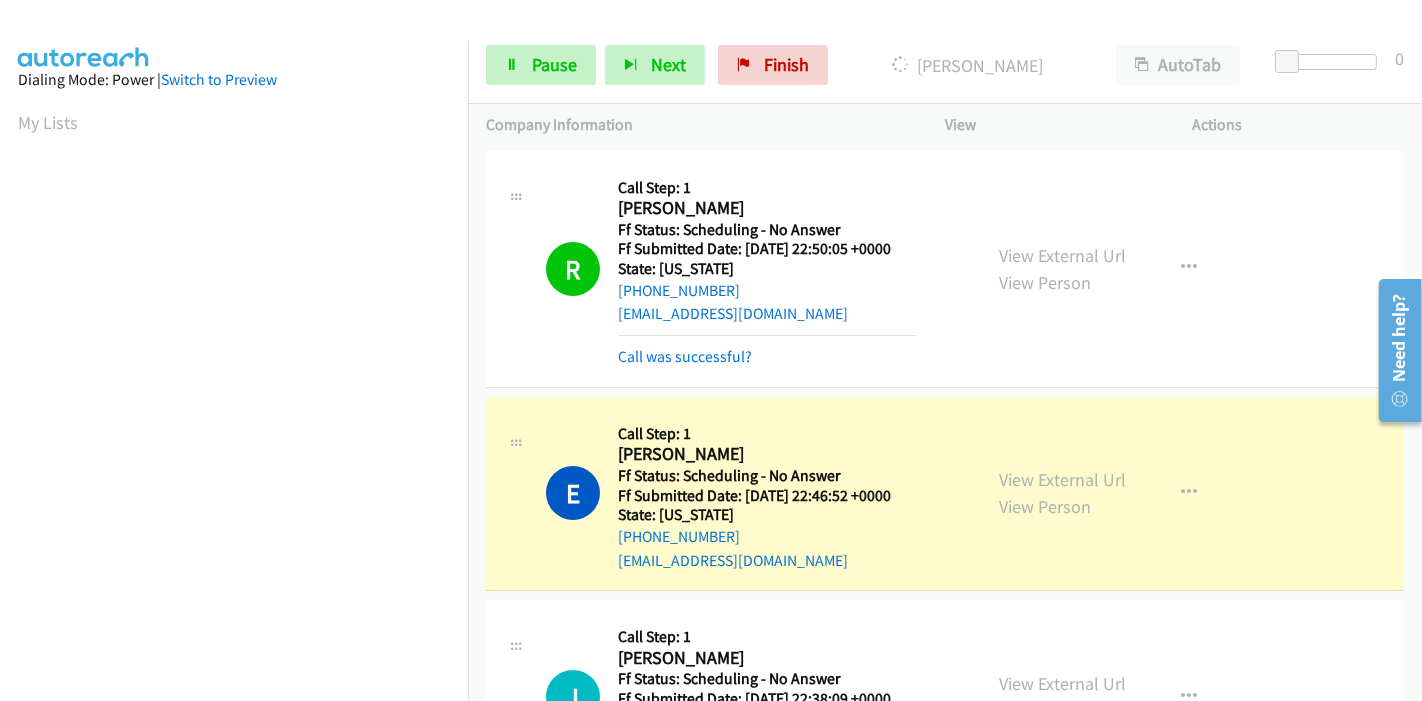 scroll, scrollTop: 0, scrollLeft: 0, axis: both 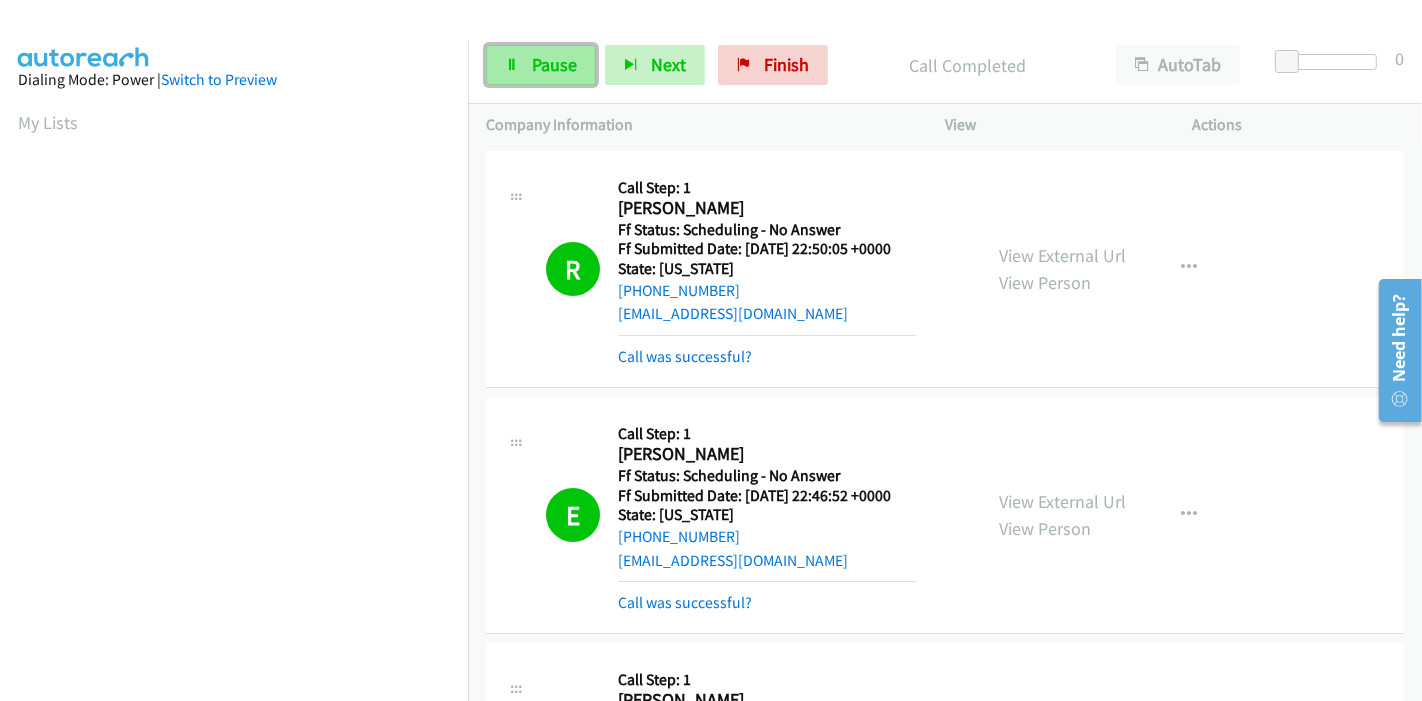 click on "Pause" at bounding box center (554, 64) 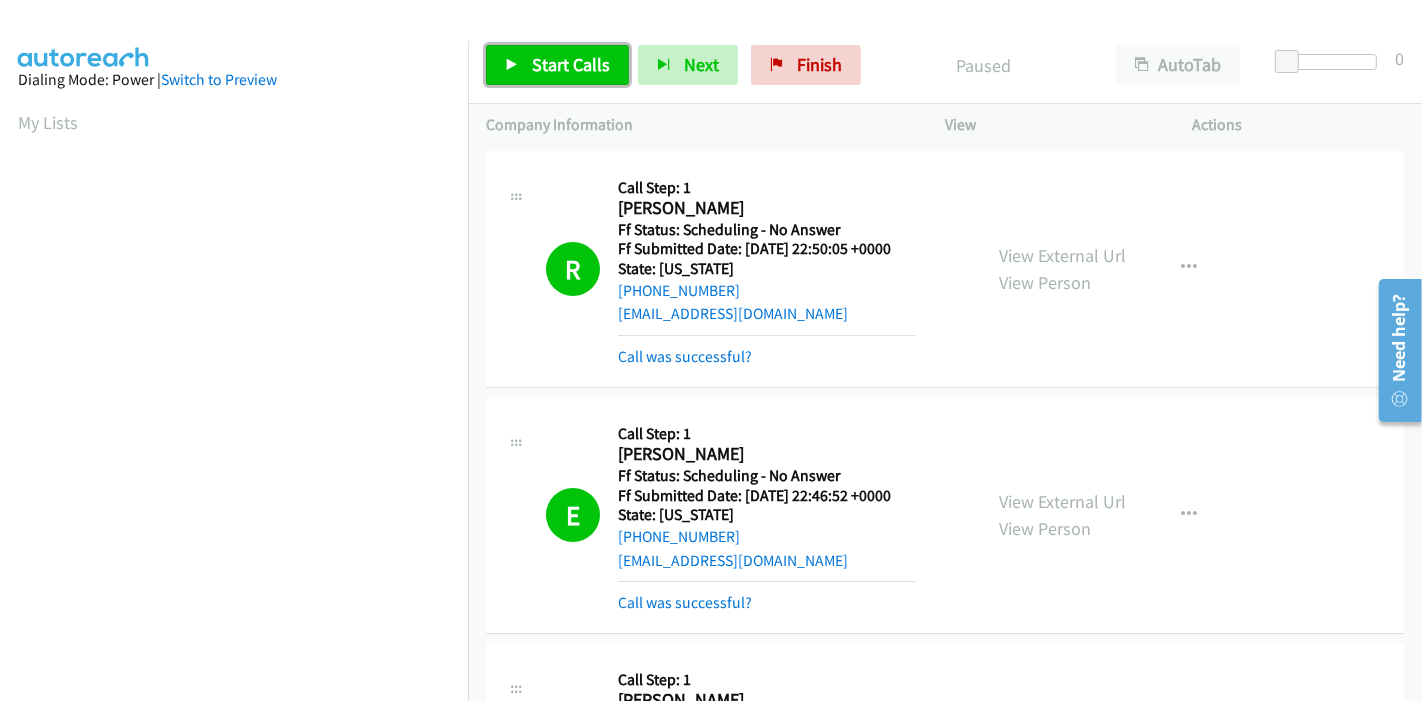 click on "Start Calls" at bounding box center (571, 64) 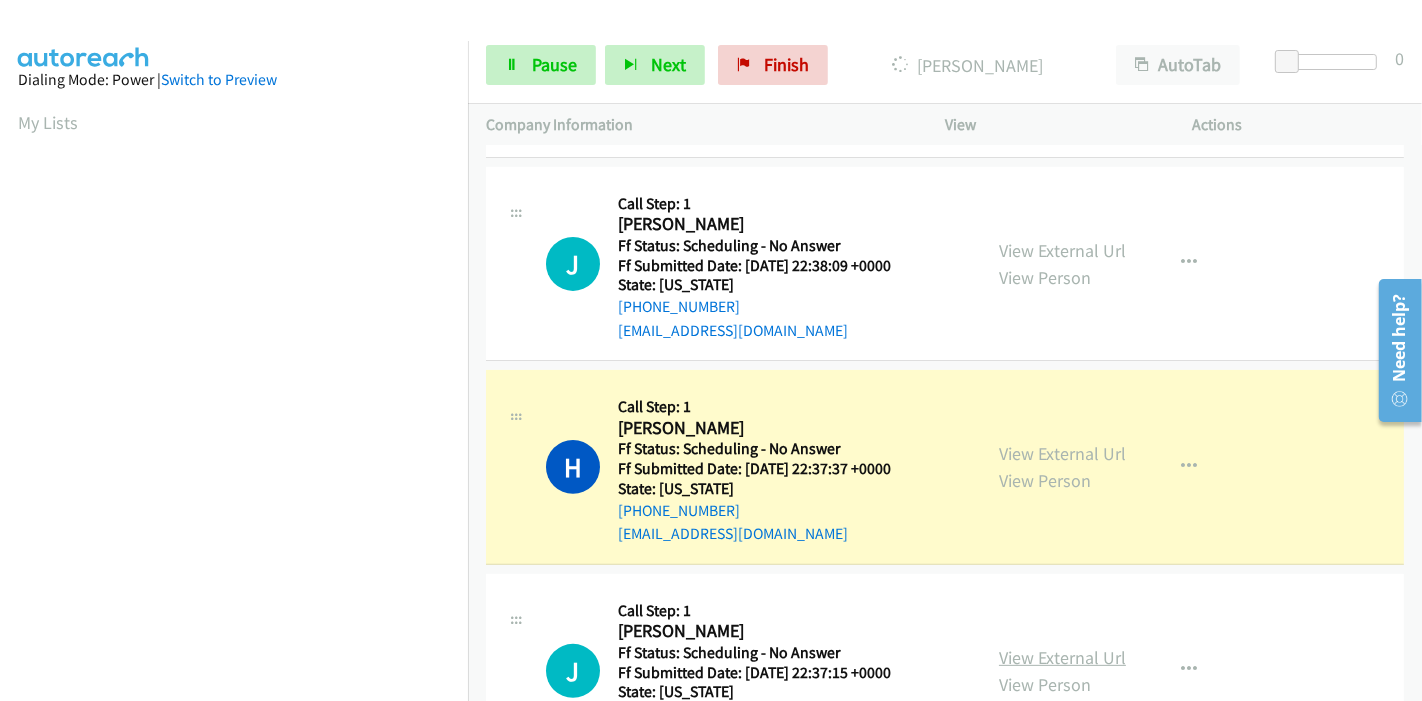 scroll, scrollTop: 555, scrollLeft: 0, axis: vertical 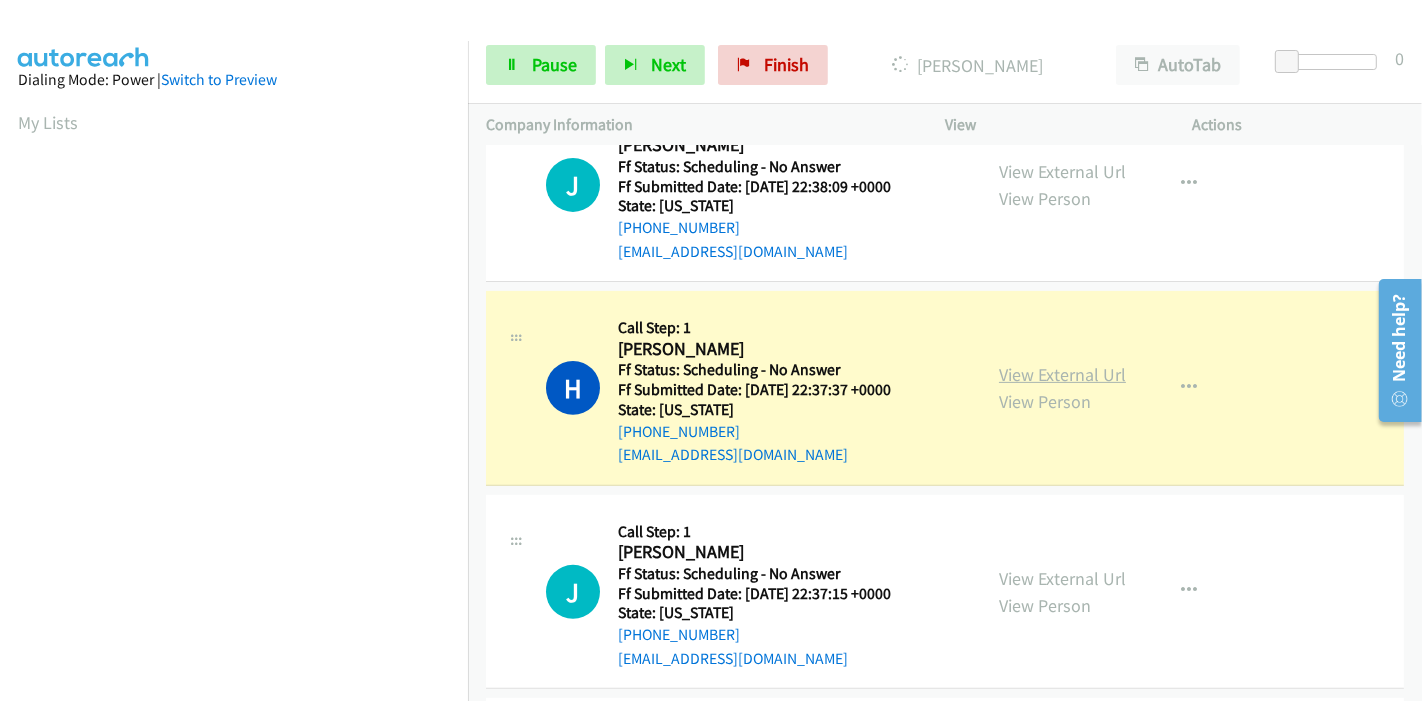 click on "View External Url" at bounding box center [1062, 374] 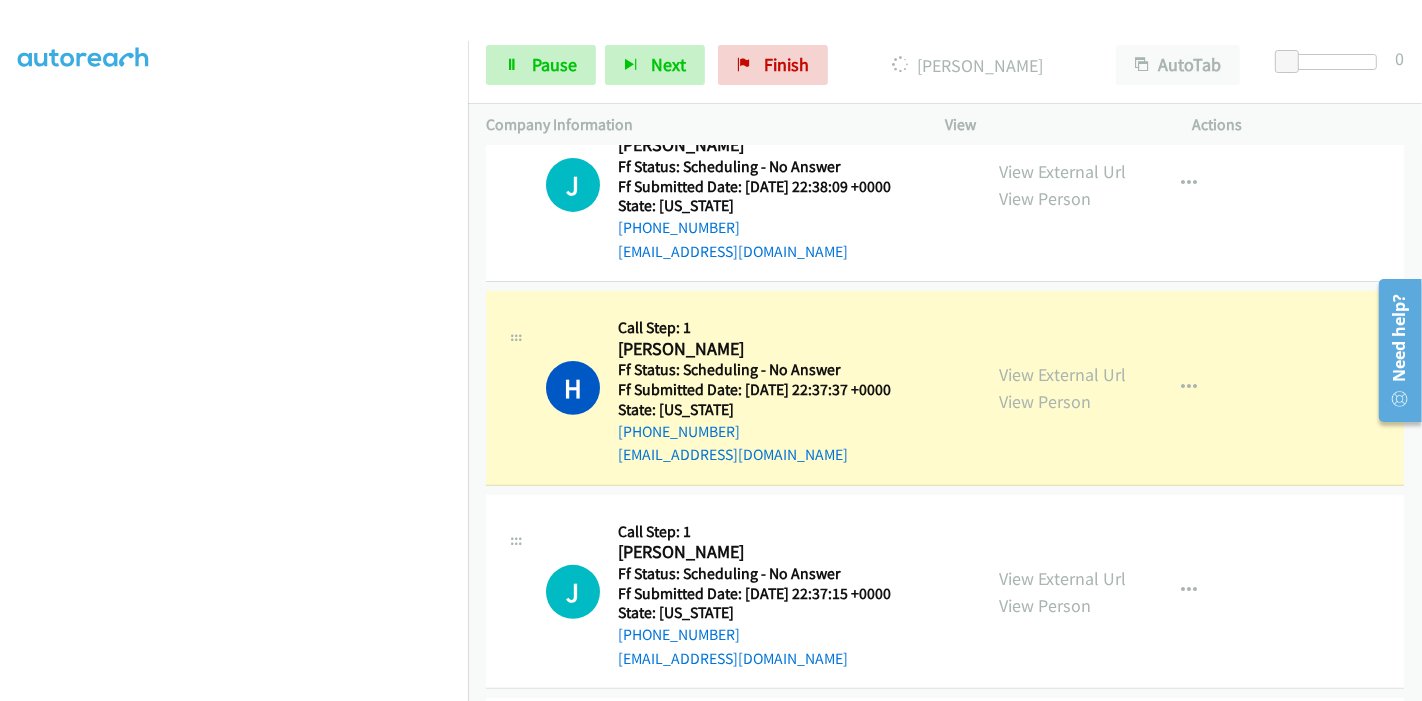 scroll, scrollTop: 0, scrollLeft: 0, axis: both 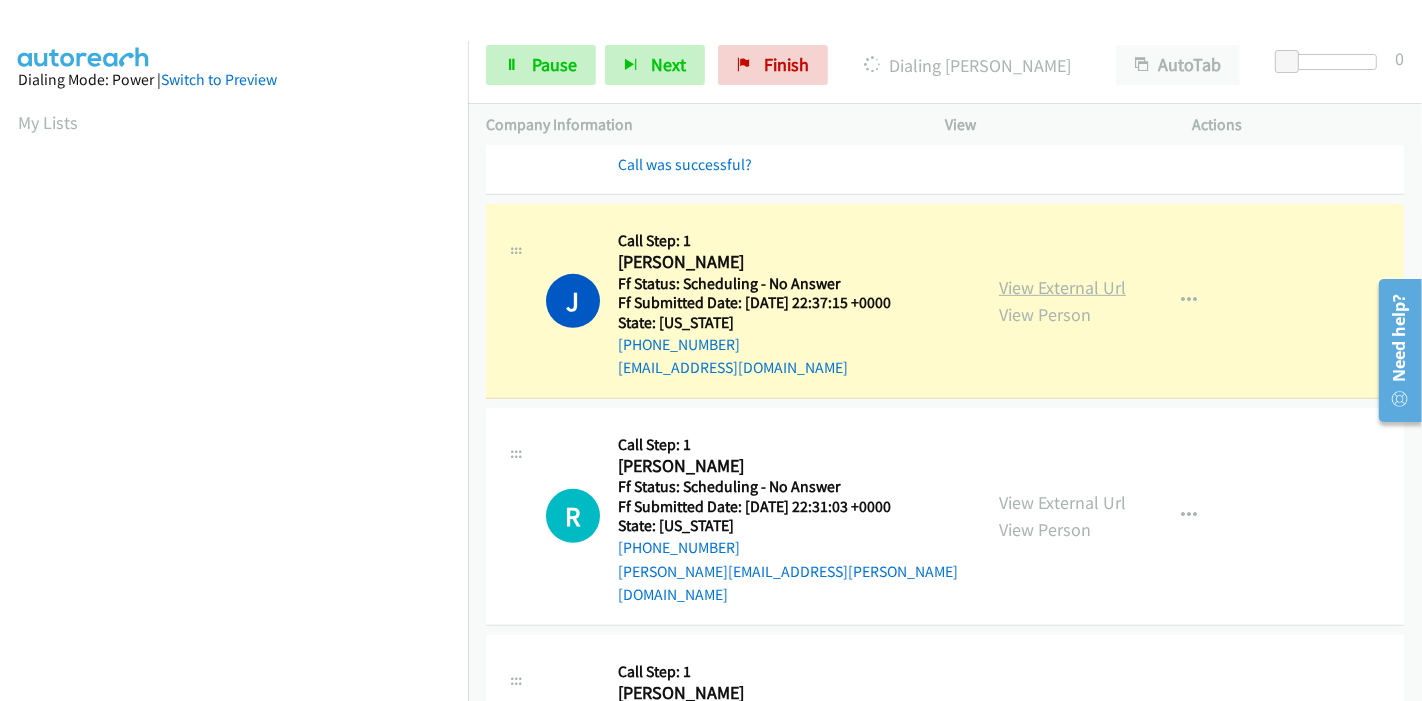 click on "View External Url" at bounding box center (1062, 287) 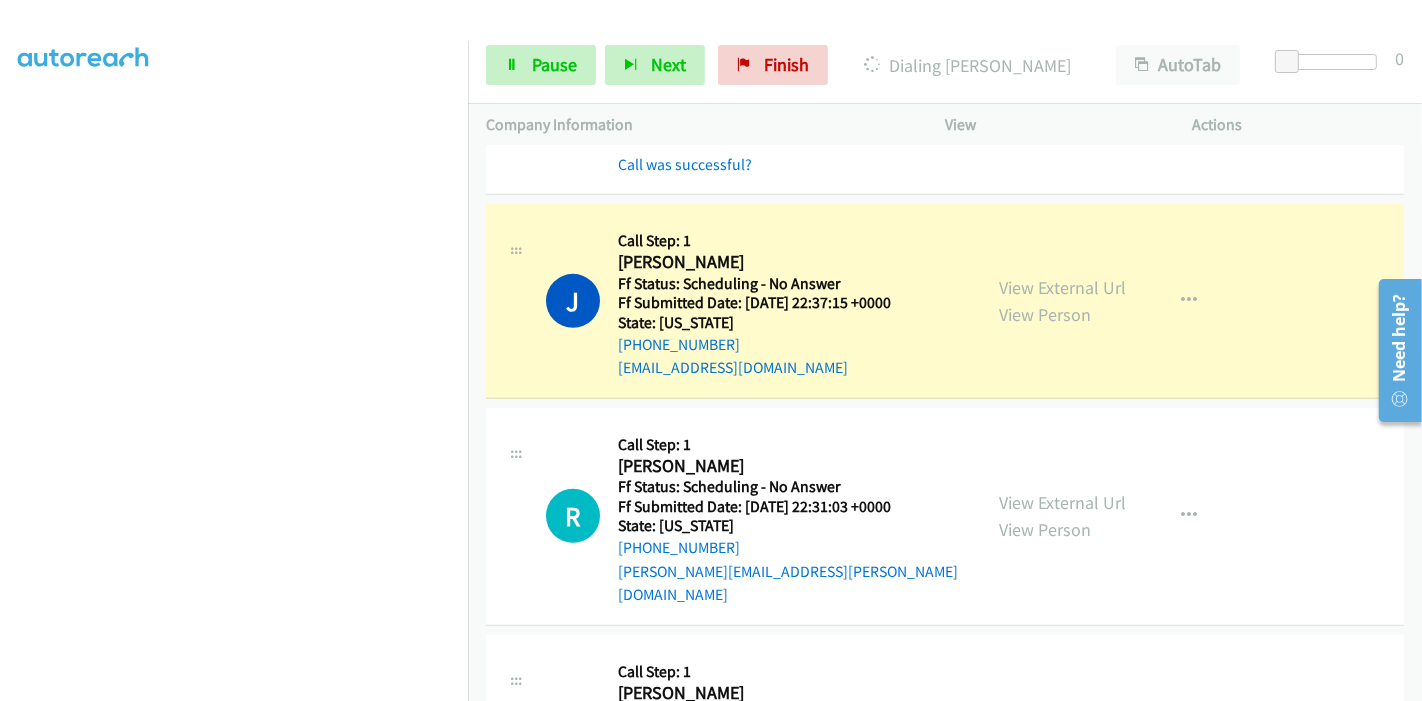scroll, scrollTop: 0, scrollLeft: 0, axis: both 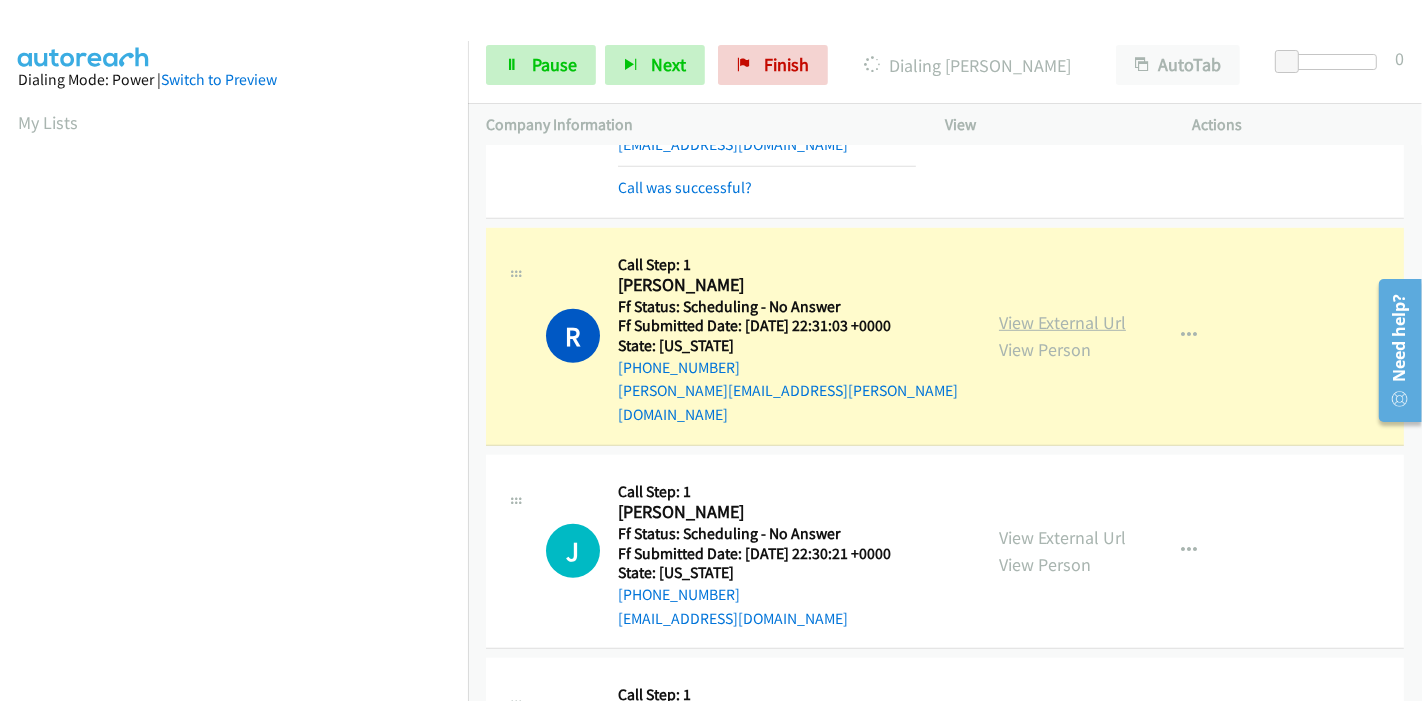 click on "View External Url" at bounding box center (1062, 322) 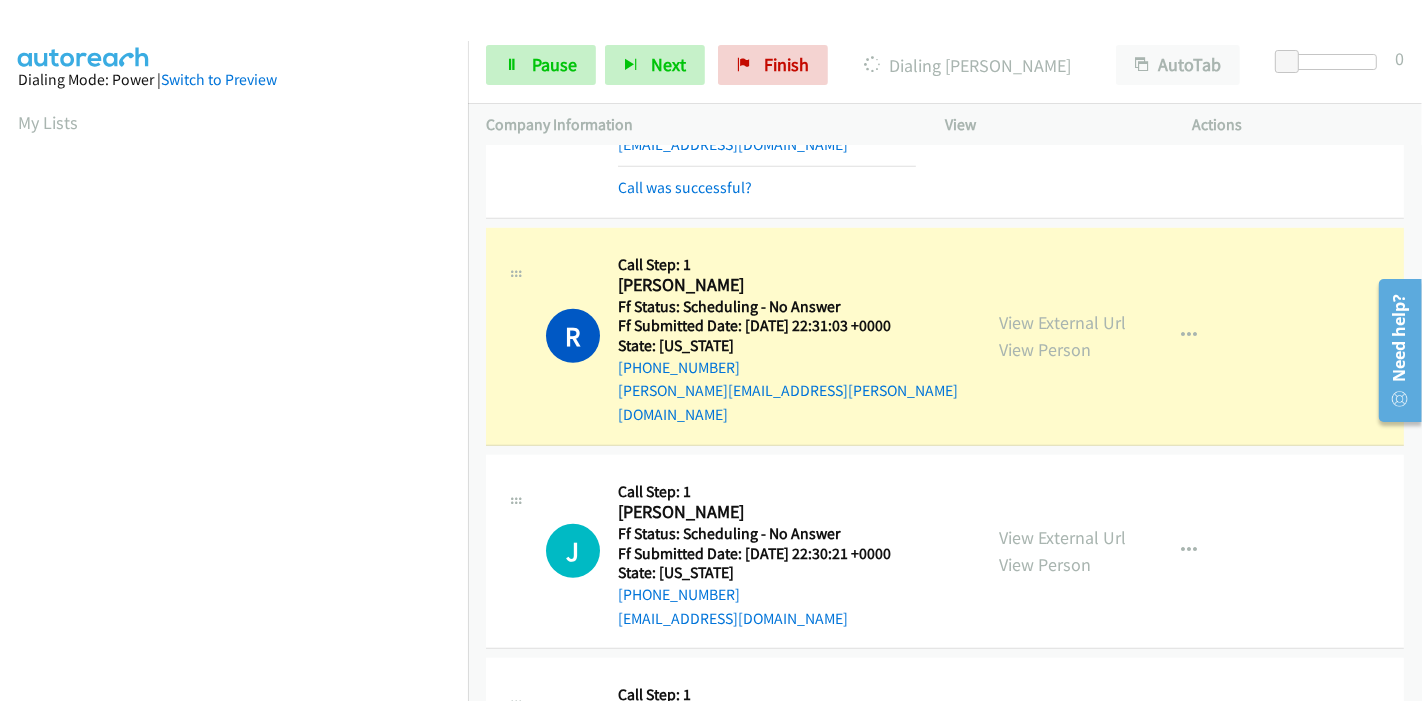 scroll, scrollTop: 422, scrollLeft: 0, axis: vertical 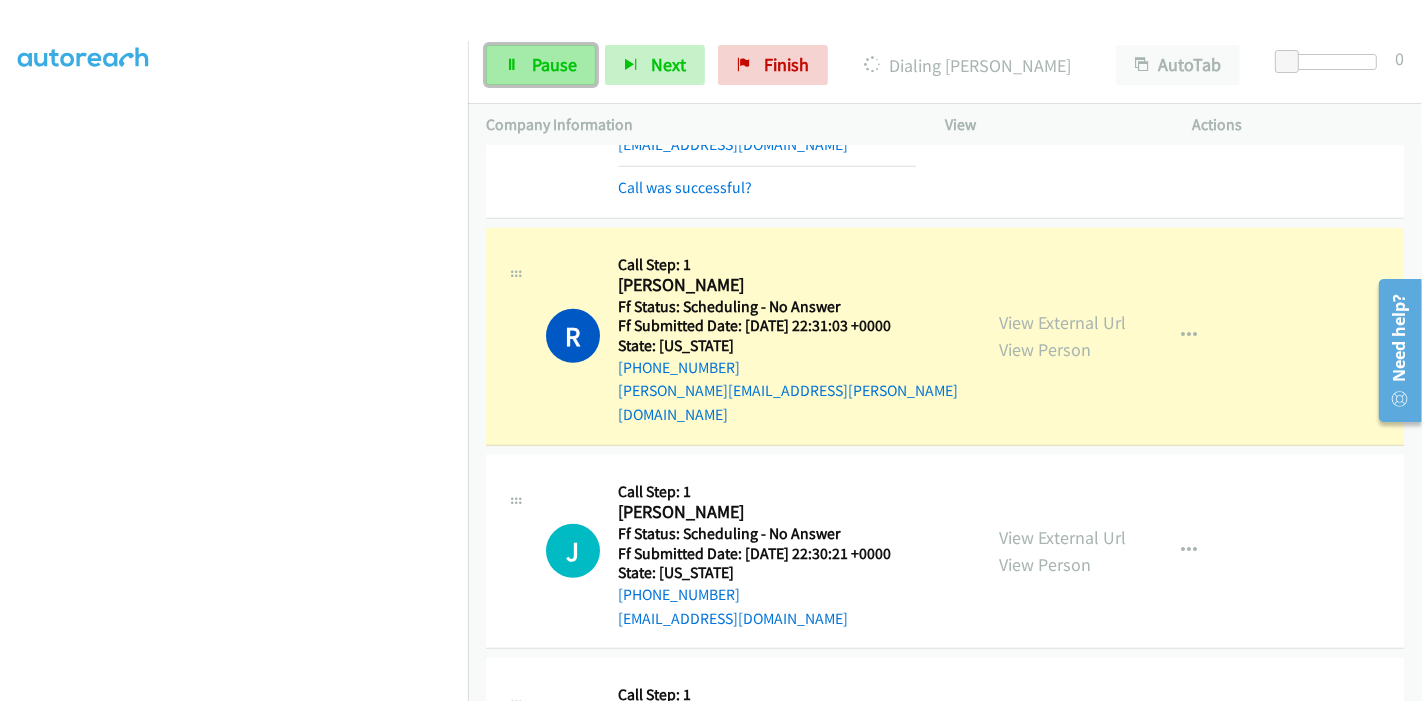 click on "Pause" at bounding box center (554, 64) 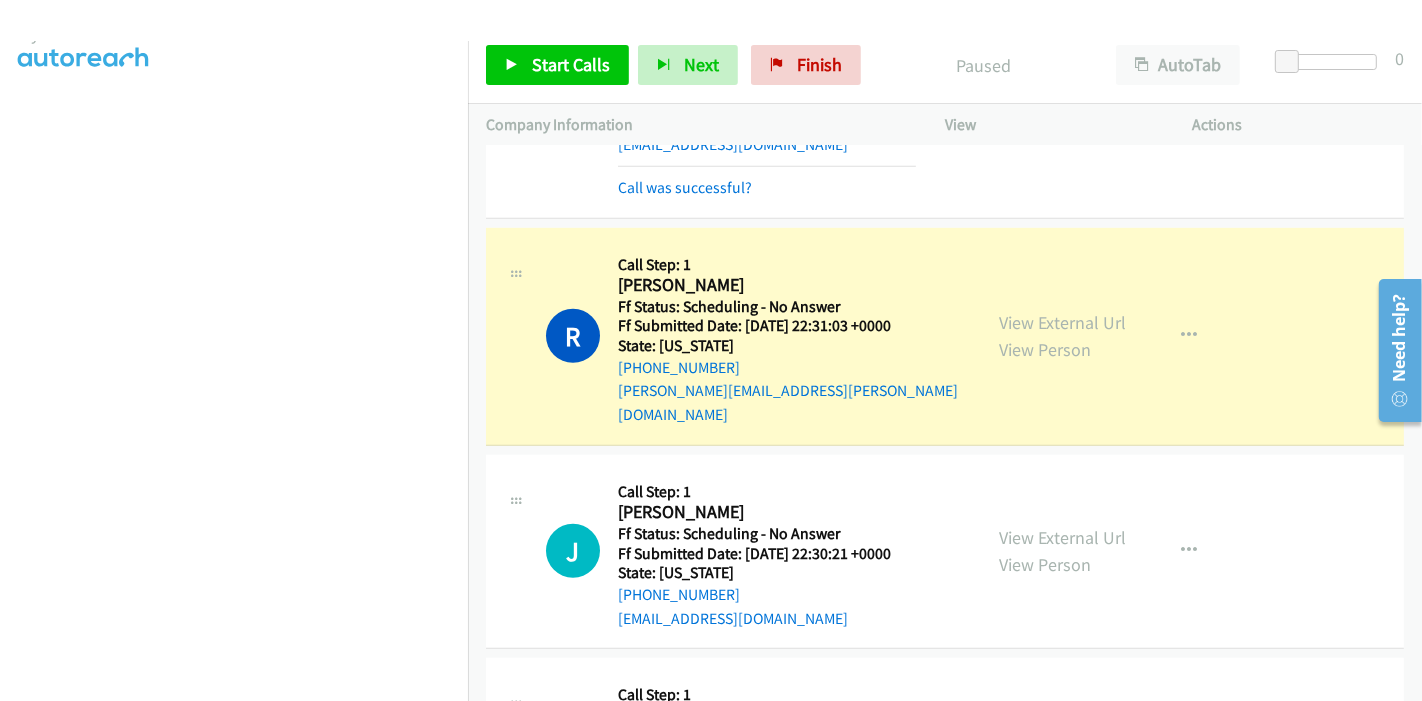 scroll, scrollTop: 0, scrollLeft: 0, axis: both 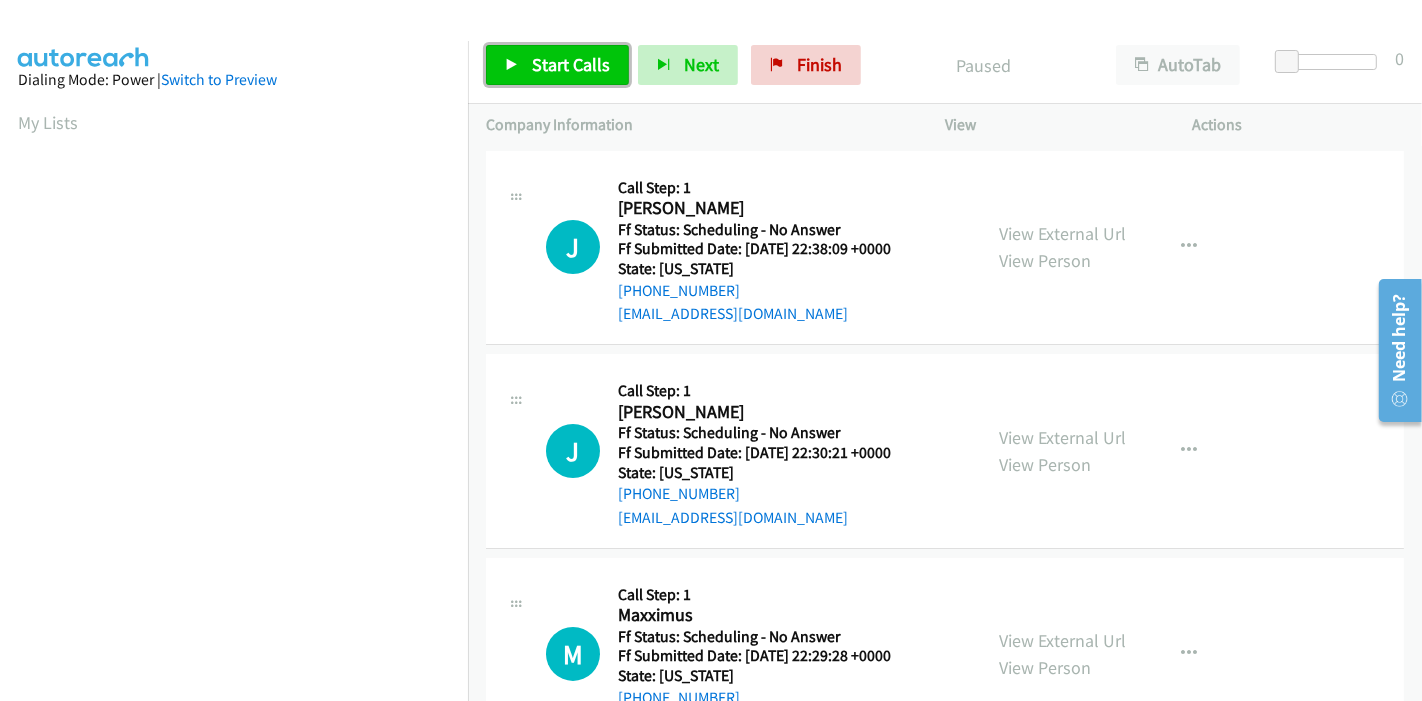 click on "Start Calls" at bounding box center [557, 65] 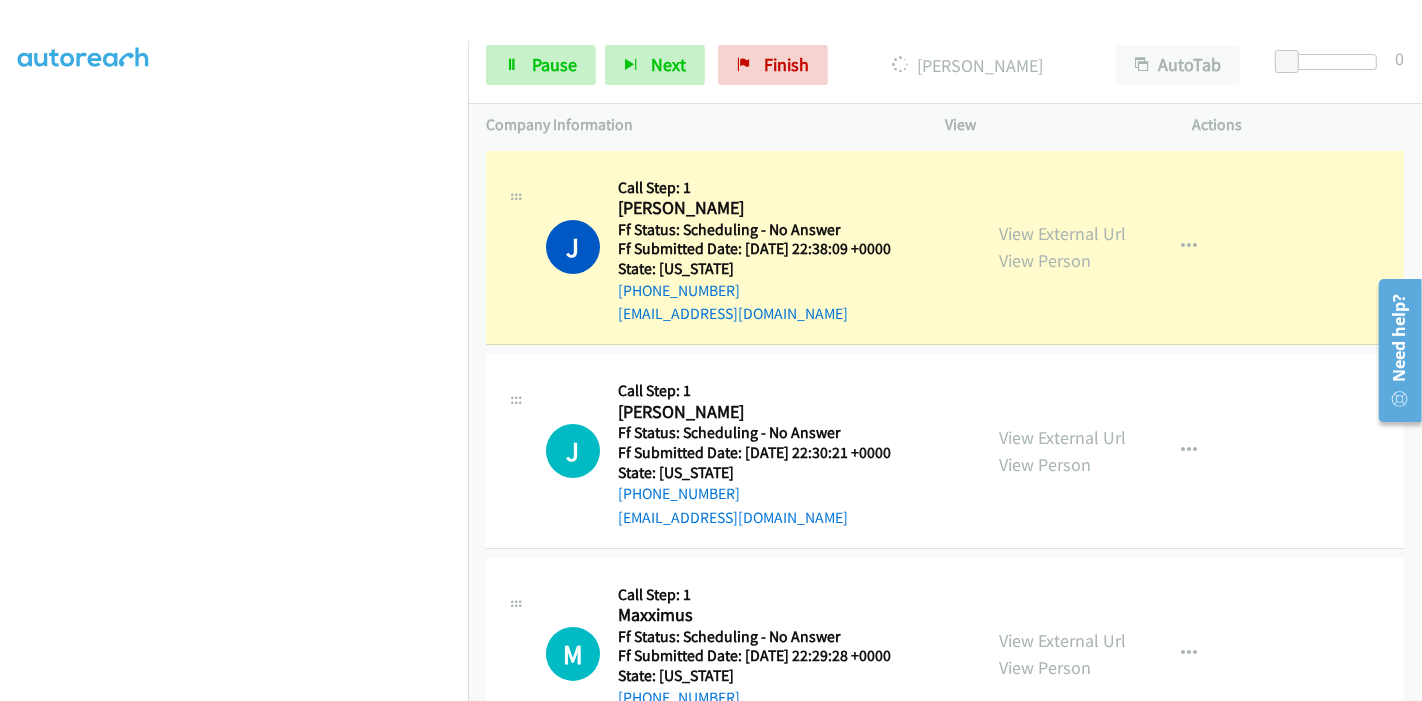 scroll, scrollTop: 0, scrollLeft: 0, axis: both 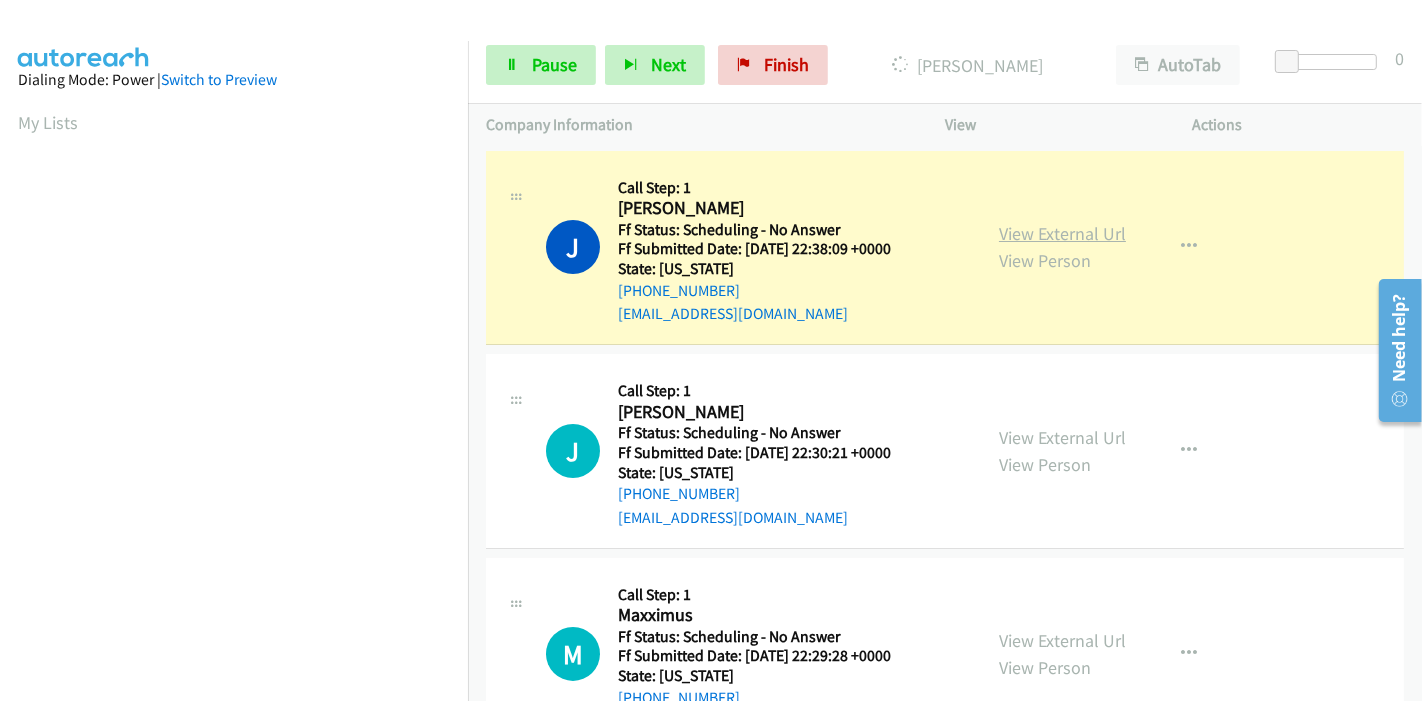 click on "View External Url" at bounding box center (1062, 233) 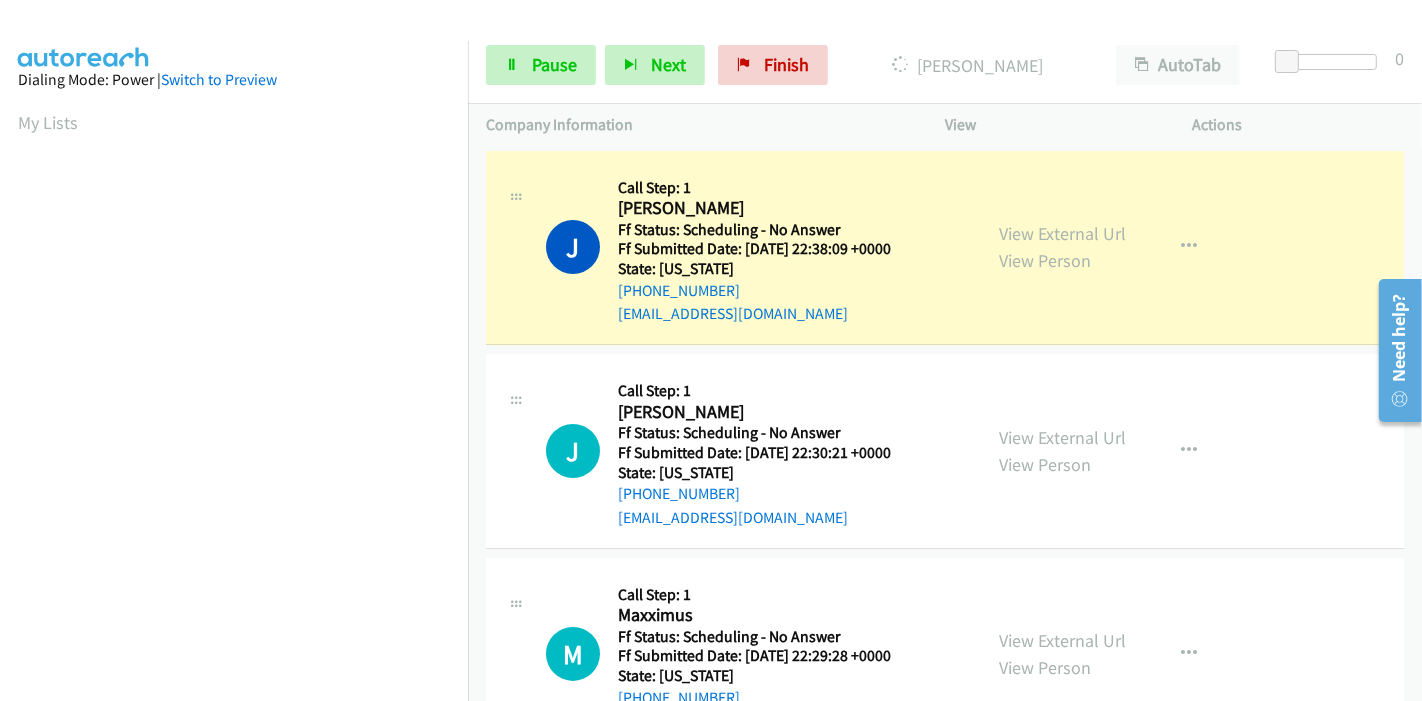 scroll, scrollTop: 422, scrollLeft: 0, axis: vertical 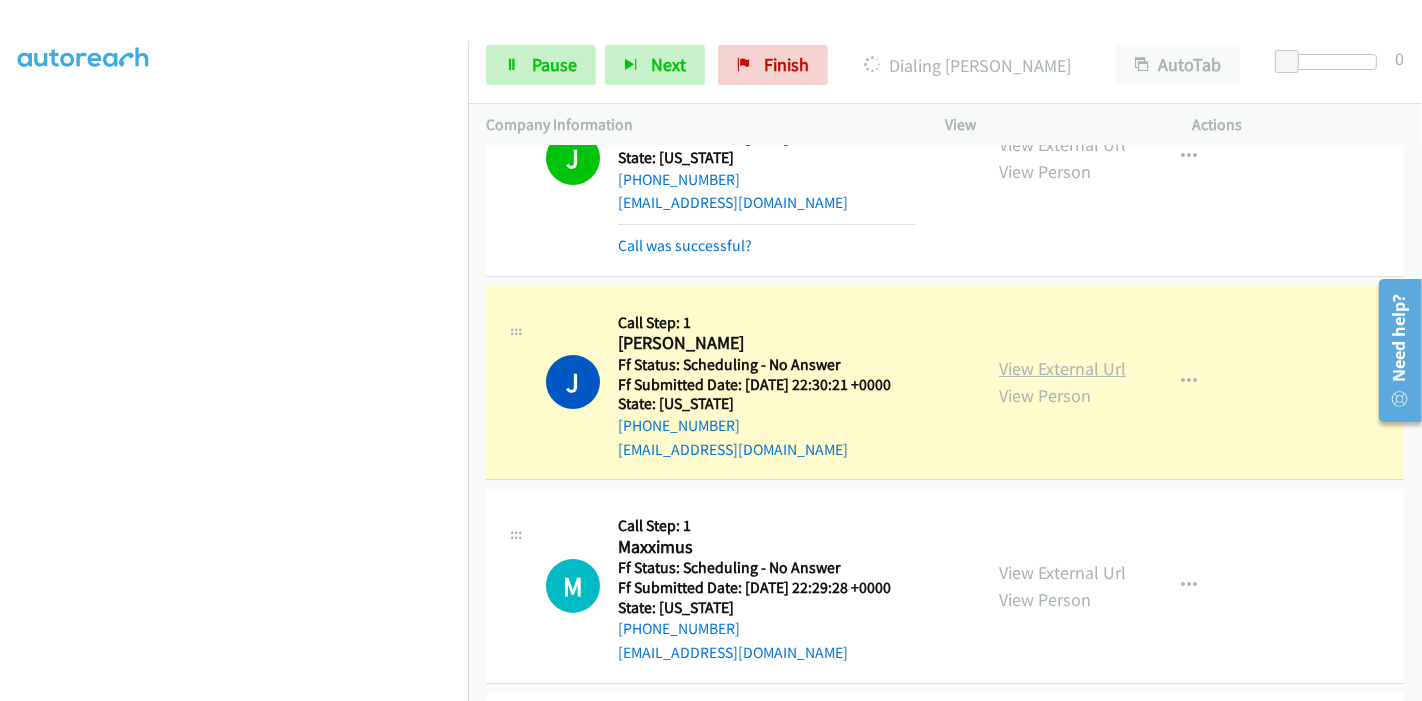 click on "View External Url" at bounding box center [1062, 368] 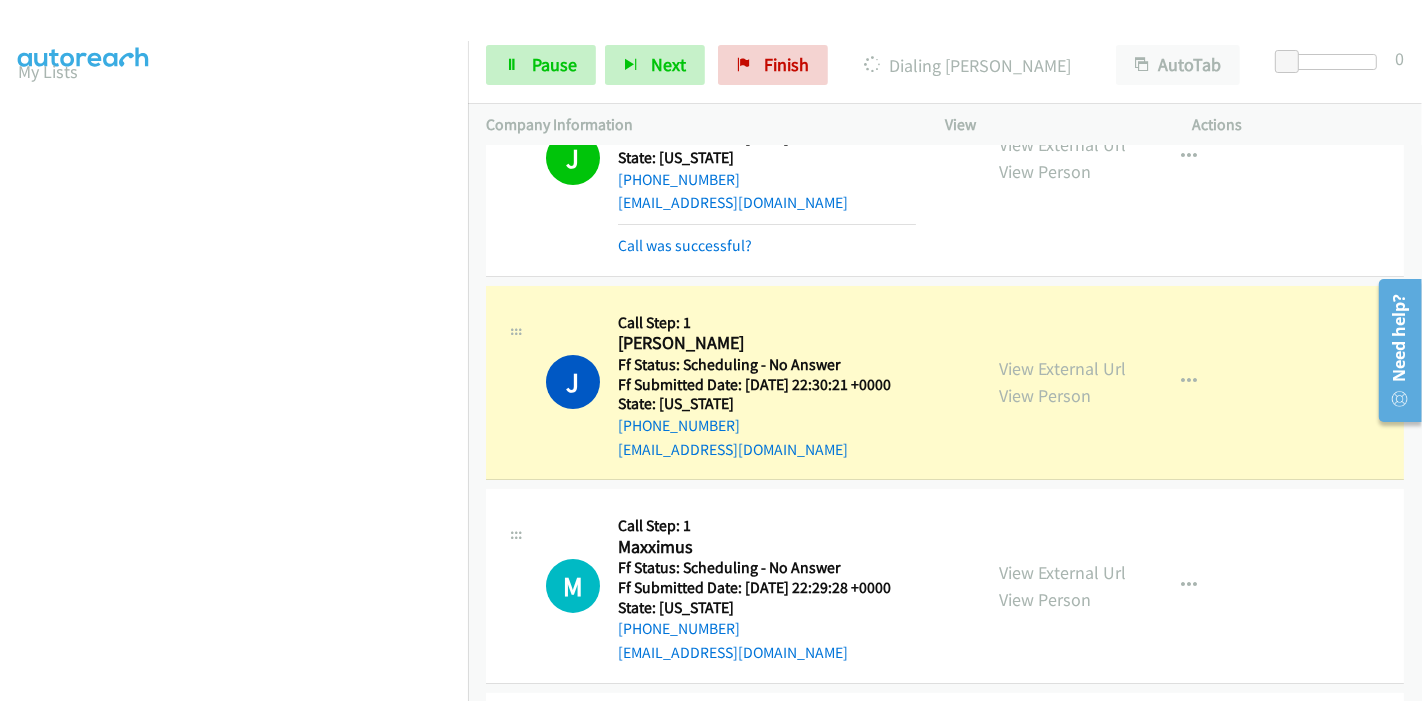 scroll, scrollTop: 0, scrollLeft: 0, axis: both 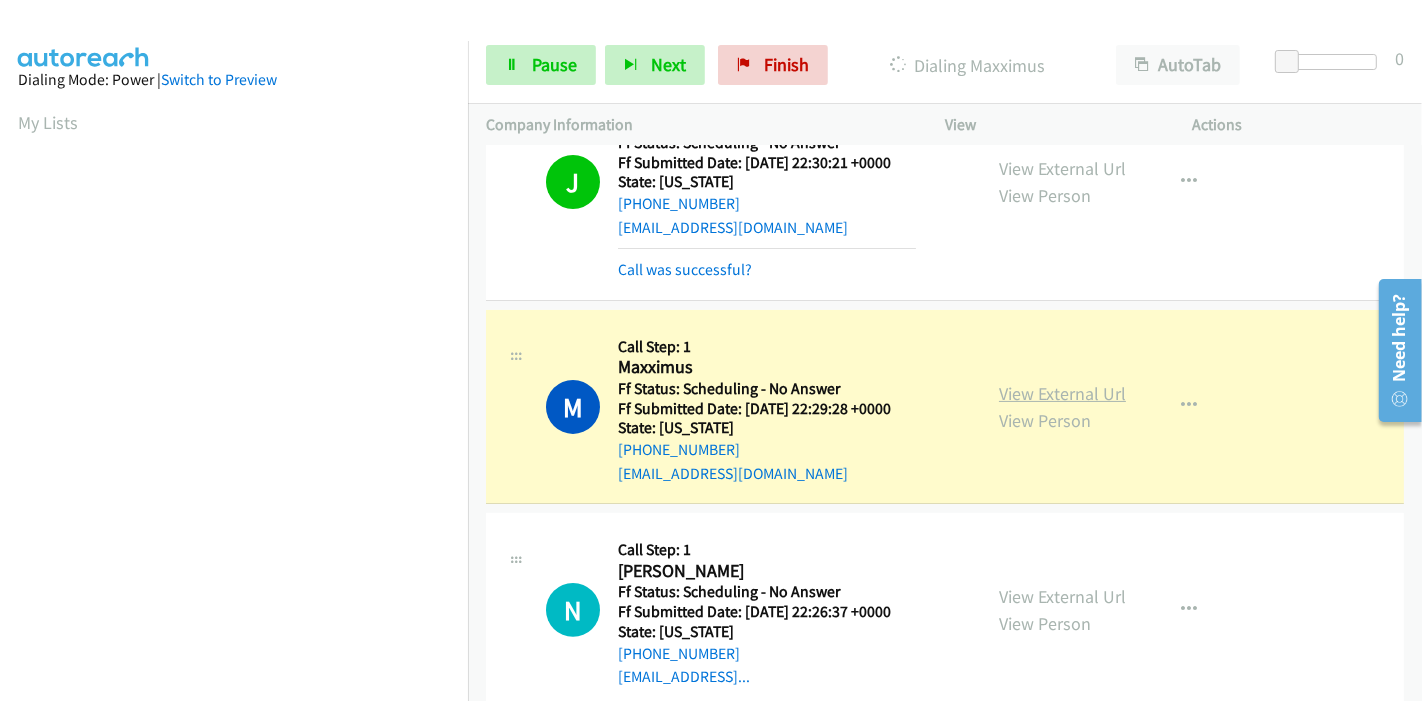 click on "View External Url" at bounding box center (1062, 393) 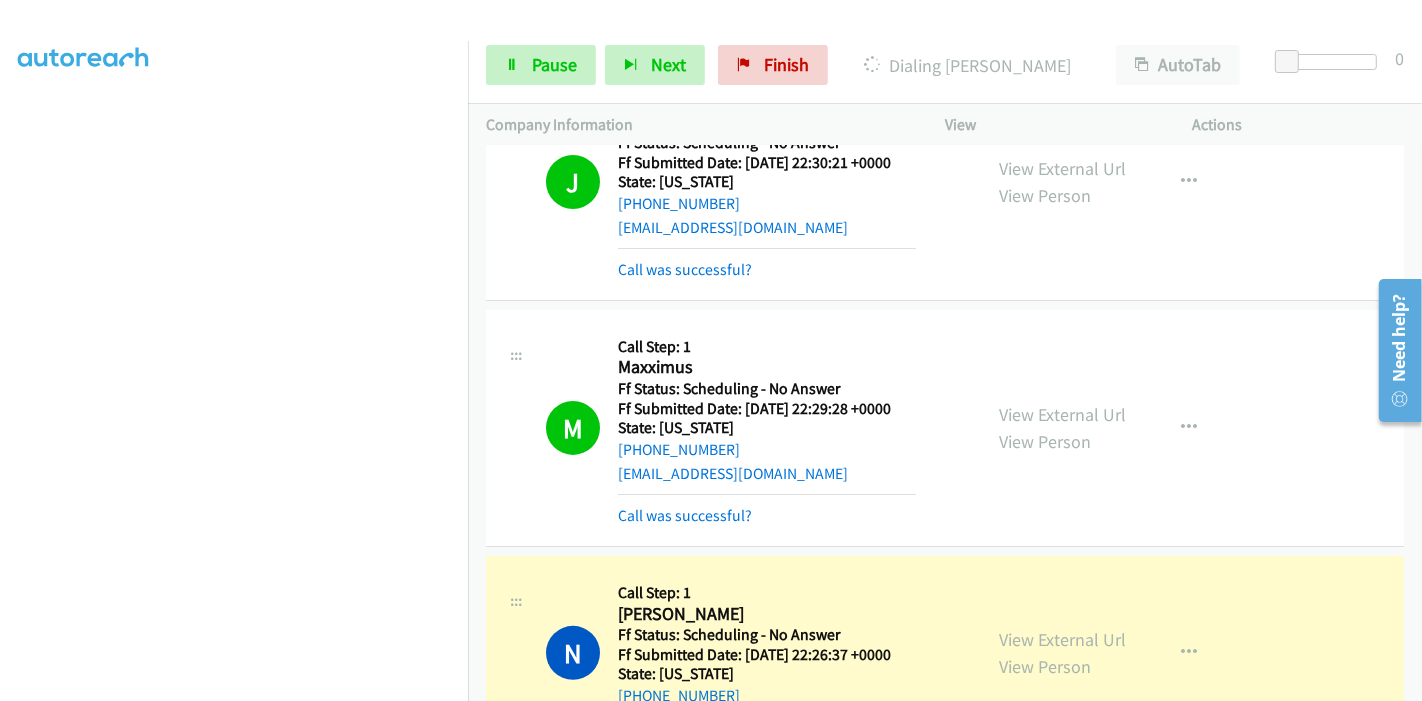 scroll, scrollTop: 0, scrollLeft: 0, axis: both 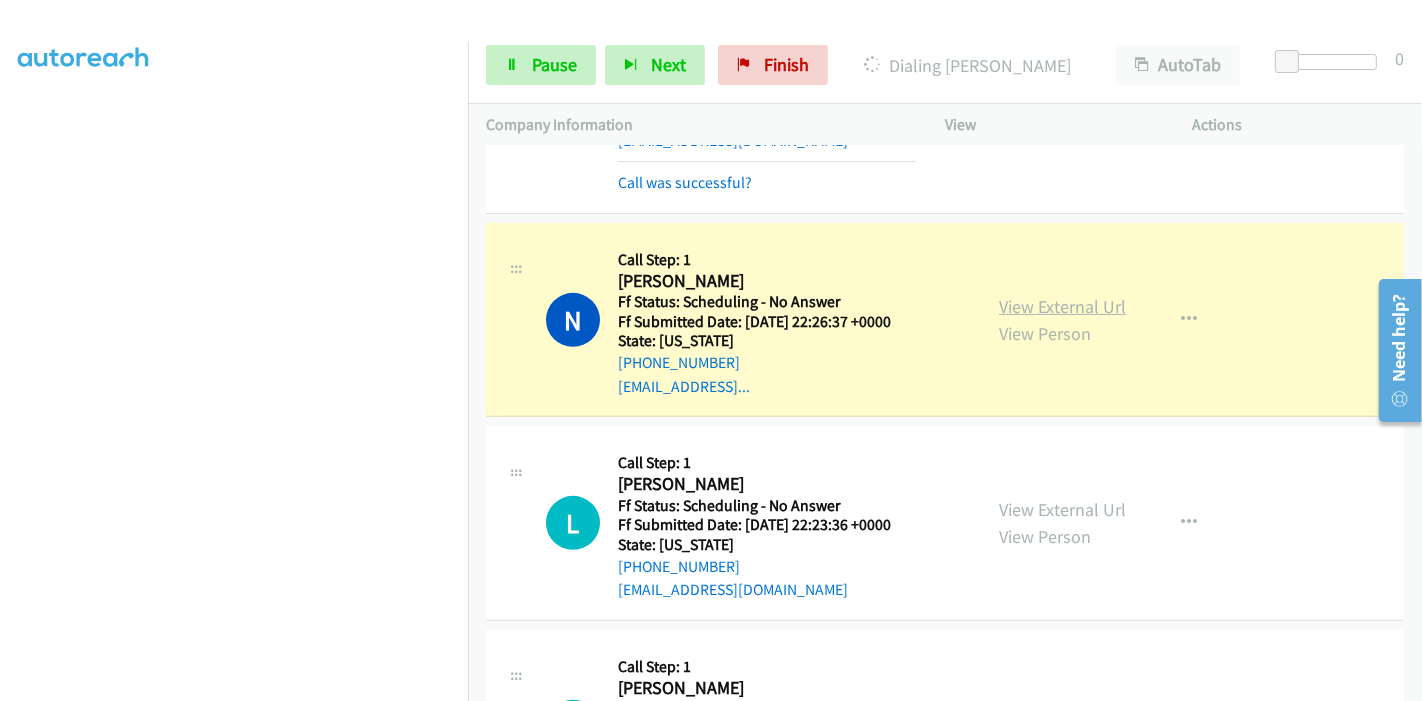 click on "View External Url" at bounding box center (1062, 306) 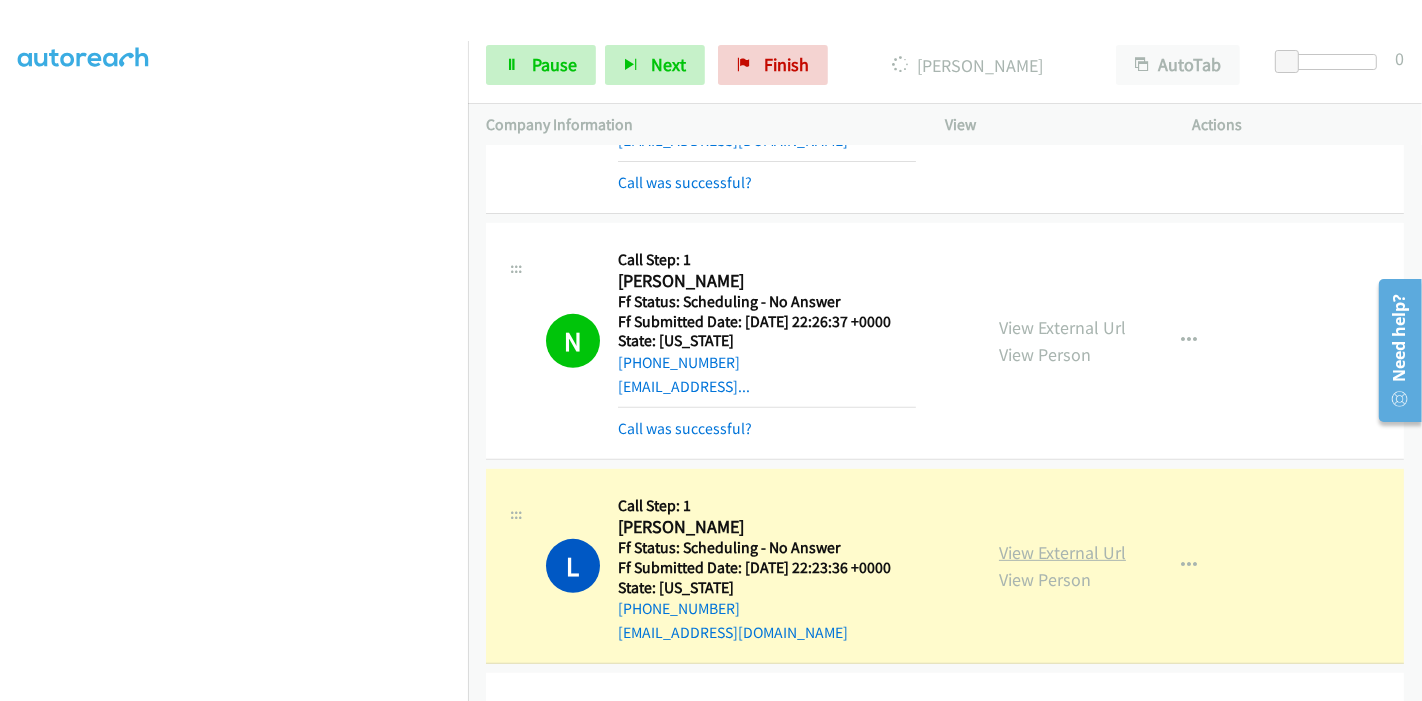 click on "View External Url" at bounding box center [1062, 552] 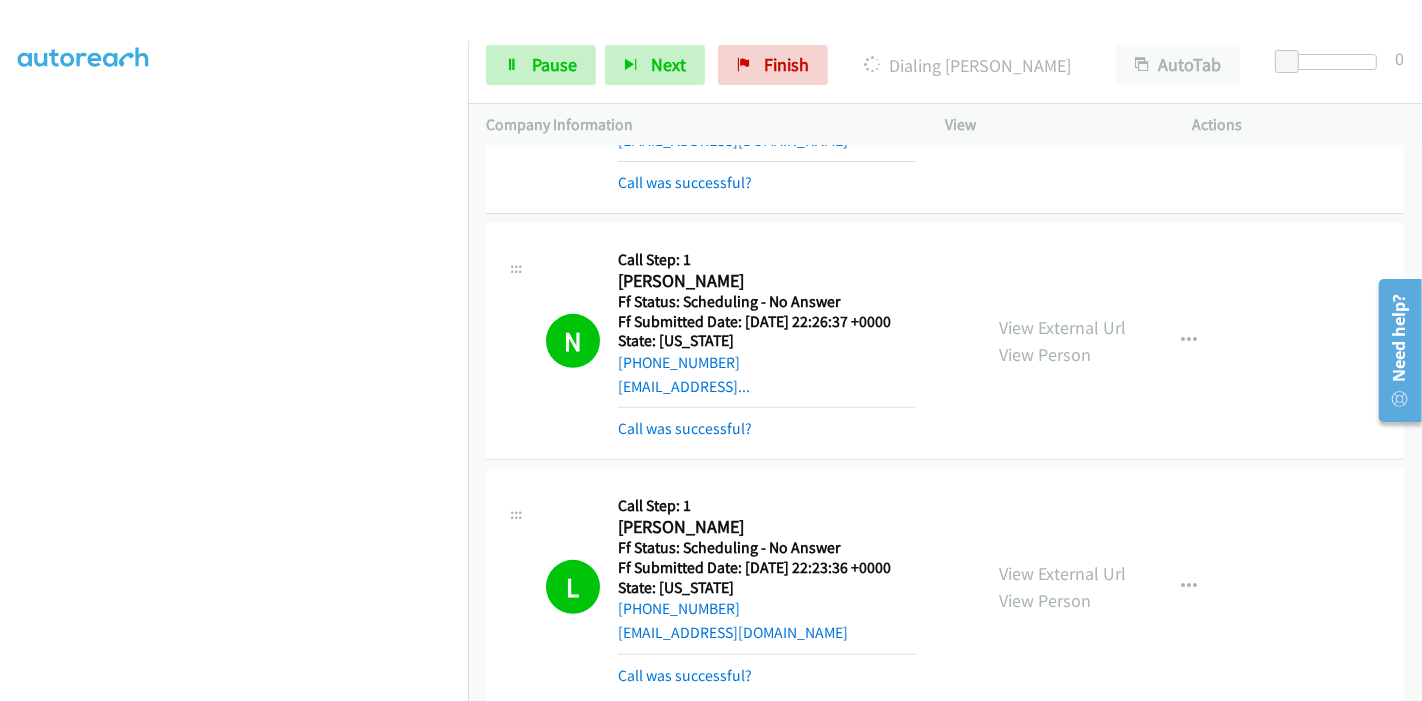 scroll, scrollTop: 0, scrollLeft: 0, axis: both 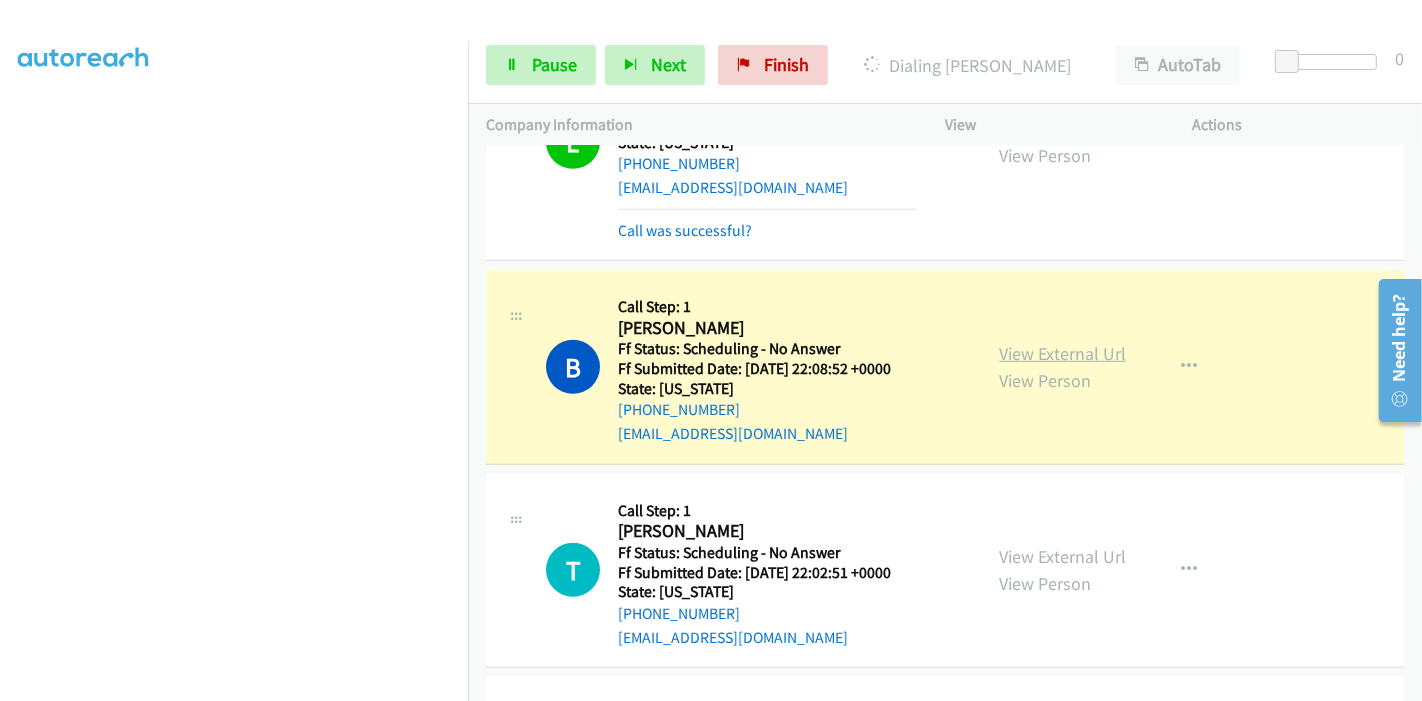 click on "View External Url" at bounding box center [1062, 353] 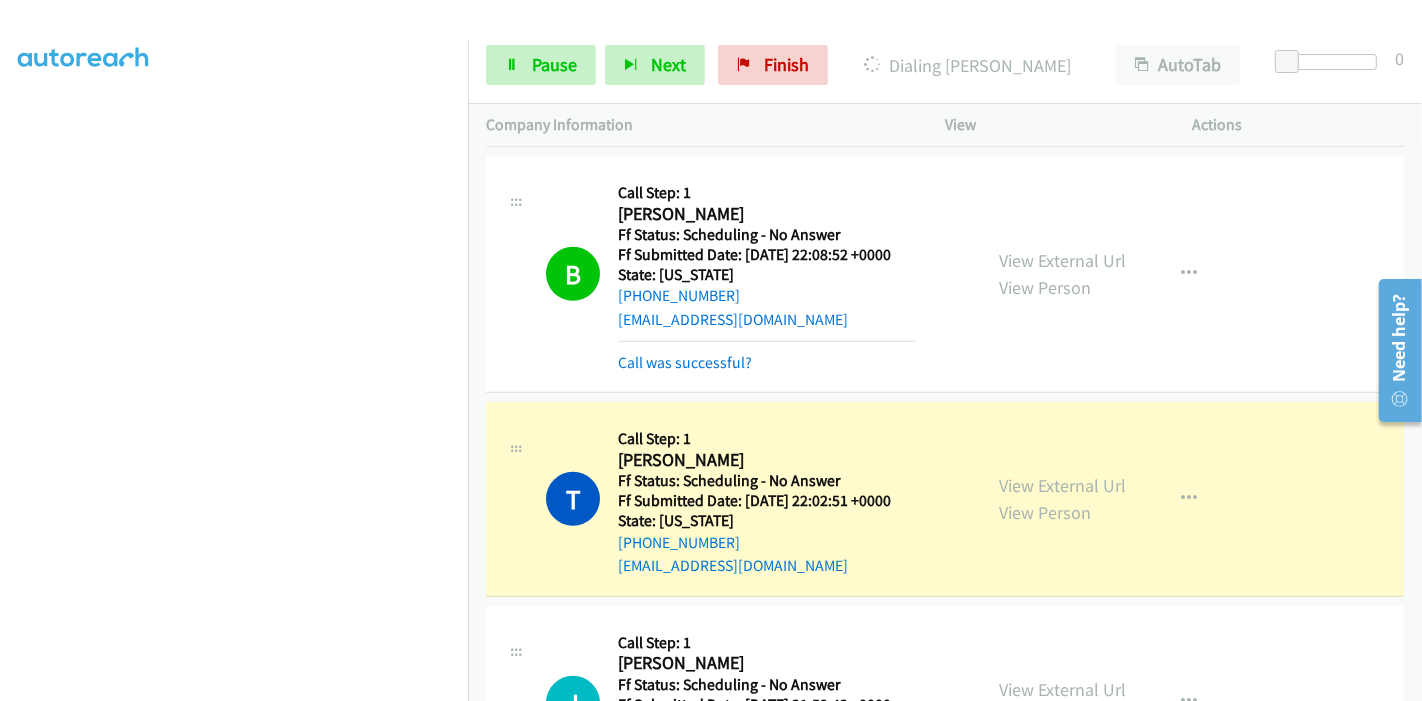 scroll, scrollTop: 1333, scrollLeft: 0, axis: vertical 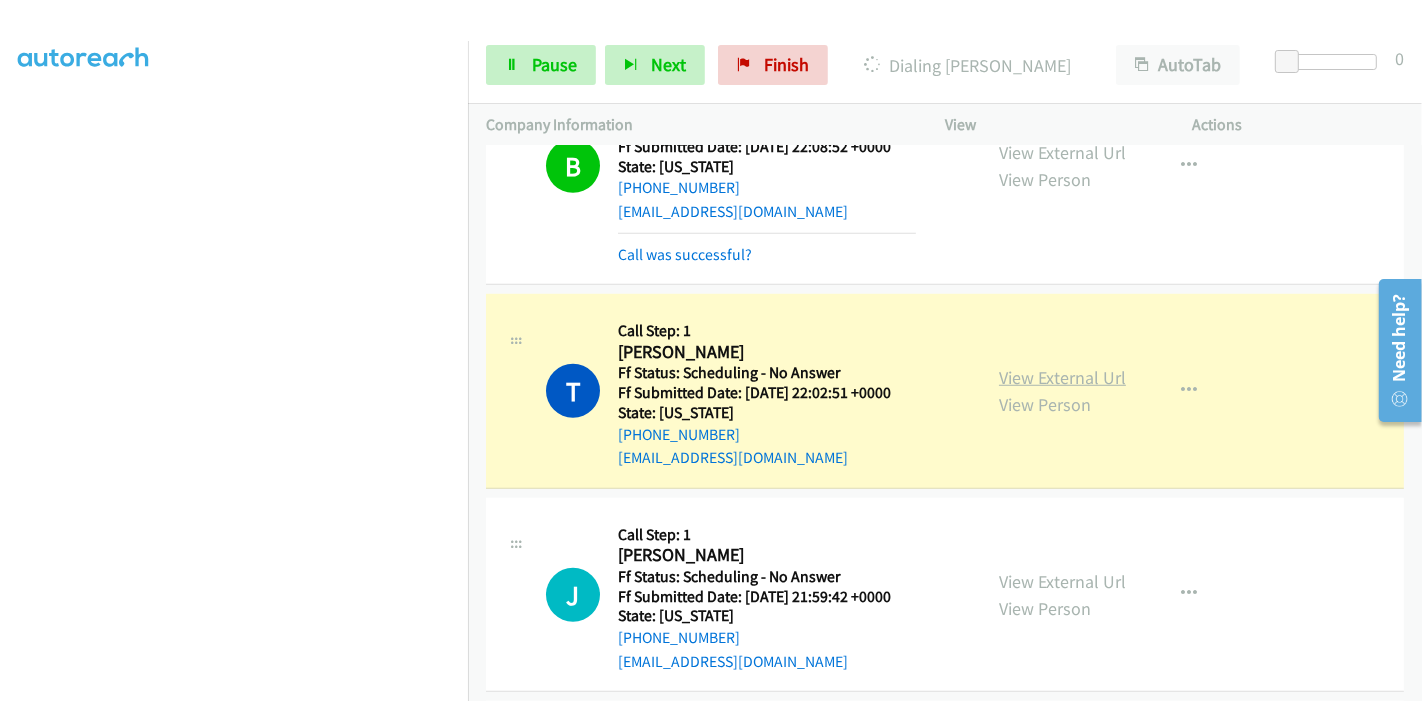 click on "View External Url" at bounding box center (1062, 377) 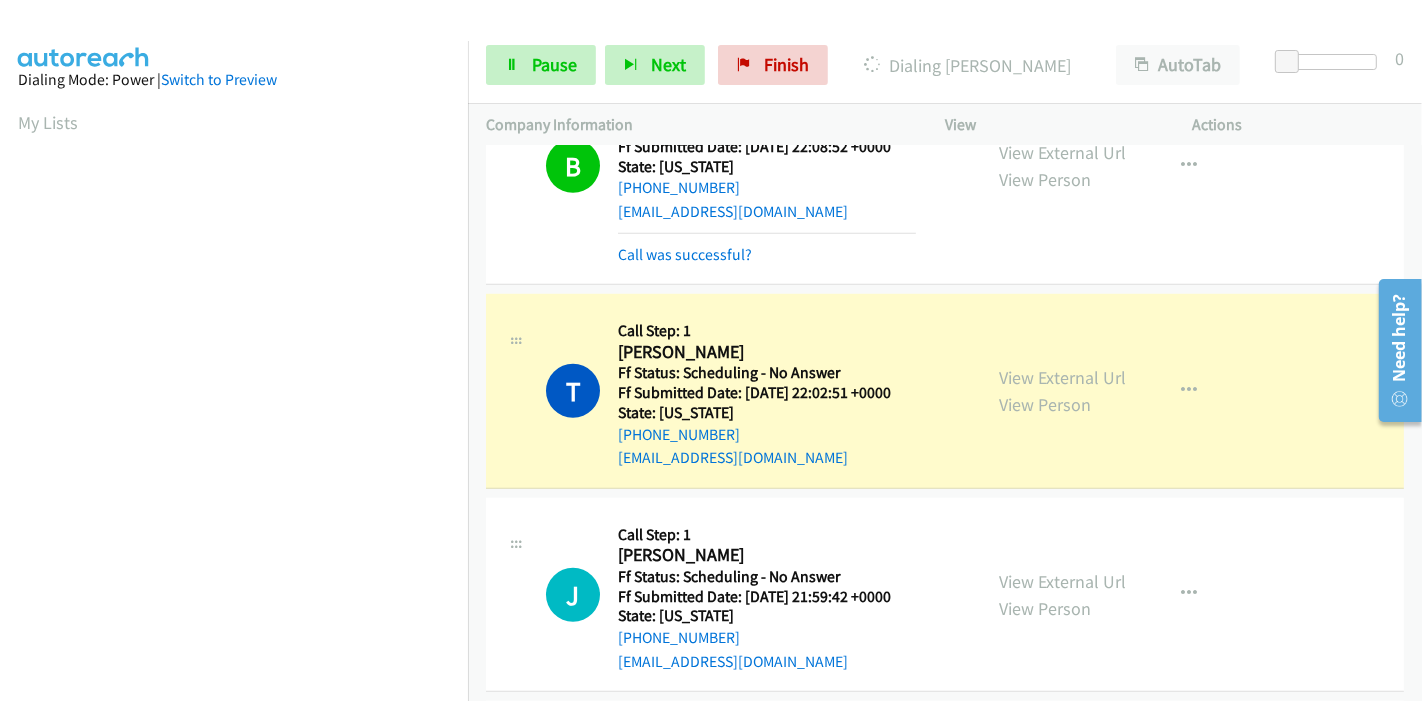 scroll, scrollTop: 422, scrollLeft: 0, axis: vertical 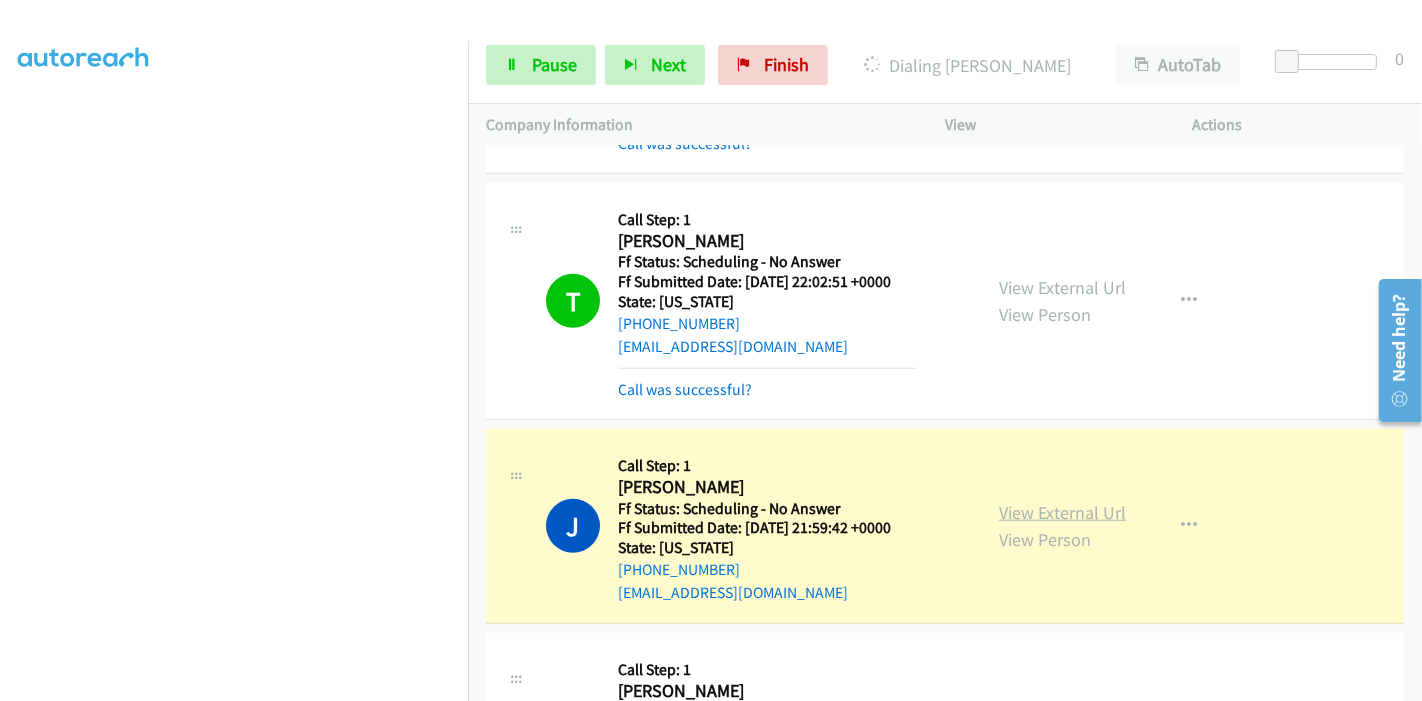 click on "View External Url" at bounding box center [1062, 512] 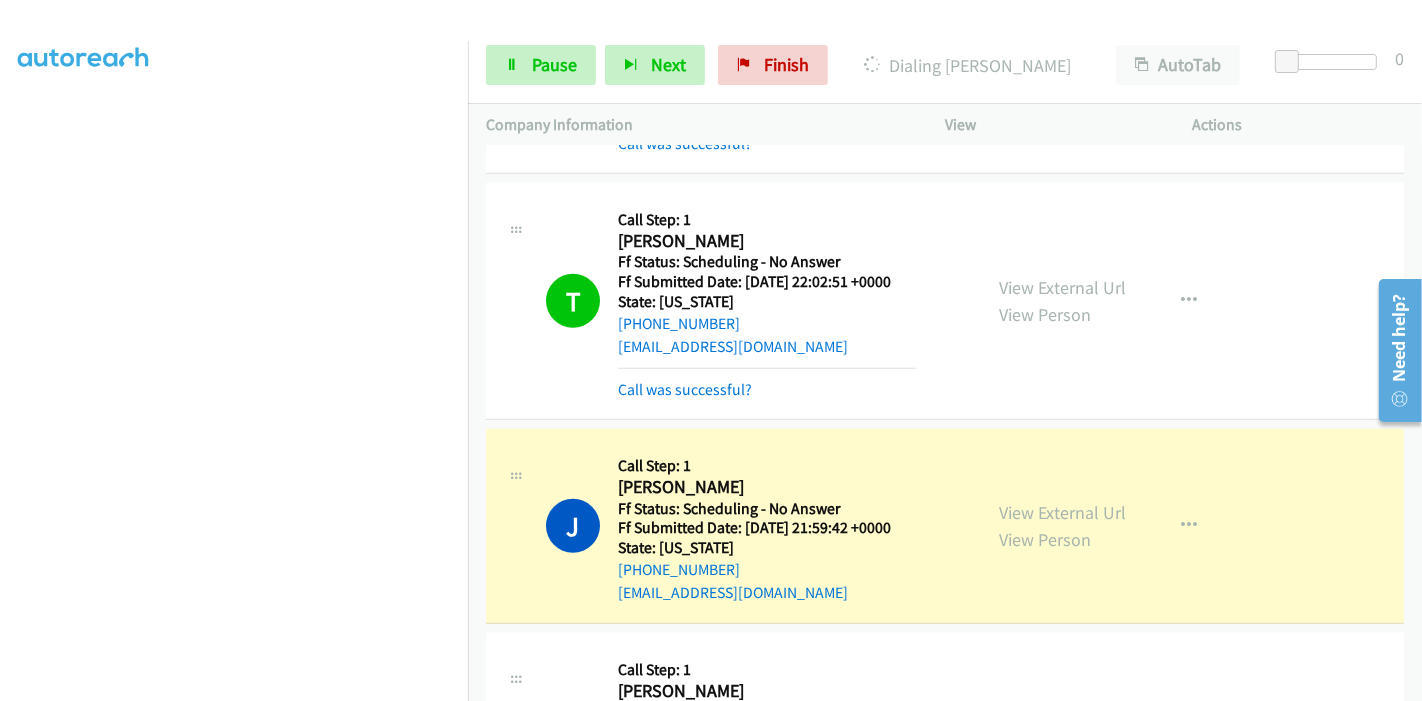 scroll, scrollTop: 0, scrollLeft: 0, axis: both 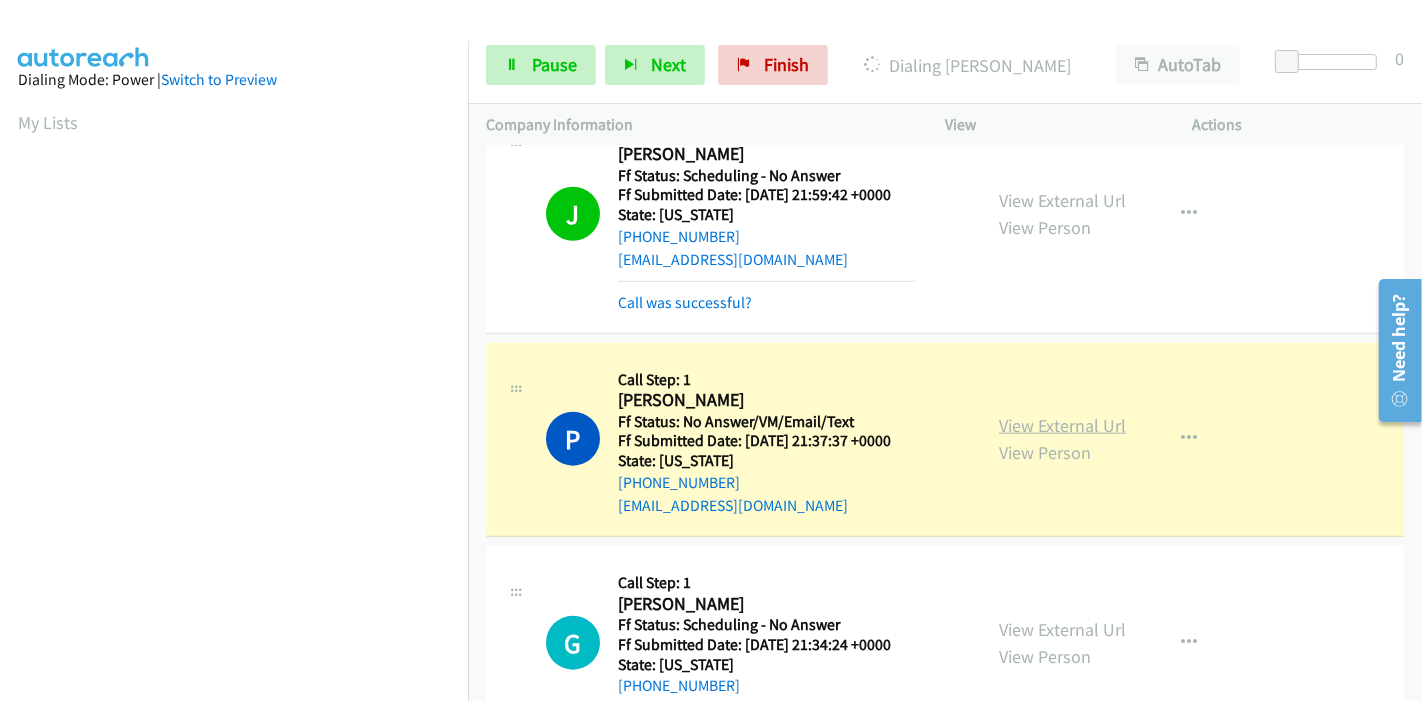 click on "View External Url" at bounding box center (1062, 425) 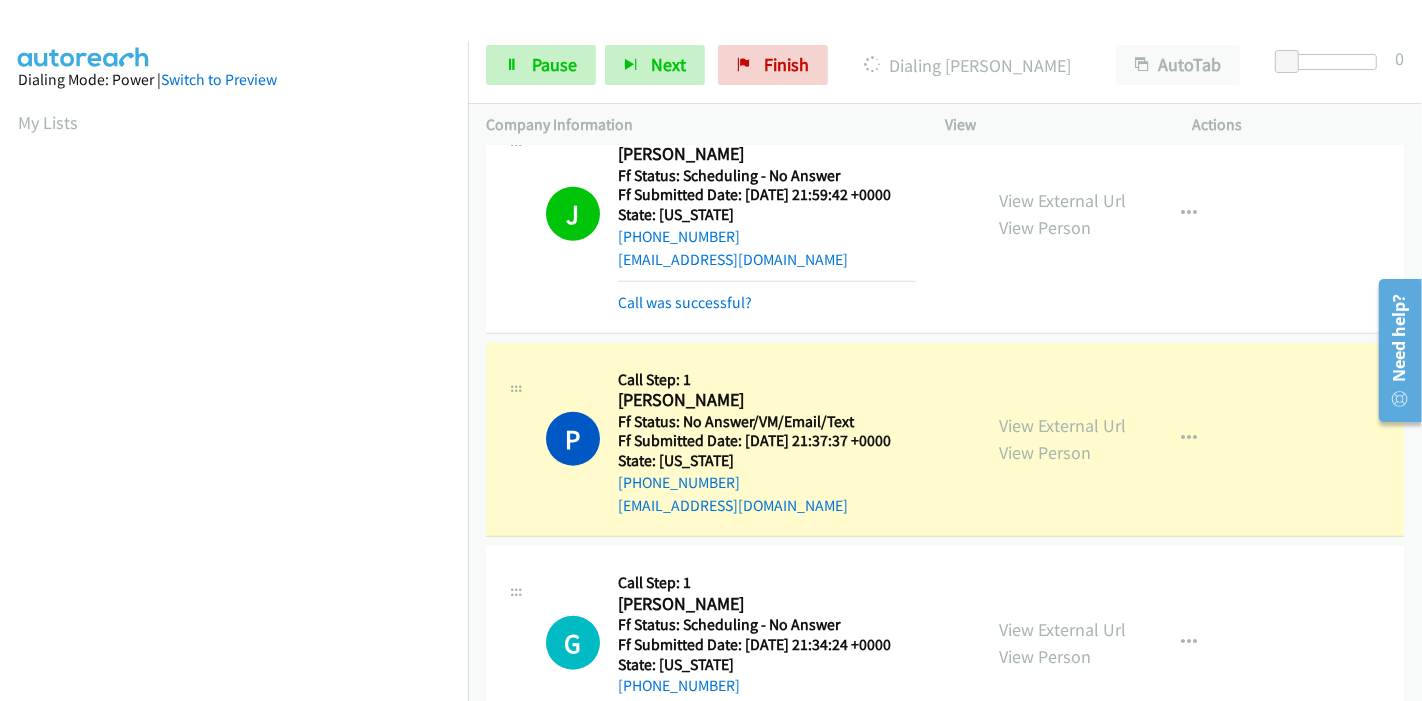 scroll, scrollTop: 0, scrollLeft: 0, axis: both 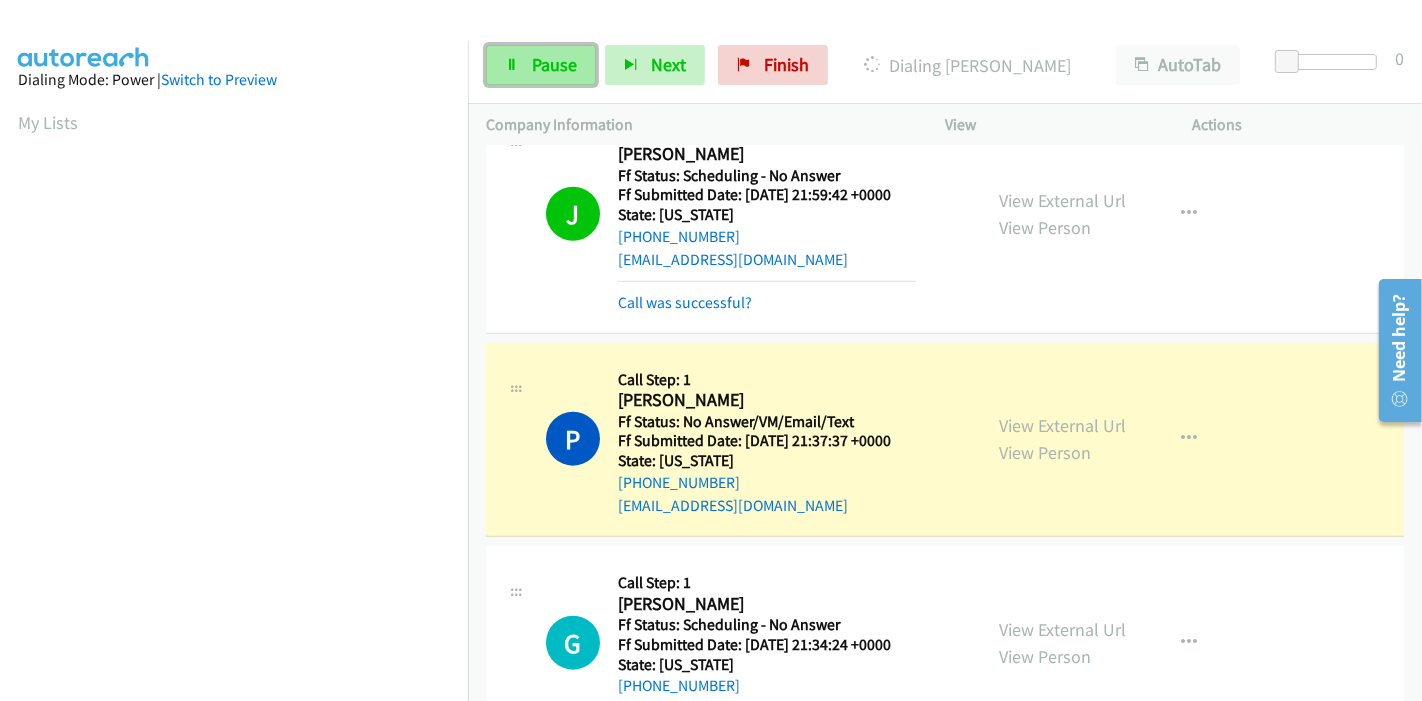 click on "Pause" at bounding box center [554, 64] 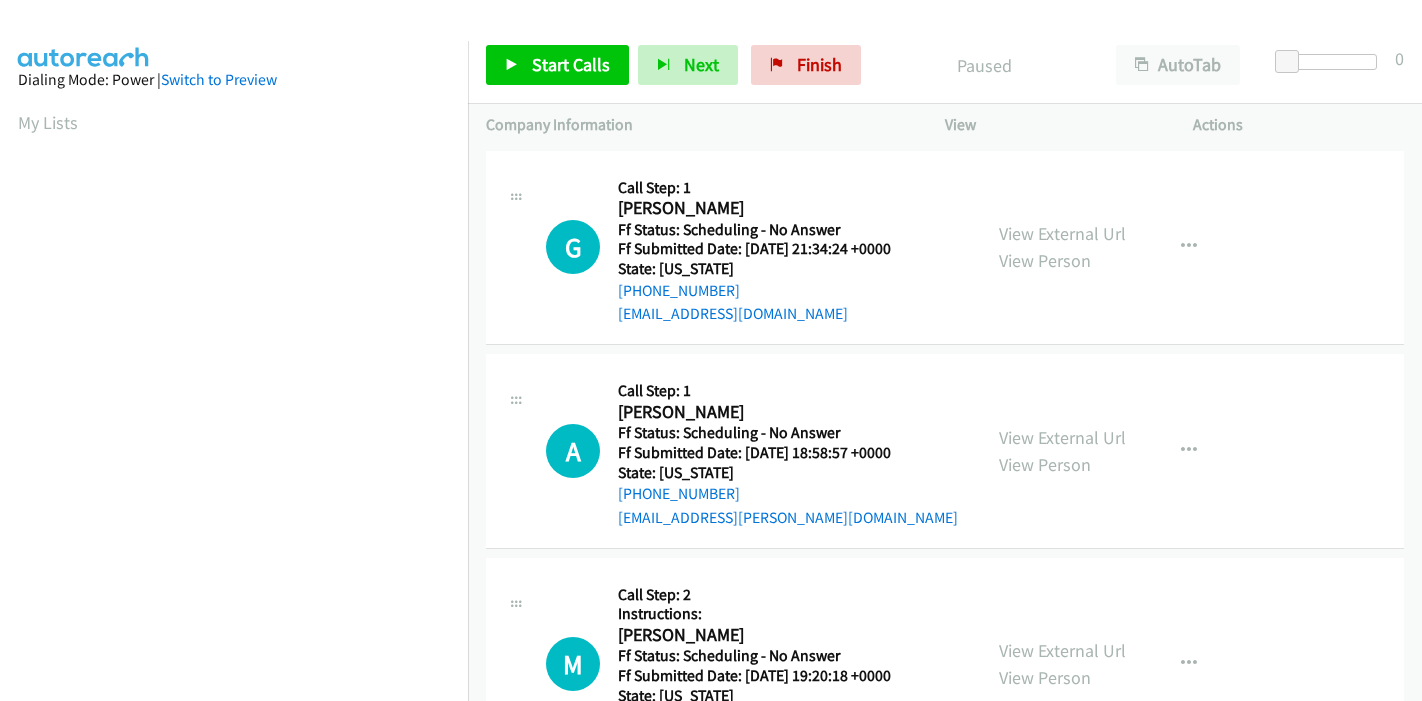 scroll, scrollTop: 0, scrollLeft: 0, axis: both 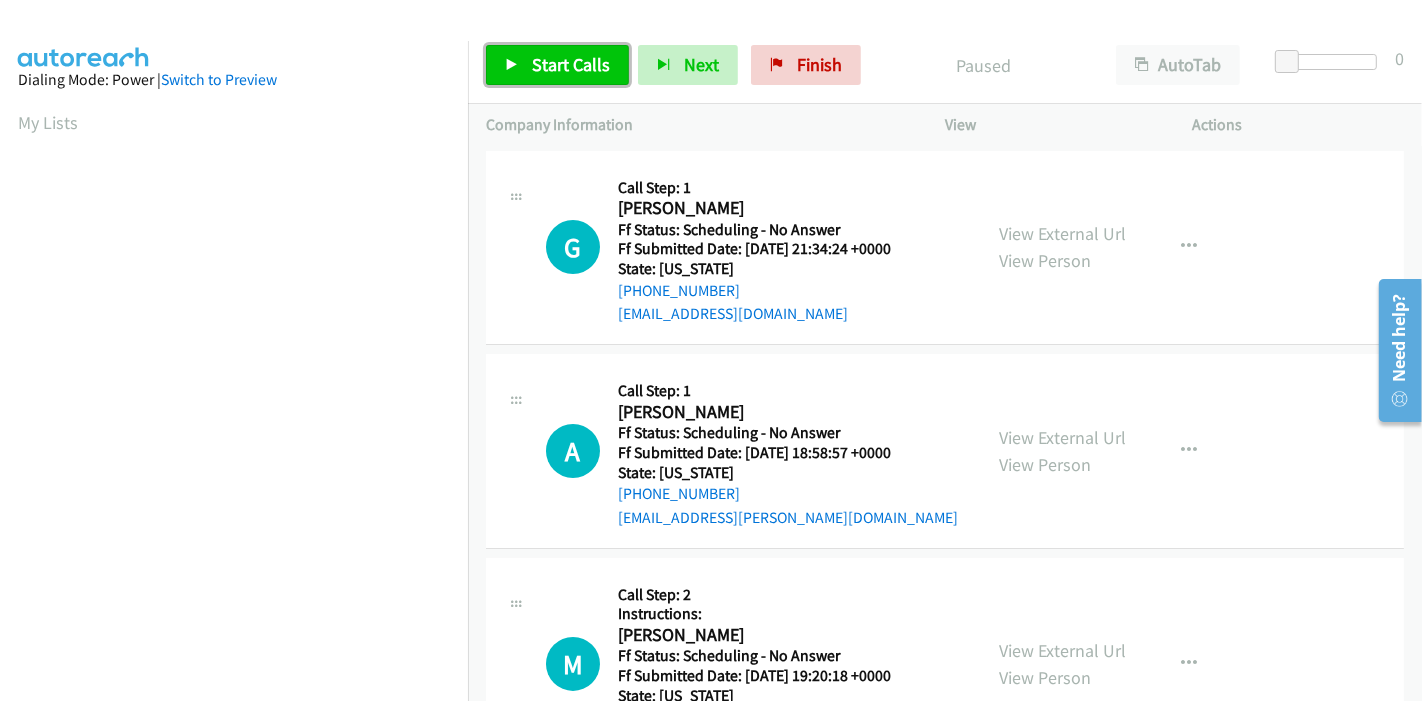 click on "Start Calls" at bounding box center [571, 64] 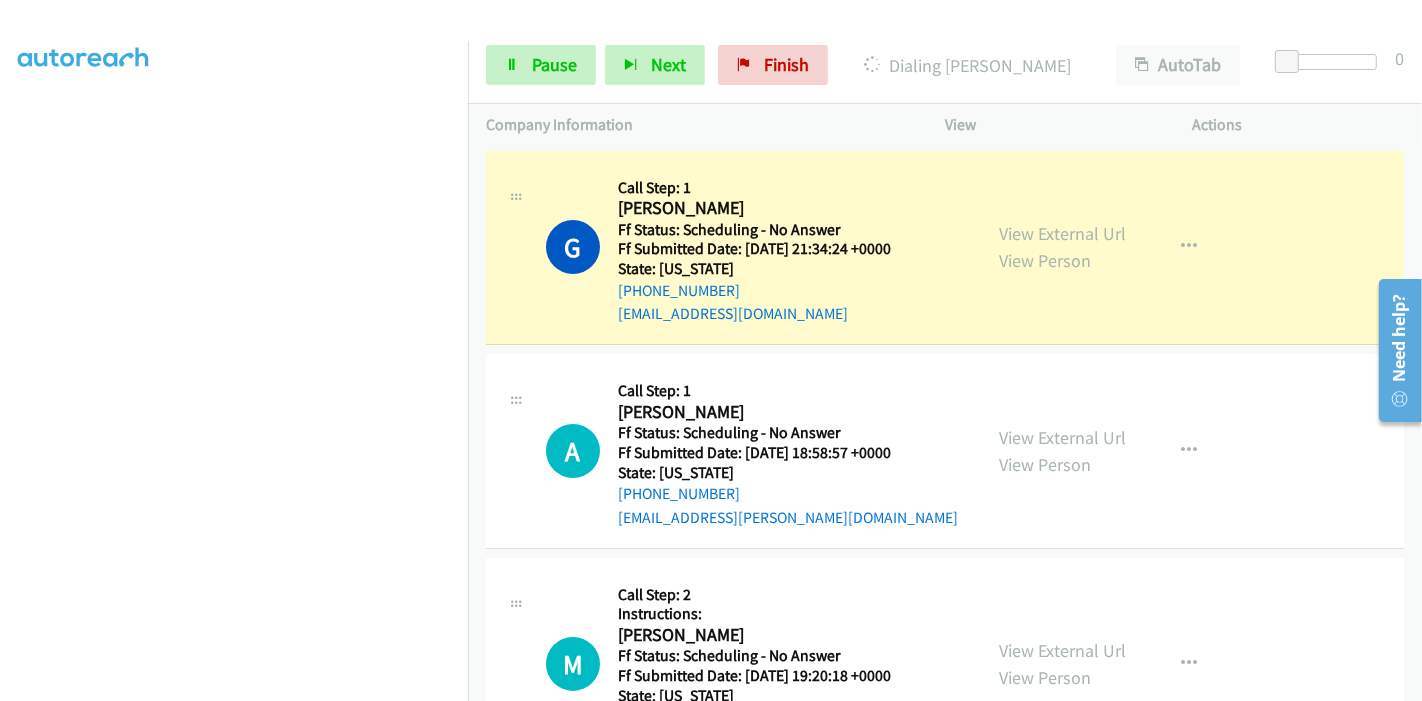 scroll, scrollTop: 0, scrollLeft: 0, axis: both 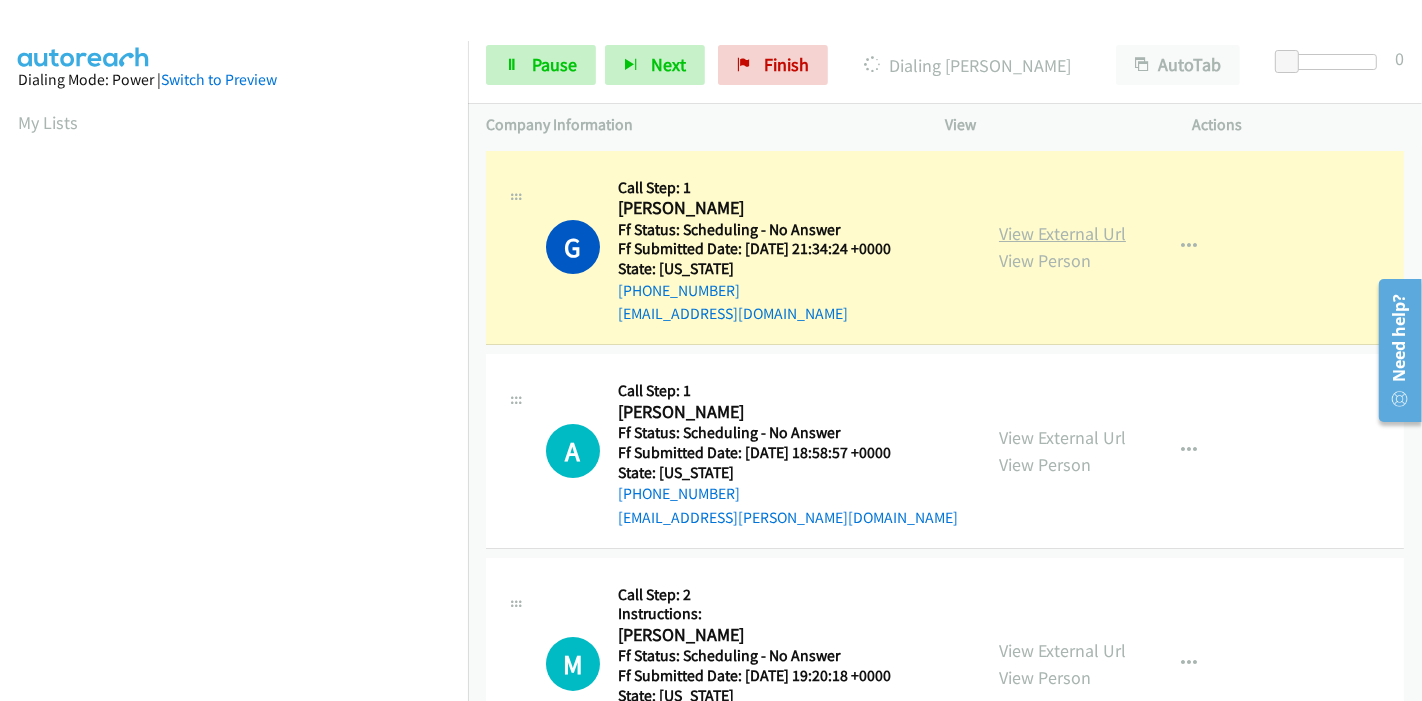 click on "View External Url" at bounding box center (1062, 233) 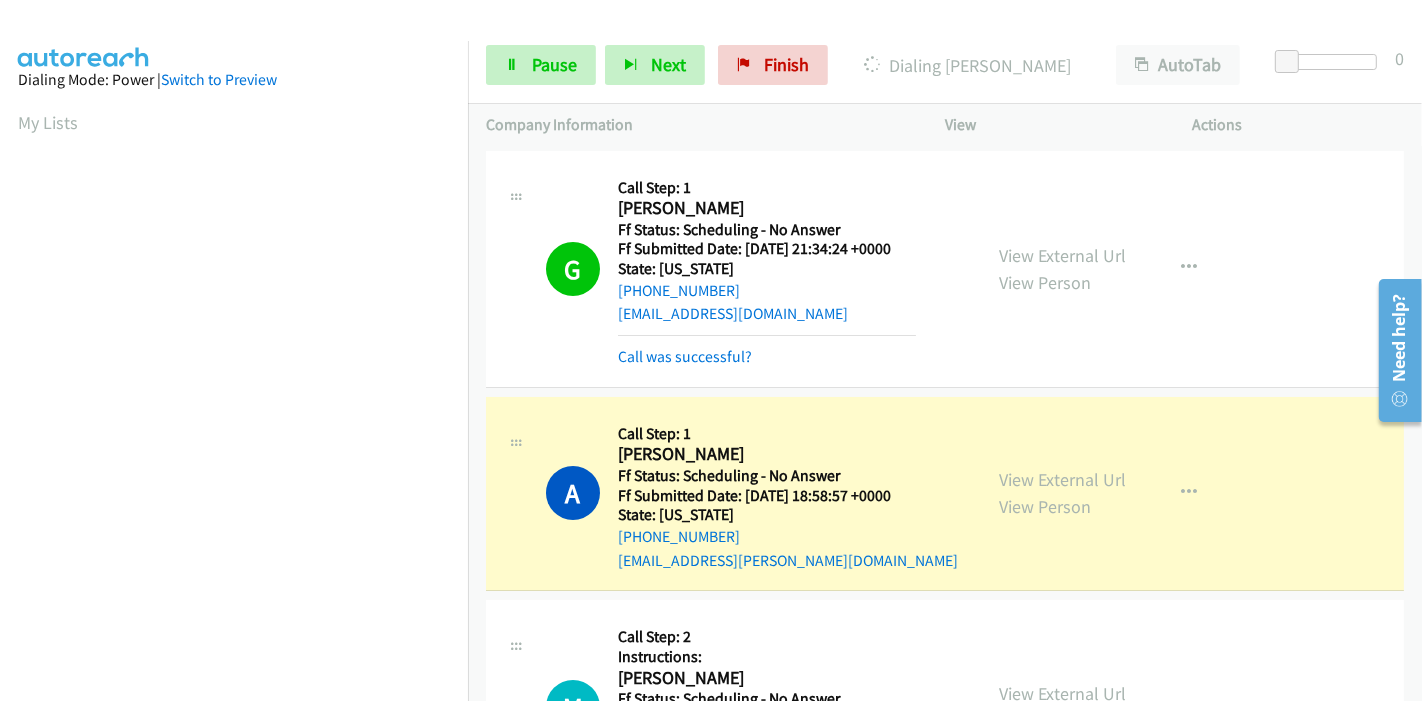 scroll, scrollTop: 422, scrollLeft: 0, axis: vertical 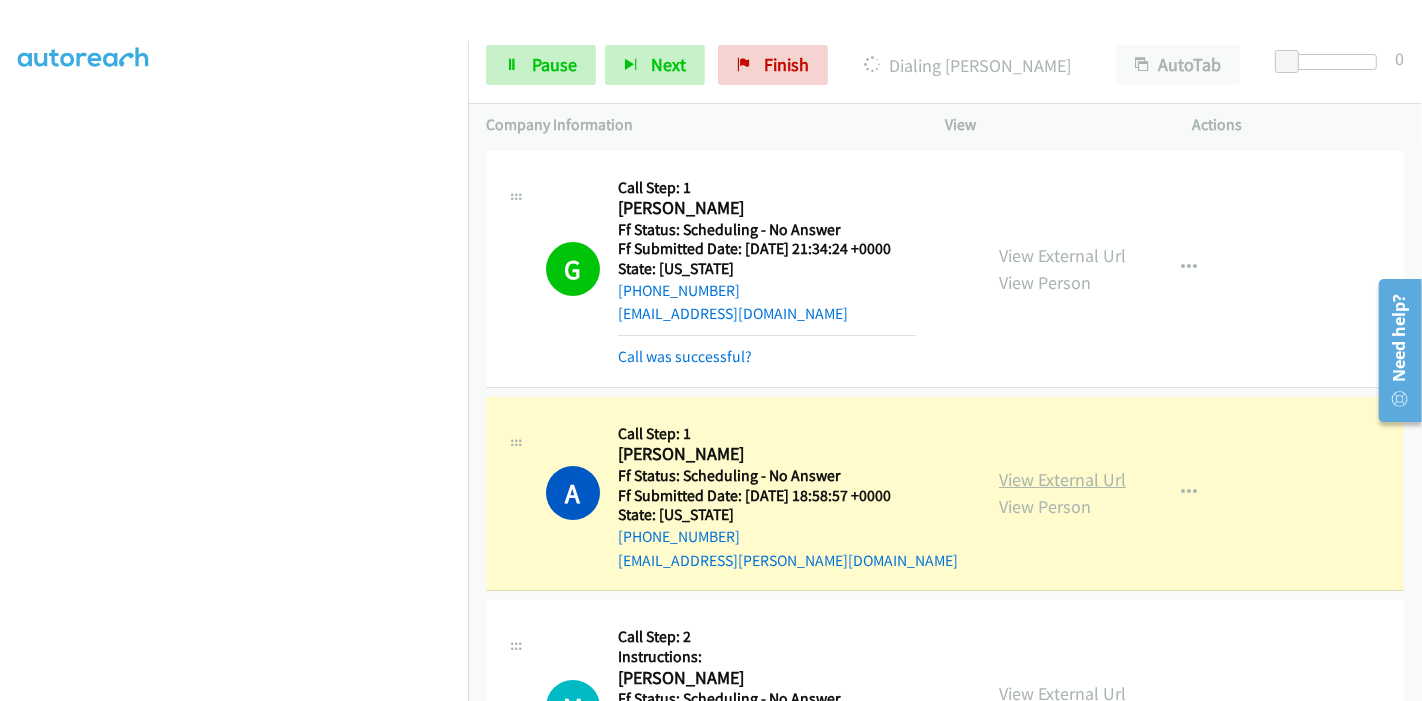 click on "View External Url" at bounding box center (1062, 479) 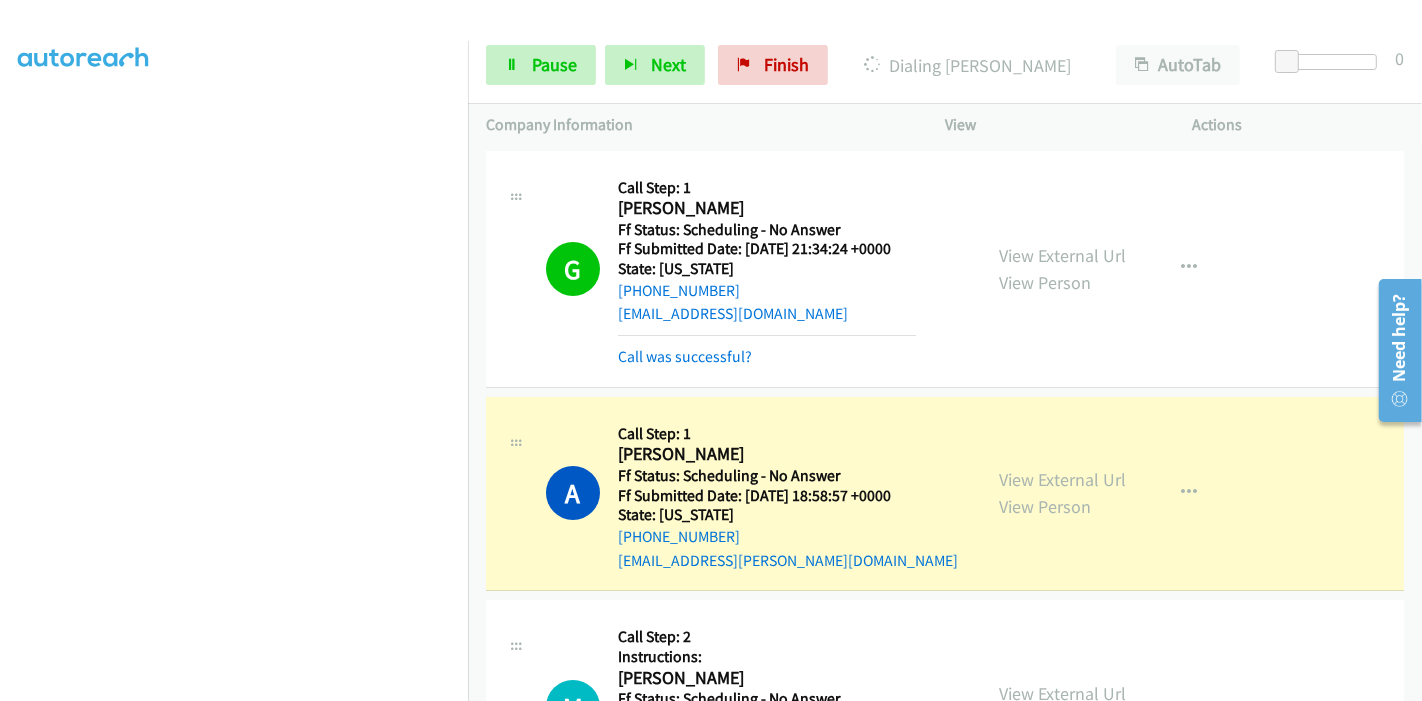 scroll, scrollTop: 0, scrollLeft: 0, axis: both 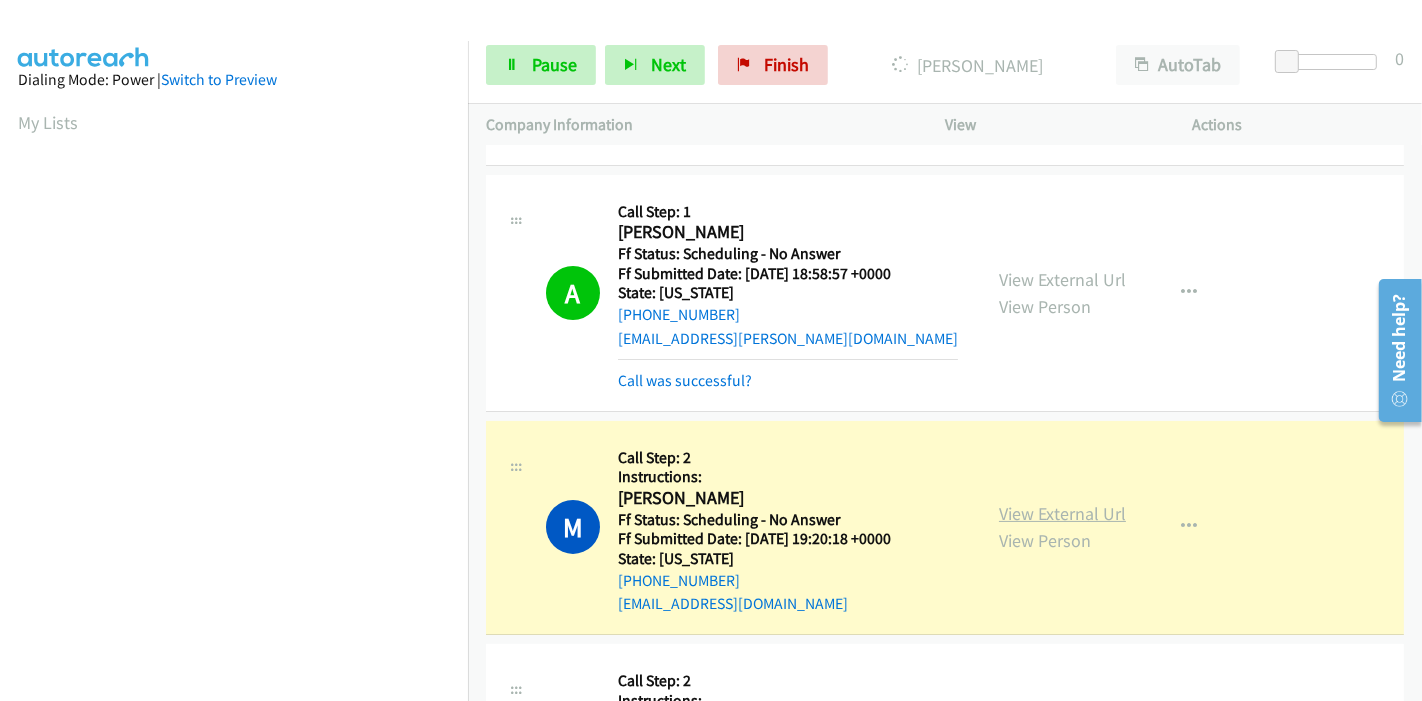 click on "View External Url" at bounding box center (1062, 513) 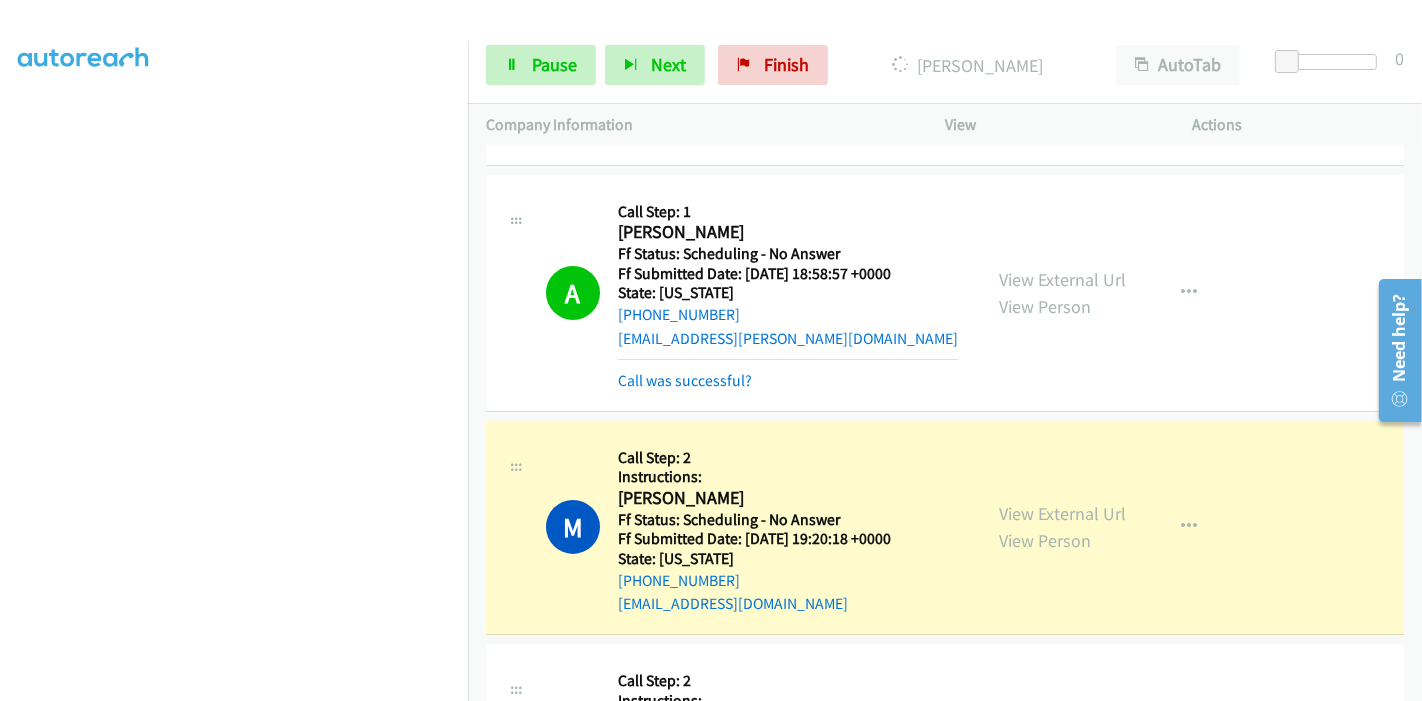 scroll, scrollTop: 0, scrollLeft: 0, axis: both 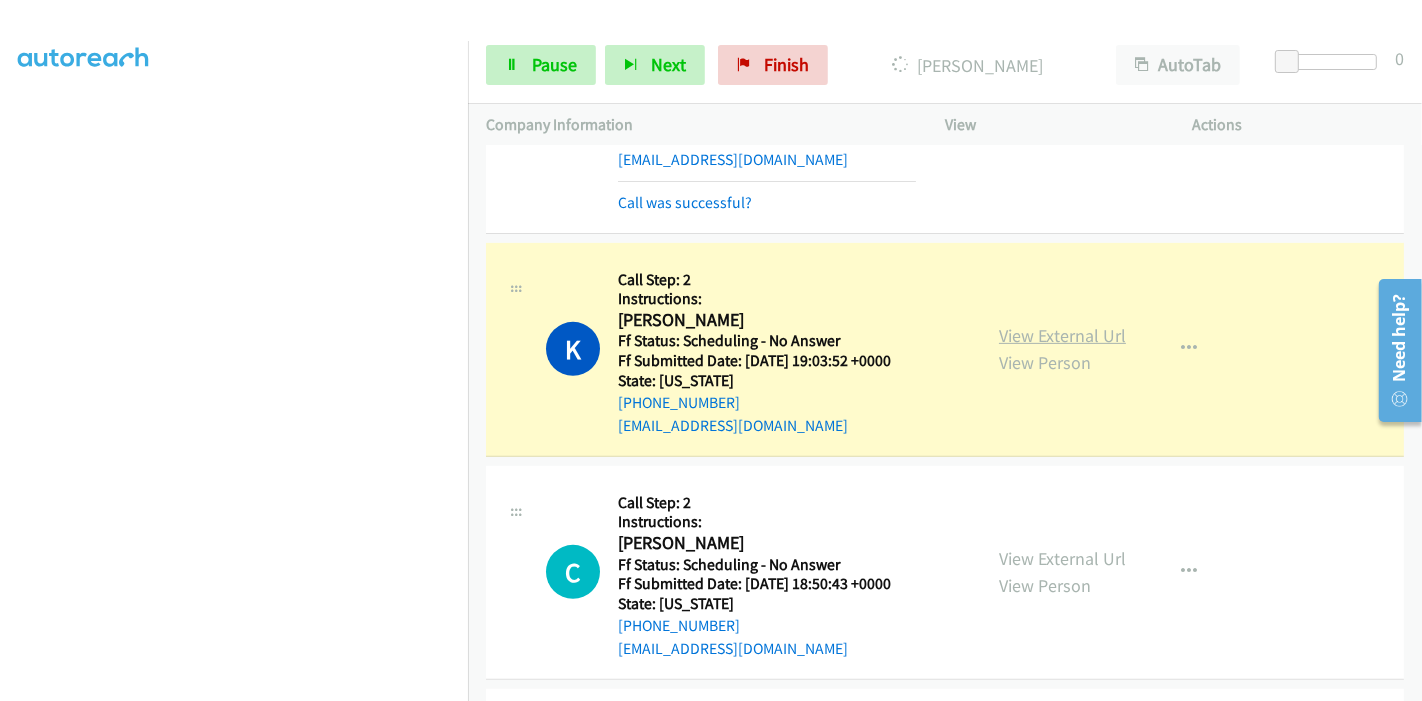 click on "View External Url" at bounding box center (1062, 335) 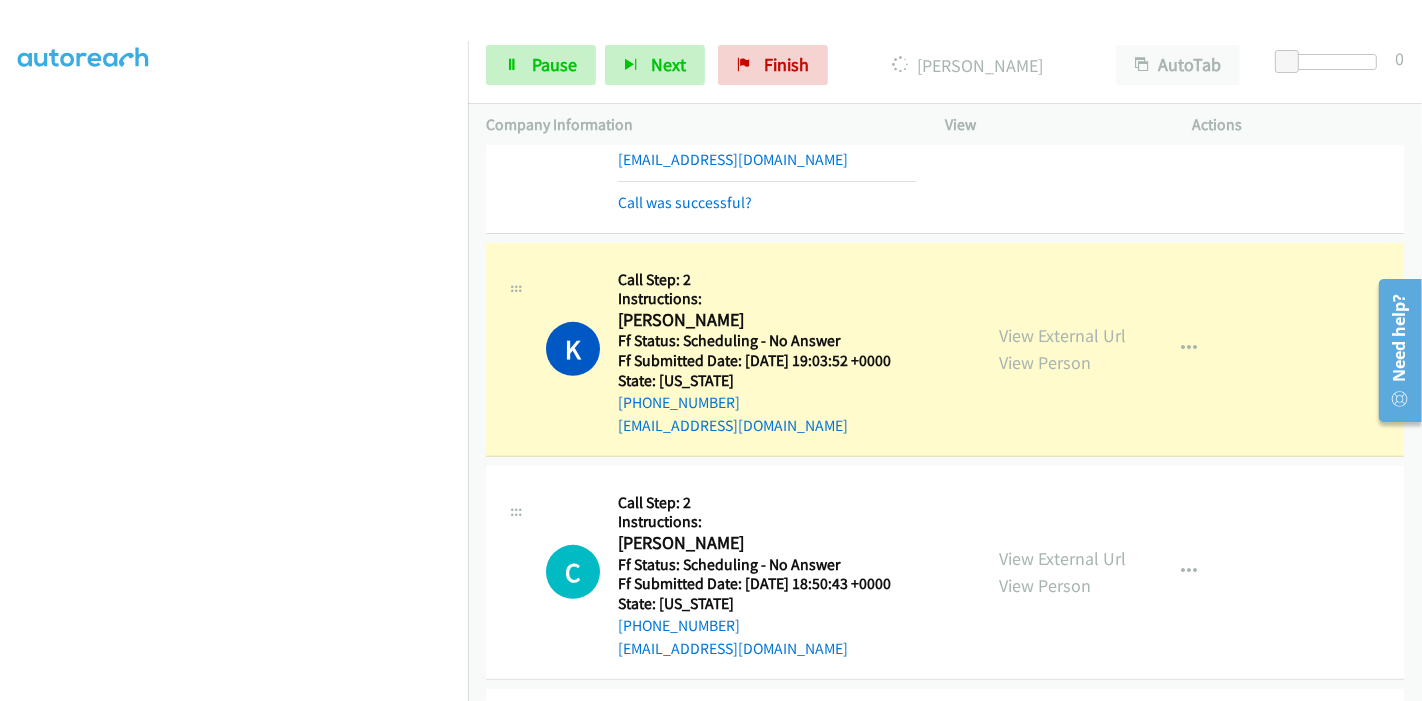 scroll, scrollTop: 0, scrollLeft: 0, axis: both 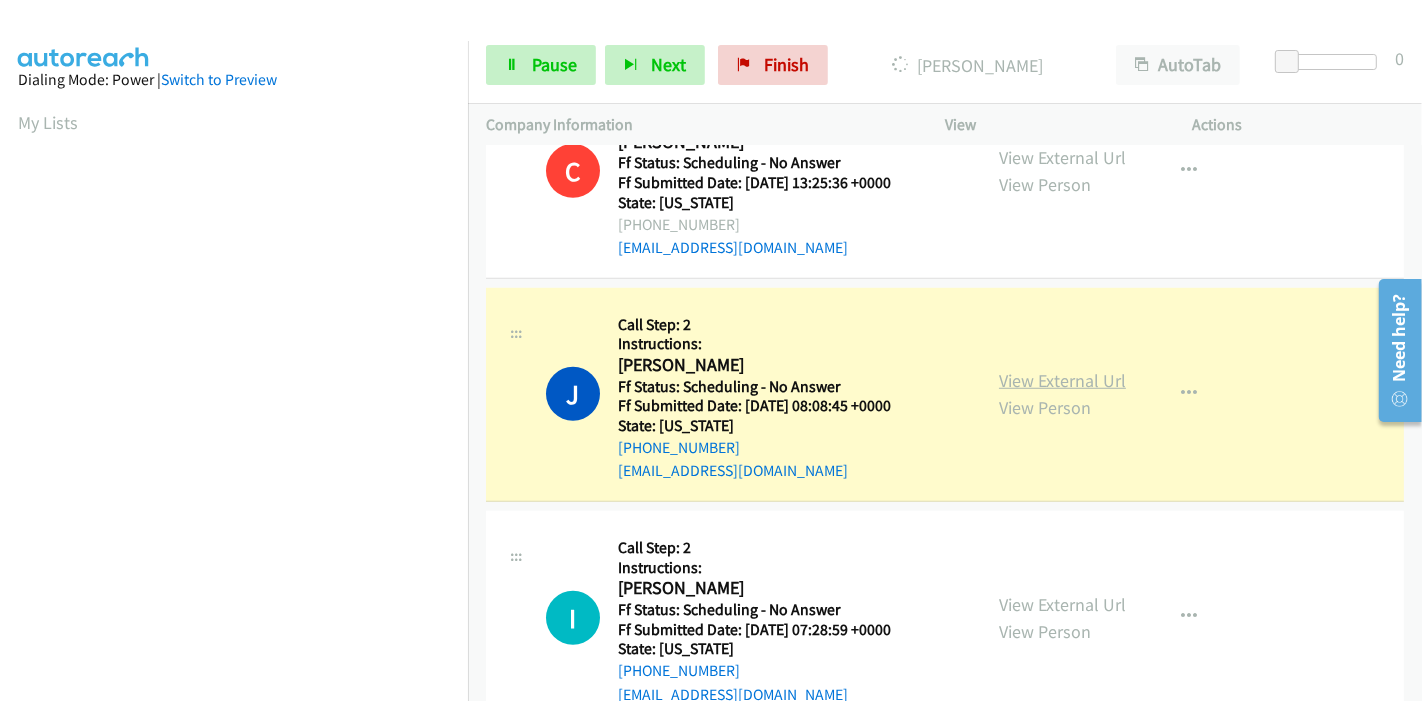 click on "View External Url" at bounding box center [1062, 380] 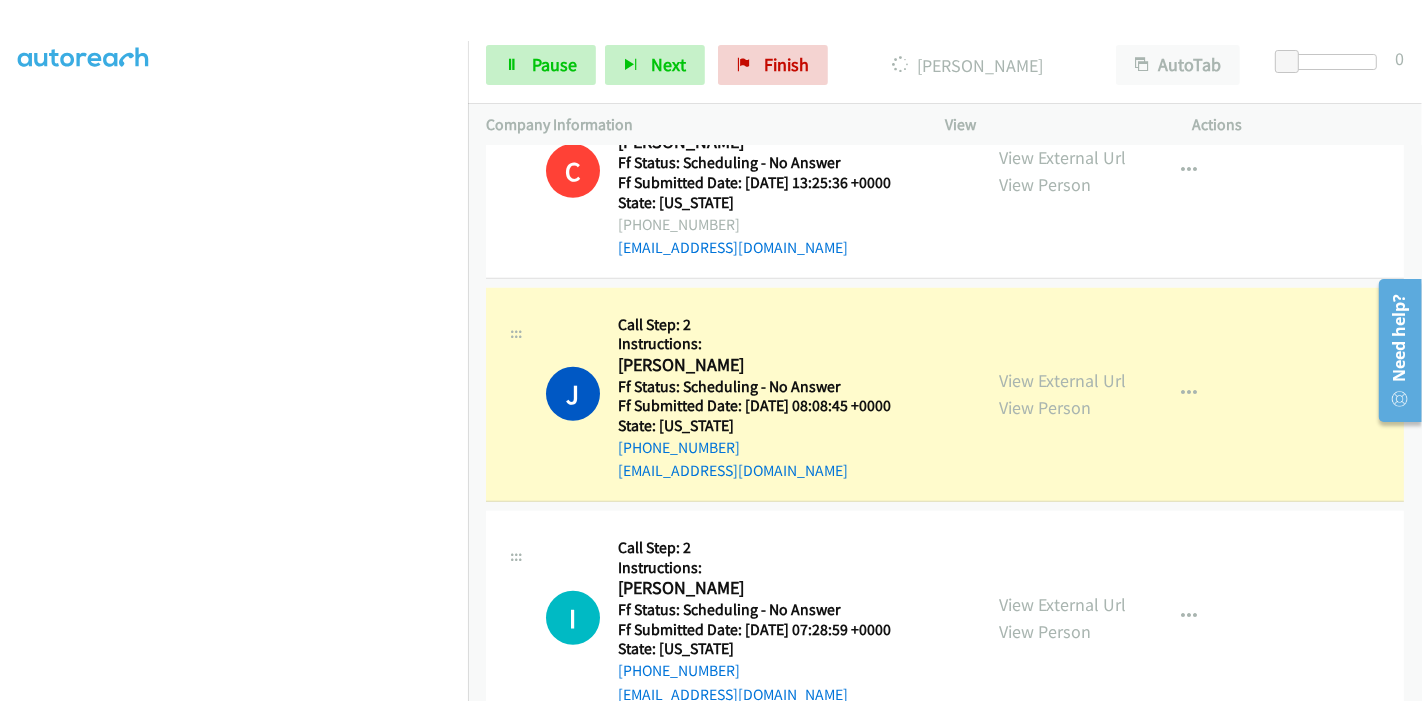 scroll, scrollTop: 0, scrollLeft: 0, axis: both 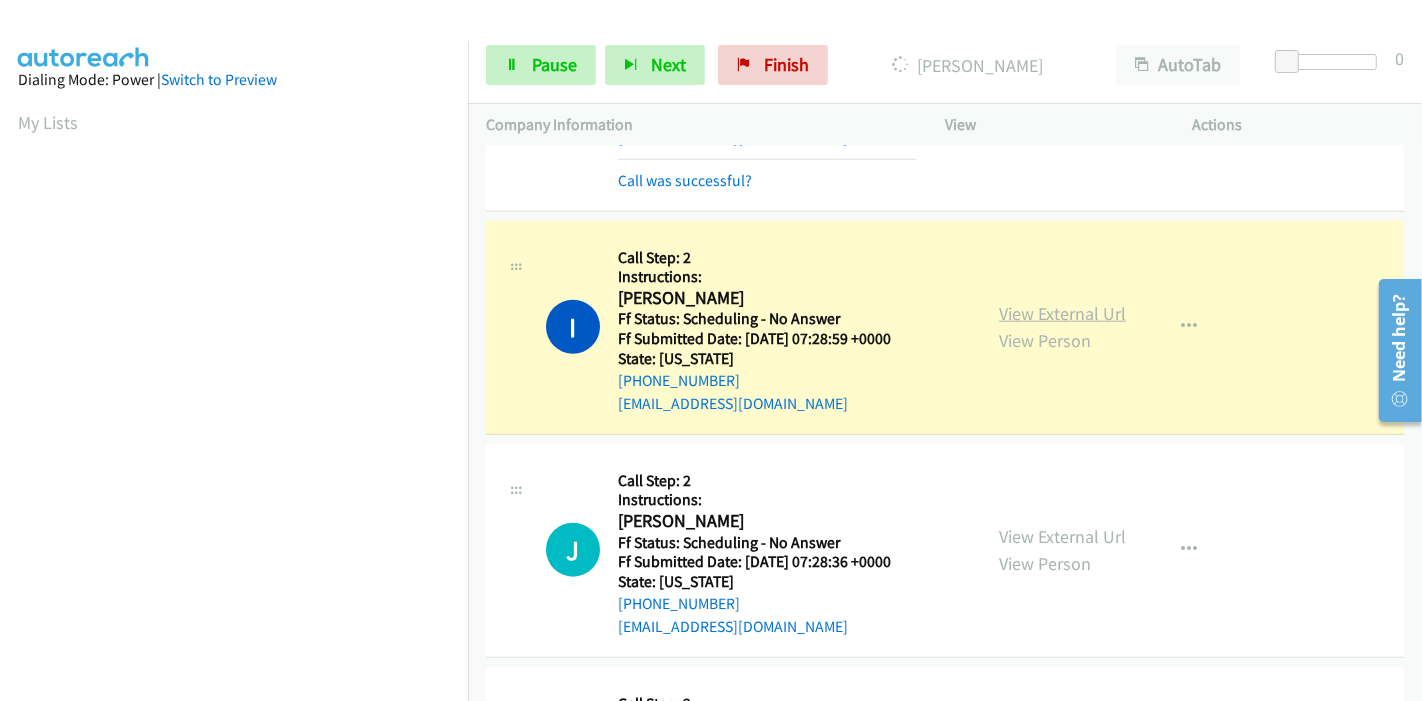click on "View External Url" at bounding box center [1062, 313] 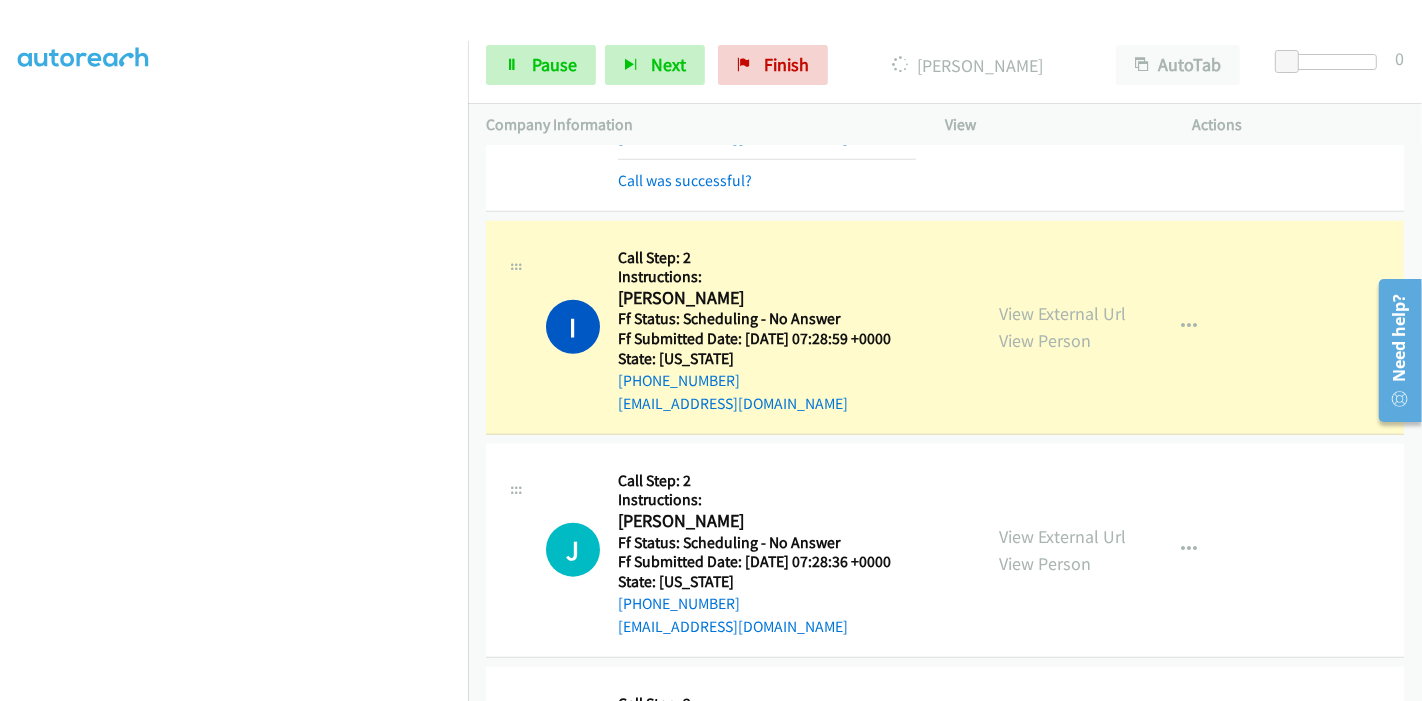 scroll, scrollTop: 0, scrollLeft: 0, axis: both 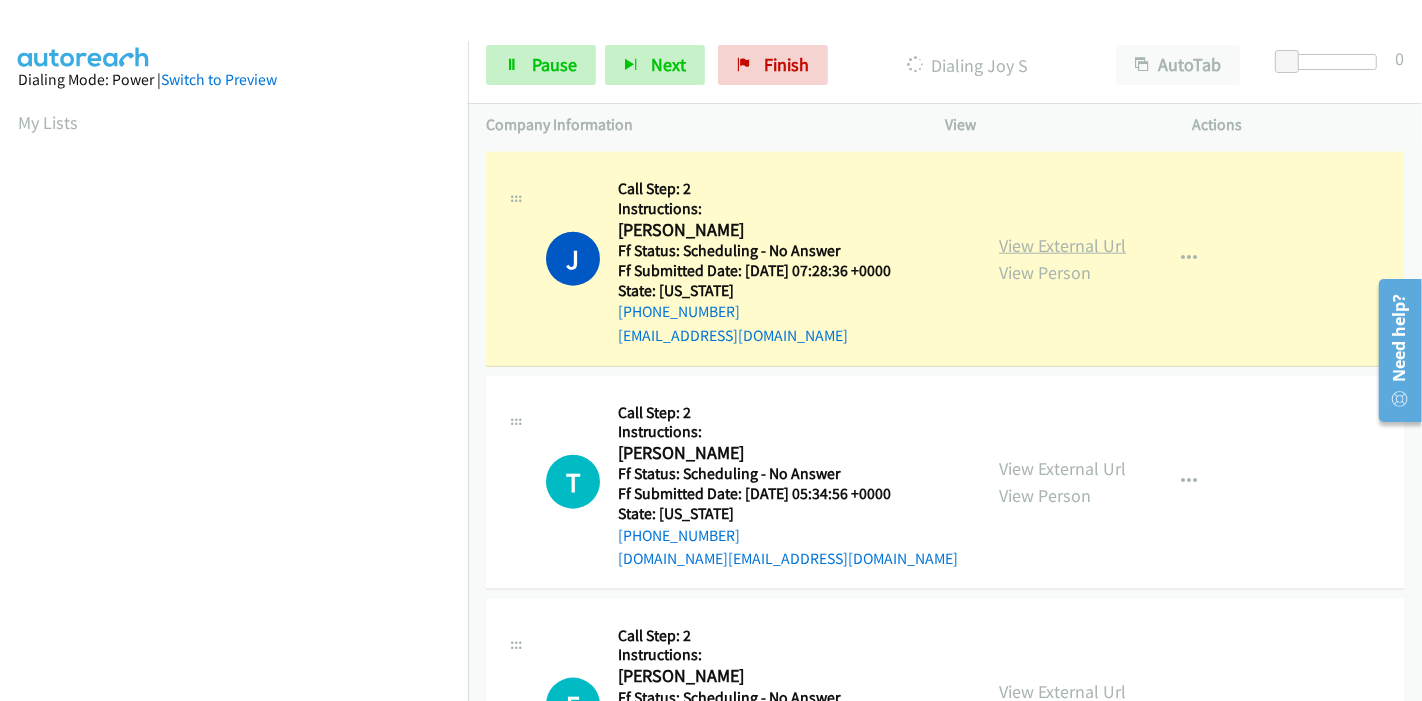 click on "View External Url" at bounding box center [1062, 245] 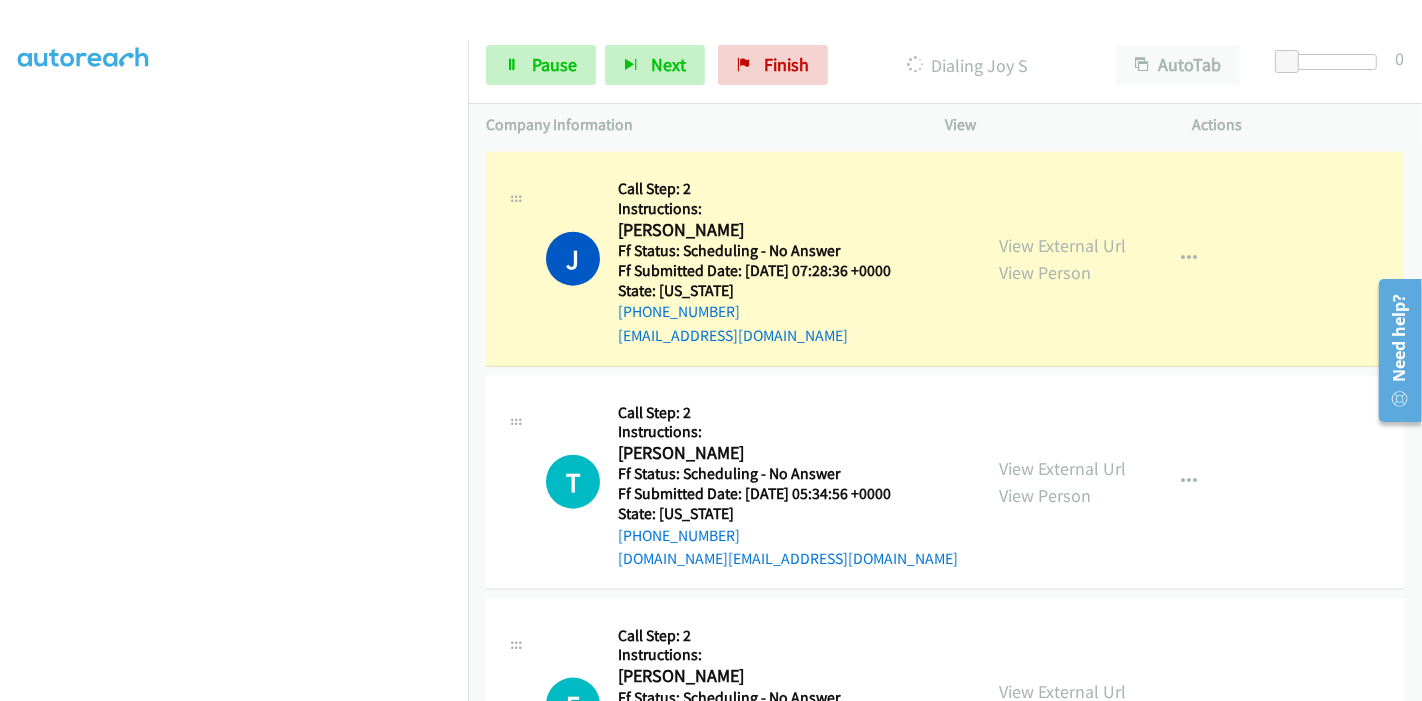 scroll, scrollTop: 0, scrollLeft: 0, axis: both 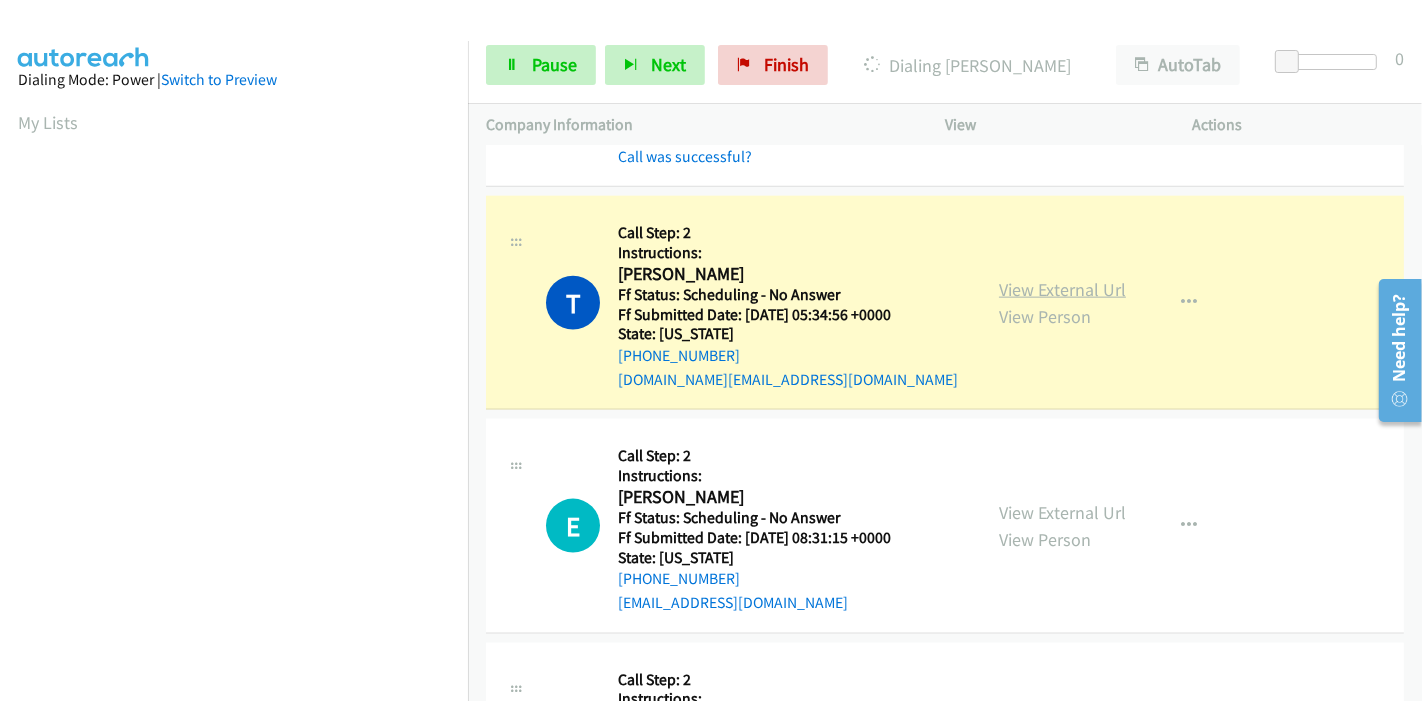 click on "View External Url" at bounding box center [1062, 289] 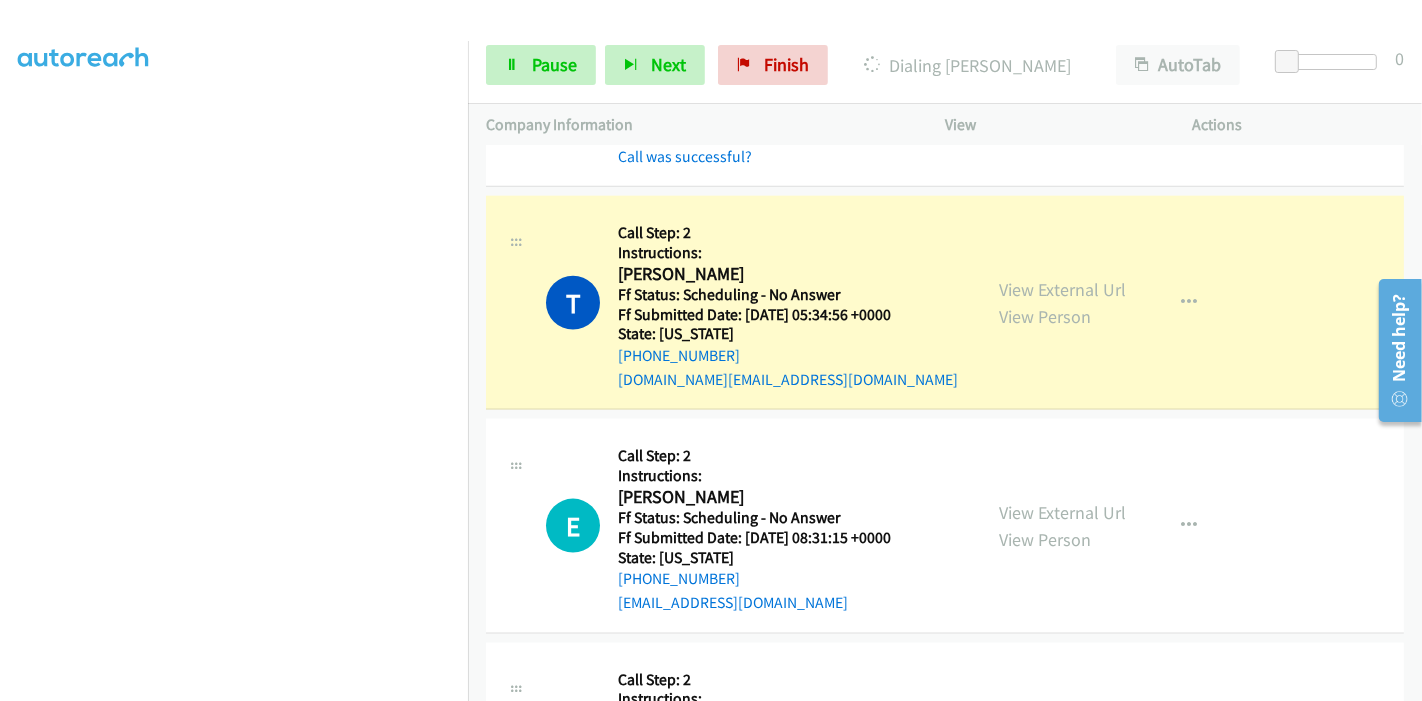 scroll, scrollTop: 0, scrollLeft: 0, axis: both 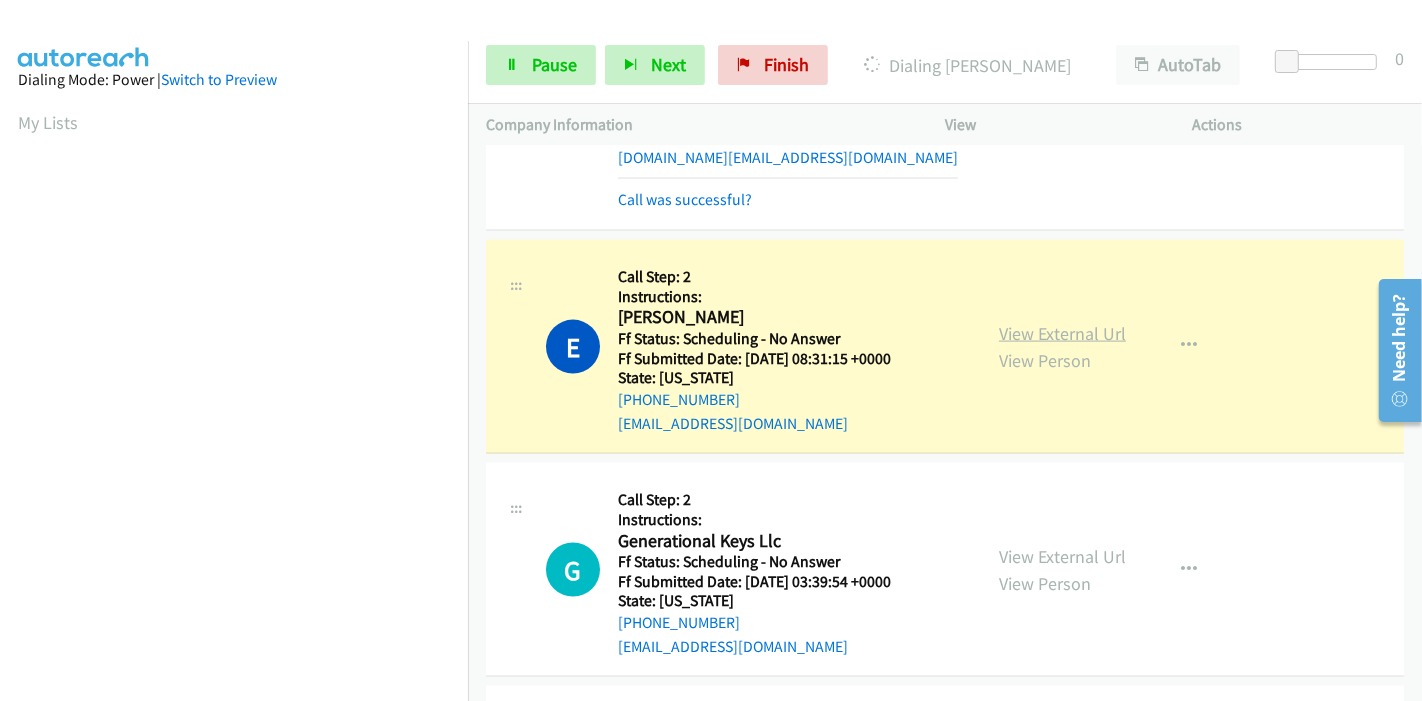click on "View External Url" at bounding box center (1062, 333) 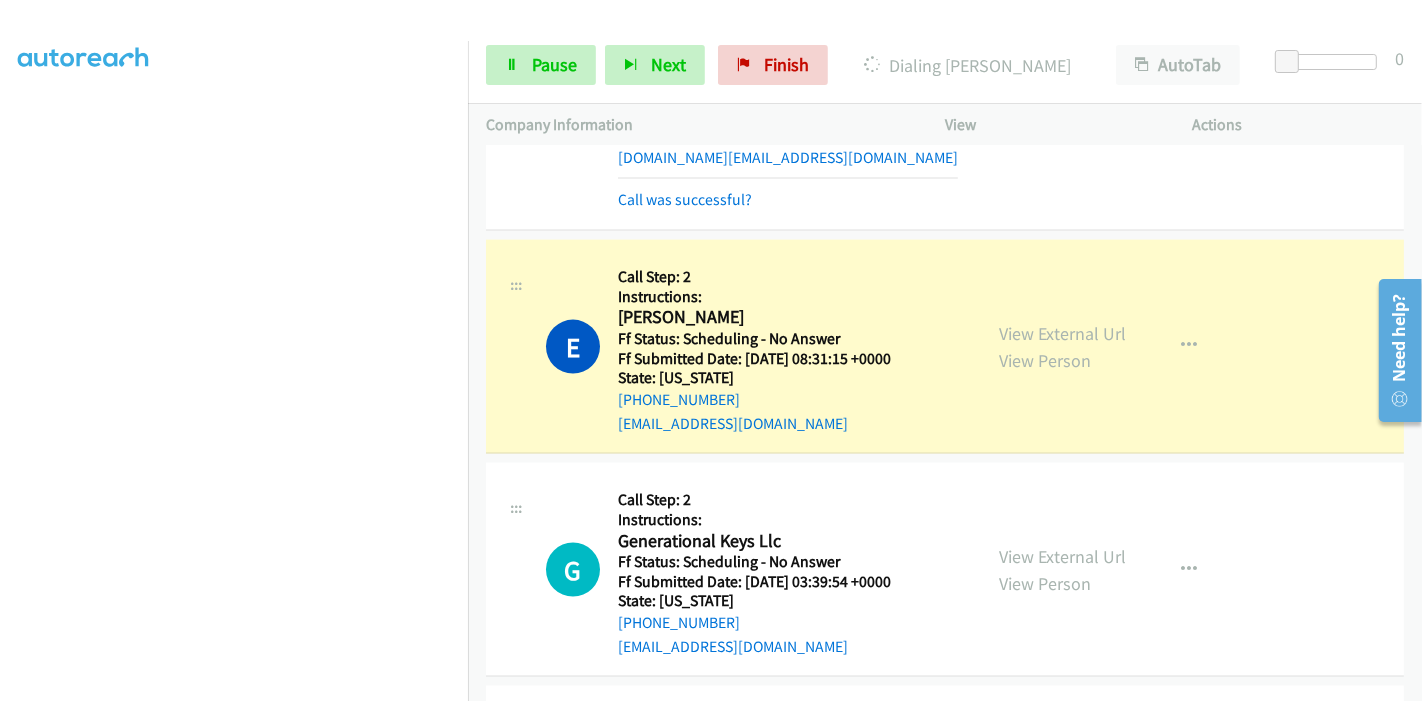 scroll, scrollTop: 0, scrollLeft: 0, axis: both 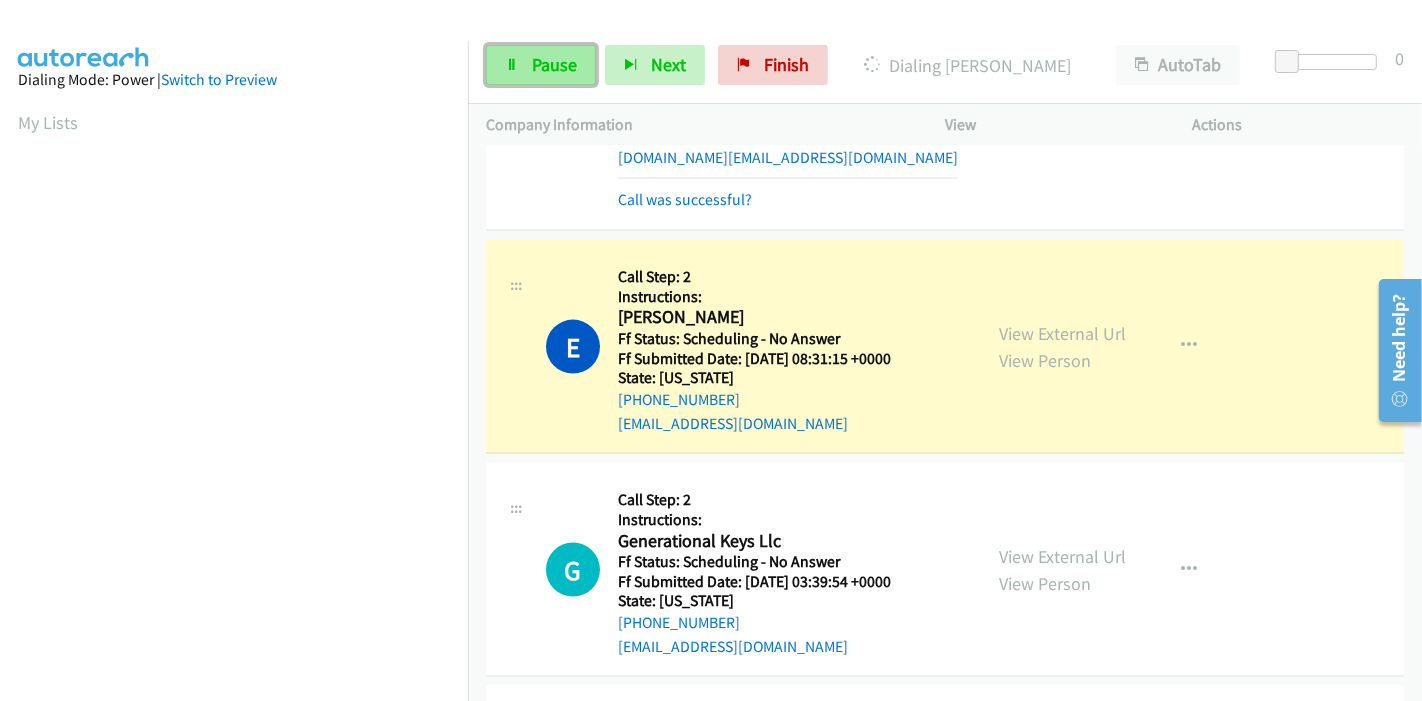 click at bounding box center (512, 66) 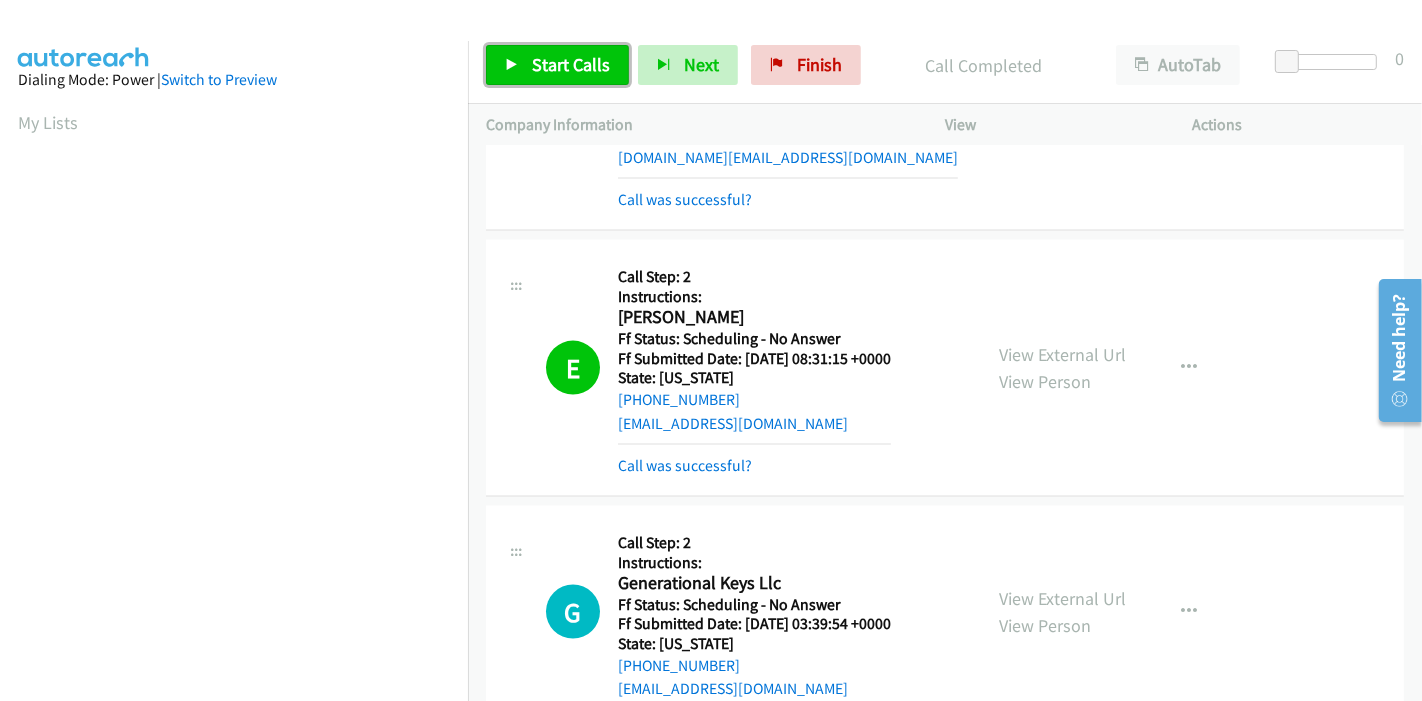drag, startPoint x: 558, startPoint y: 53, endPoint x: 534, endPoint y: 130, distance: 80.65358 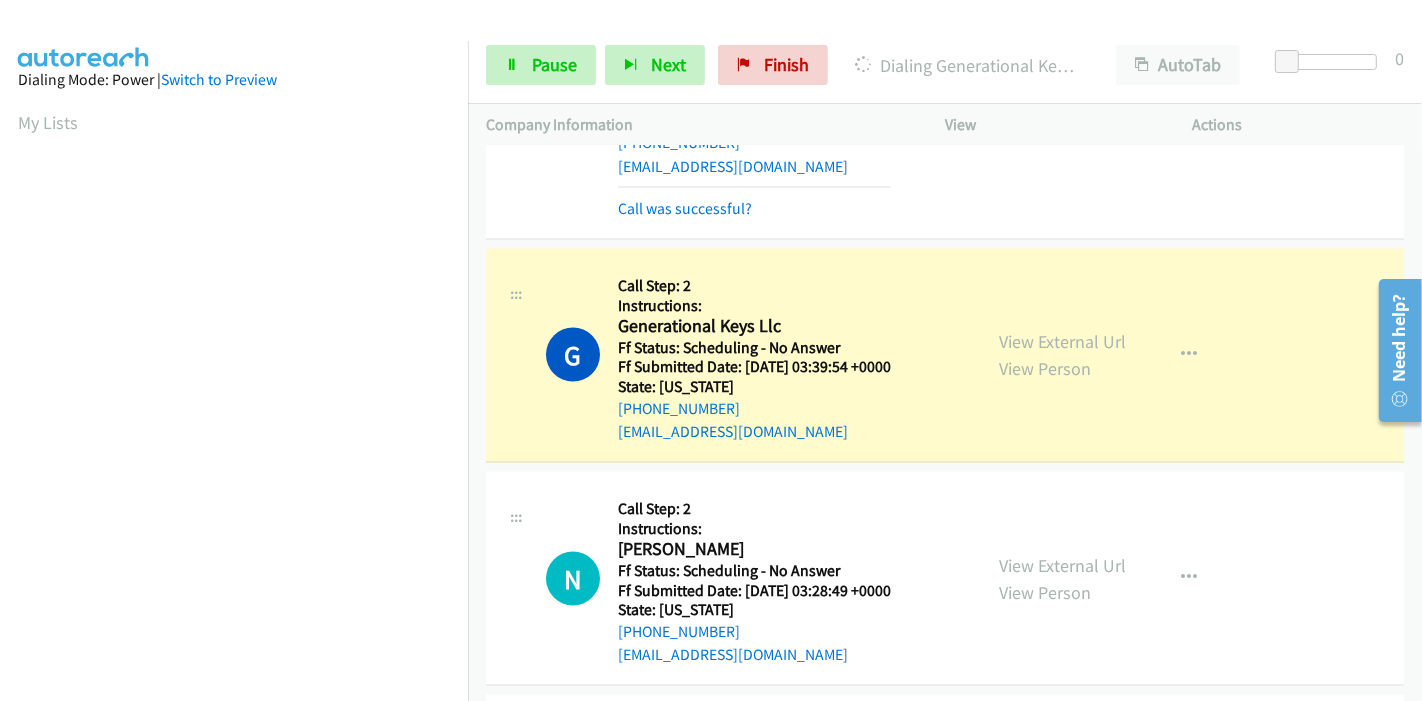 scroll, scrollTop: 2666, scrollLeft: 0, axis: vertical 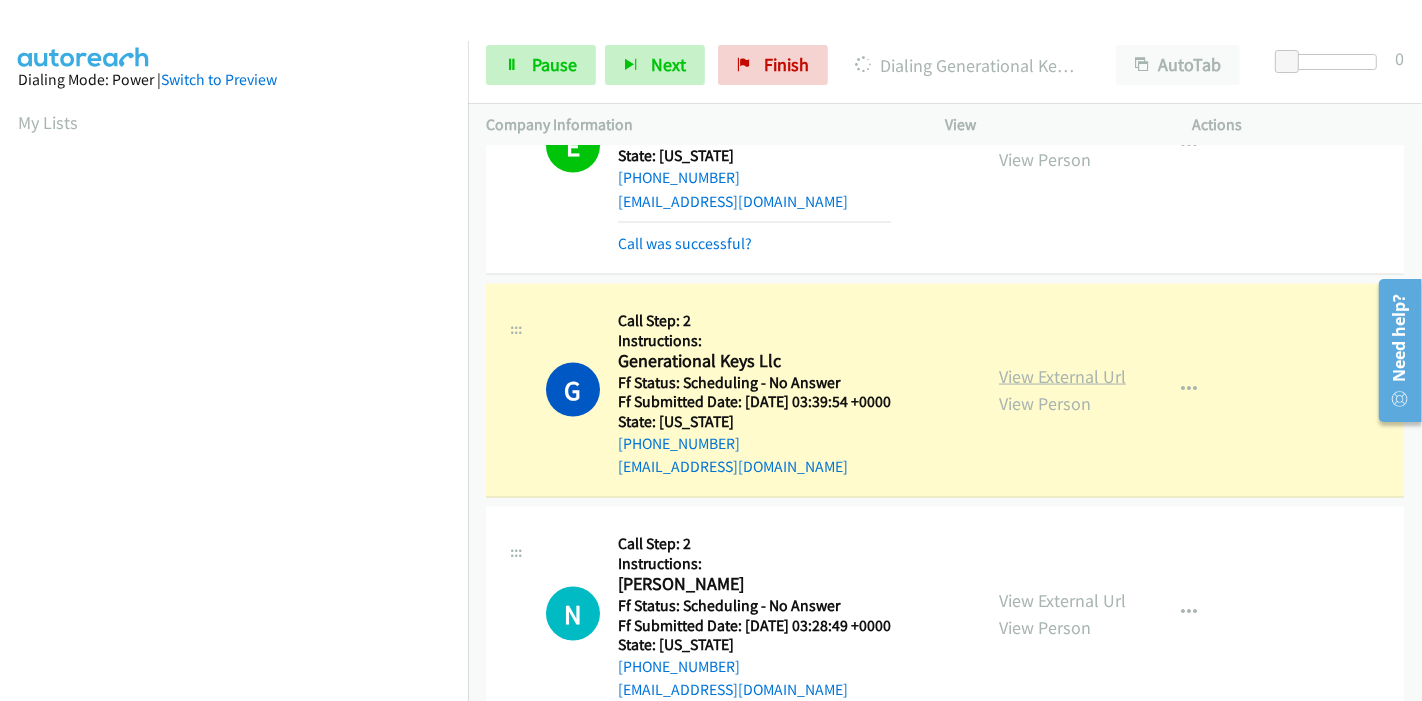 click on "View External Url" at bounding box center [1062, 376] 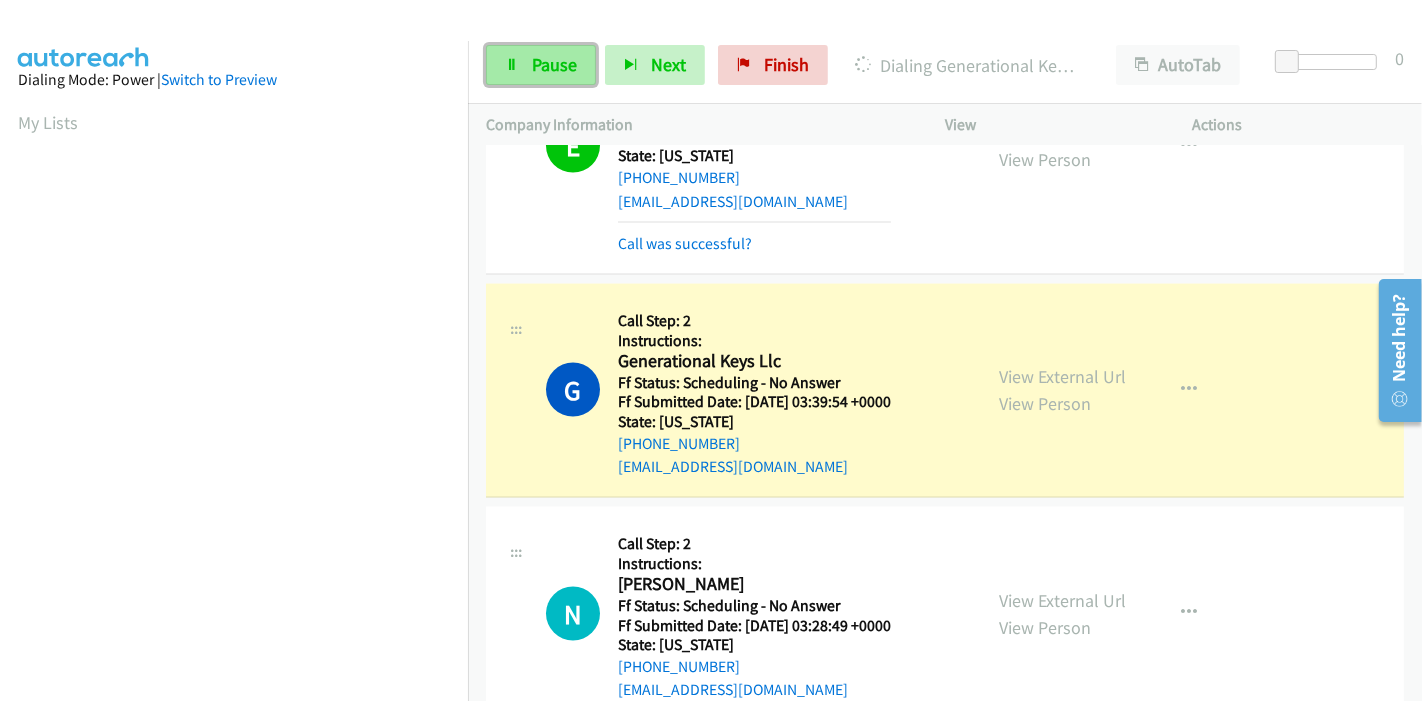 click on "Pause" at bounding box center (541, 65) 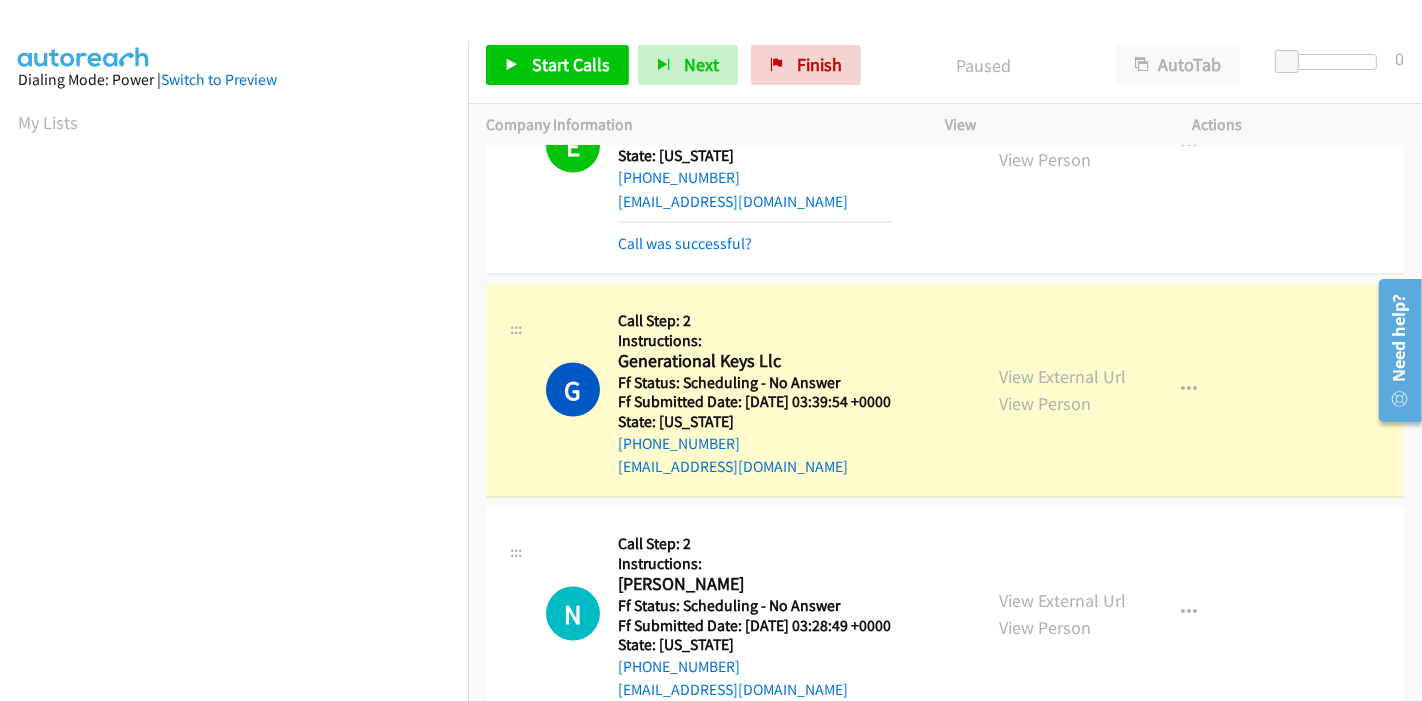 scroll, scrollTop: 422, scrollLeft: 0, axis: vertical 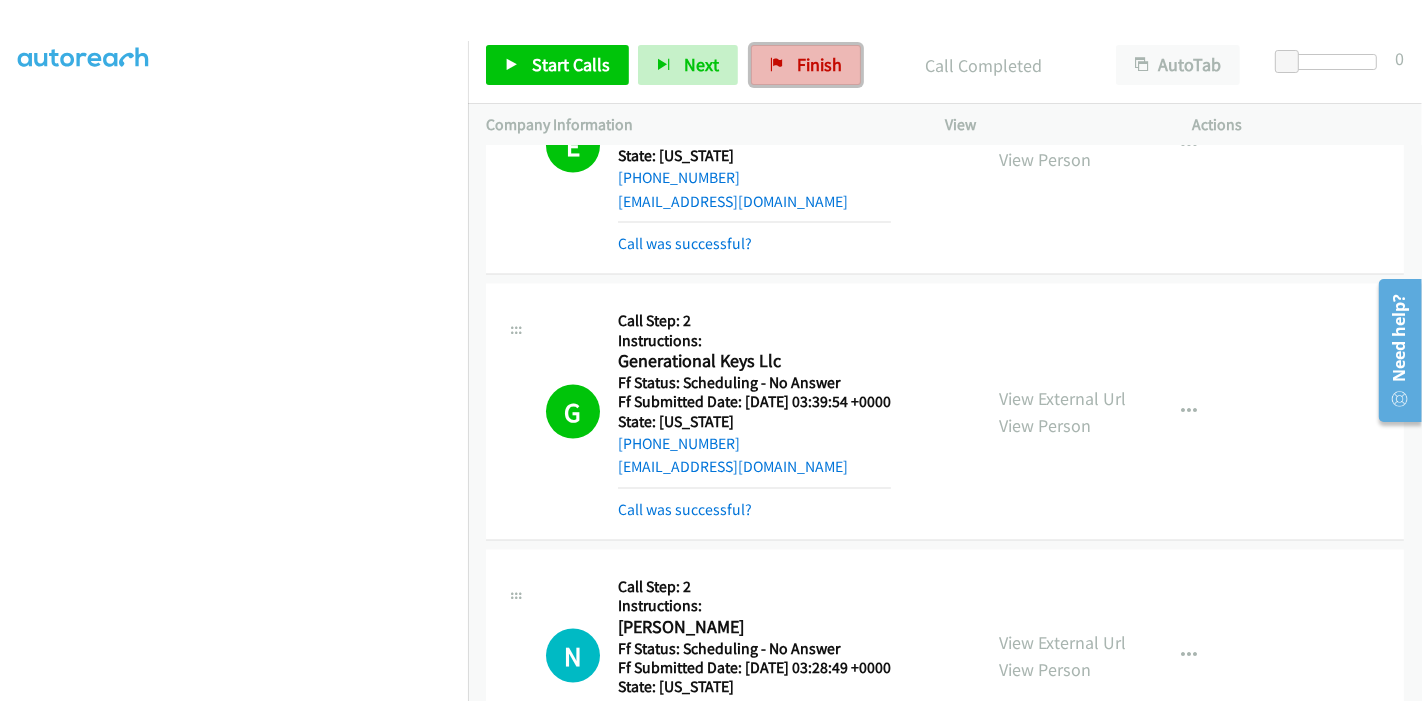 click on "Finish" at bounding box center (806, 65) 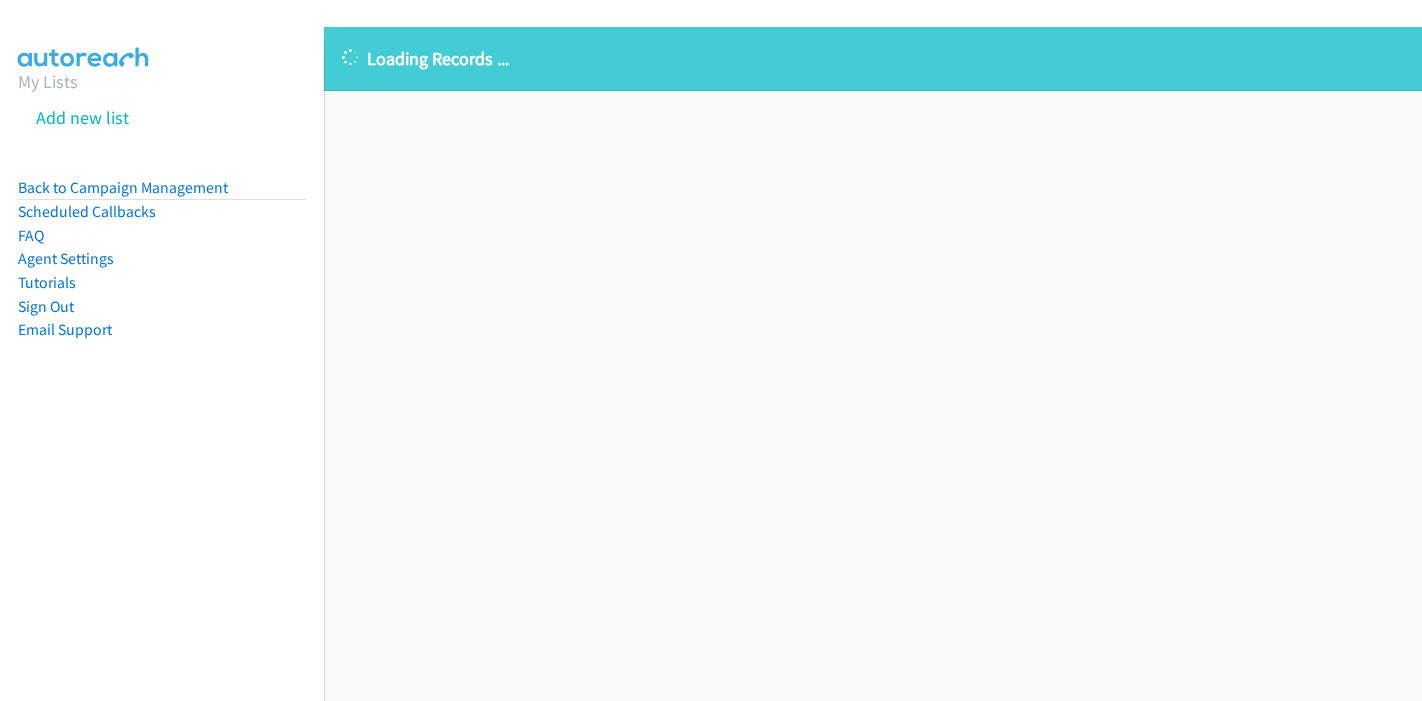 scroll, scrollTop: 0, scrollLeft: 0, axis: both 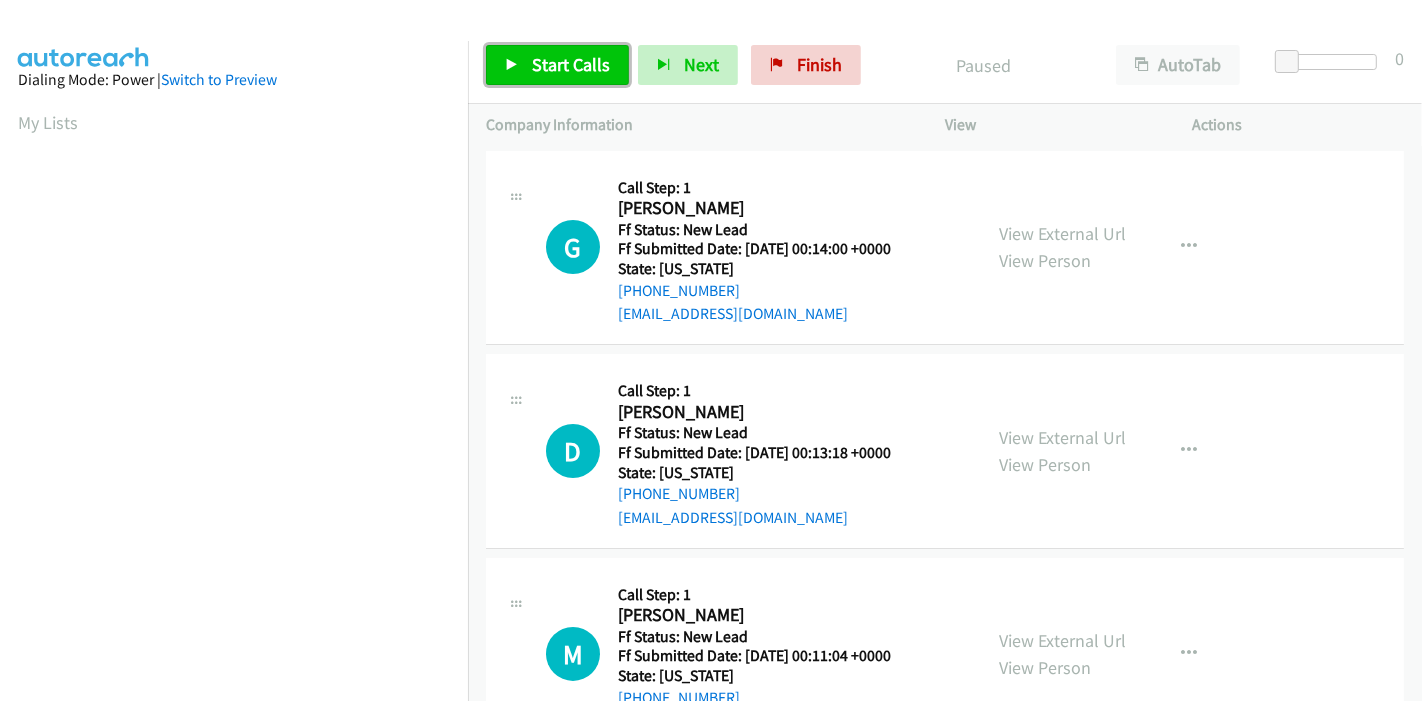 click on "Start Calls" at bounding box center (571, 64) 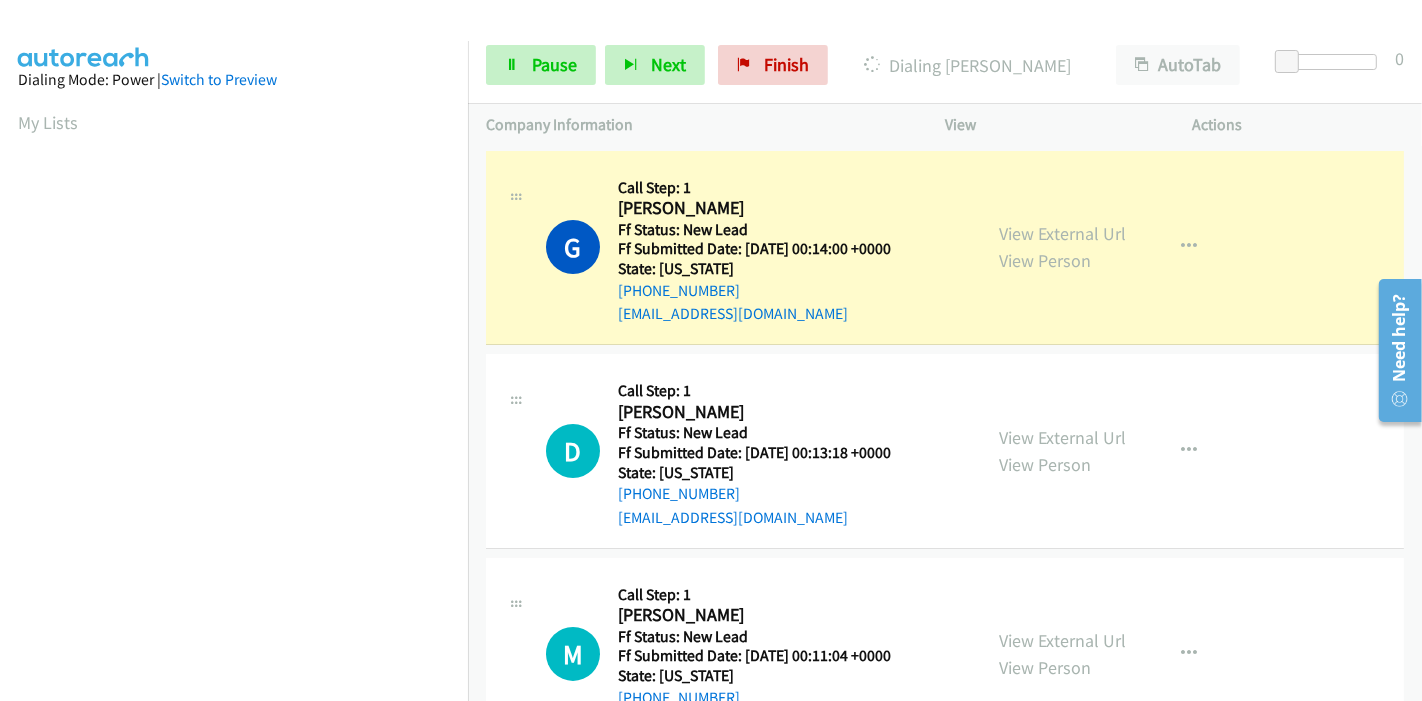 scroll, scrollTop: 422, scrollLeft: 0, axis: vertical 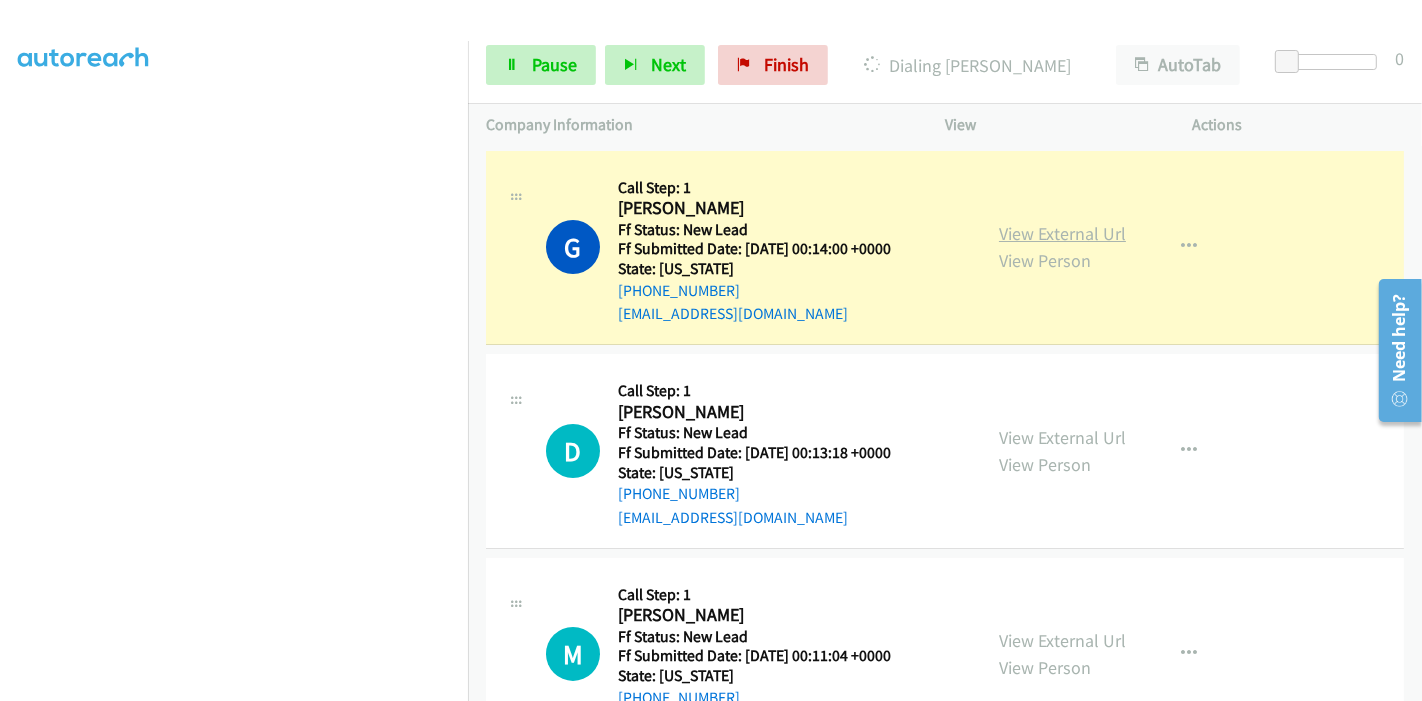 click on "View External Url" at bounding box center [1062, 233] 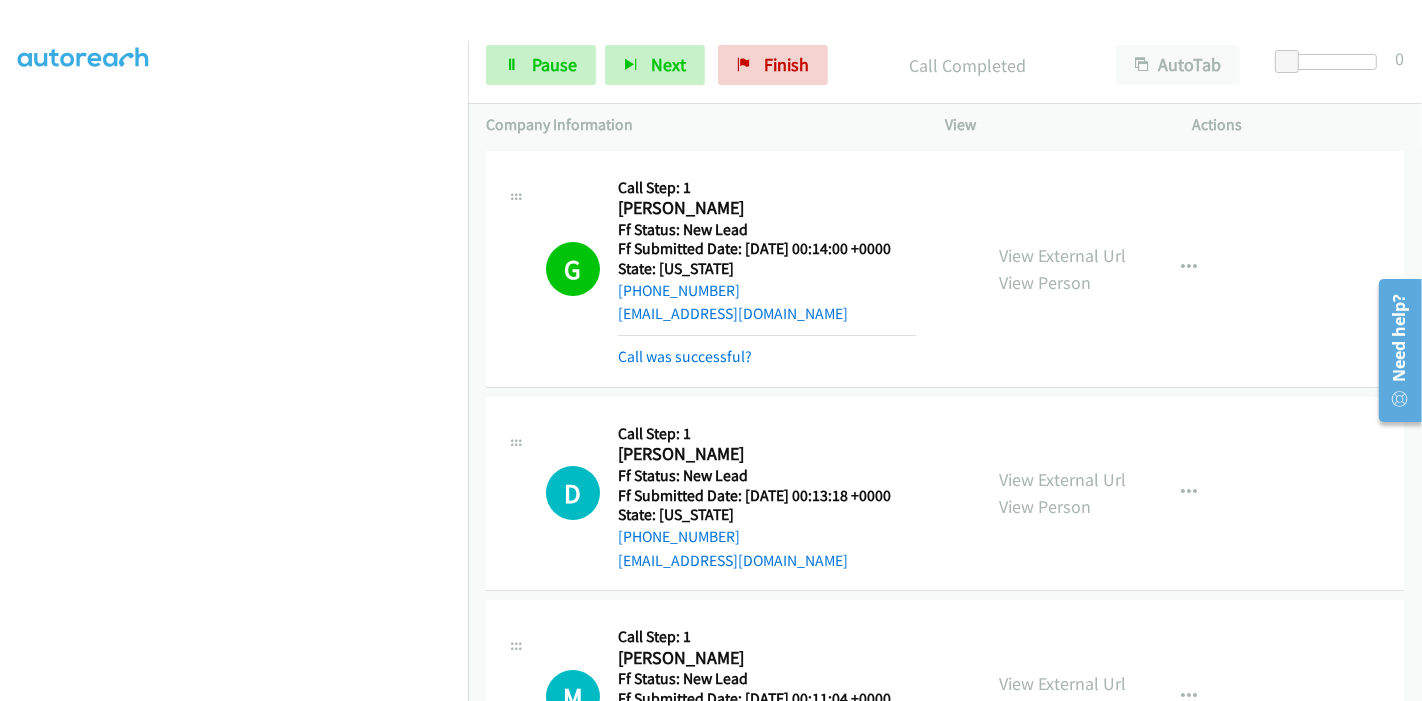 scroll, scrollTop: 0, scrollLeft: 0, axis: both 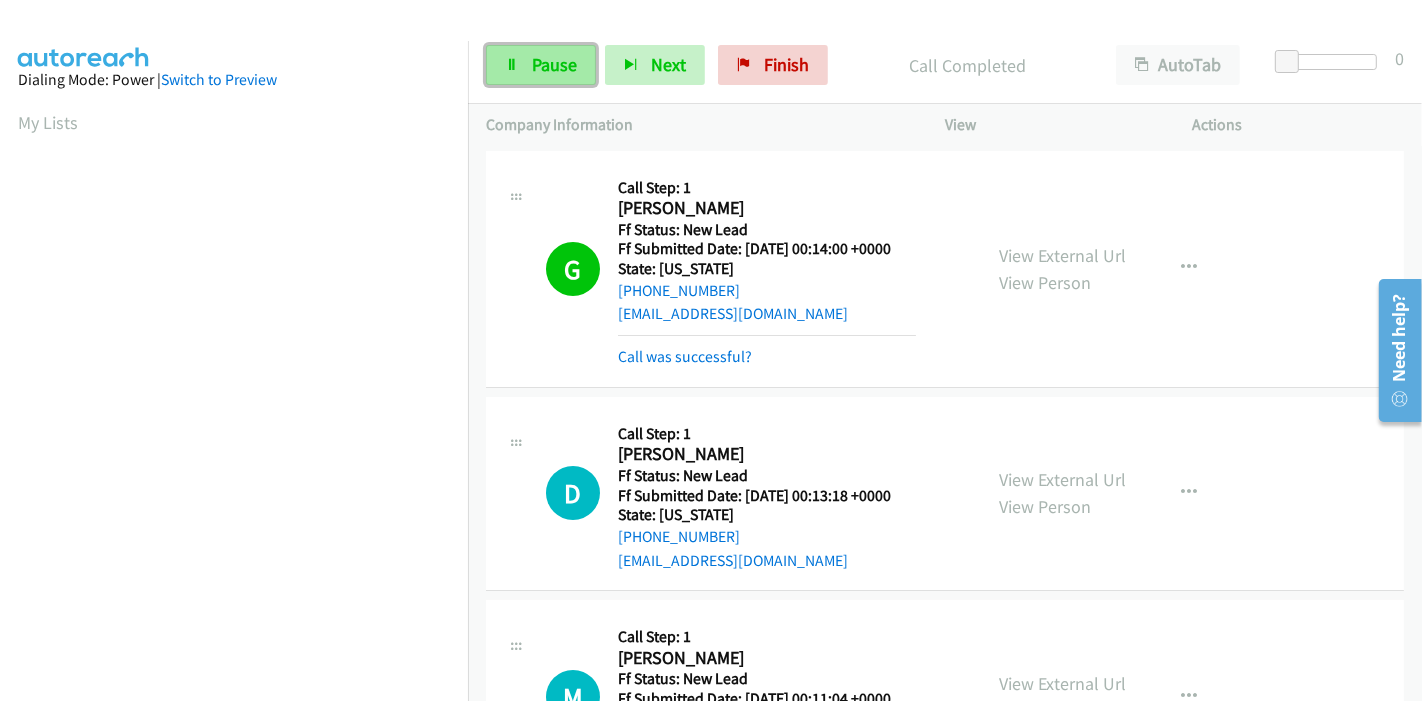 click on "Pause" at bounding box center [554, 64] 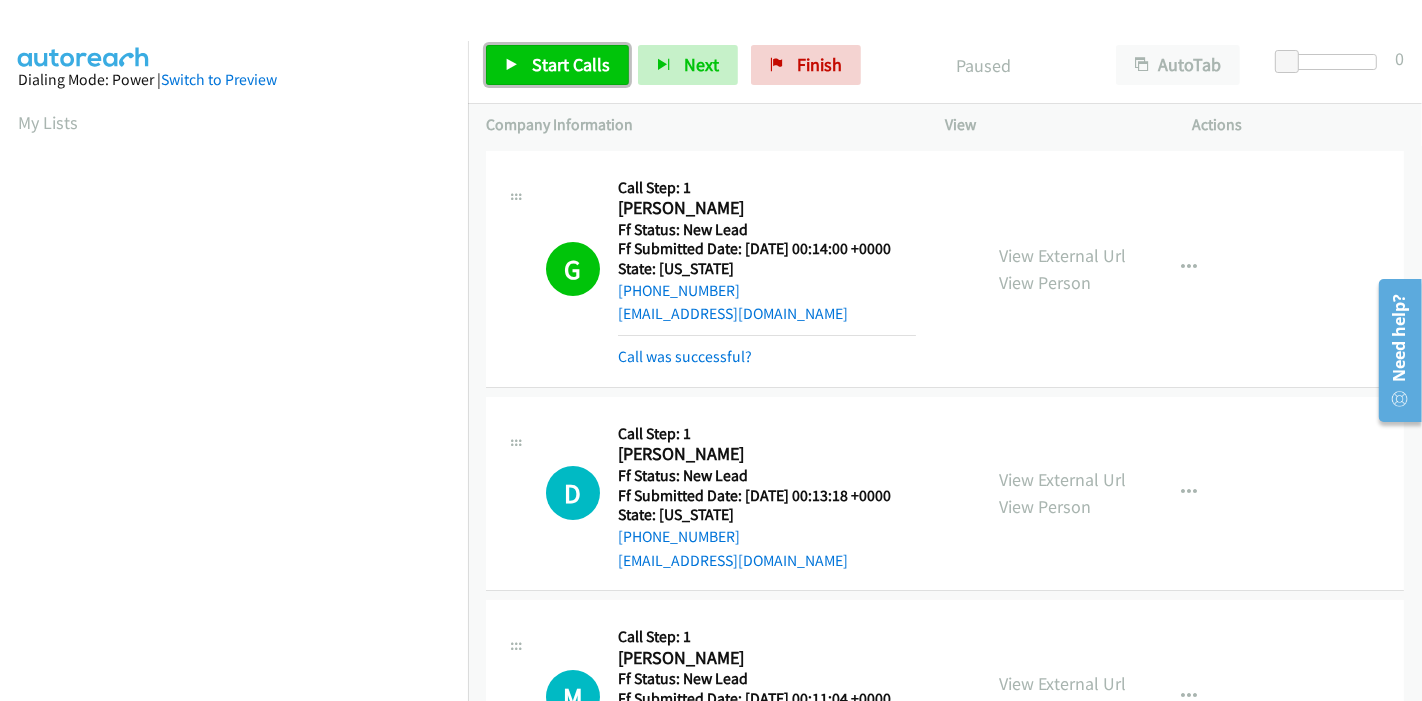 click on "Start Calls" at bounding box center [571, 64] 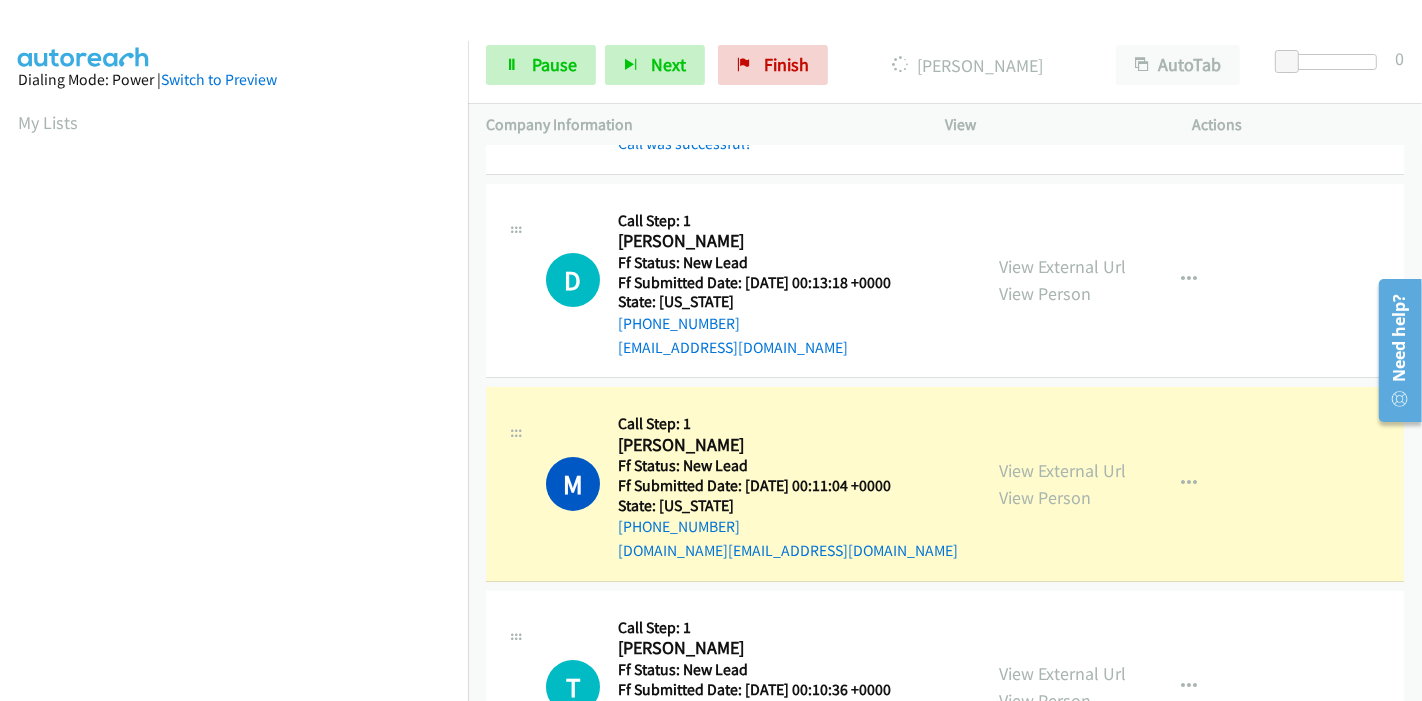 scroll, scrollTop: 333, scrollLeft: 0, axis: vertical 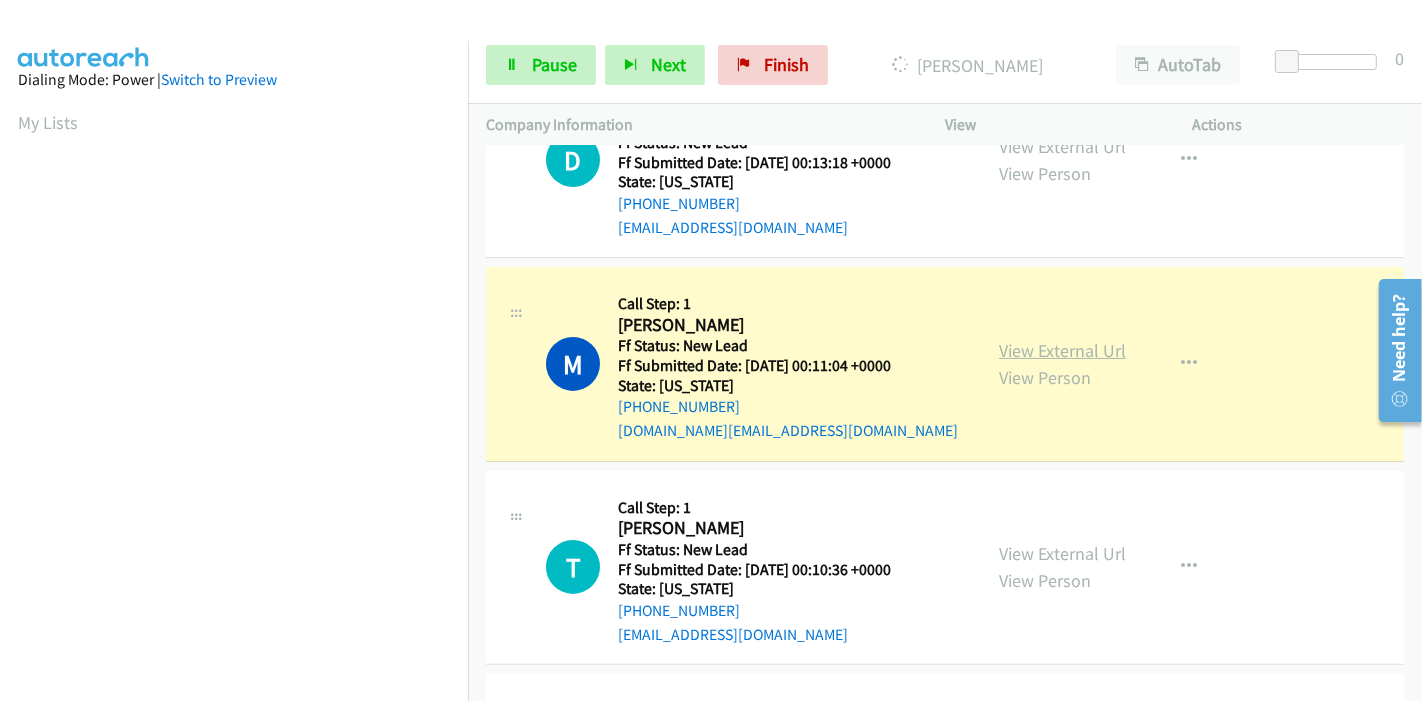 click on "View External Url" at bounding box center [1062, 350] 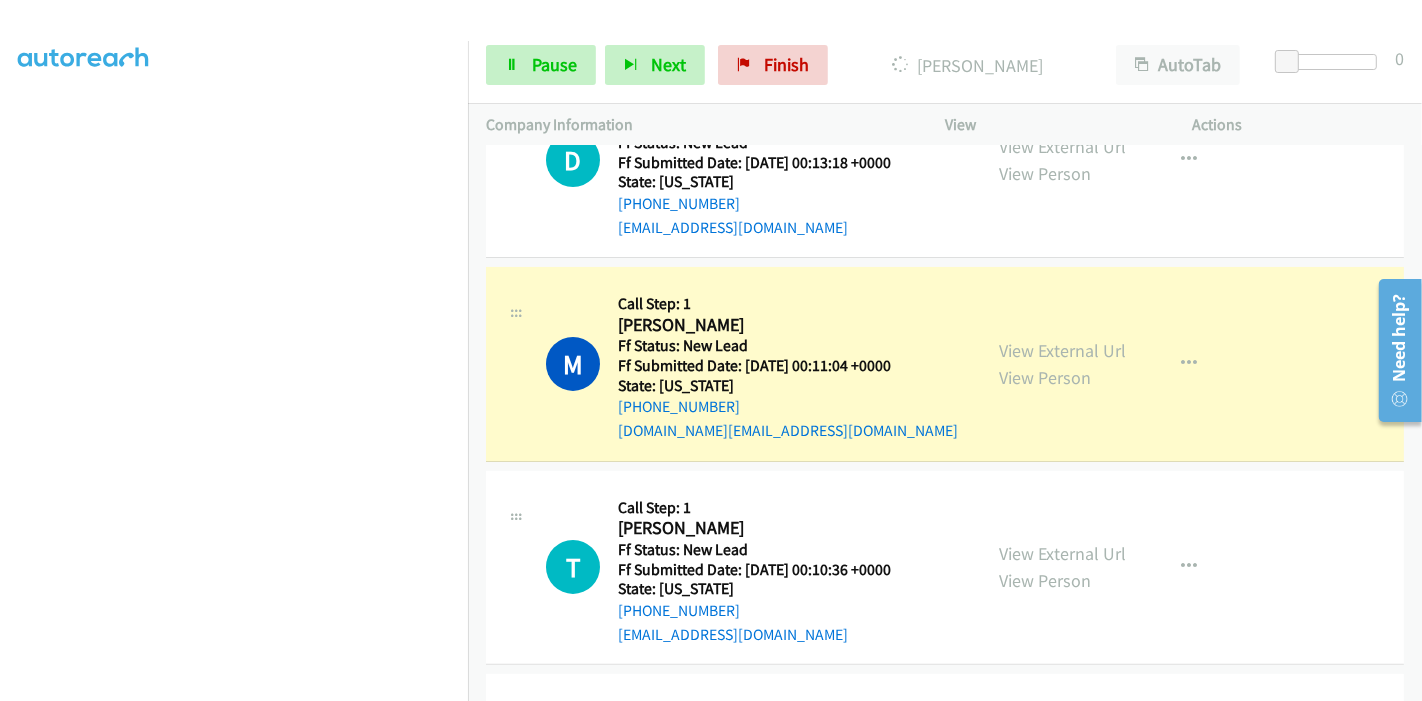 scroll, scrollTop: 0, scrollLeft: 0, axis: both 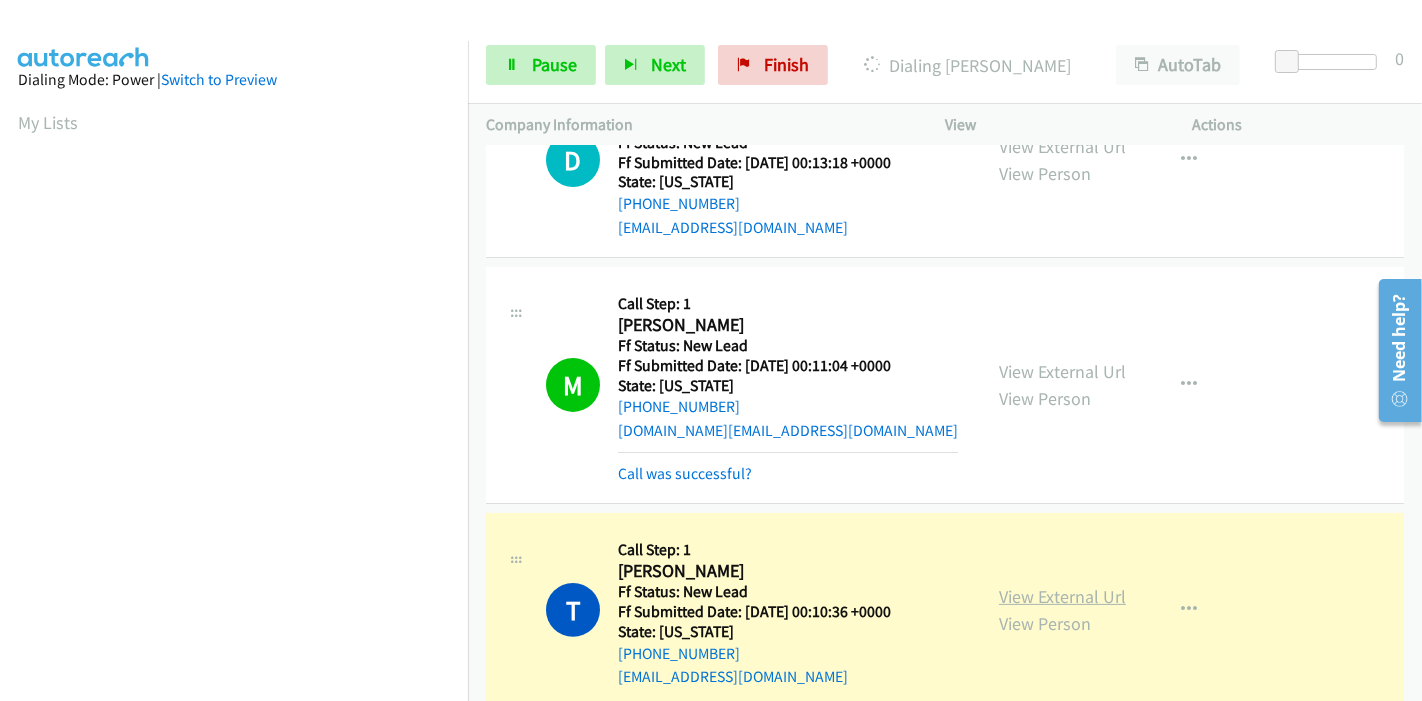 click on "View External Url" at bounding box center [1062, 596] 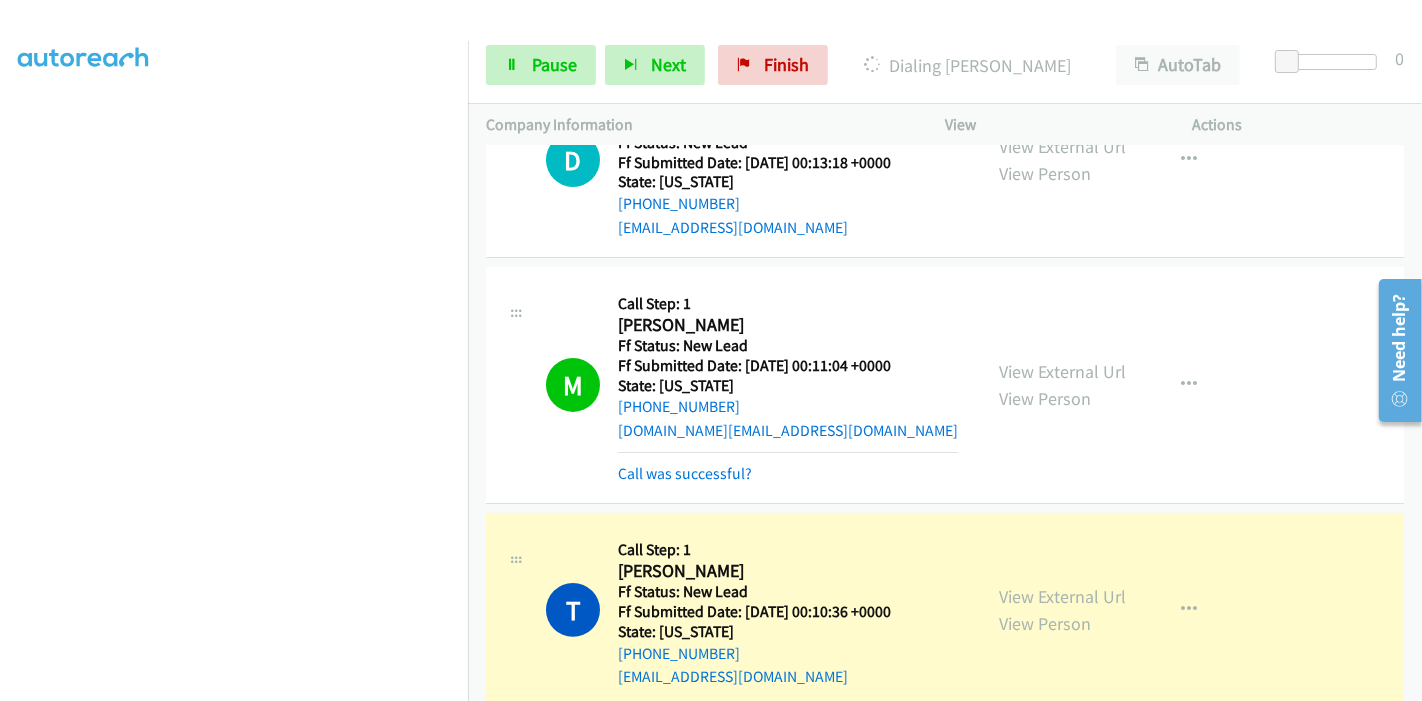 scroll, scrollTop: 422, scrollLeft: 0, axis: vertical 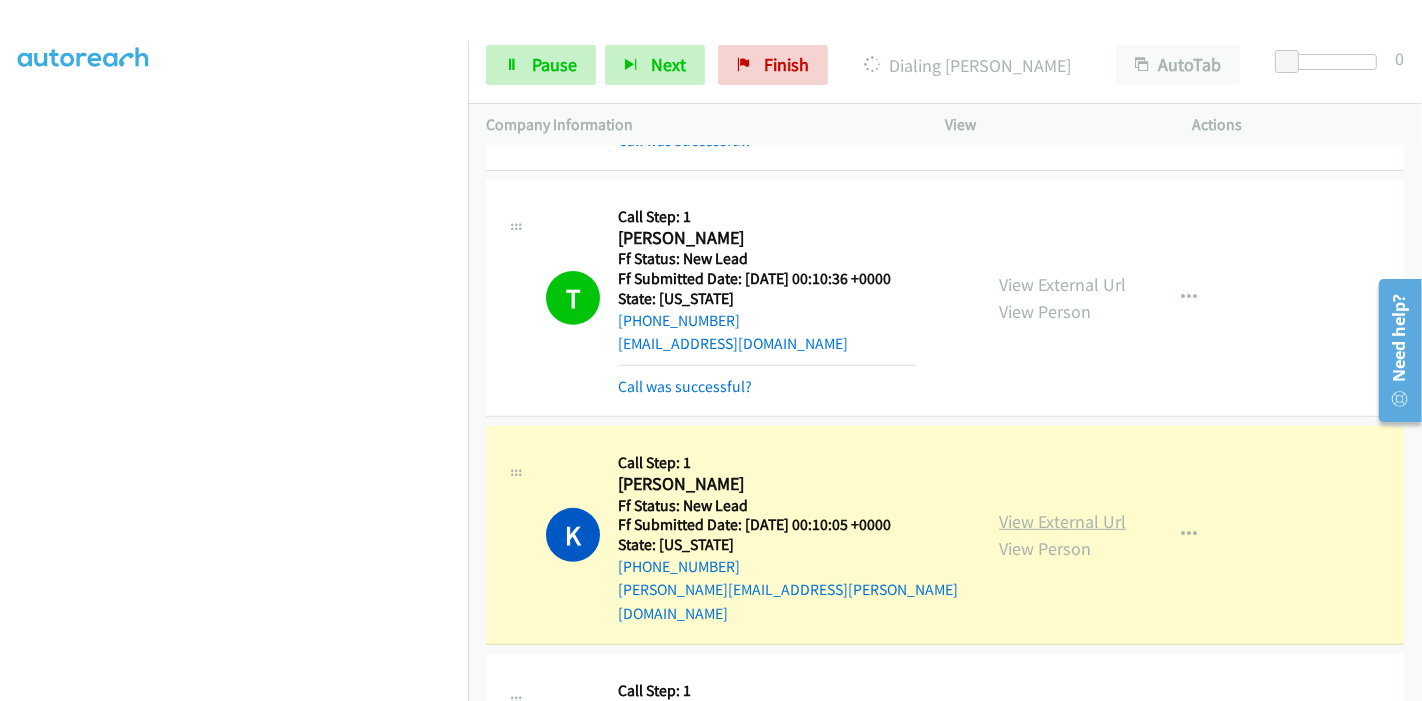 click on "View External Url" at bounding box center [1062, 521] 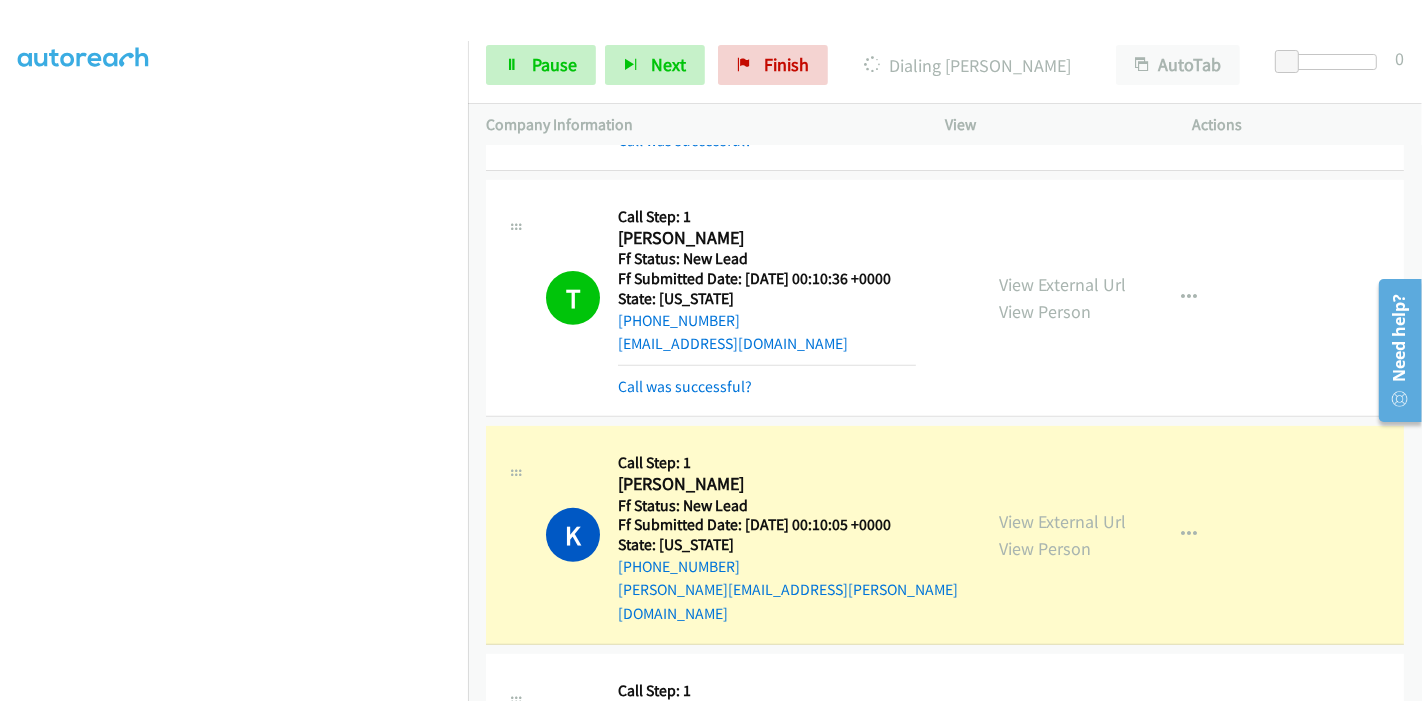 scroll, scrollTop: 0, scrollLeft: 0, axis: both 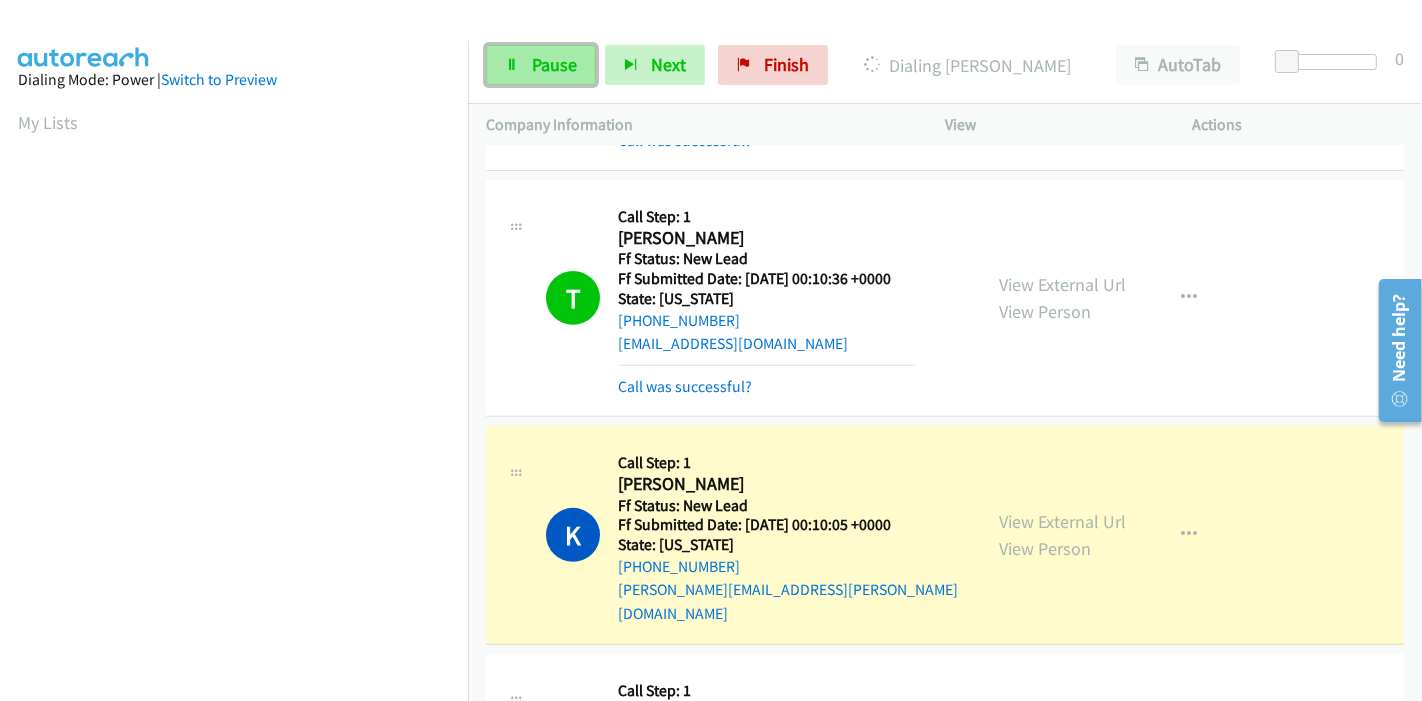 click on "Pause" at bounding box center (541, 65) 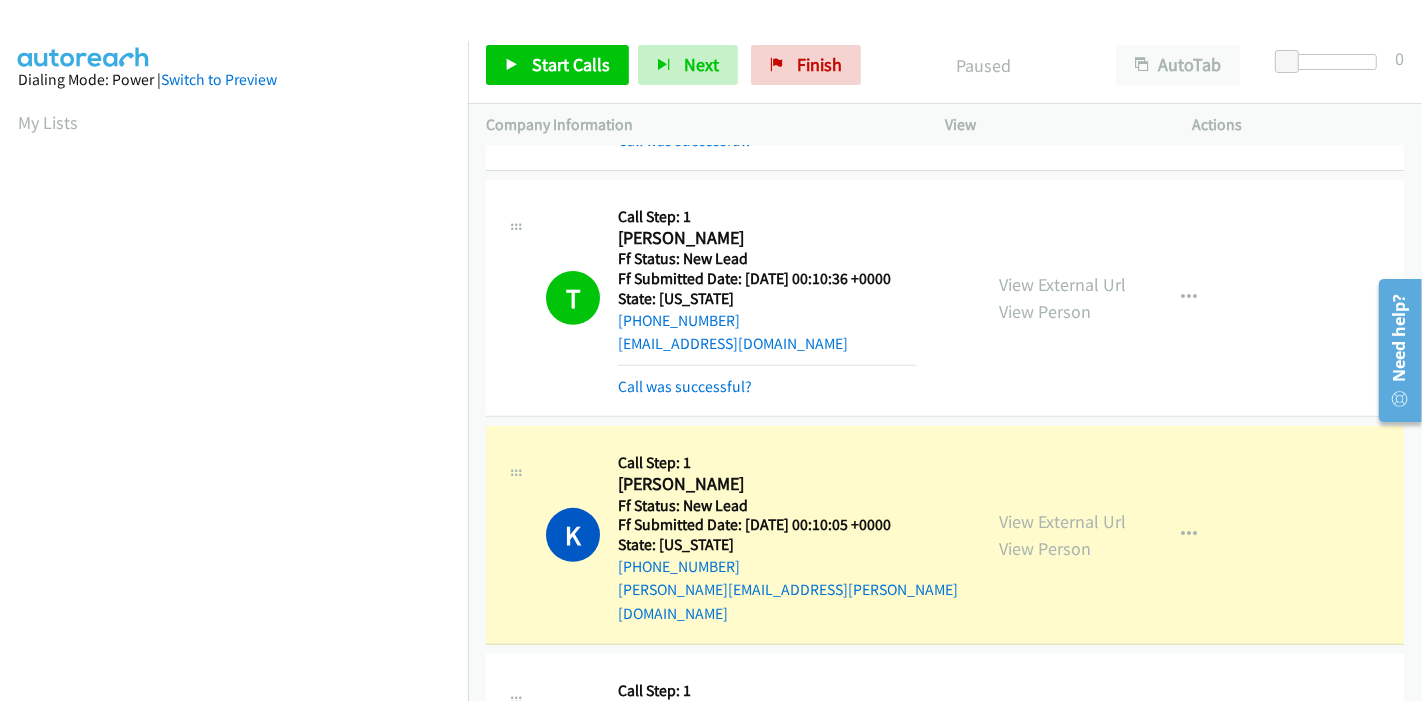 scroll, scrollTop: 422, scrollLeft: 0, axis: vertical 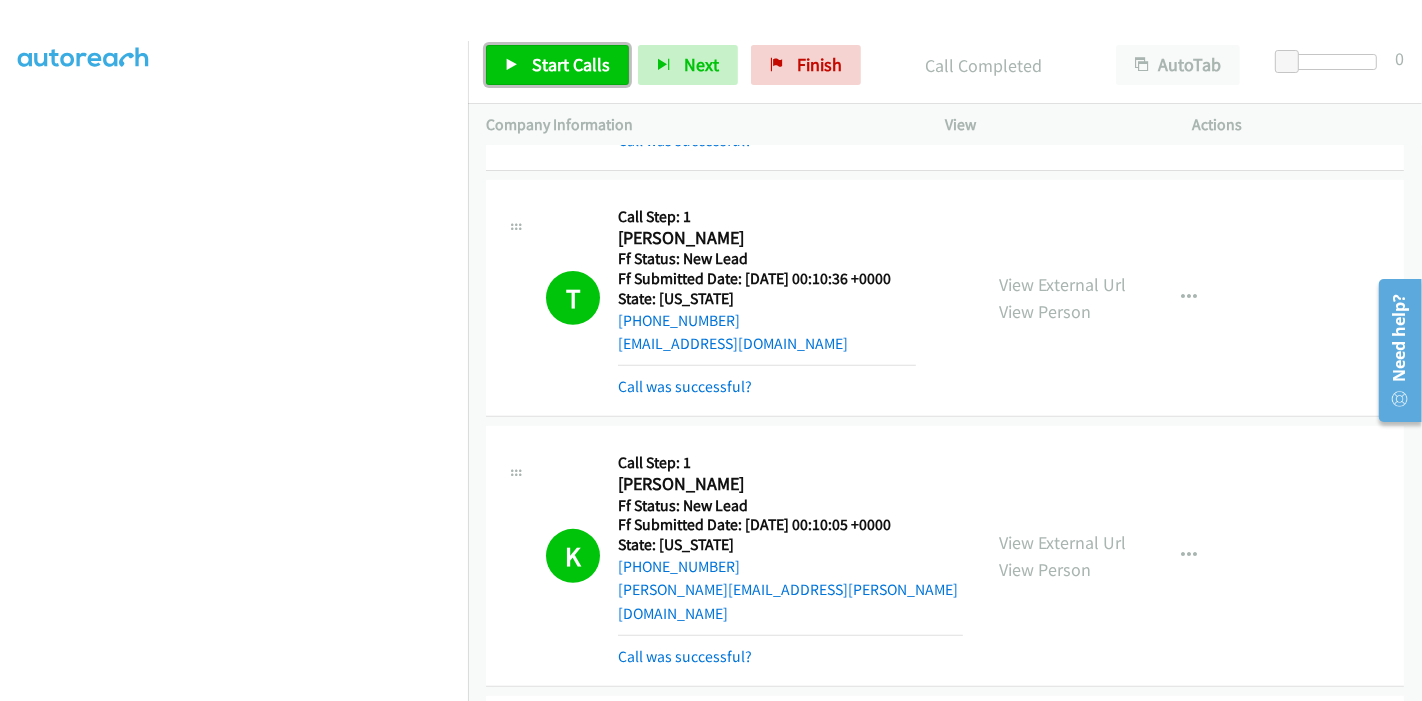 click on "Start Calls" at bounding box center [557, 65] 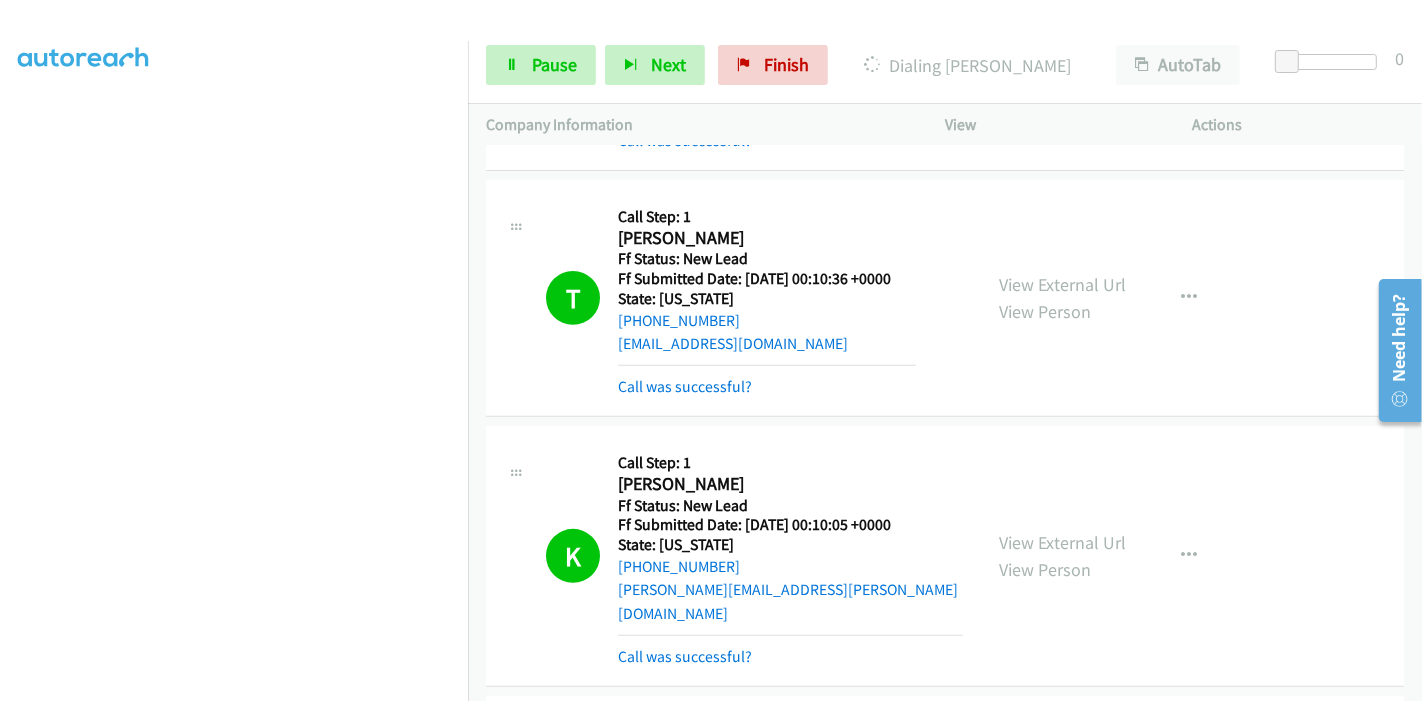 scroll, scrollTop: 89, scrollLeft: 0, axis: vertical 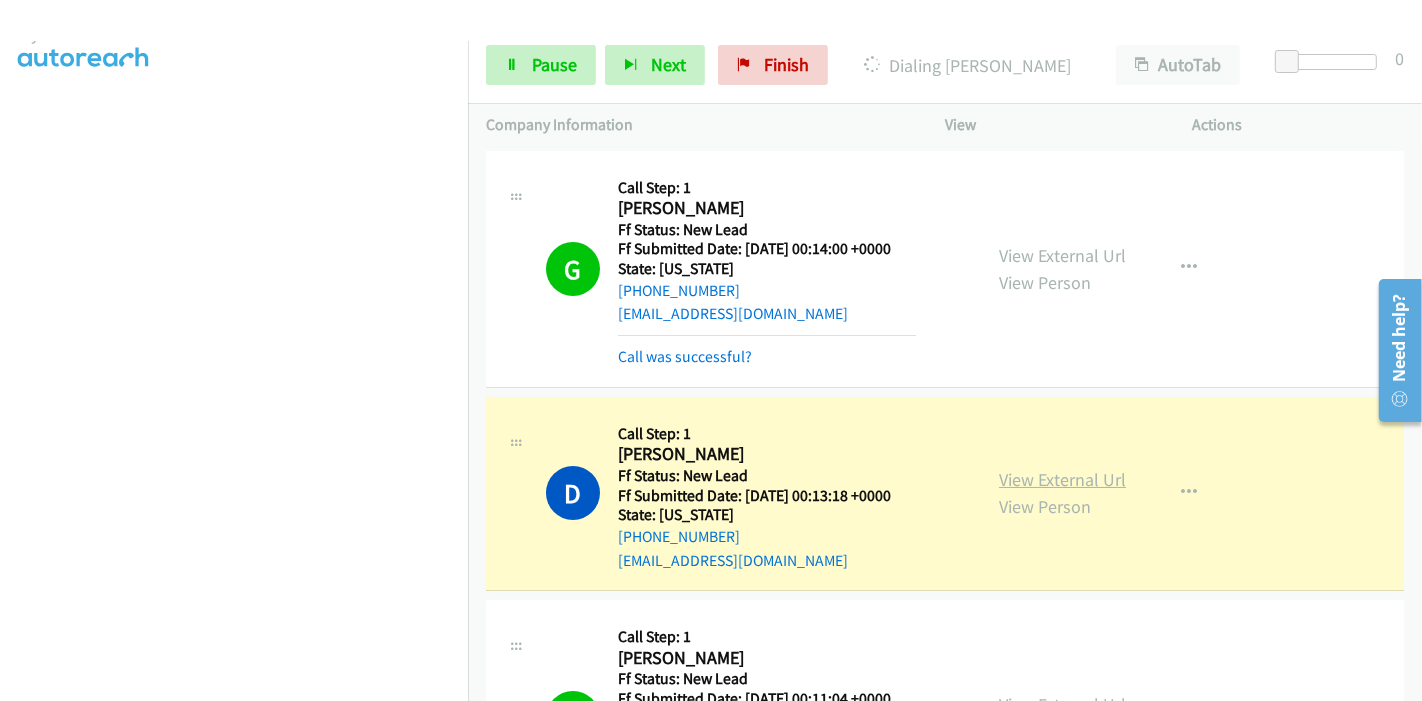 click on "View External Url" at bounding box center [1062, 479] 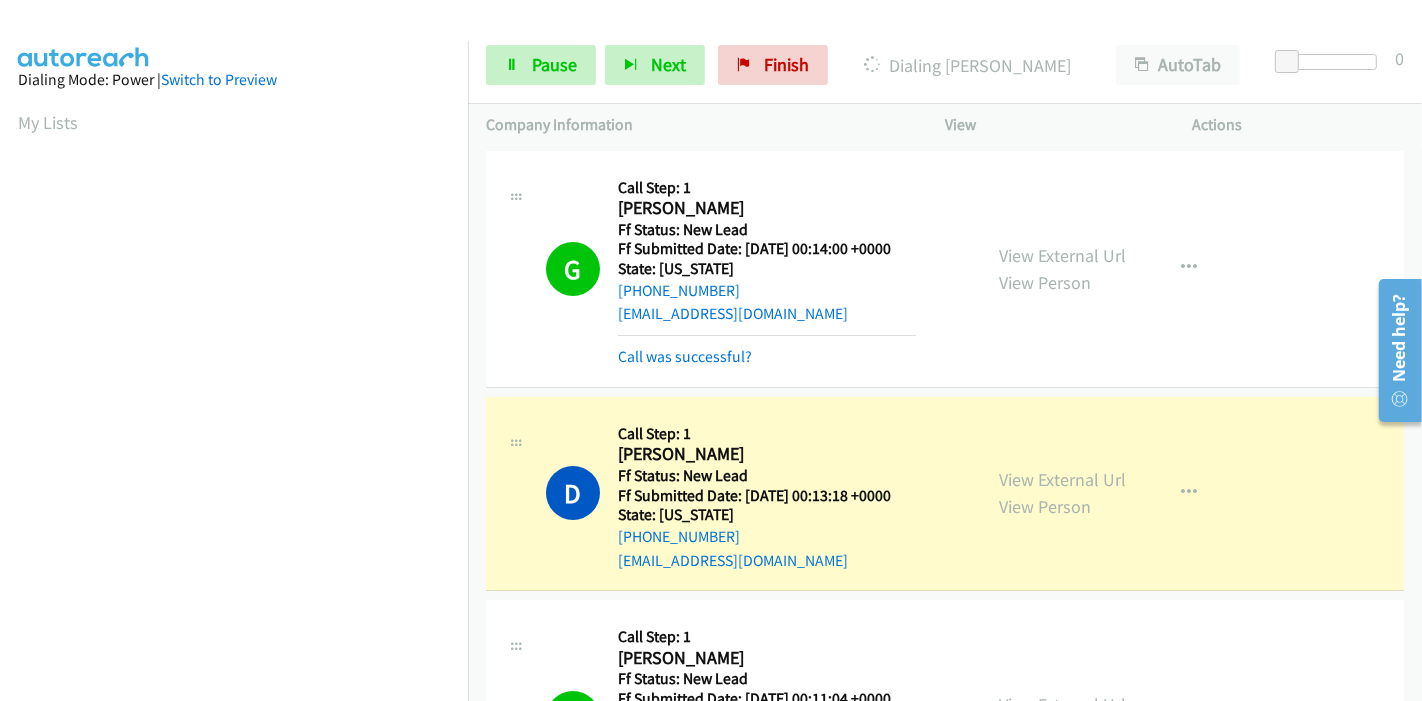 scroll, scrollTop: 422, scrollLeft: 0, axis: vertical 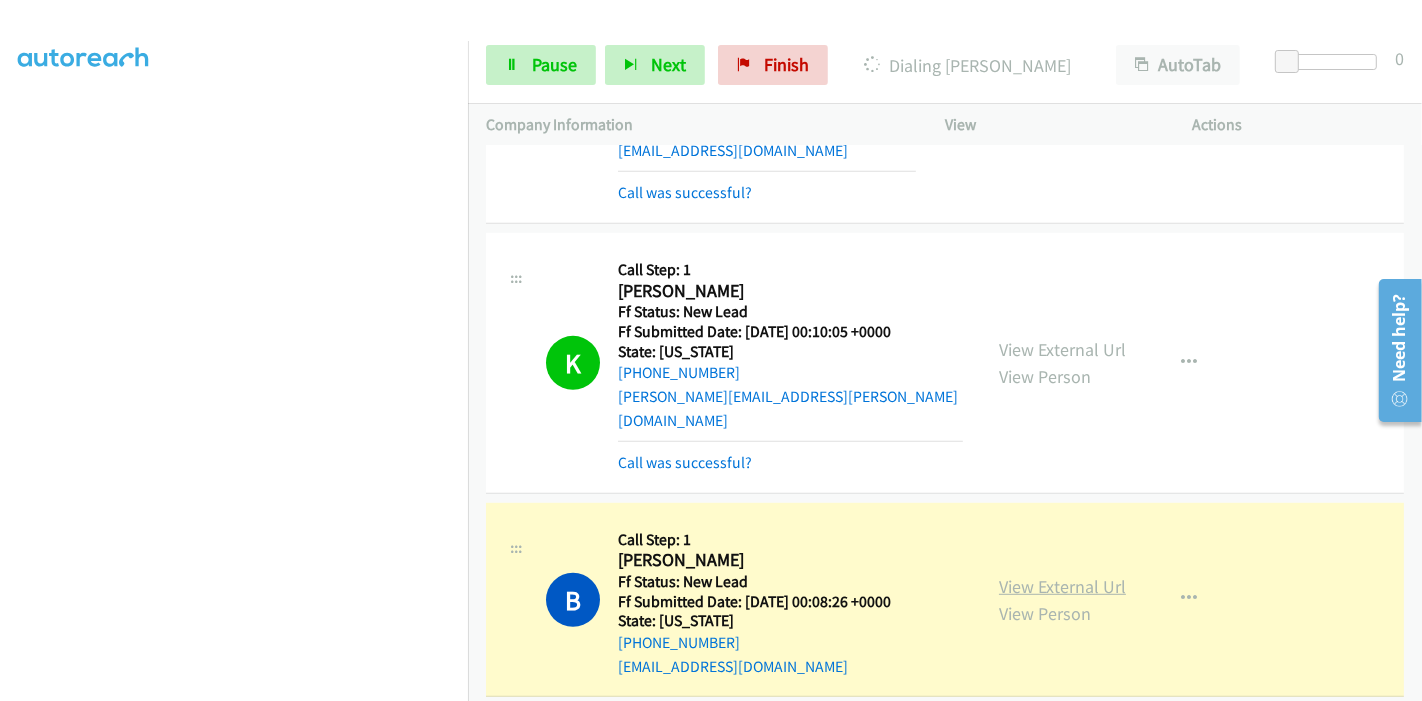 click on "View External Url" at bounding box center (1062, 586) 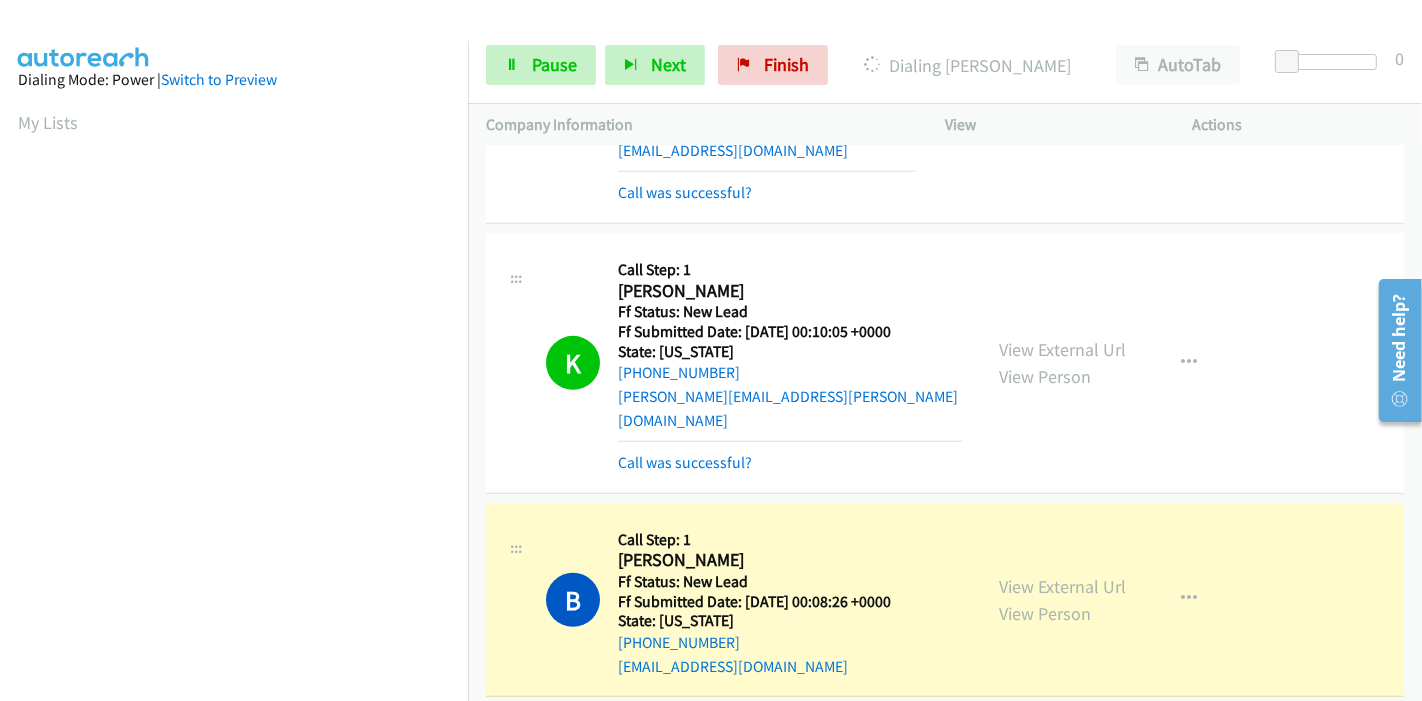 scroll, scrollTop: 422, scrollLeft: 0, axis: vertical 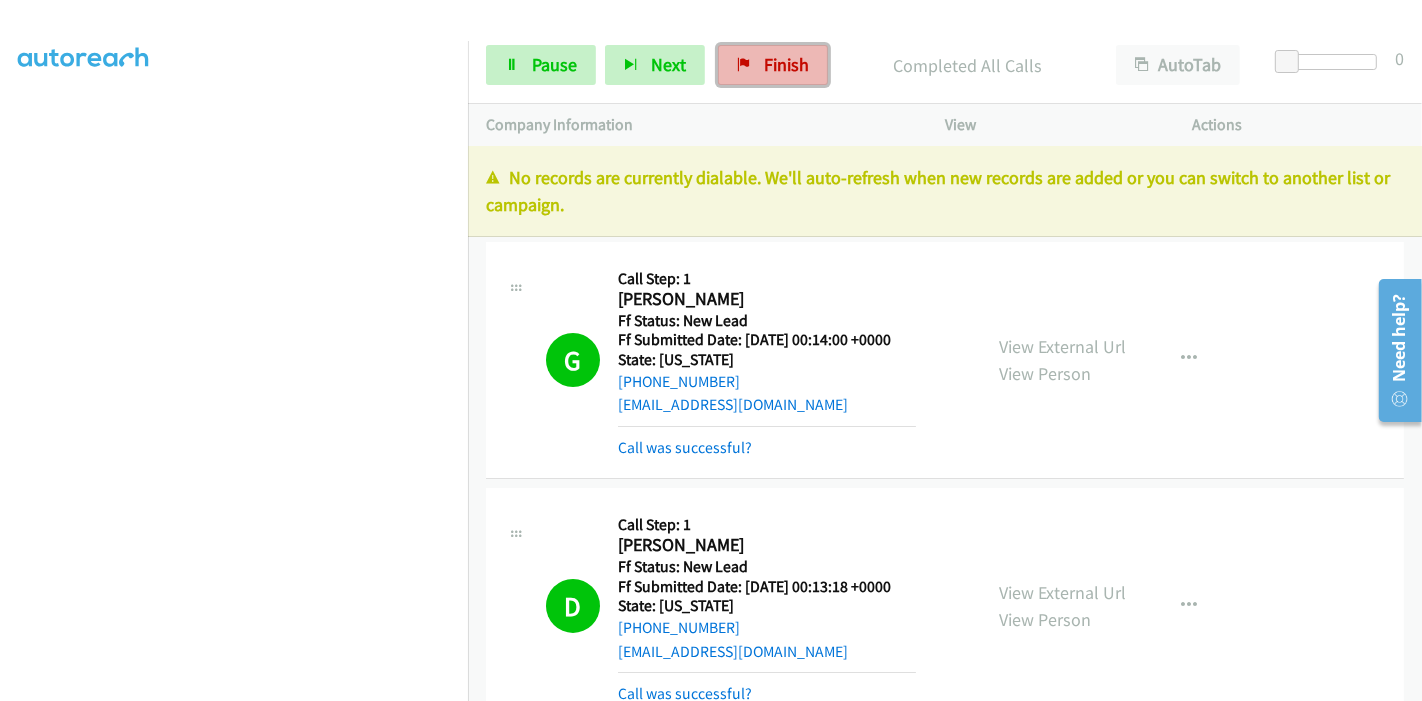 click on "Finish" at bounding box center (773, 65) 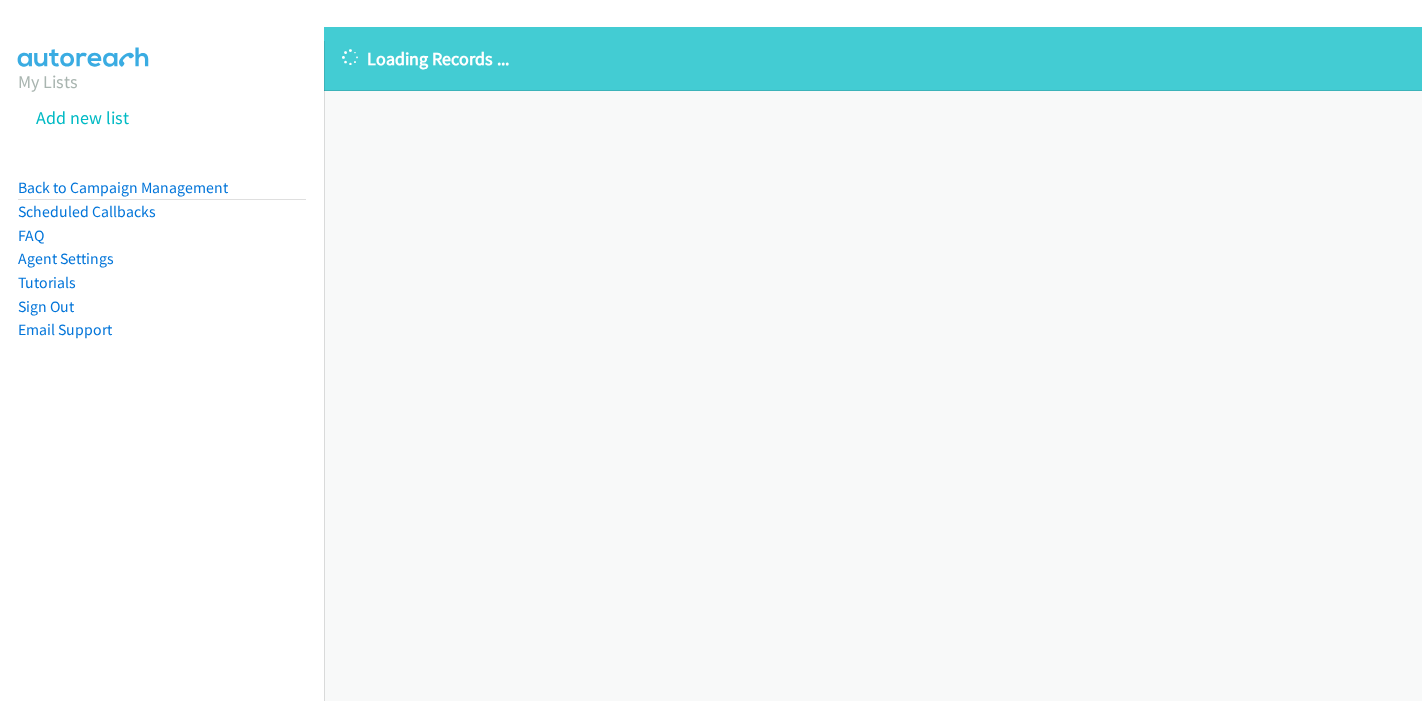 scroll, scrollTop: 0, scrollLeft: 0, axis: both 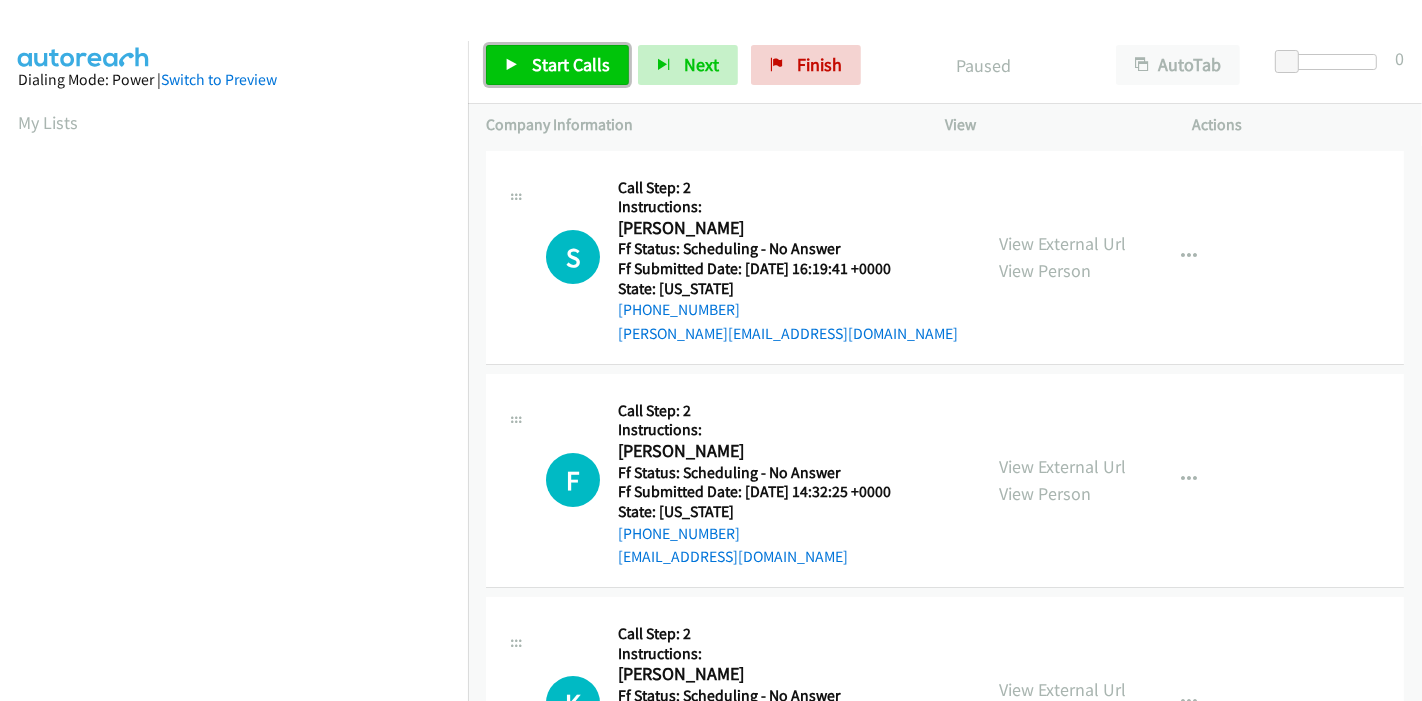 click on "Start Calls" at bounding box center (571, 64) 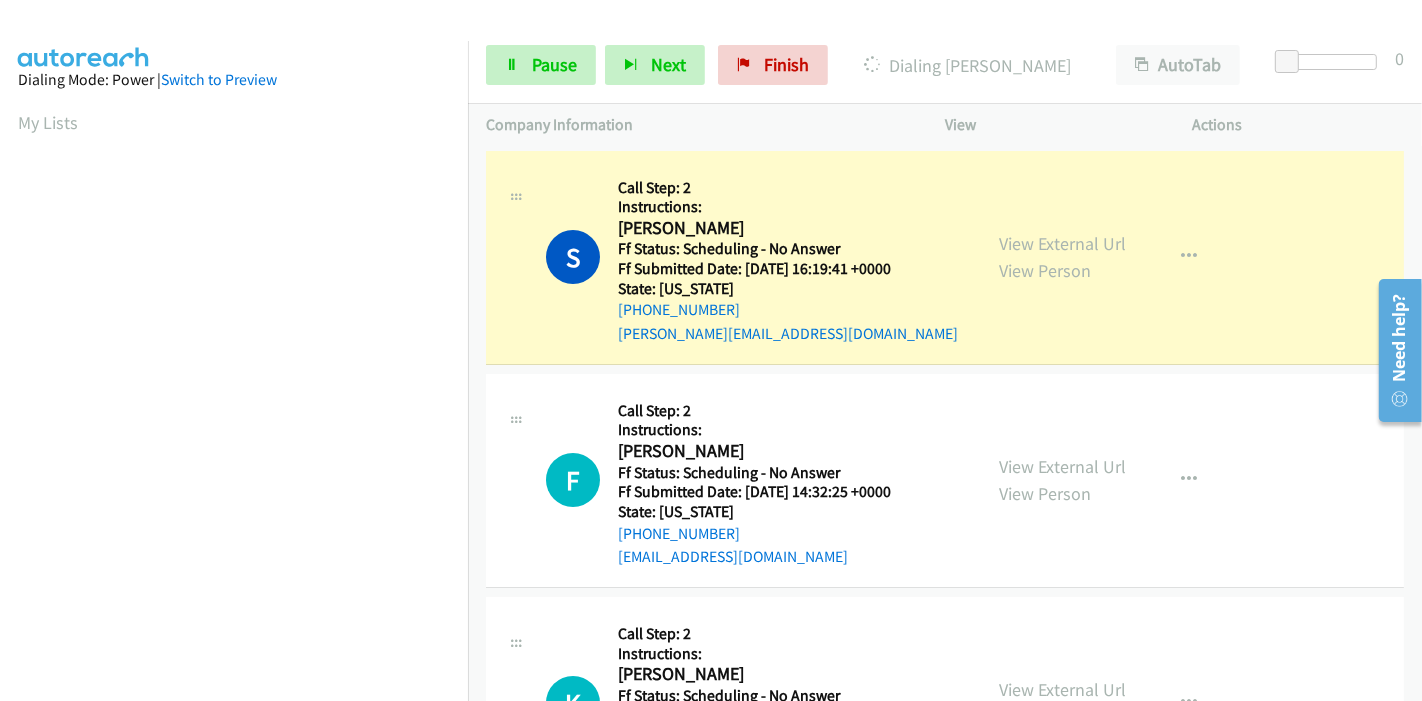 scroll, scrollTop: 422, scrollLeft: 0, axis: vertical 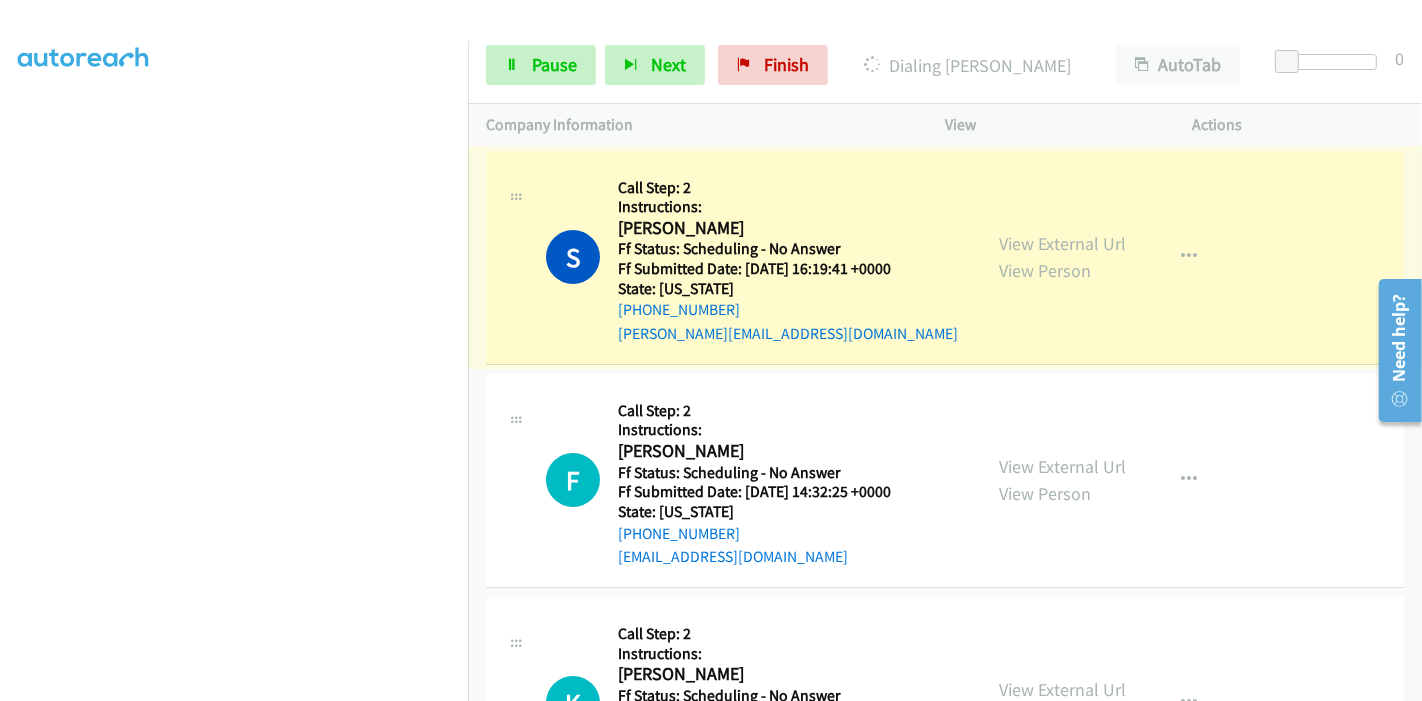 click on "View External Url" at bounding box center [1062, 243] 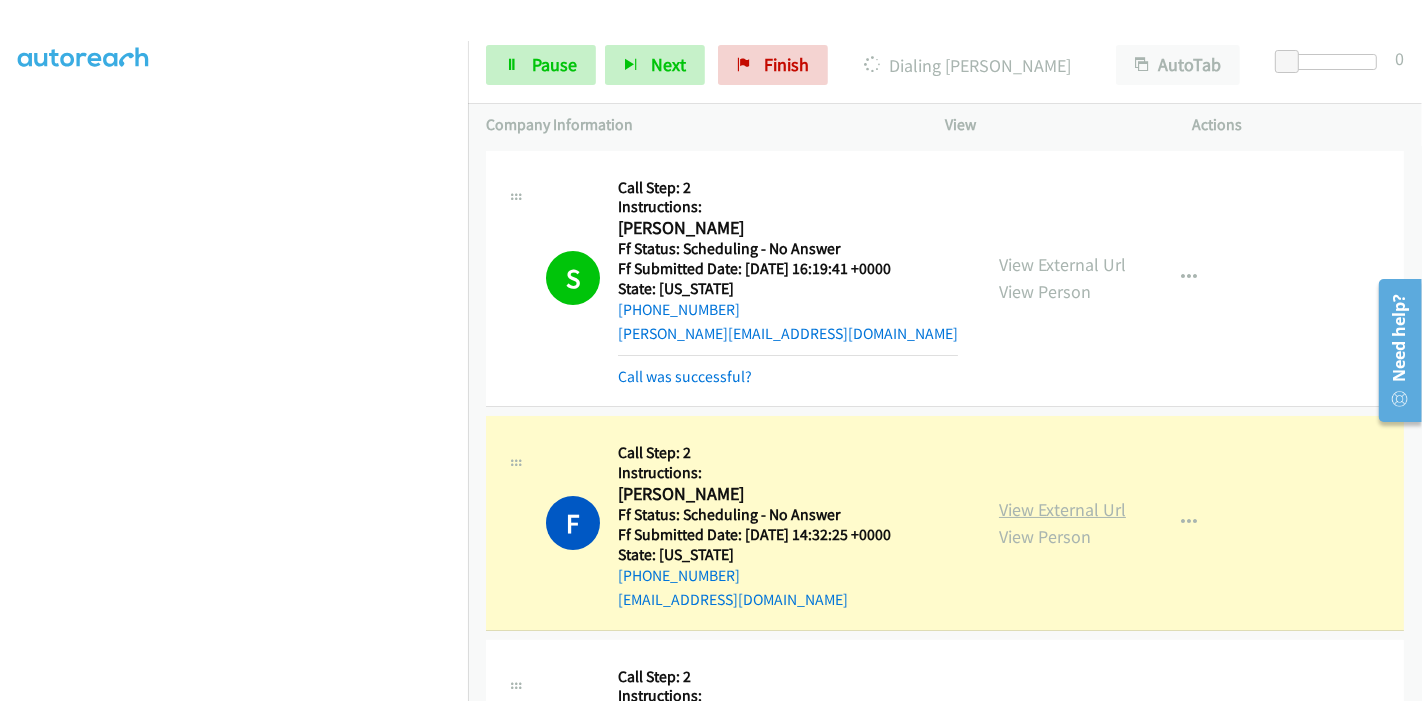 click on "View External Url" at bounding box center [1062, 509] 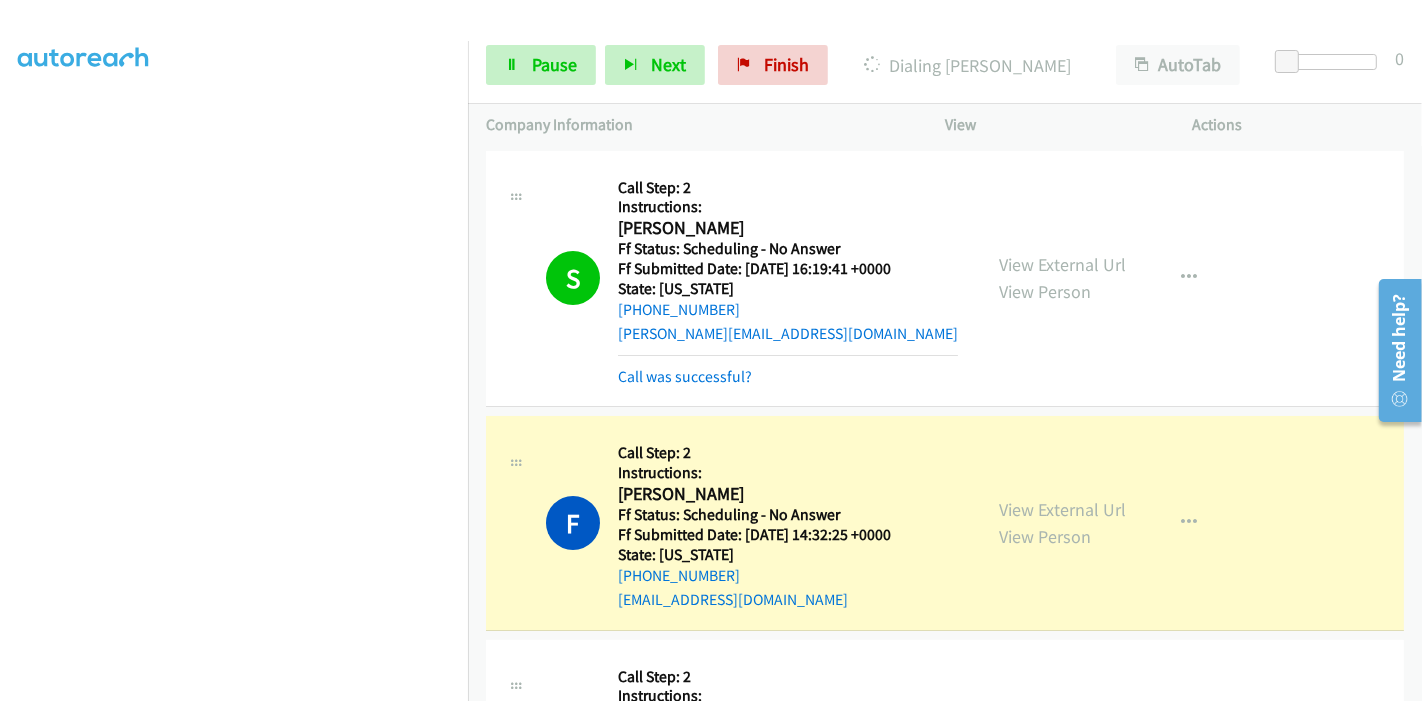 scroll, scrollTop: 0, scrollLeft: 0, axis: both 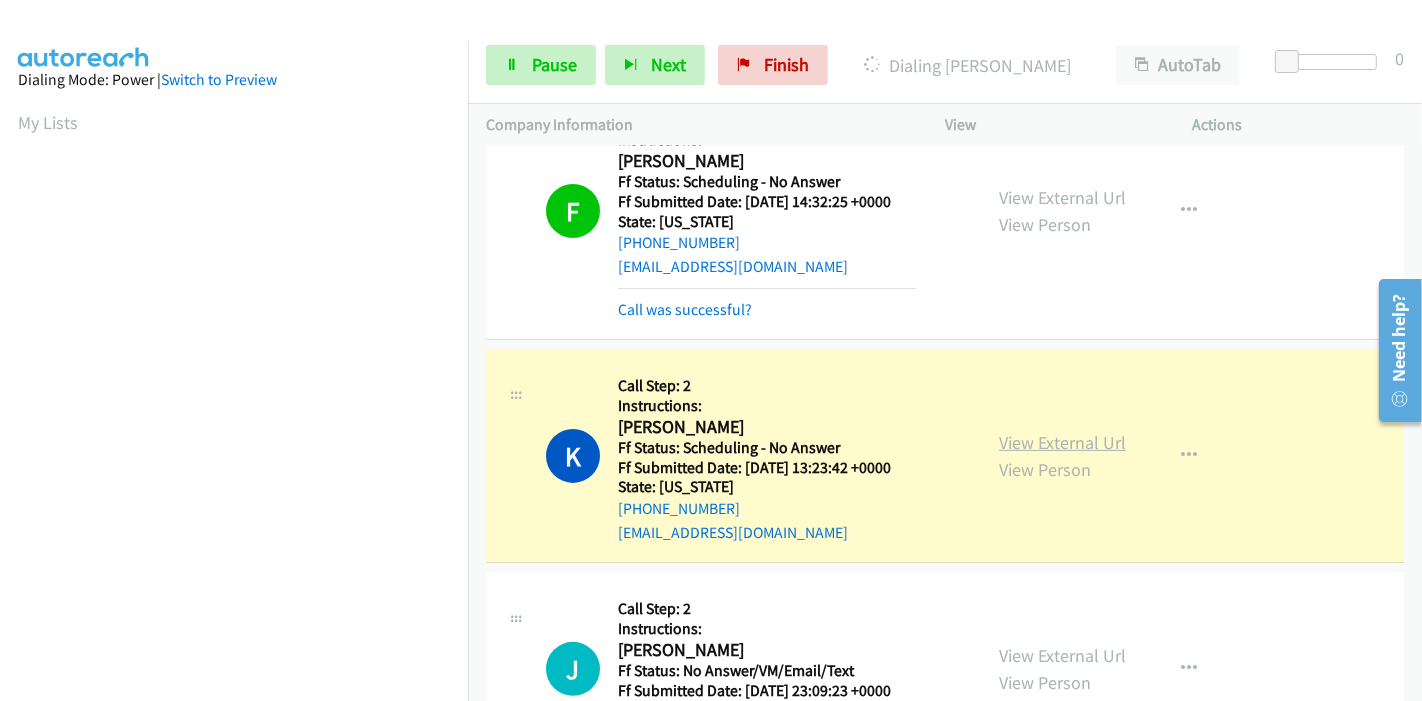 click on "View External Url" at bounding box center [1062, 442] 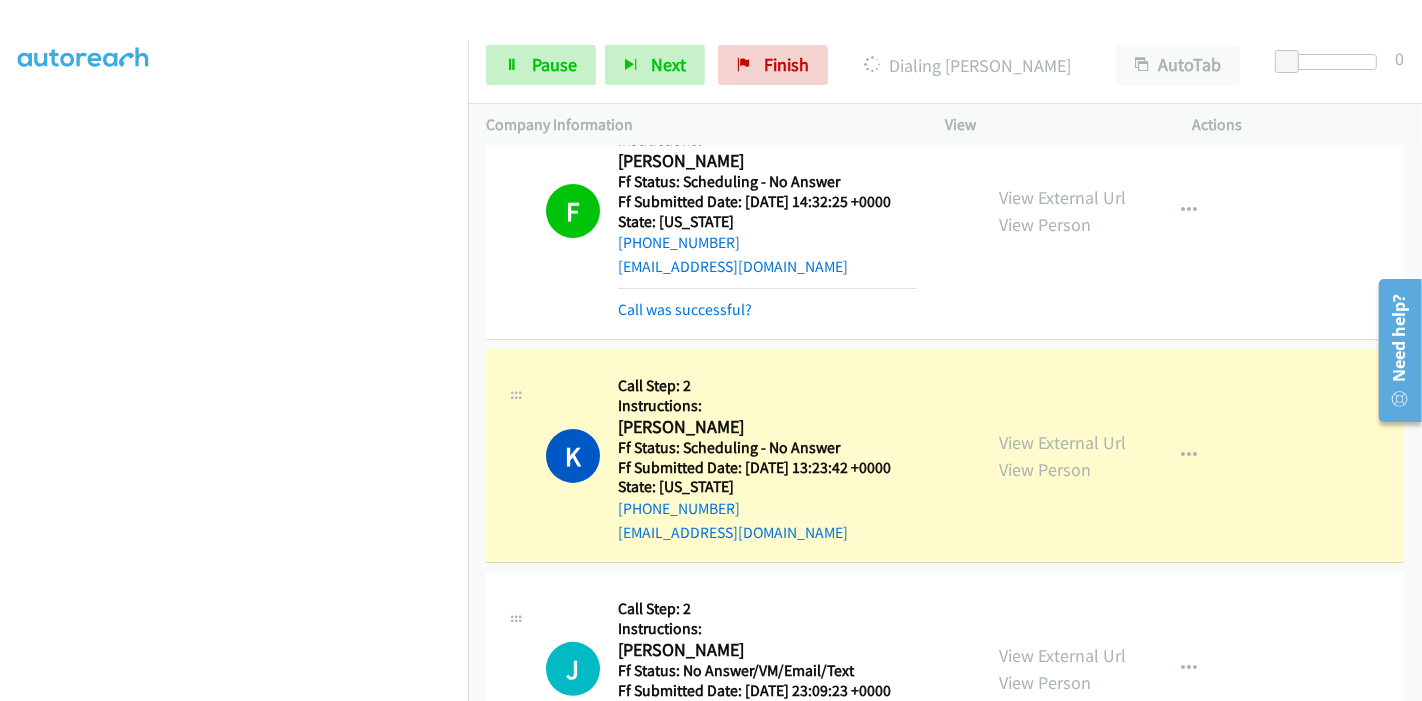 scroll, scrollTop: 0, scrollLeft: 0, axis: both 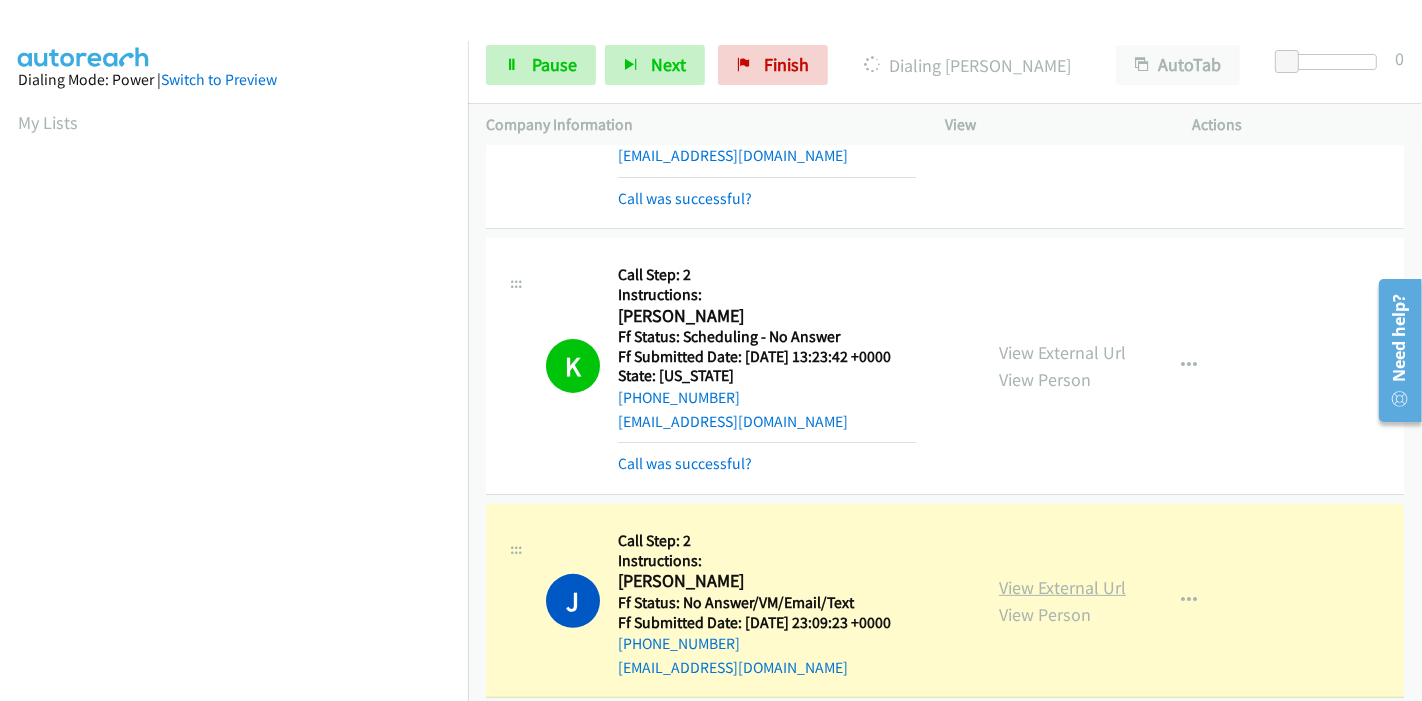 click on "View External Url" at bounding box center (1062, 587) 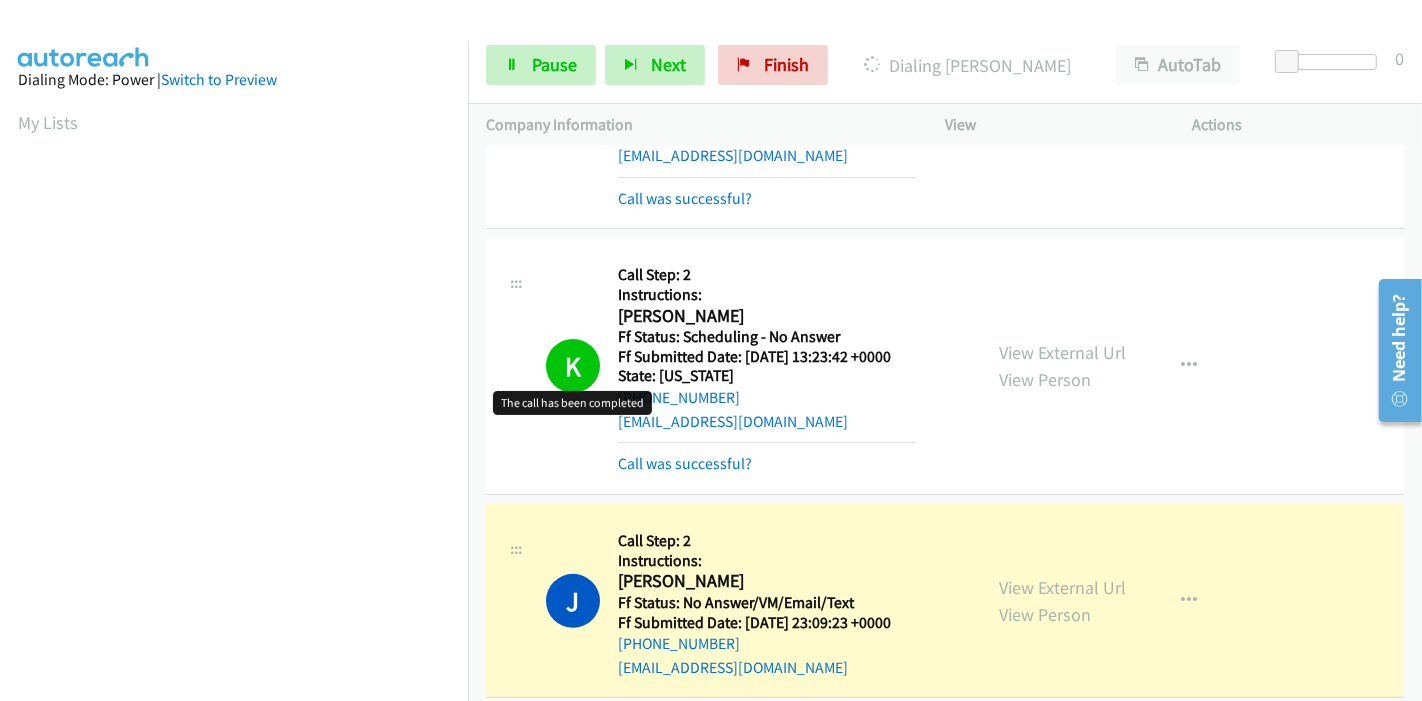 scroll, scrollTop: 422, scrollLeft: 0, axis: vertical 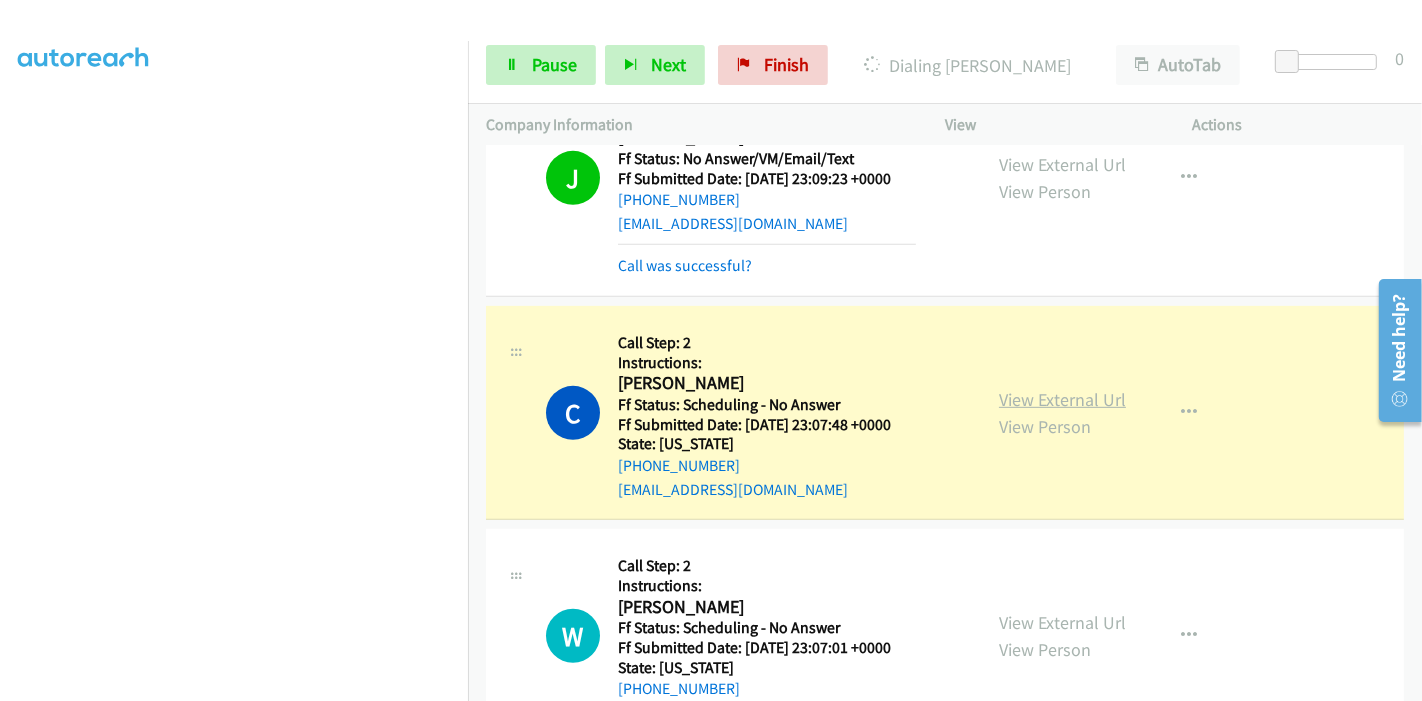click on "View External Url" at bounding box center (1062, 399) 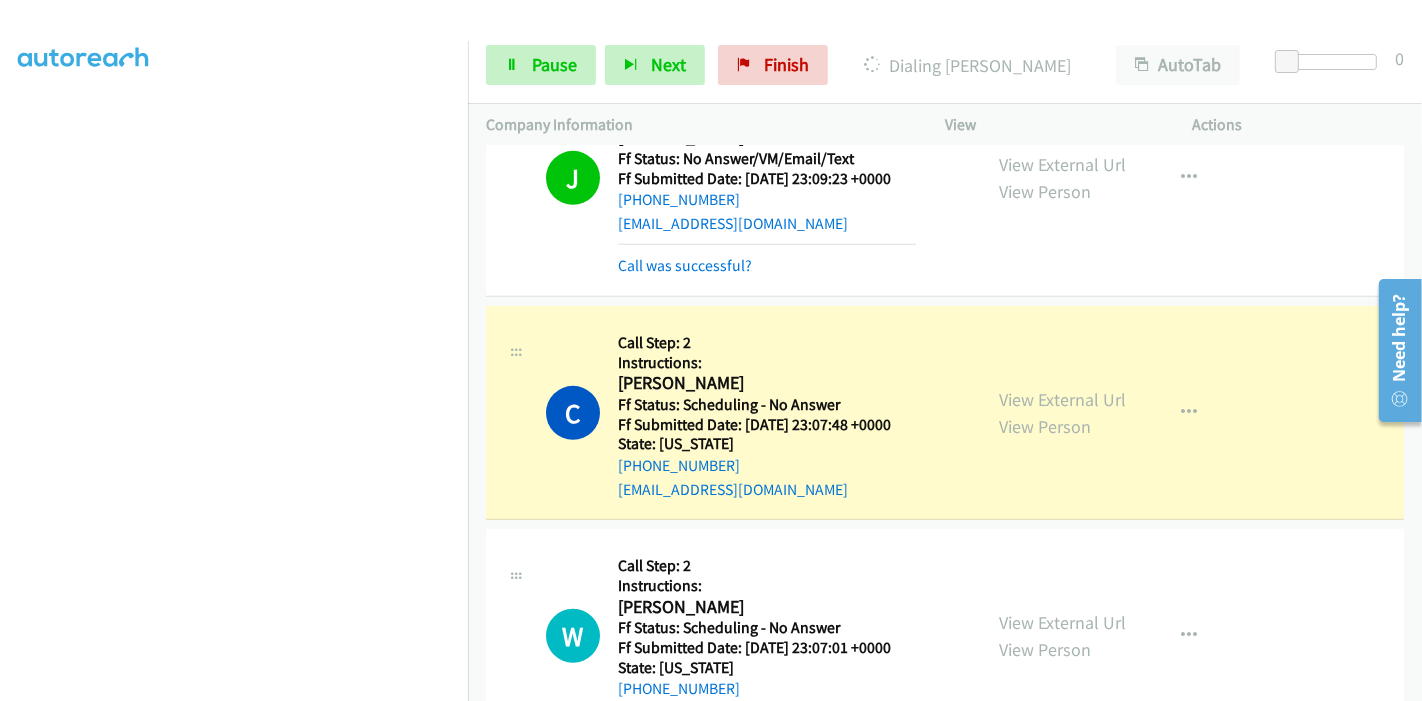 scroll, scrollTop: 0, scrollLeft: 0, axis: both 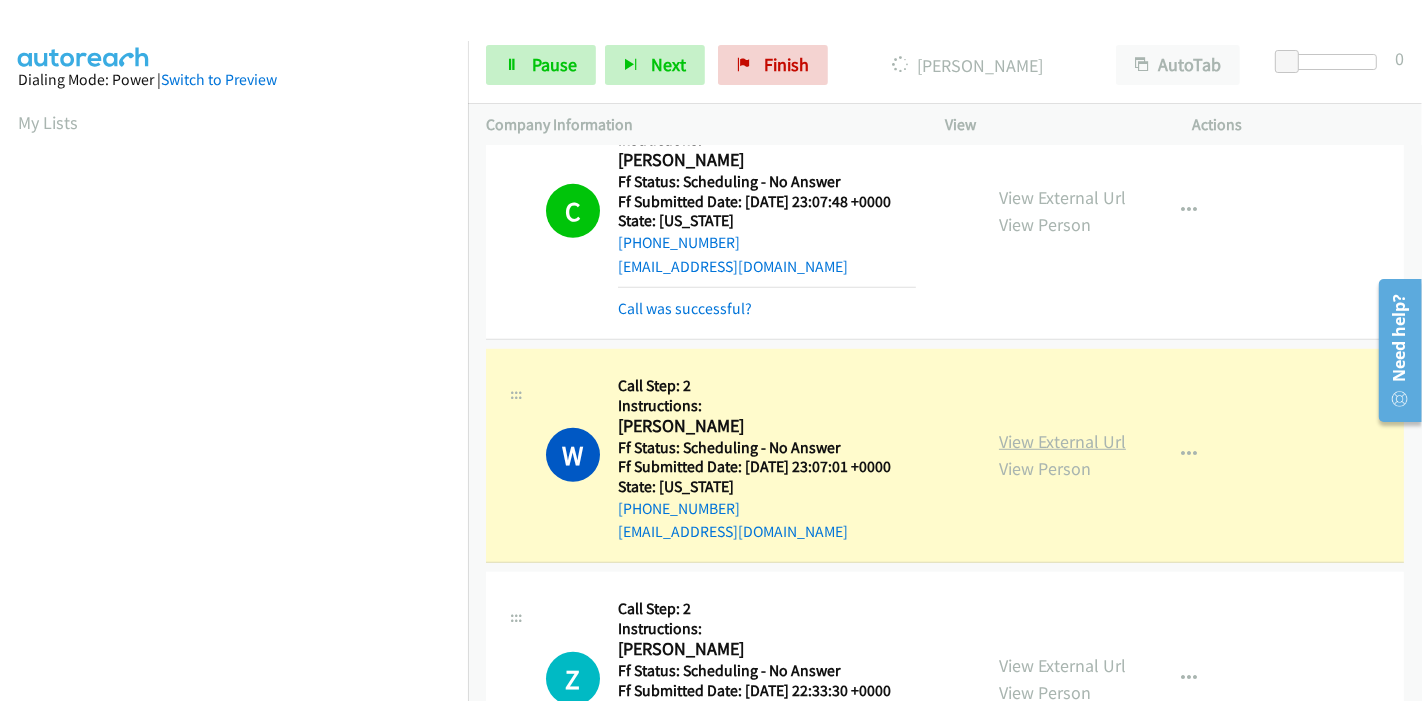click on "View External Url" at bounding box center [1062, 441] 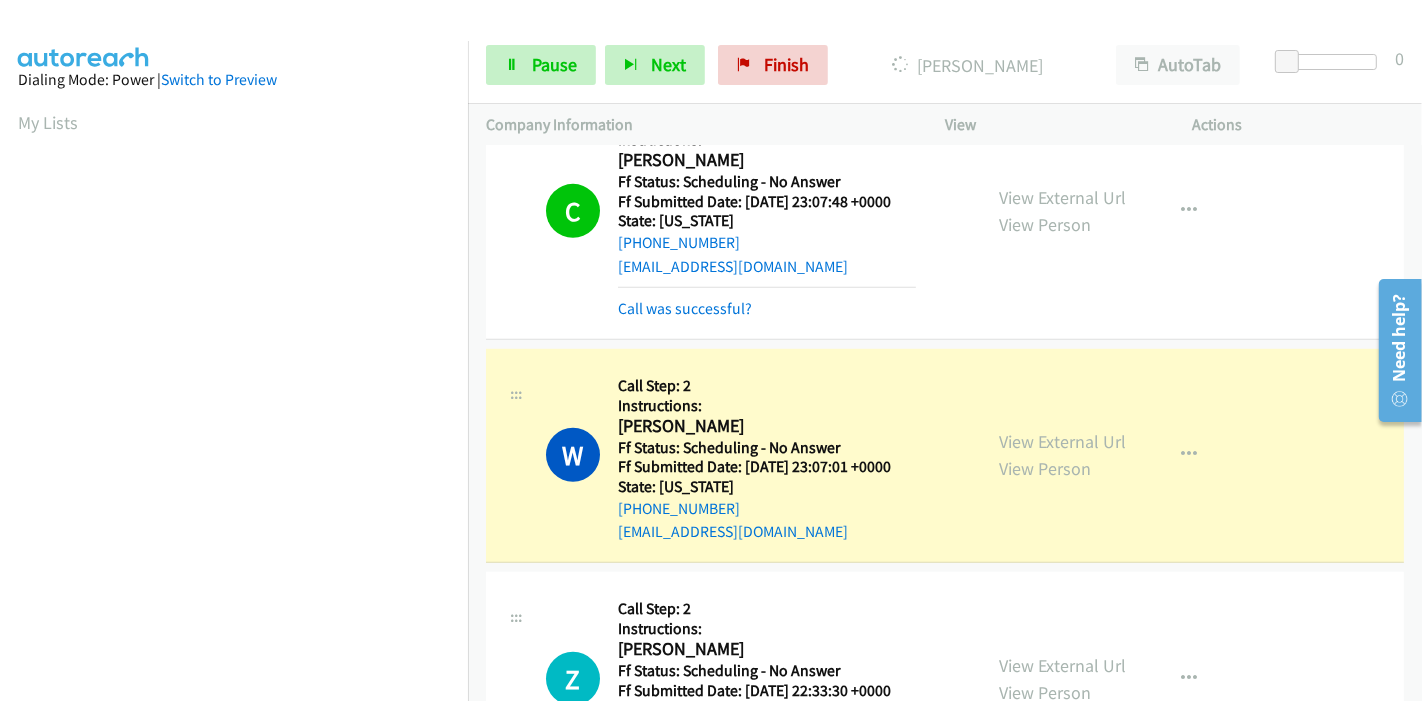 scroll, scrollTop: 422, scrollLeft: 0, axis: vertical 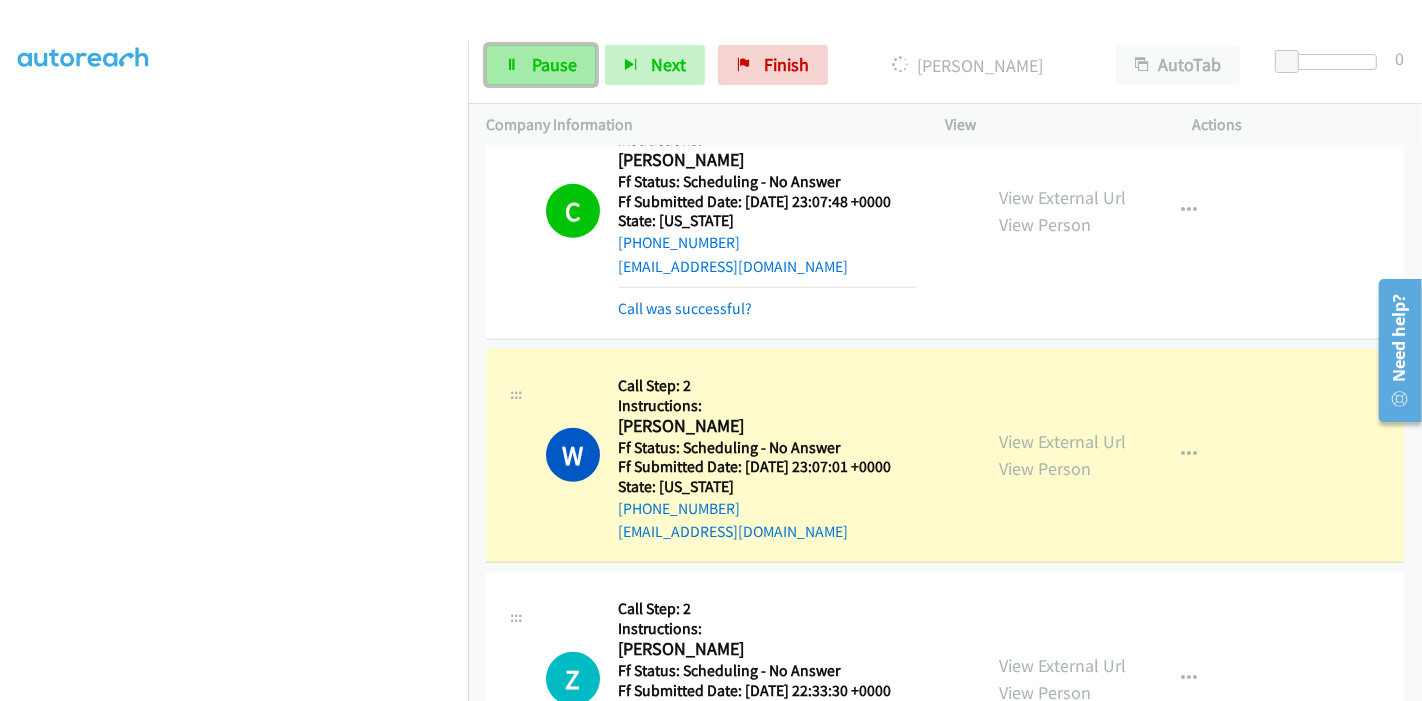 click on "Pause" at bounding box center (541, 65) 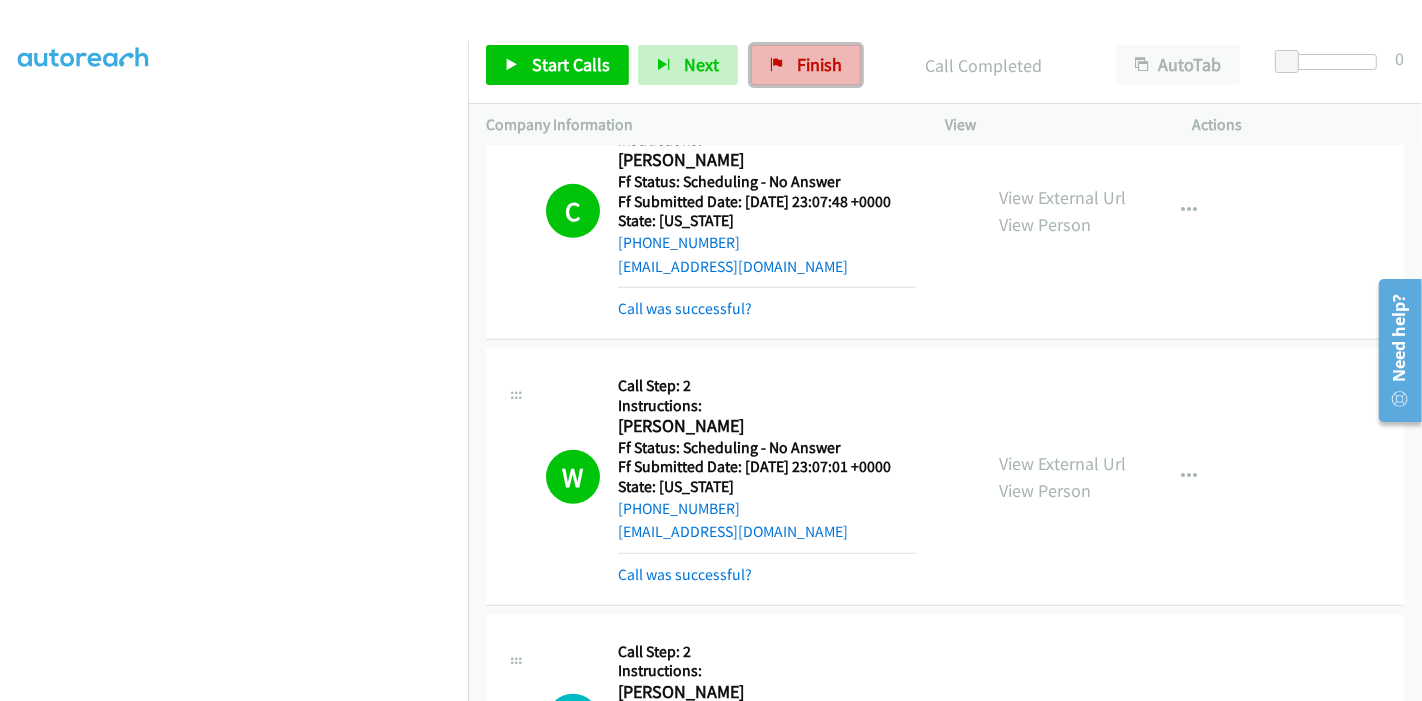 drag, startPoint x: 818, startPoint y: 72, endPoint x: 785, endPoint y: 78, distance: 33.54102 